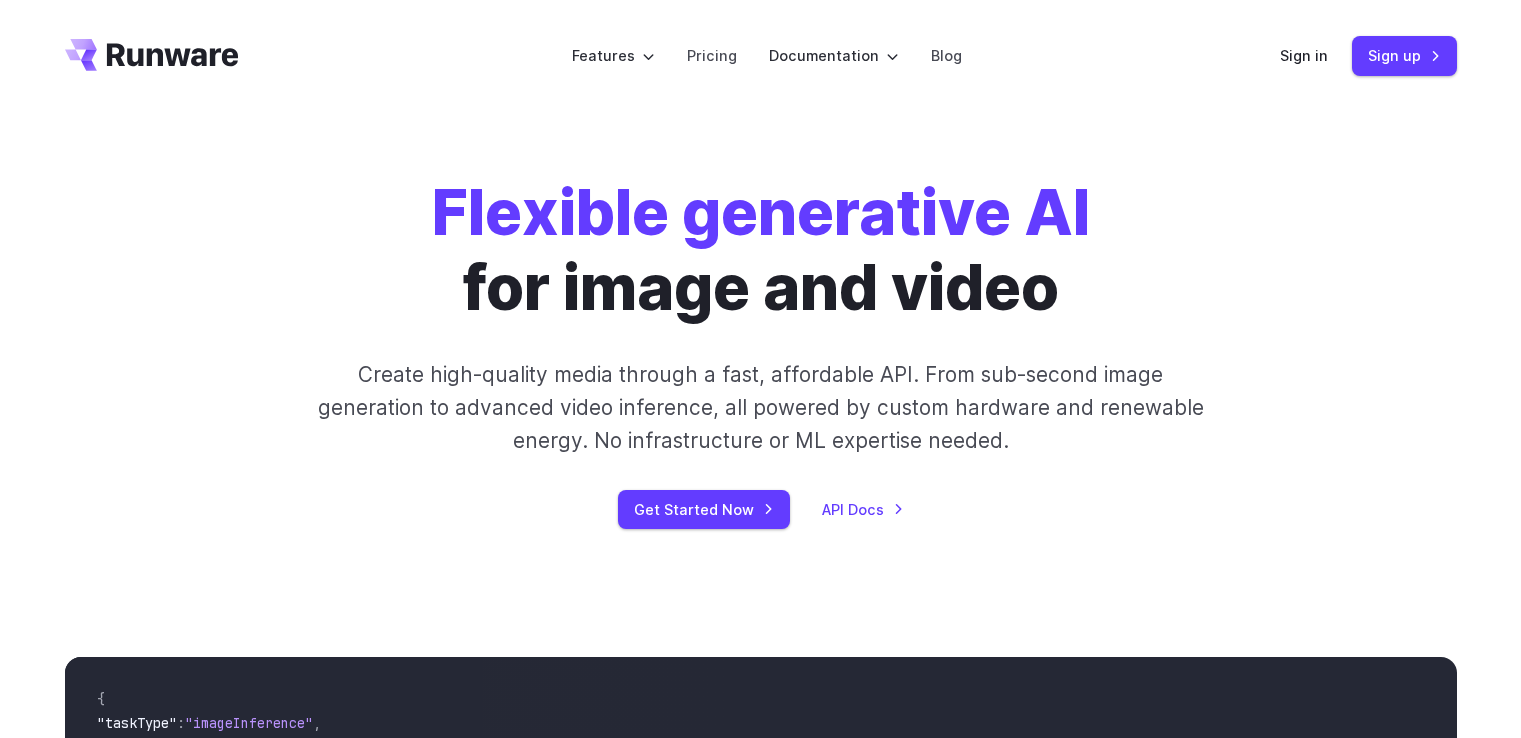 scroll, scrollTop: 0, scrollLeft: 0, axis: both 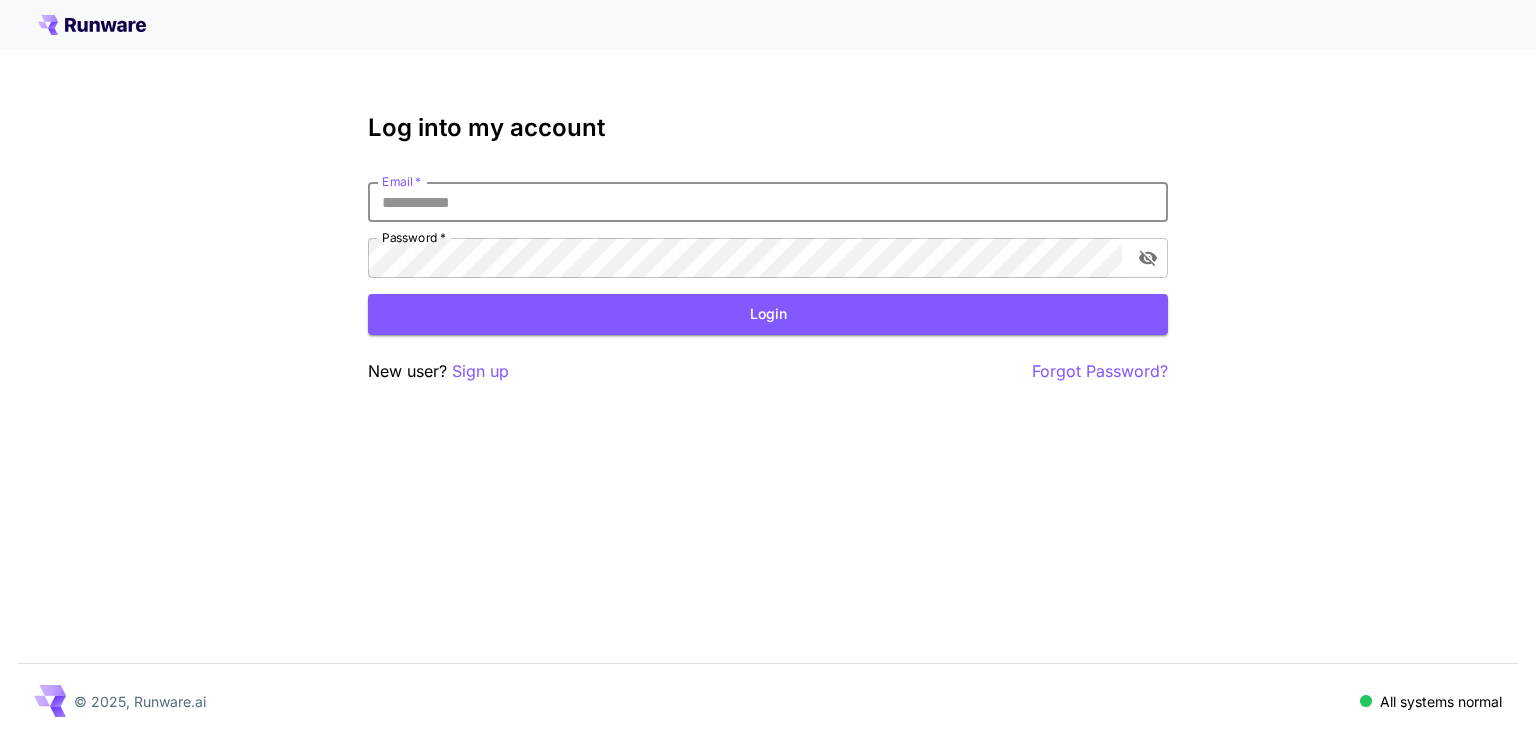 type on "*" 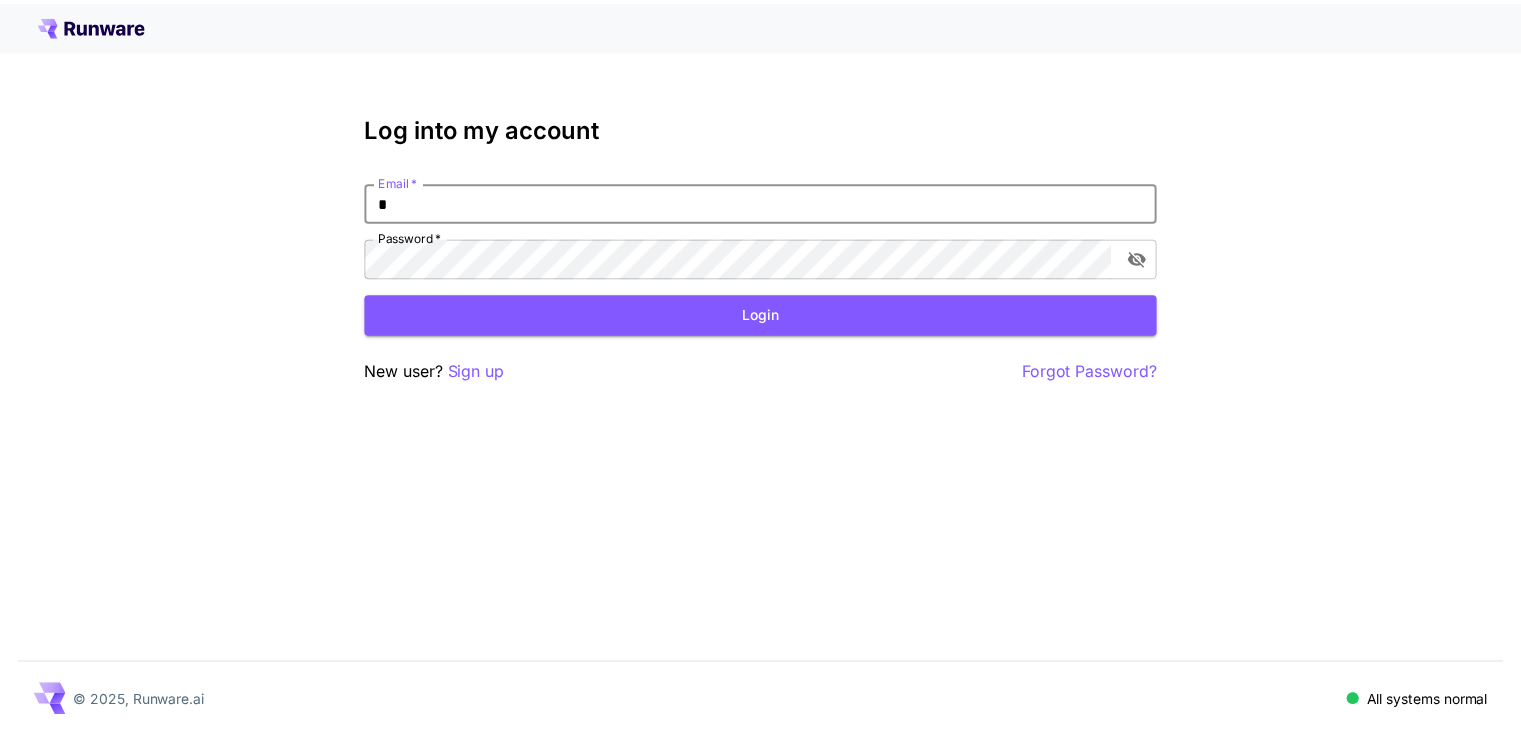 scroll, scrollTop: 0, scrollLeft: 0, axis: both 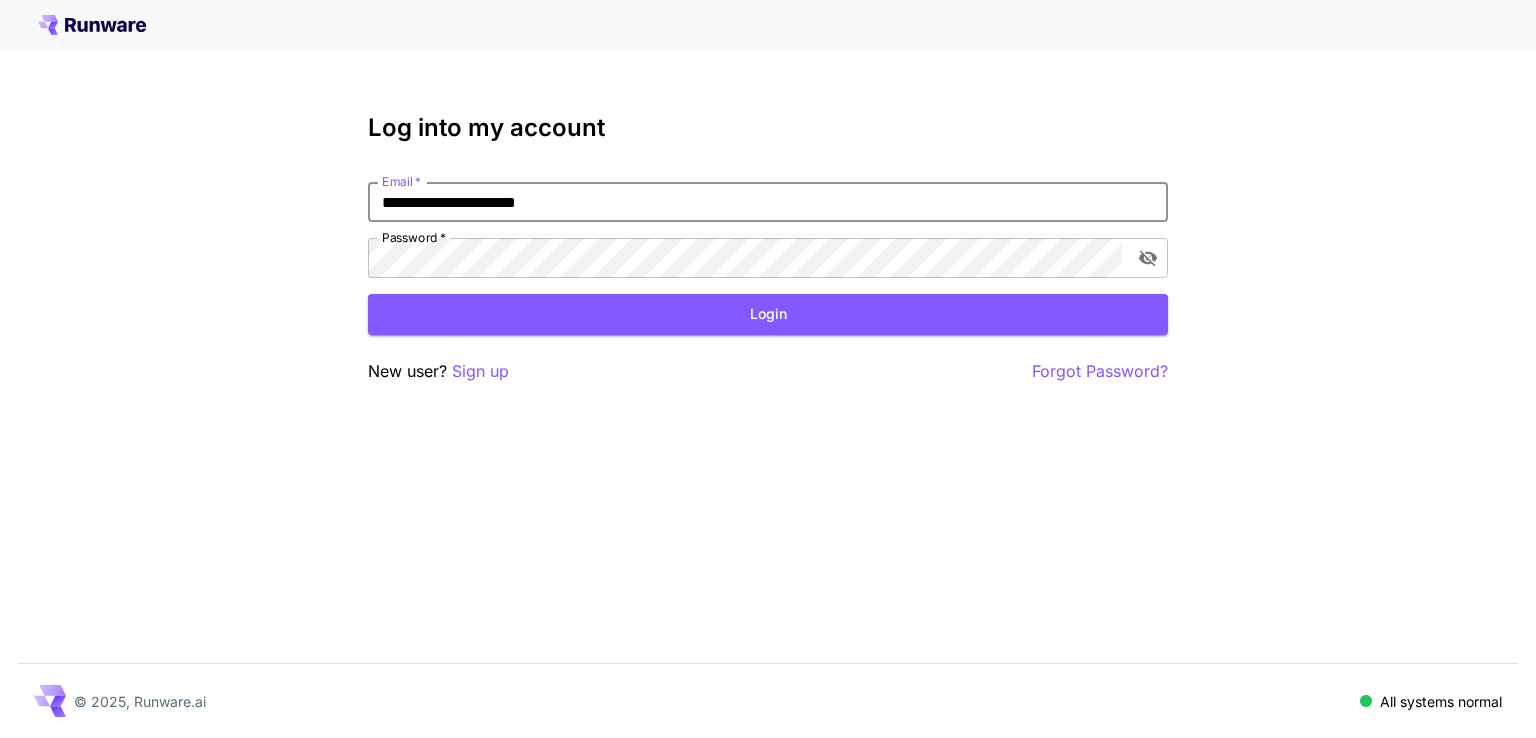 type on "**********" 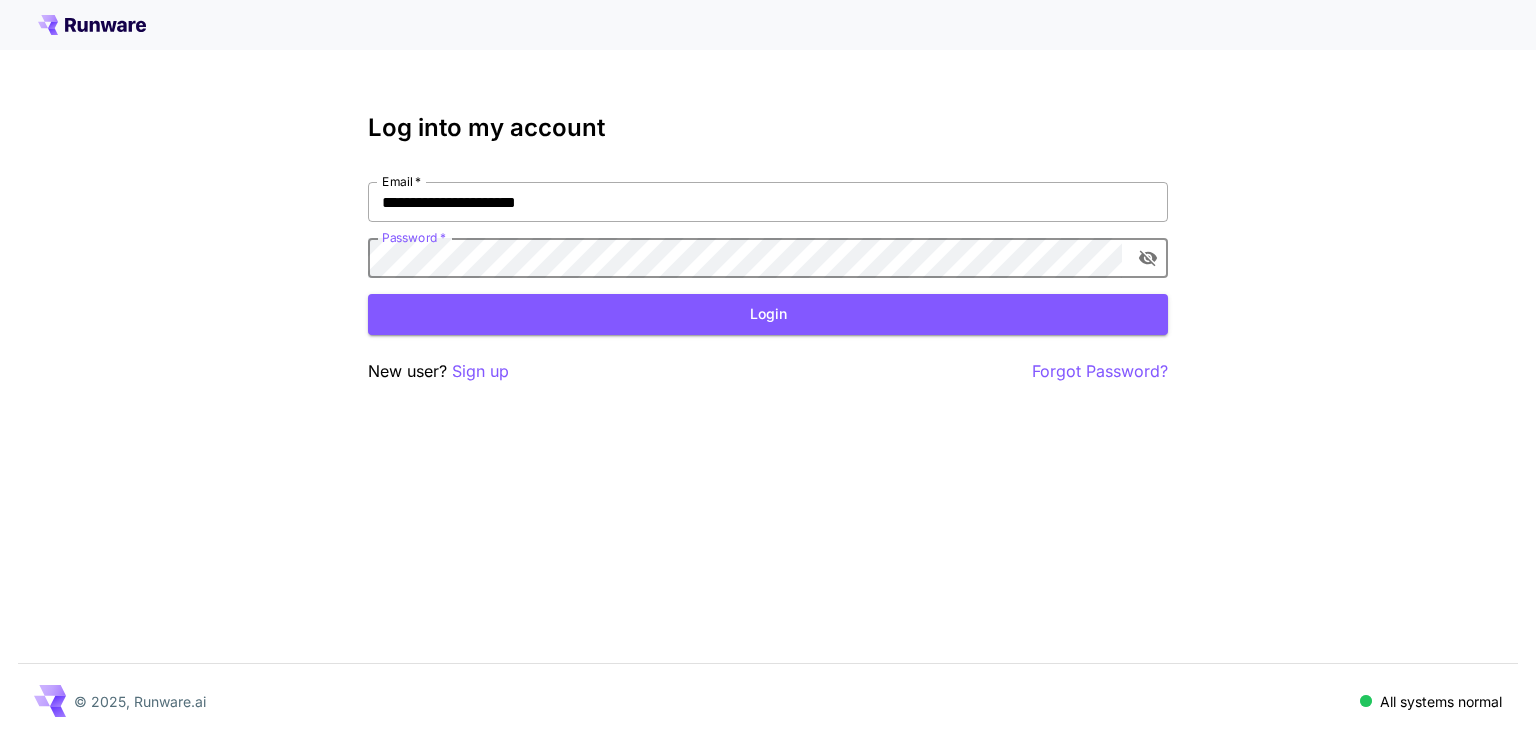 click on "Login" at bounding box center [768, 314] 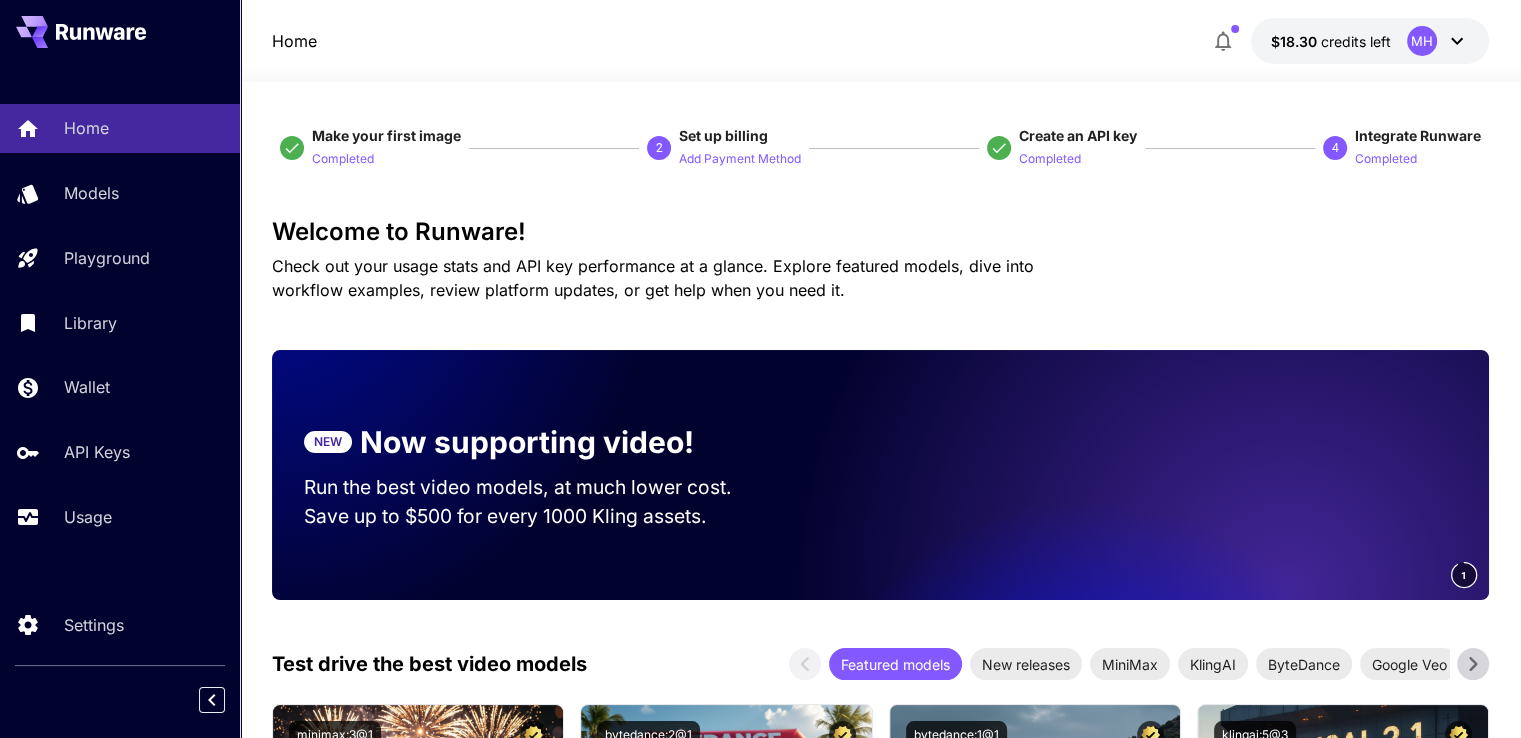 click on "Create an API key" at bounding box center (1078, 136) 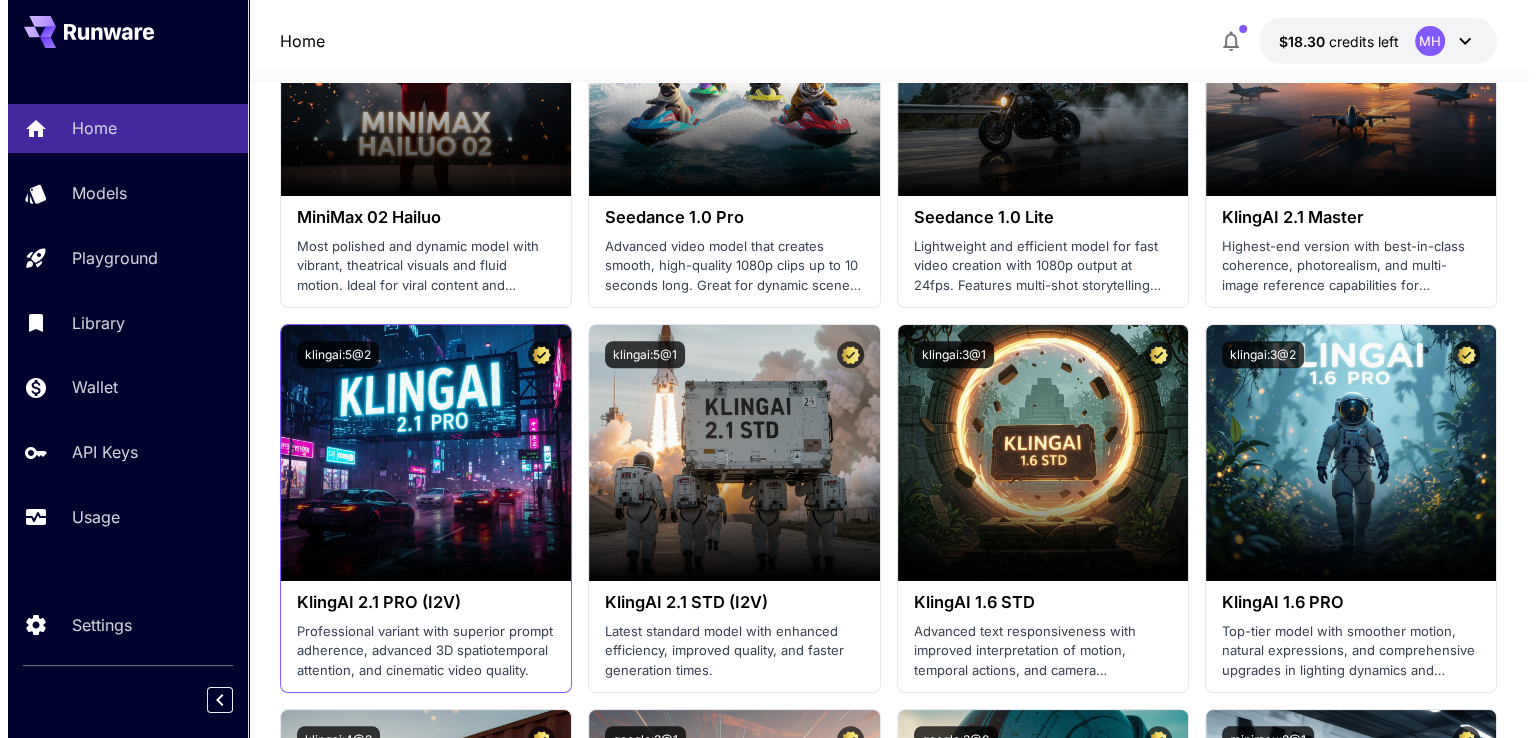 scroll, scrollTop: 800, scrollLeft: 0, axis: vertical 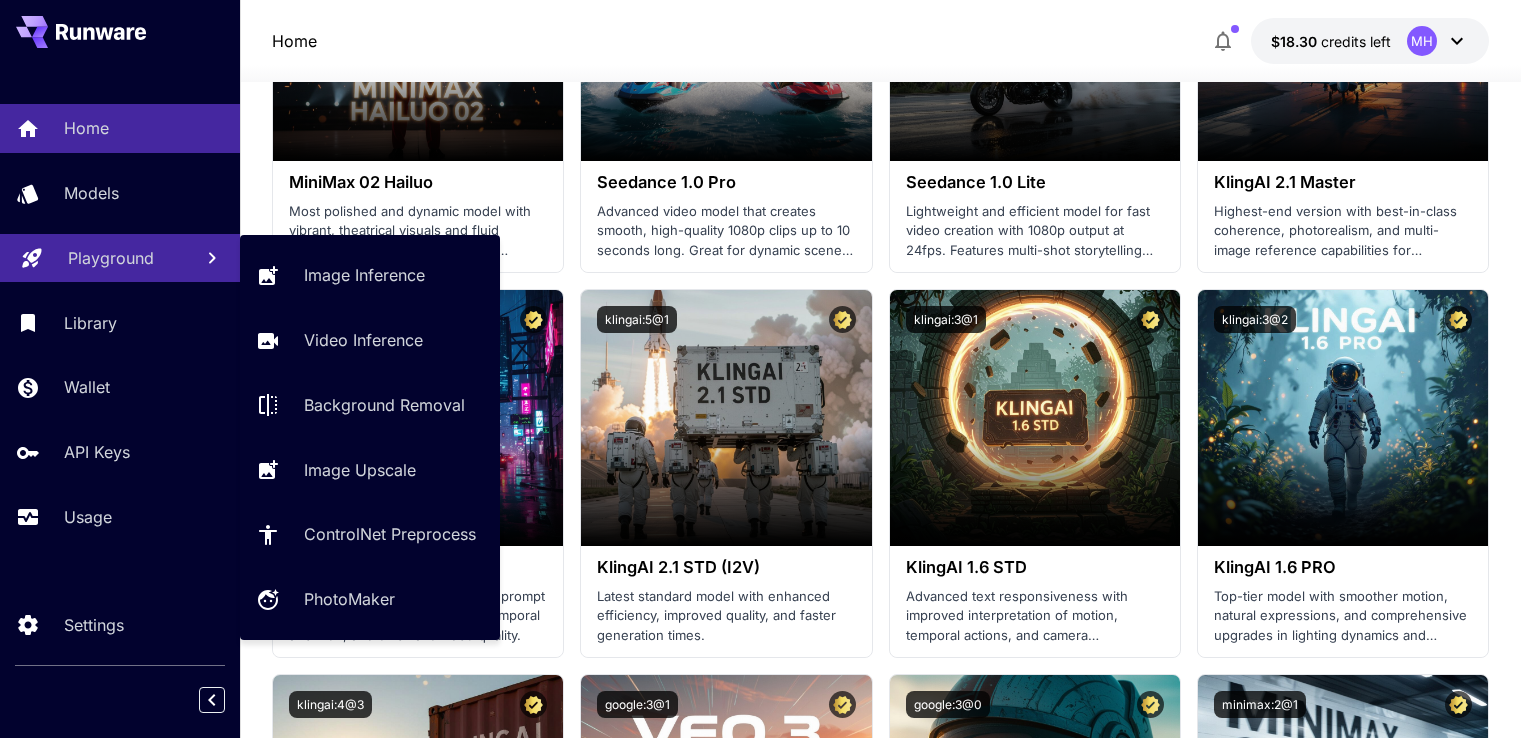 click on "Playground" at bounding box center (111, 258) 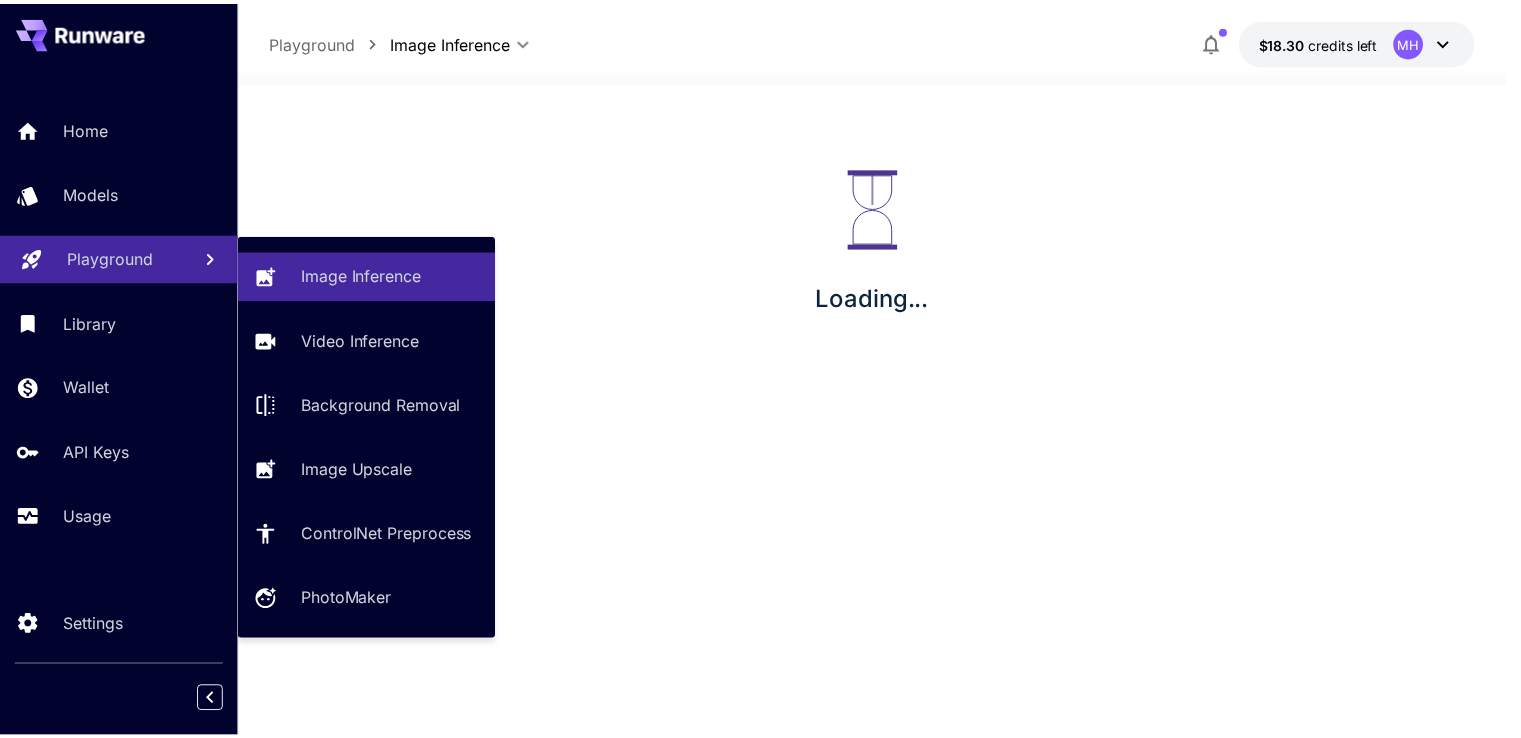 scroll, scrollTop: 0, scrollLeft: 0, axis: both 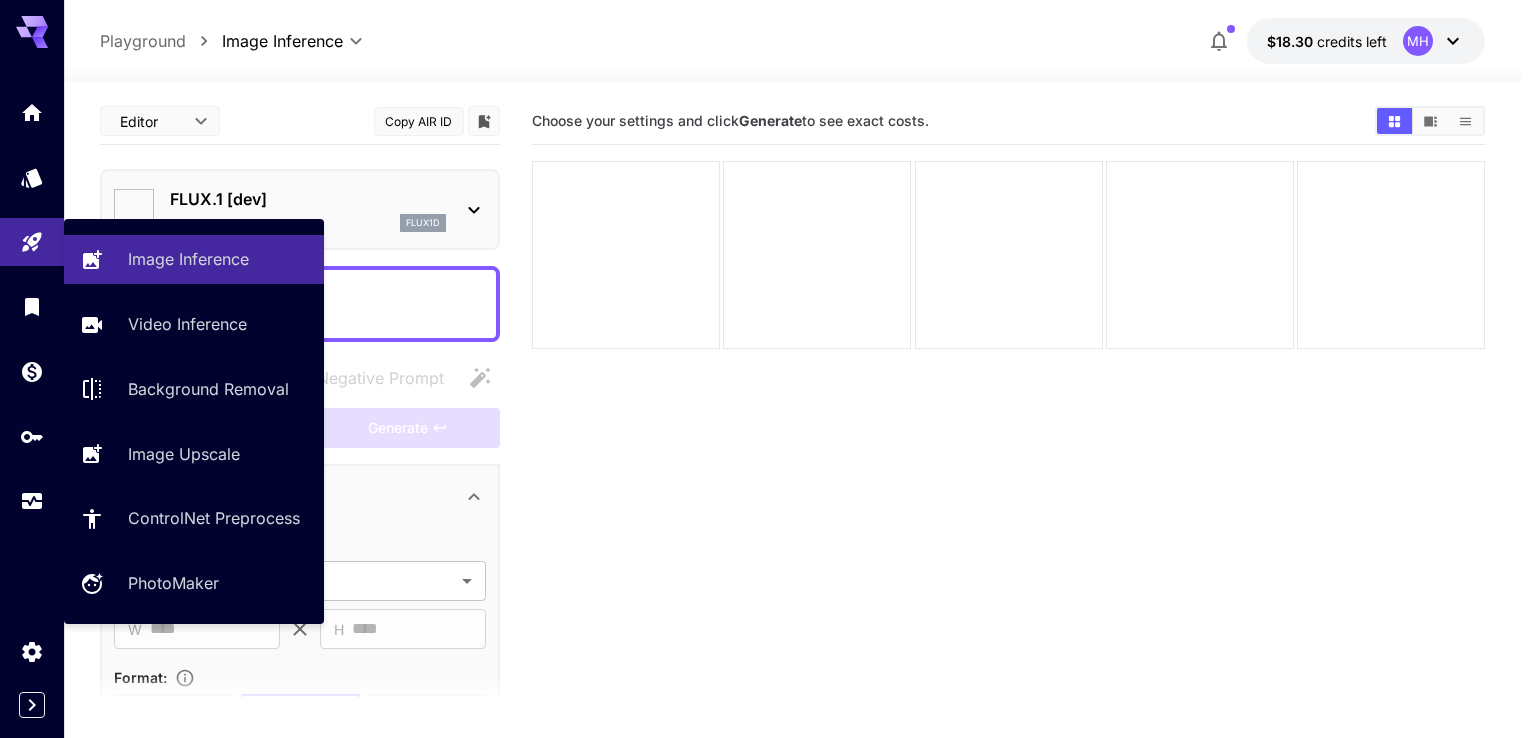 type on "**********" 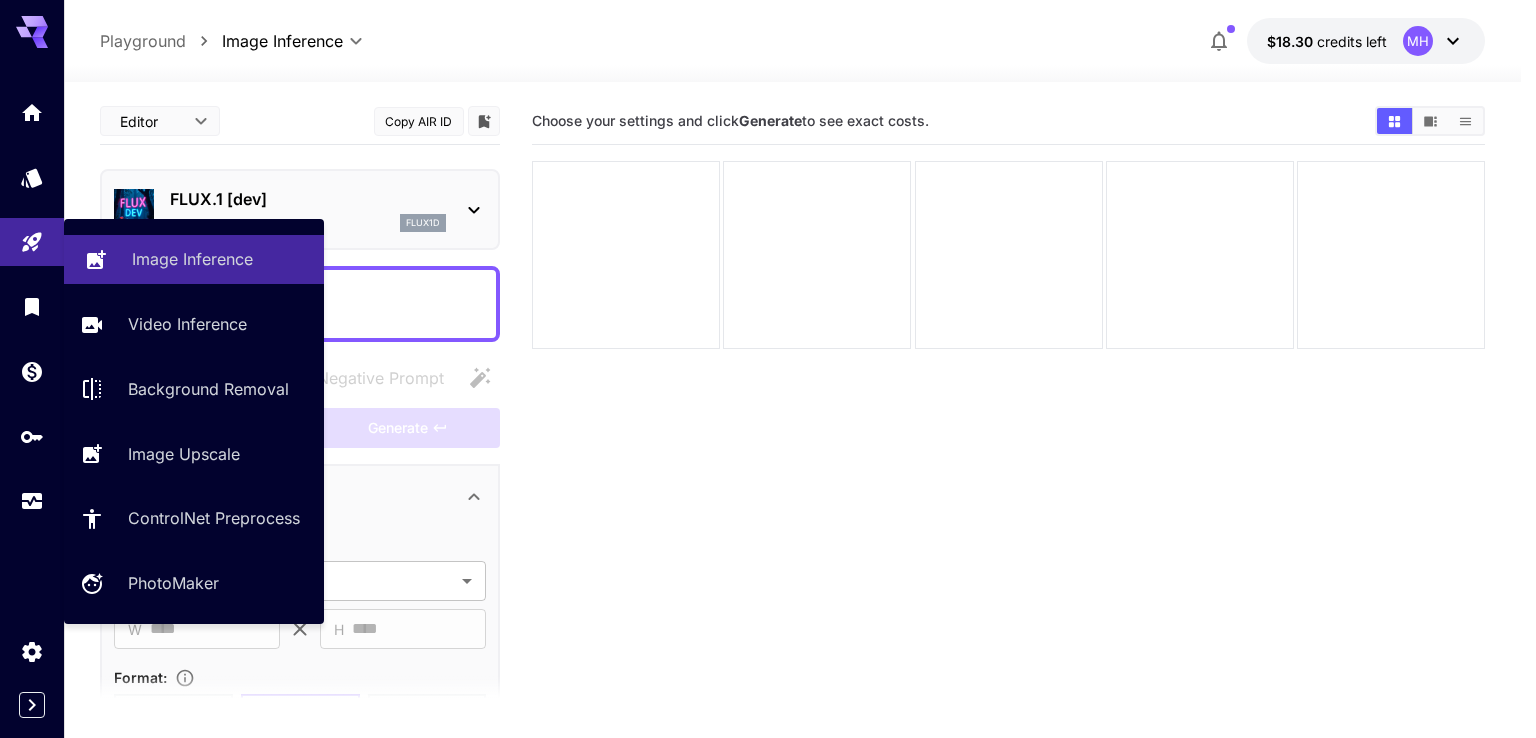 click on "Image Inference" at bounding box center (194, 259) 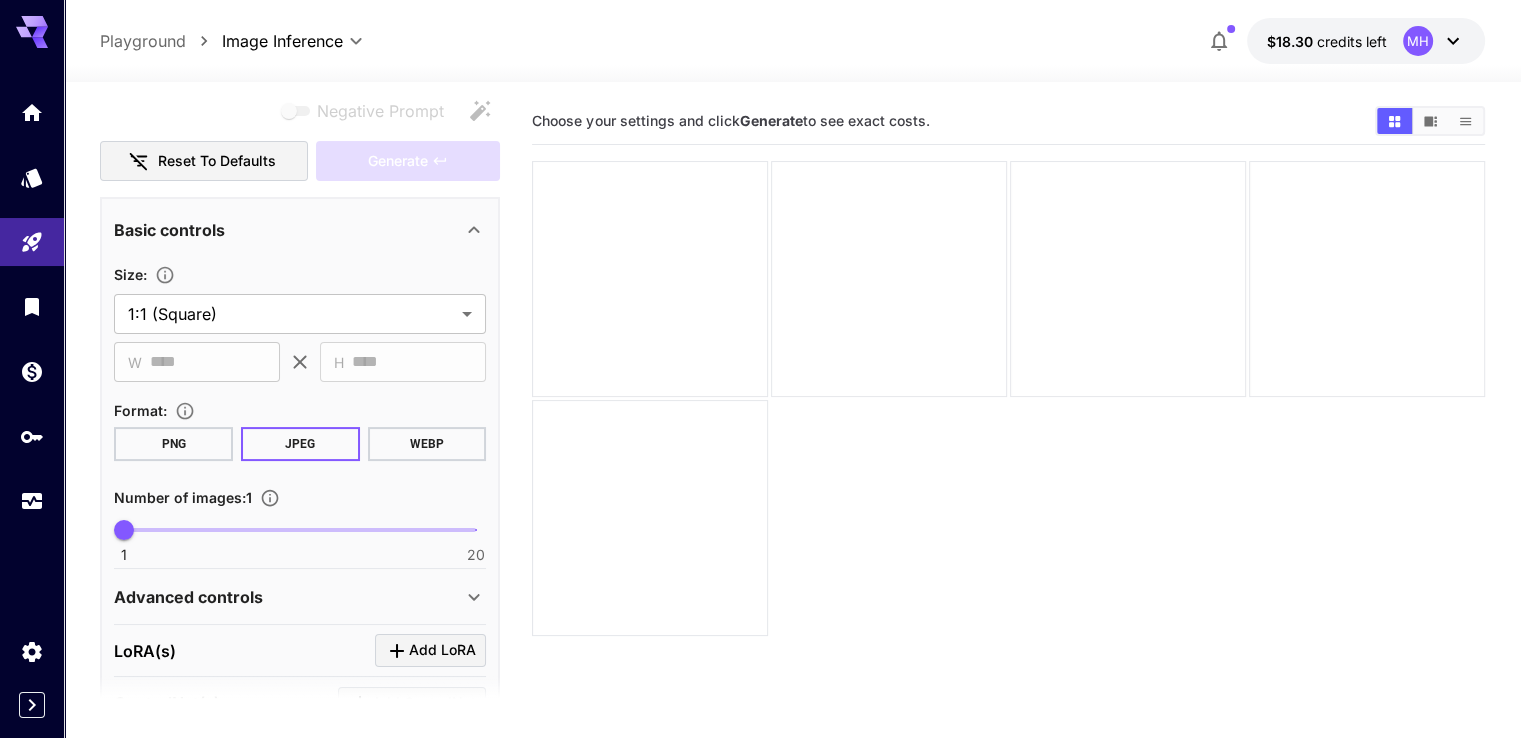 scroll, scrollTop: 300, scrollLeft: 0, axis: vertical 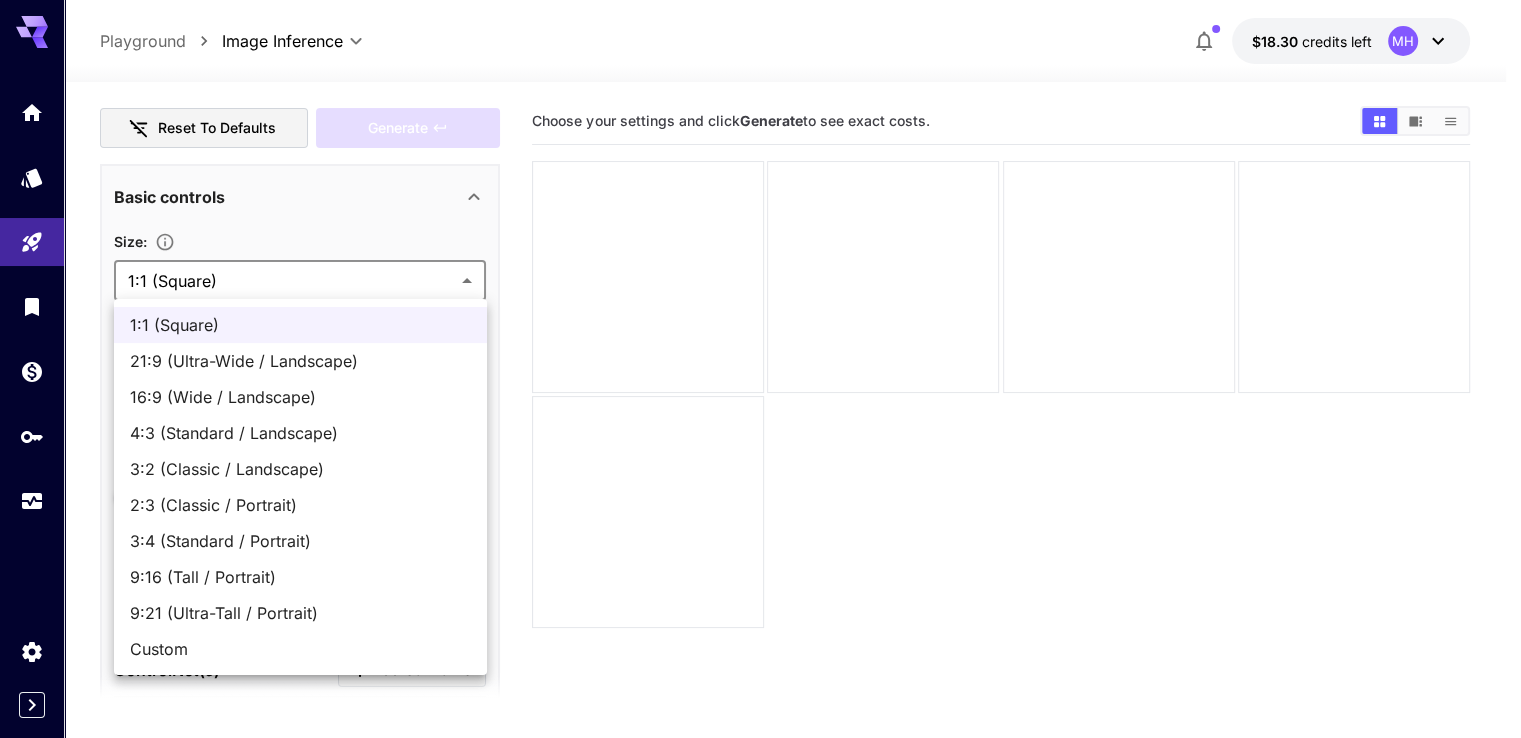 click on "**********" at bounding box center (760, 448) 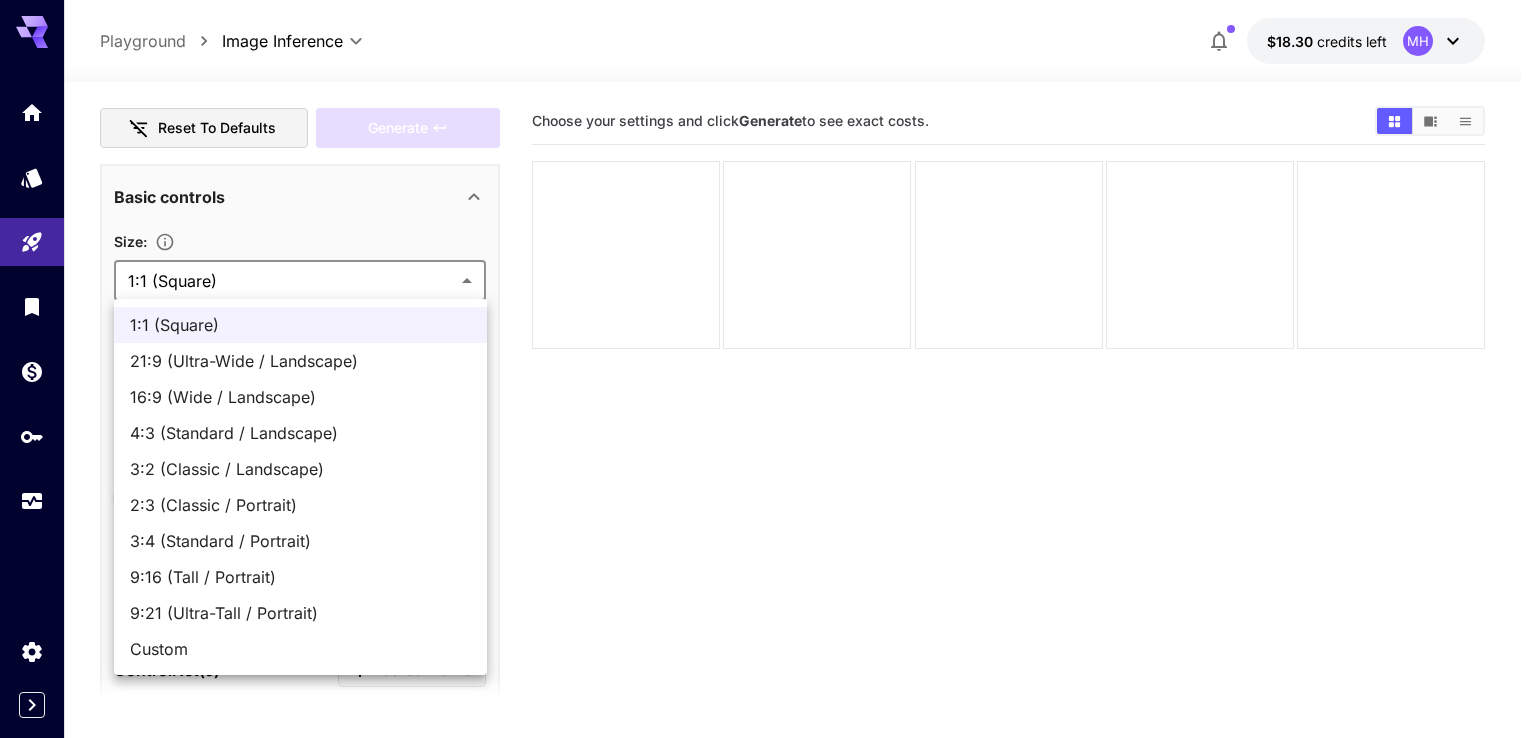 click on "Custom" at bounding box center (300, 649) 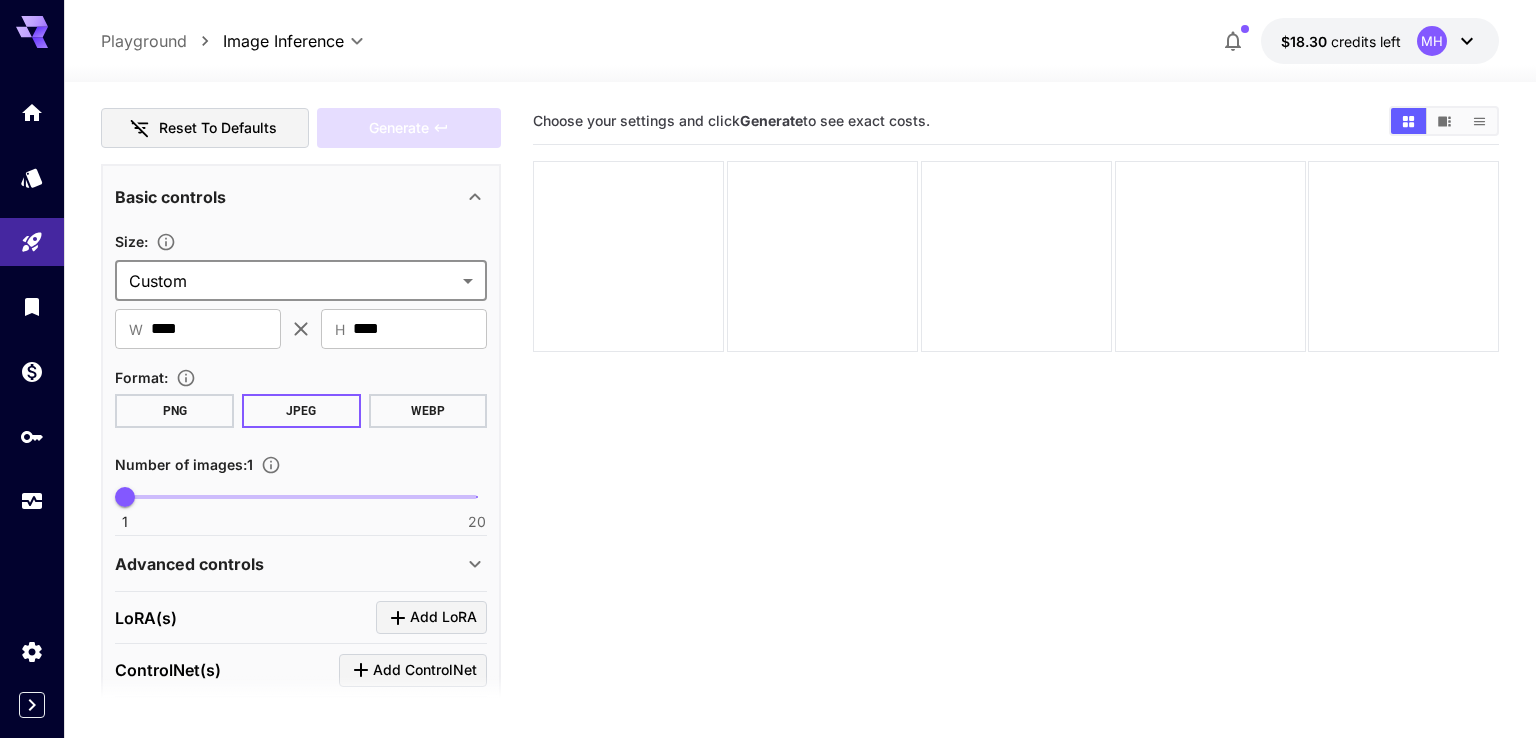 type on "******" 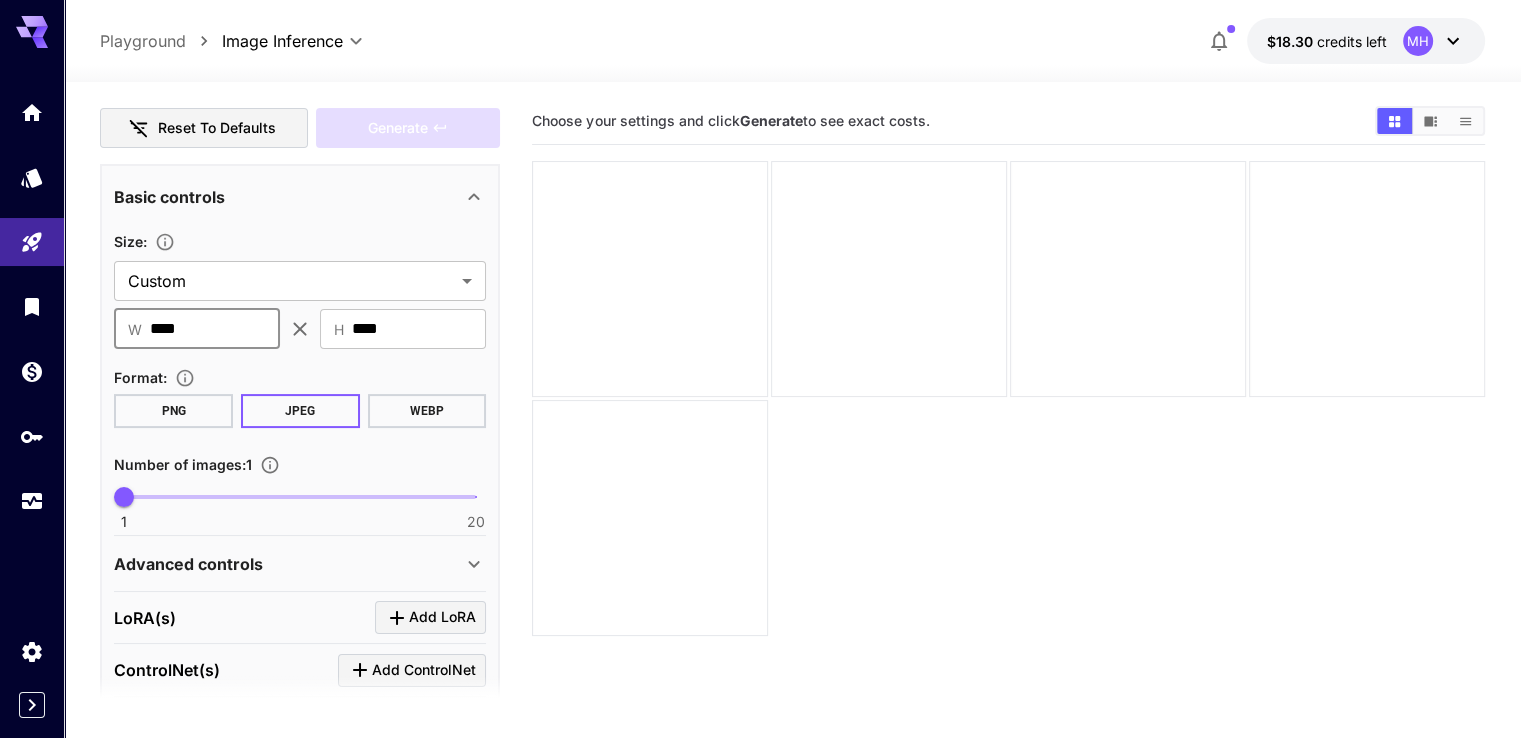 click on "****" at bounding box center [215, 329] 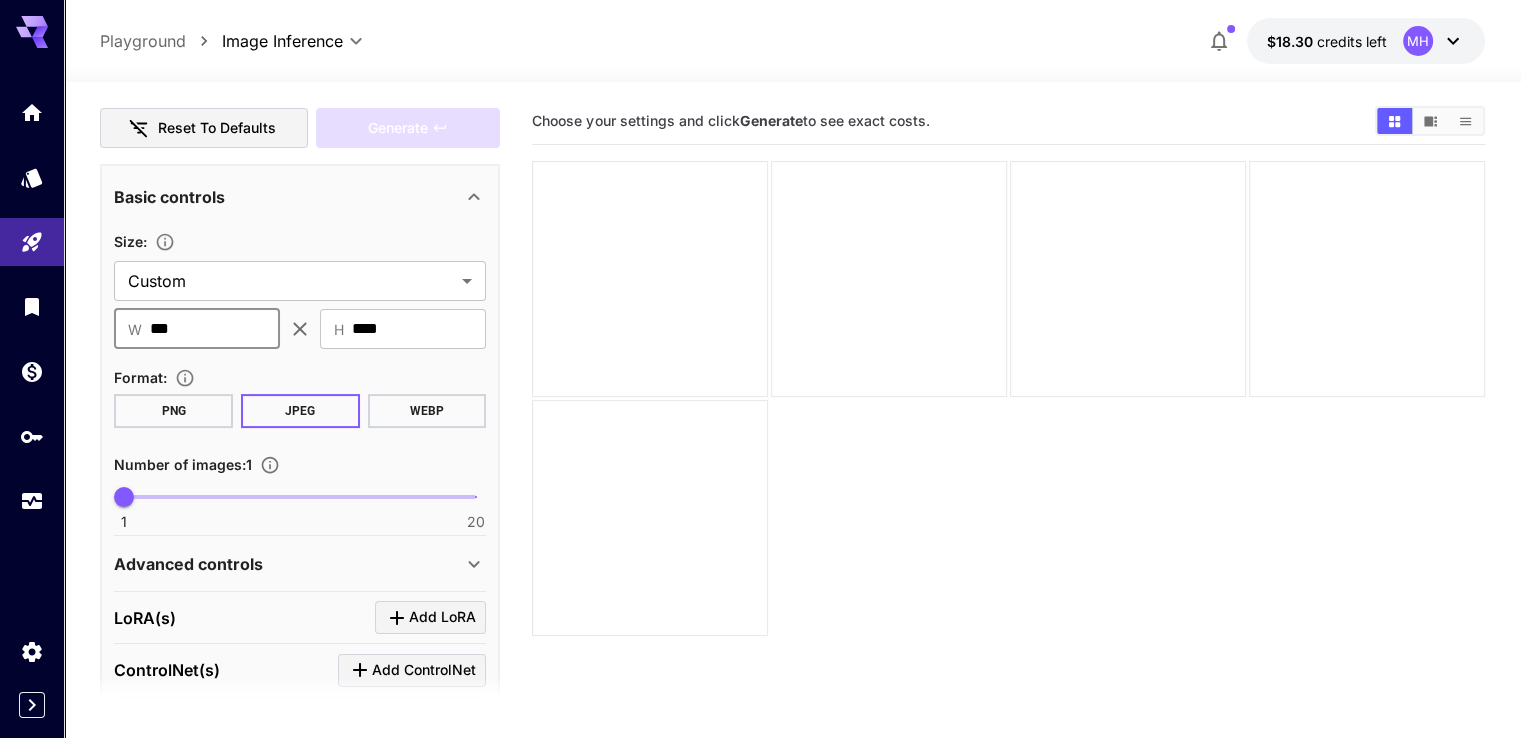 type on "***" 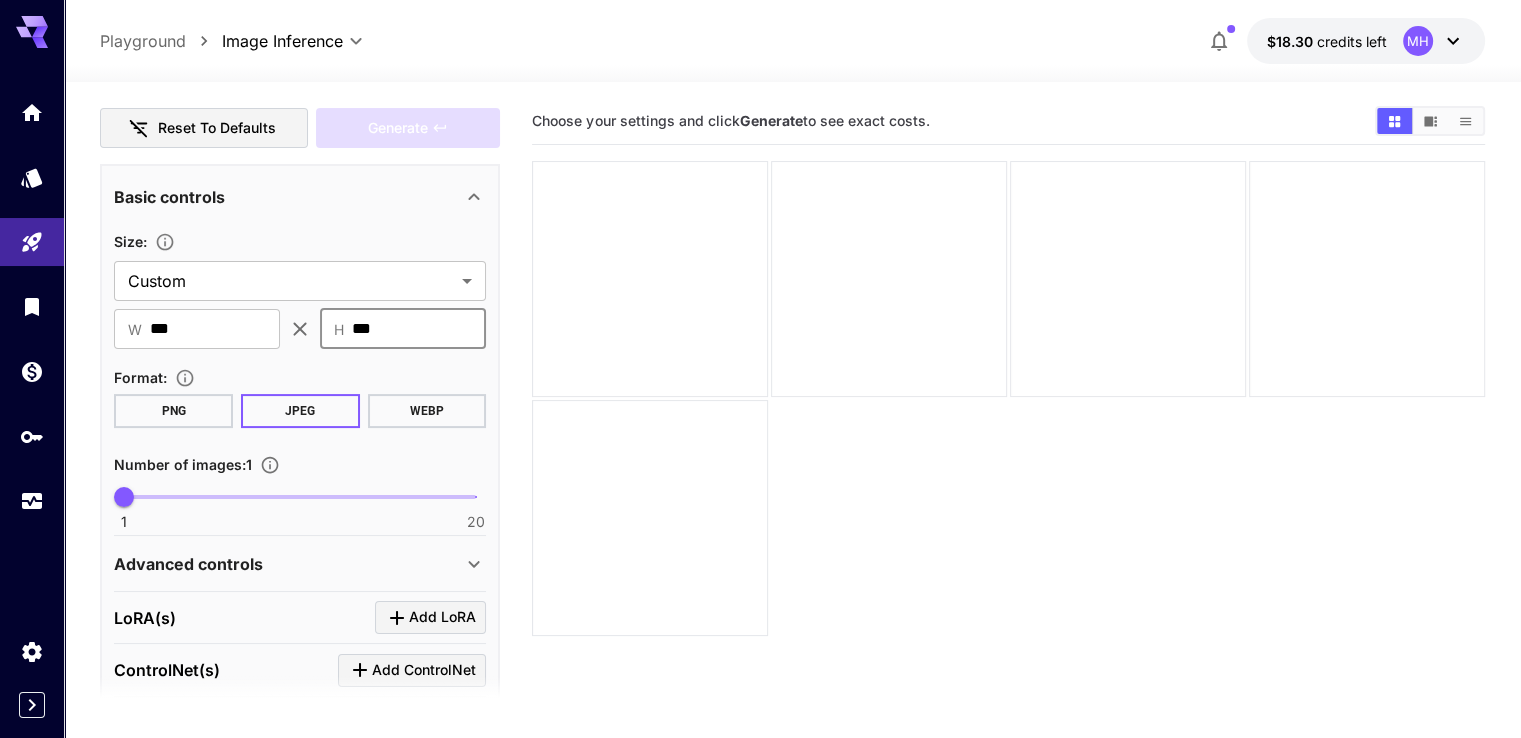 type on "***" 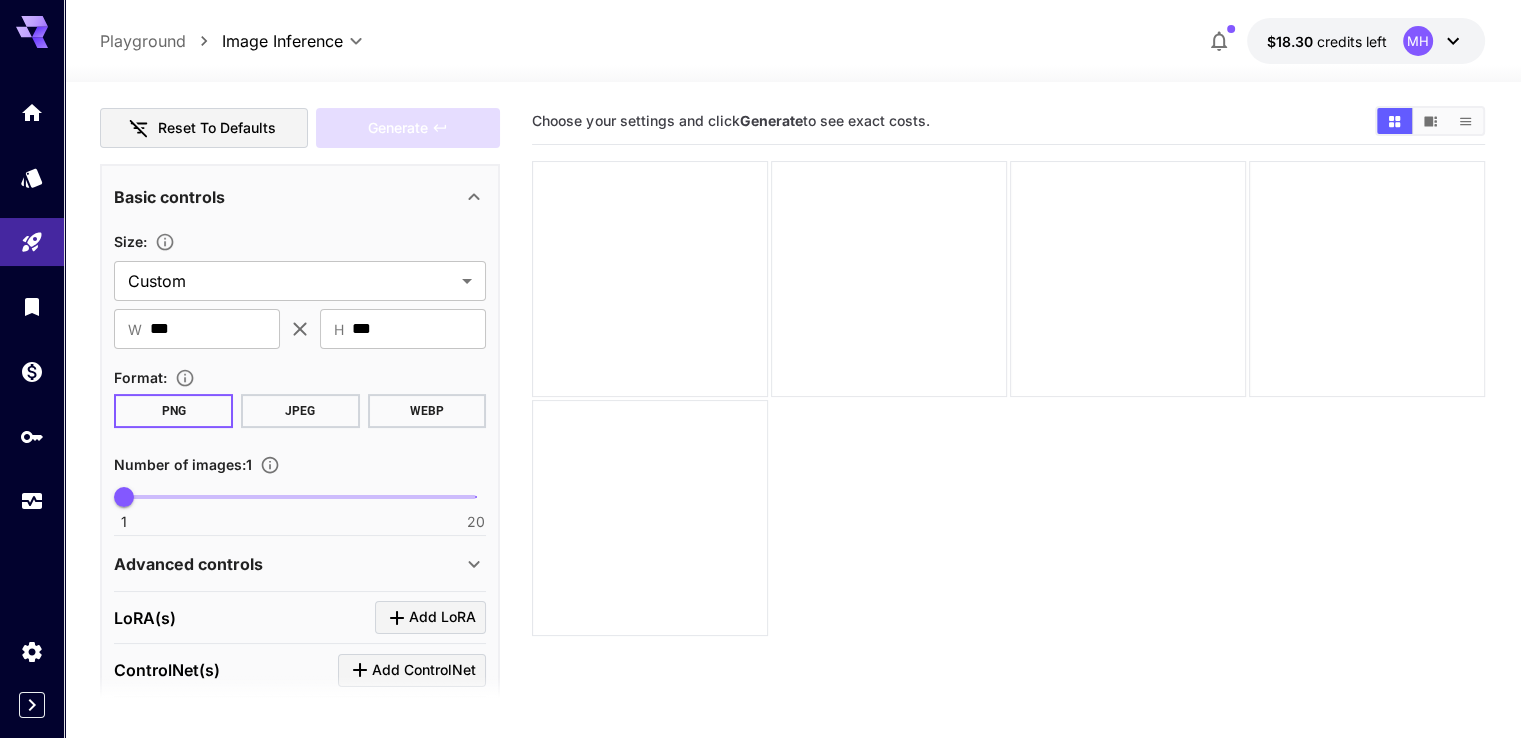 click on "Advanced controls" at bounding box center (288, 564) 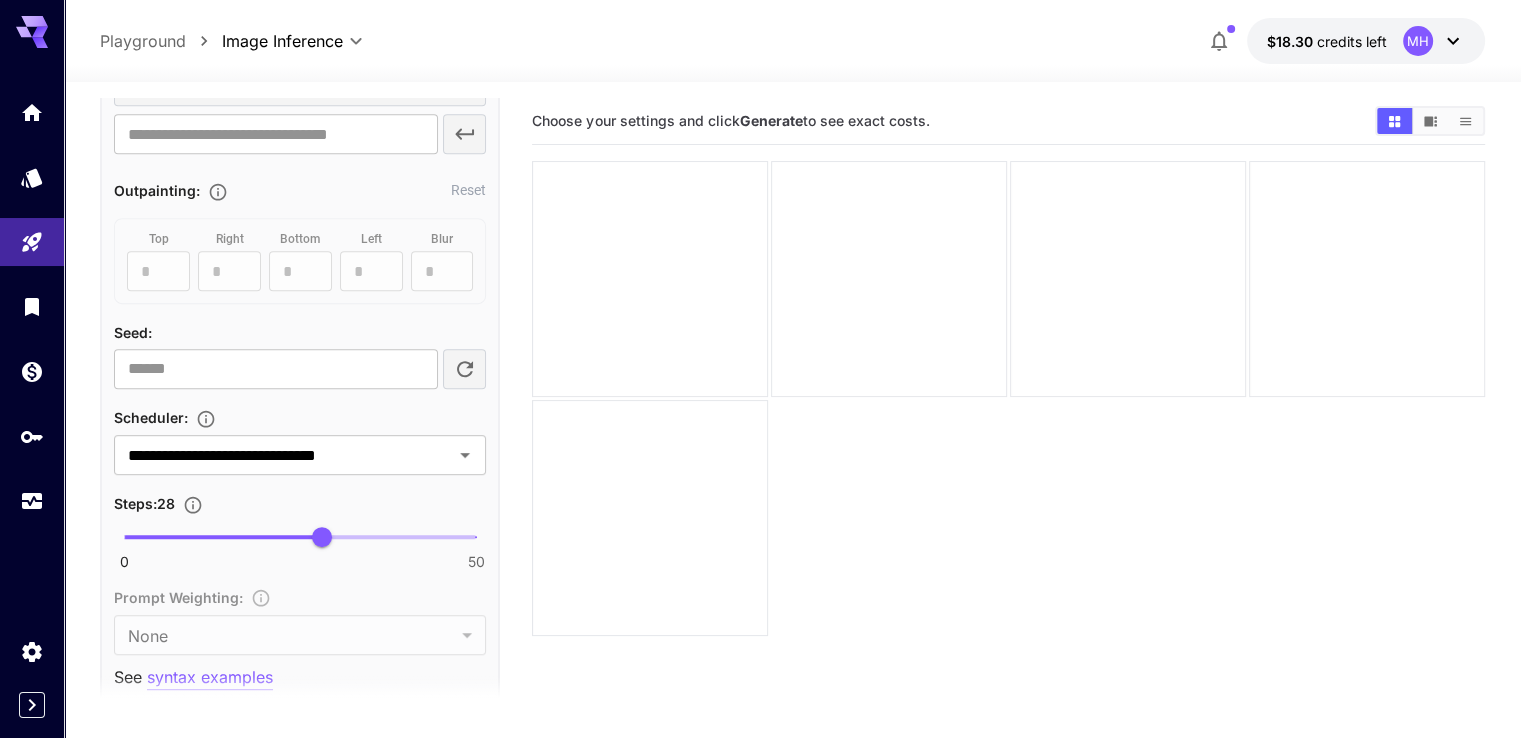 scroll, scrollTop: 600, scrollLeft: 0, axis: vertical 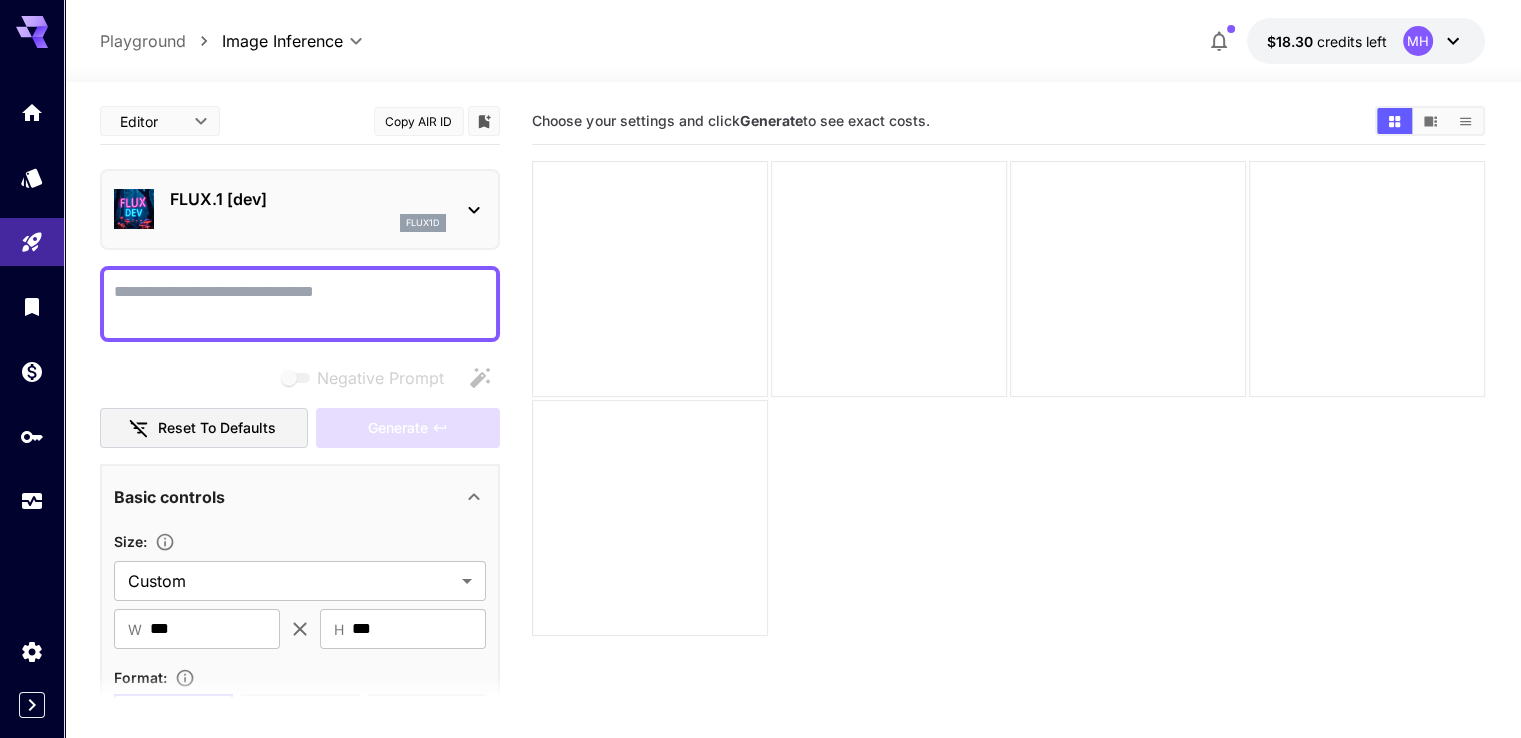 click on "Negative Prompt" at bounding box center [300, 304] 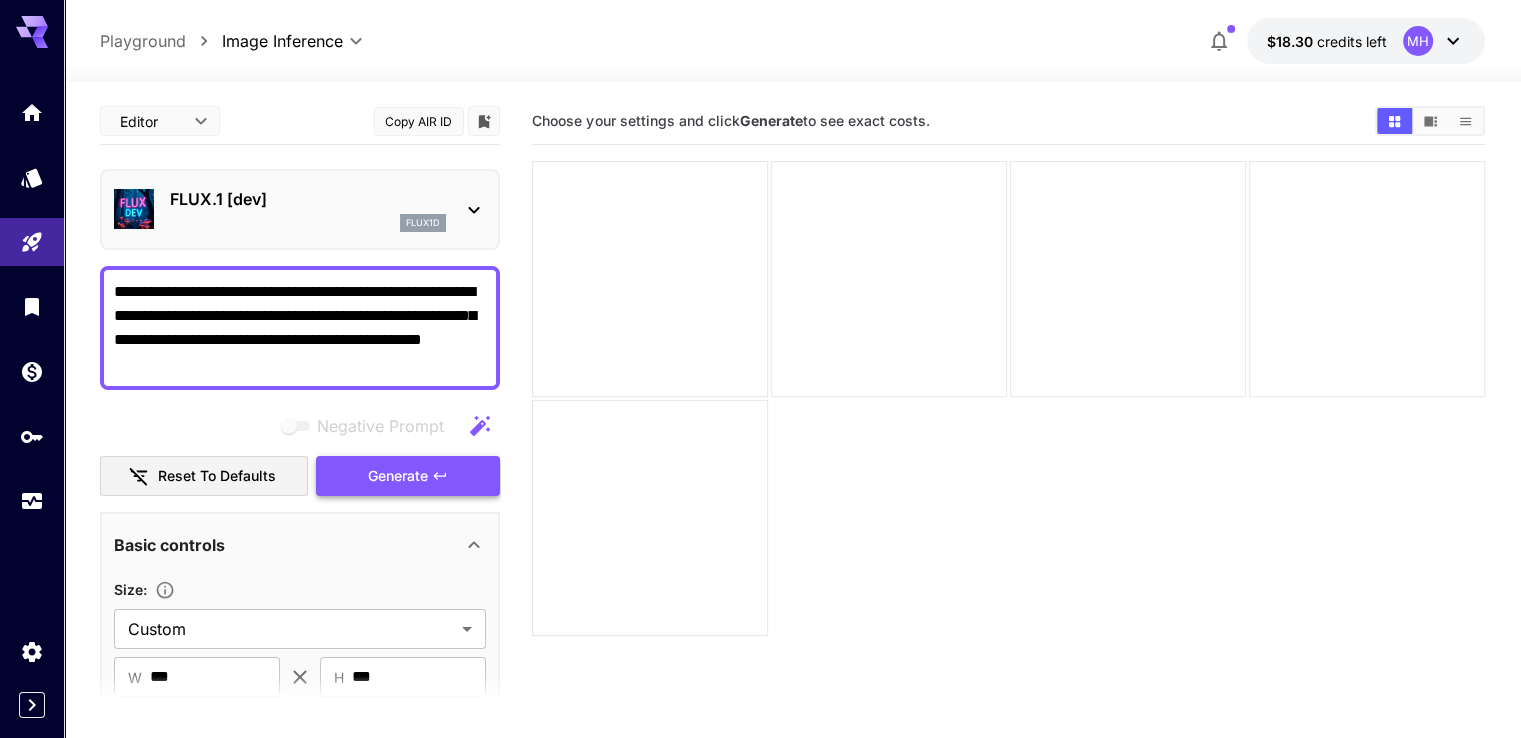 type on "**********" 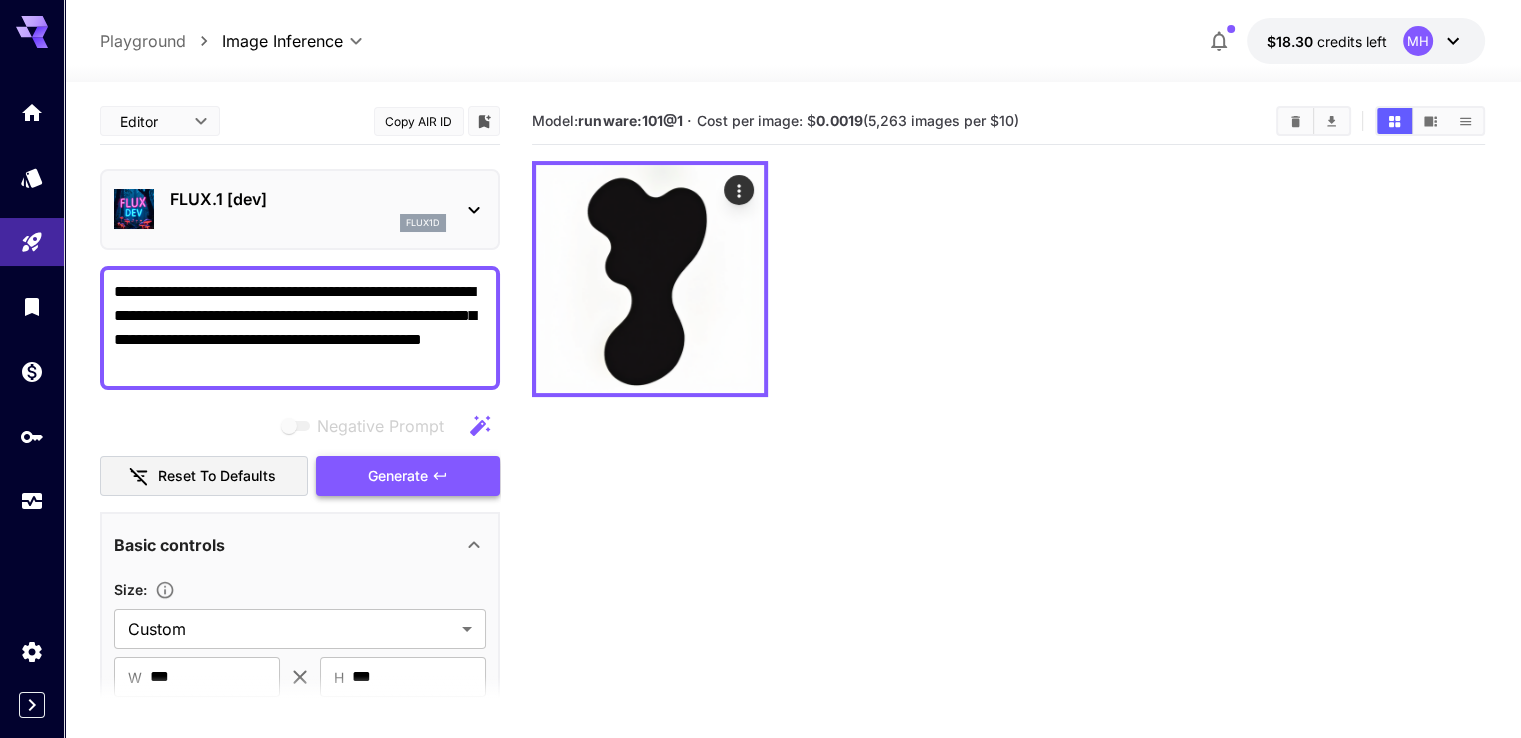 click on "Generate" at bounding box center [408, 476] 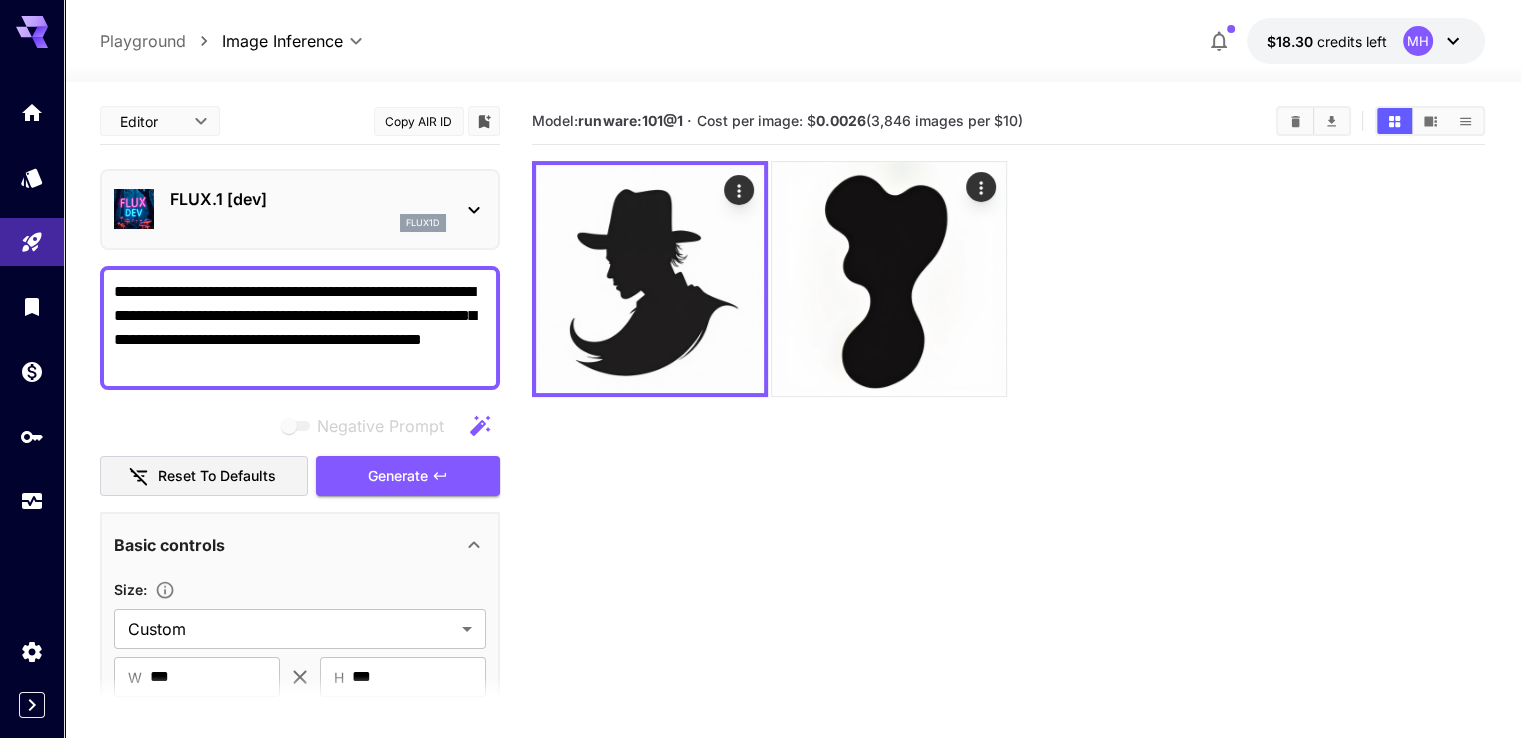 click on "FLUX.1 [dev] flux1d" at bounding box center [308, 209] 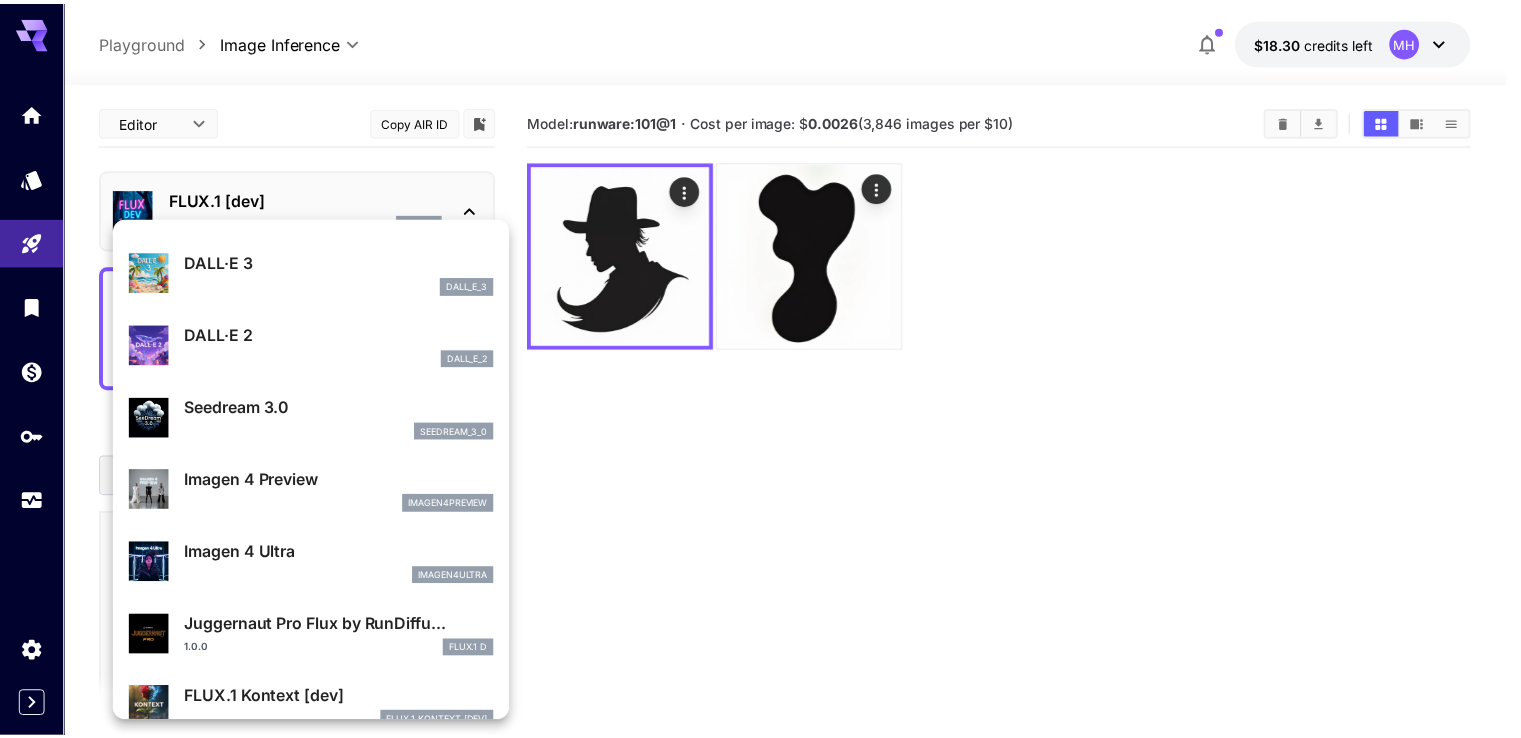 scroll, scrollTop: 303, scrollLeft: 0, axis: vertical 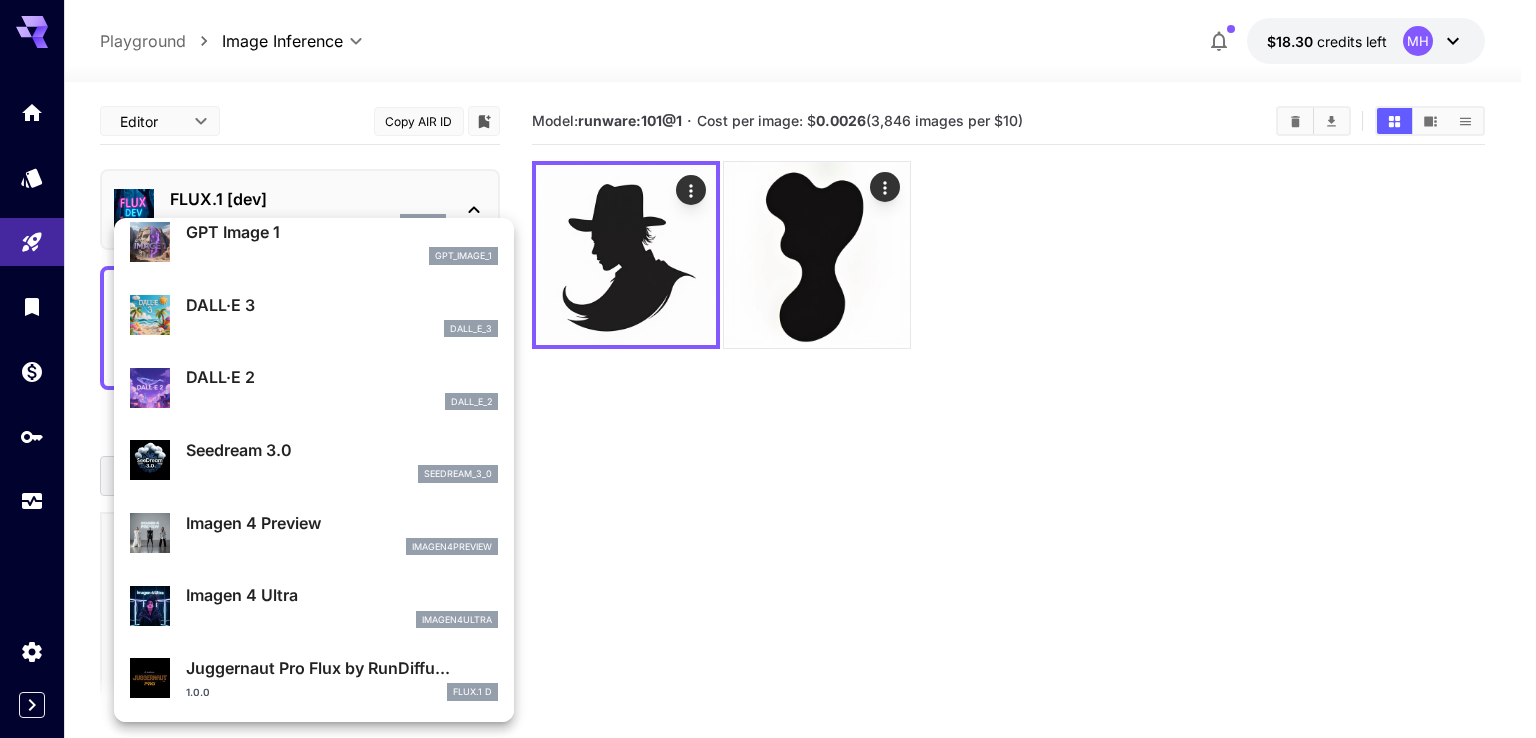 click on "DALL·E 3" at bounding box center [342, 305] 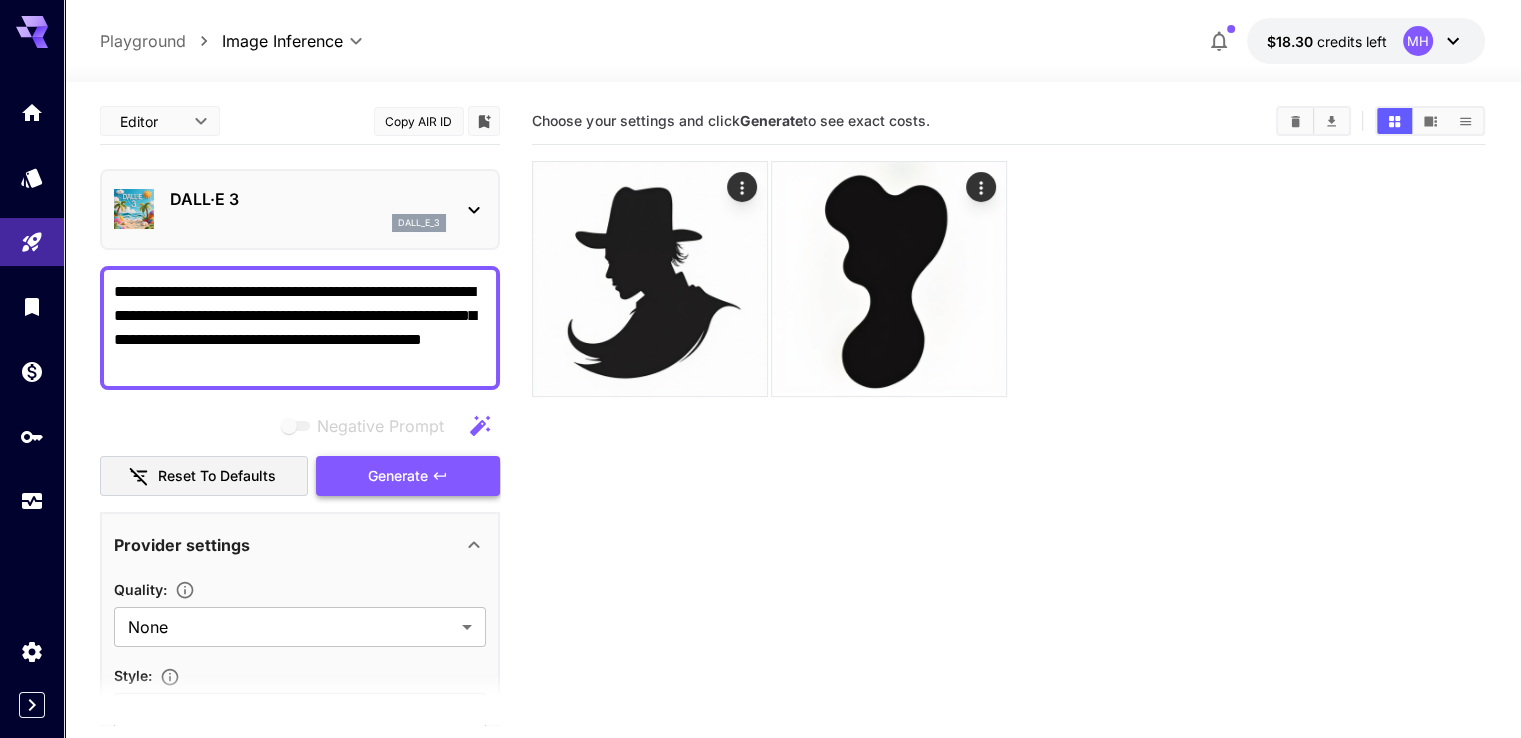 click on "Generate" at bounding box center (408, 476) 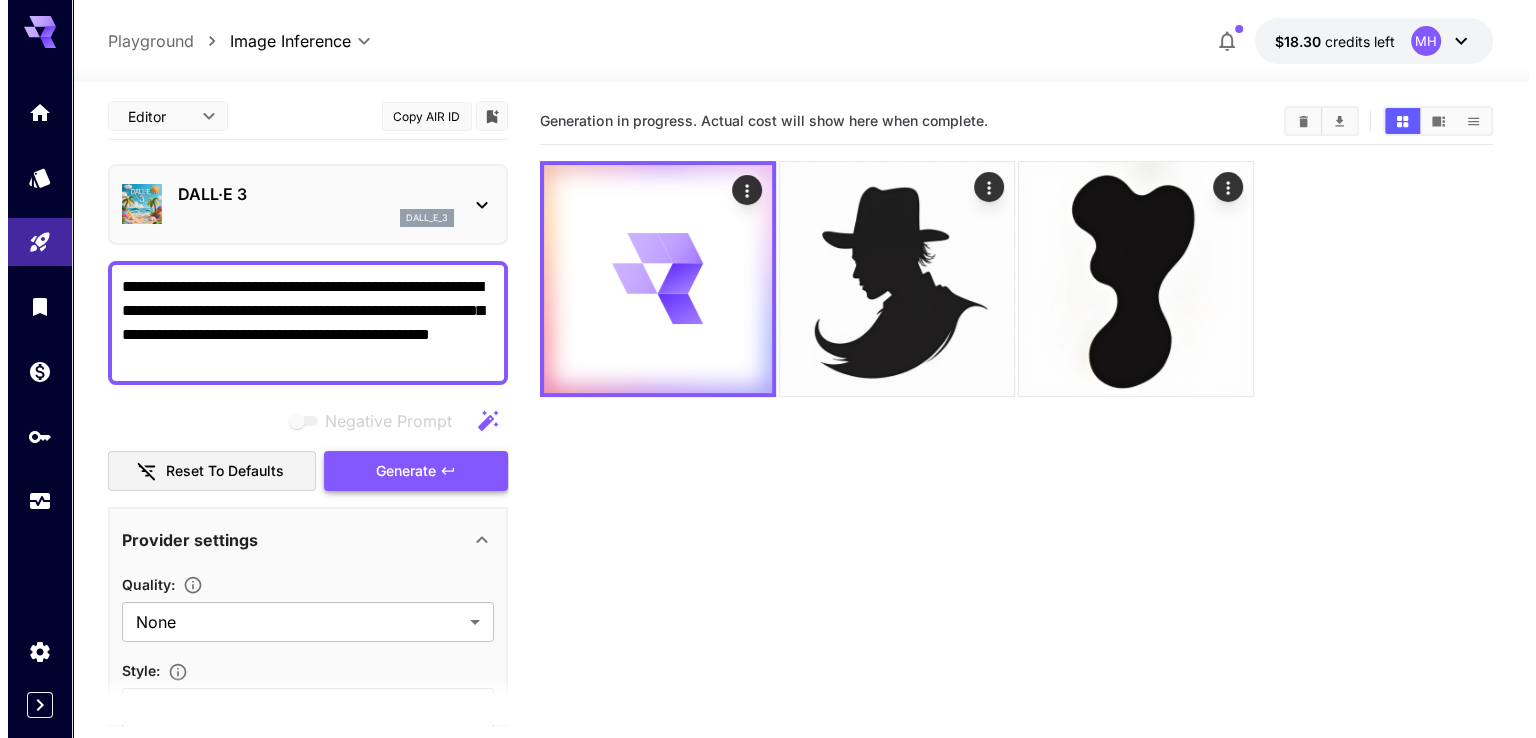 scroll, scrollTop: 0, scrollLeft: 0, axis: both 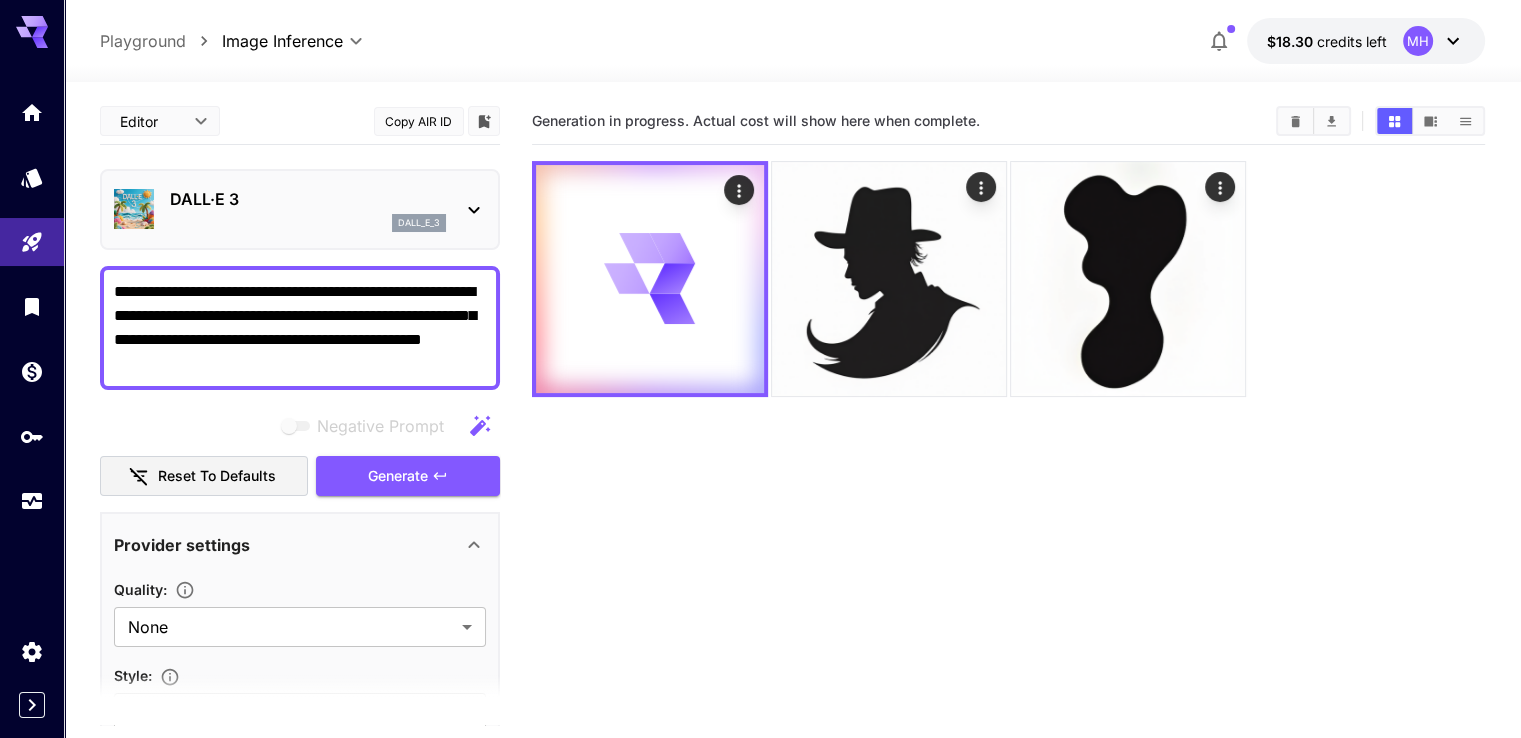 type 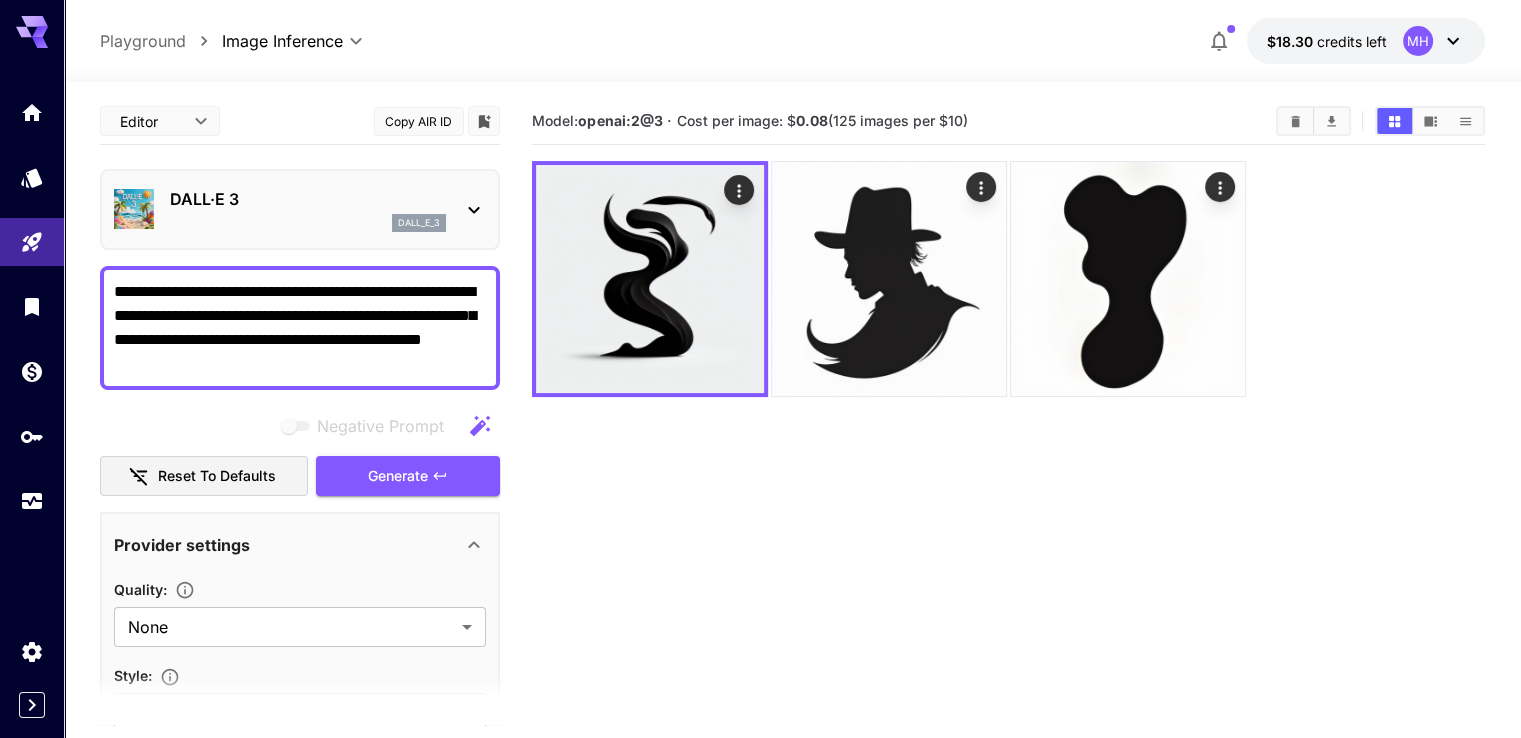 click on "DALL·E 3" at bounding box center [308, 199] 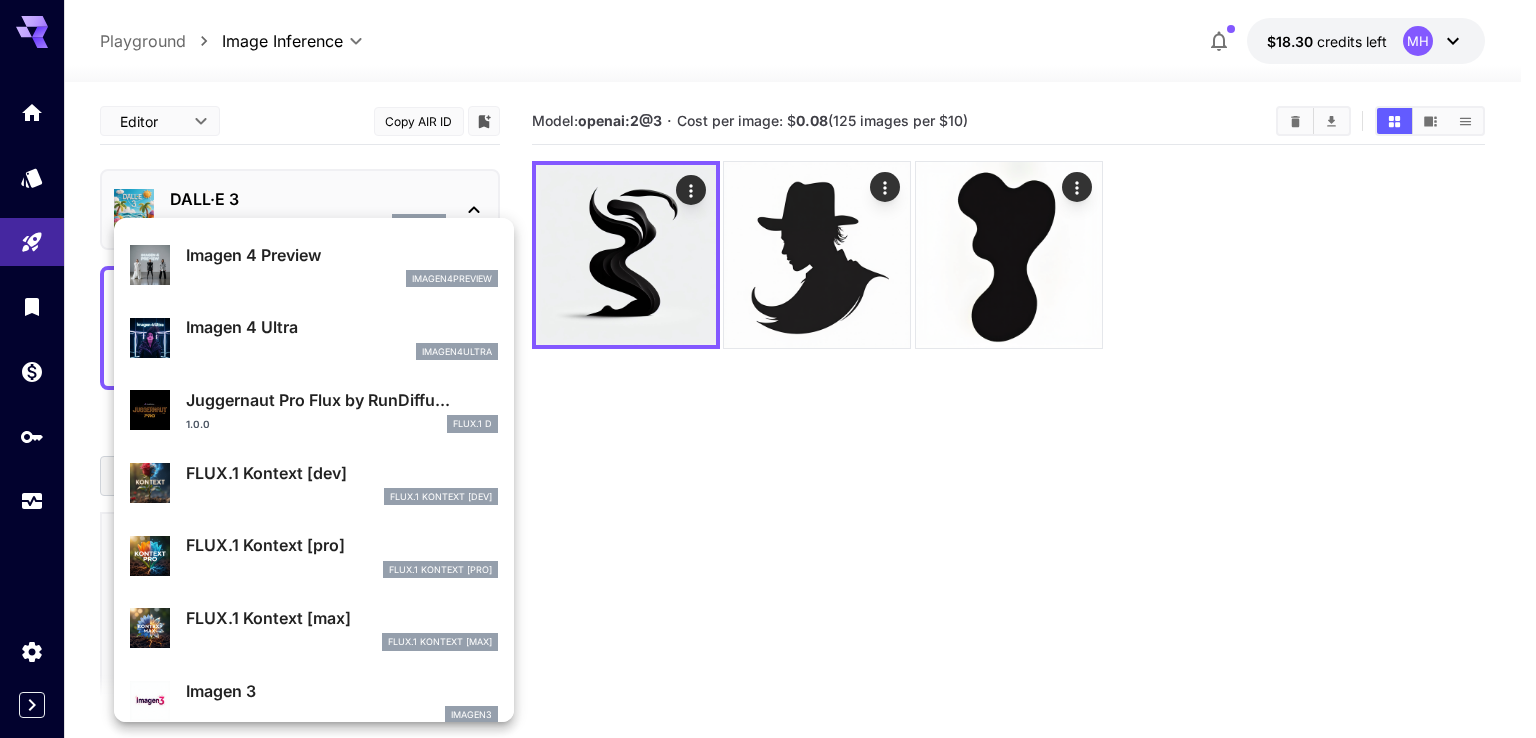 scroll, scrollTop: 539, scrollLeft: 0, axis: vertical 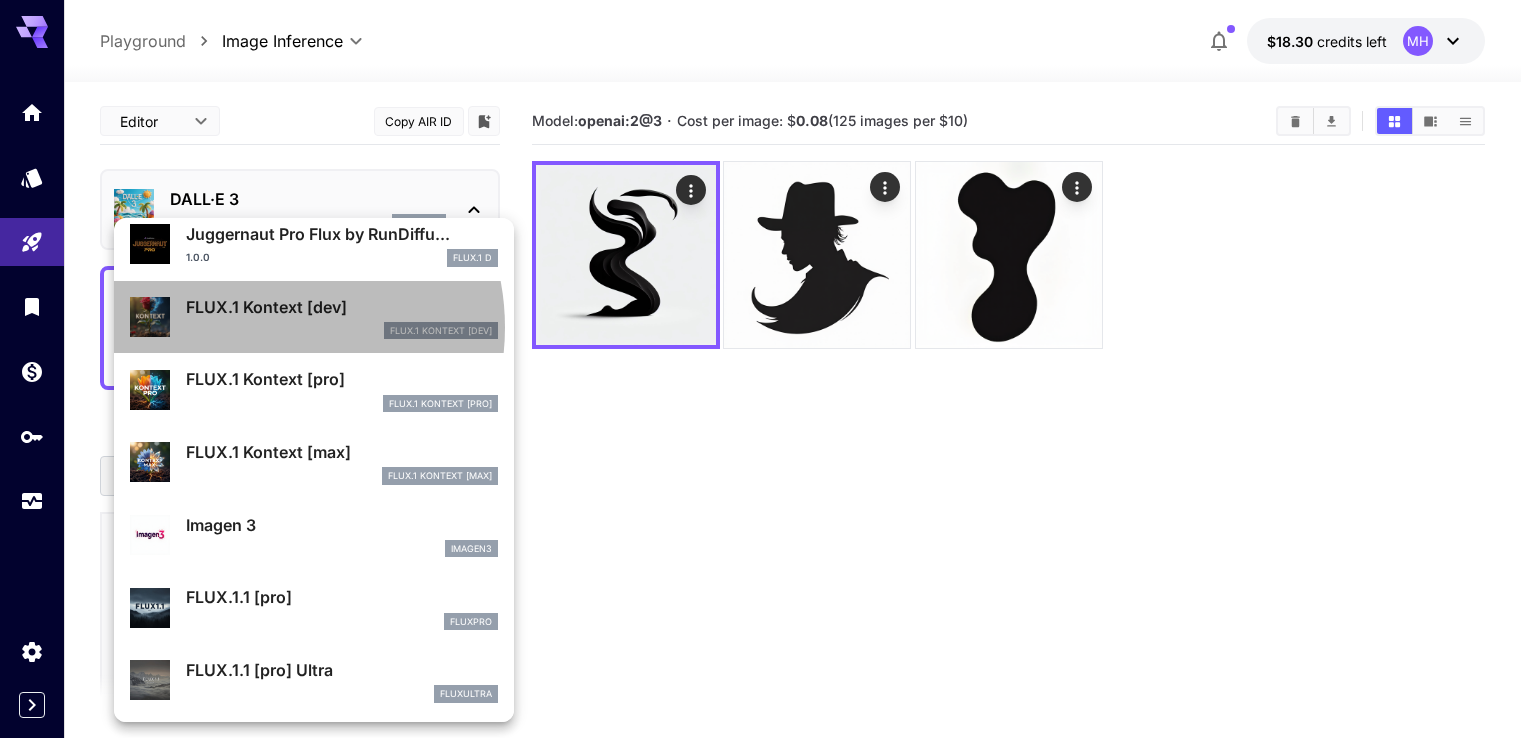 click on "FlUX.1 Kontext [dev]" at bounding box center [342, 331] 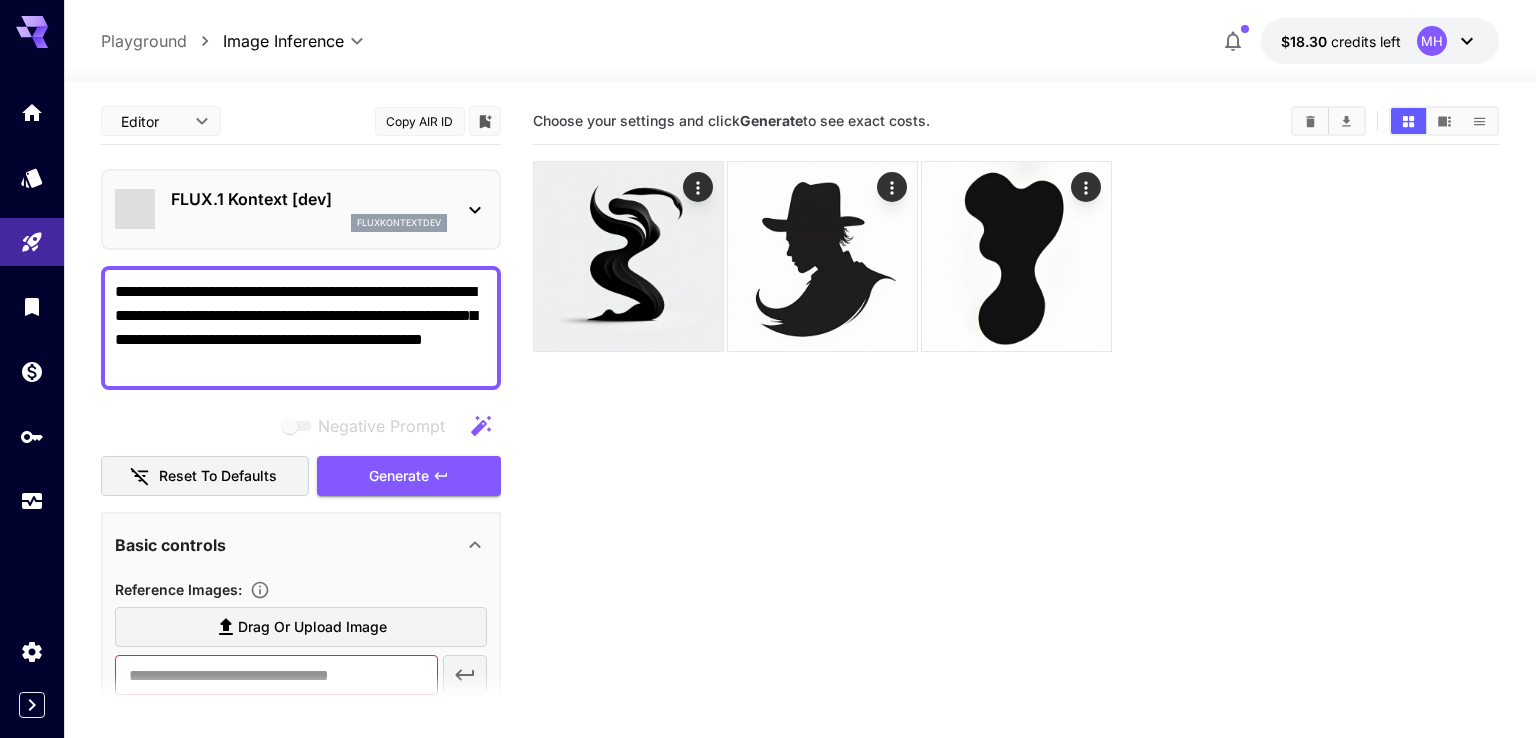 type on "*******" 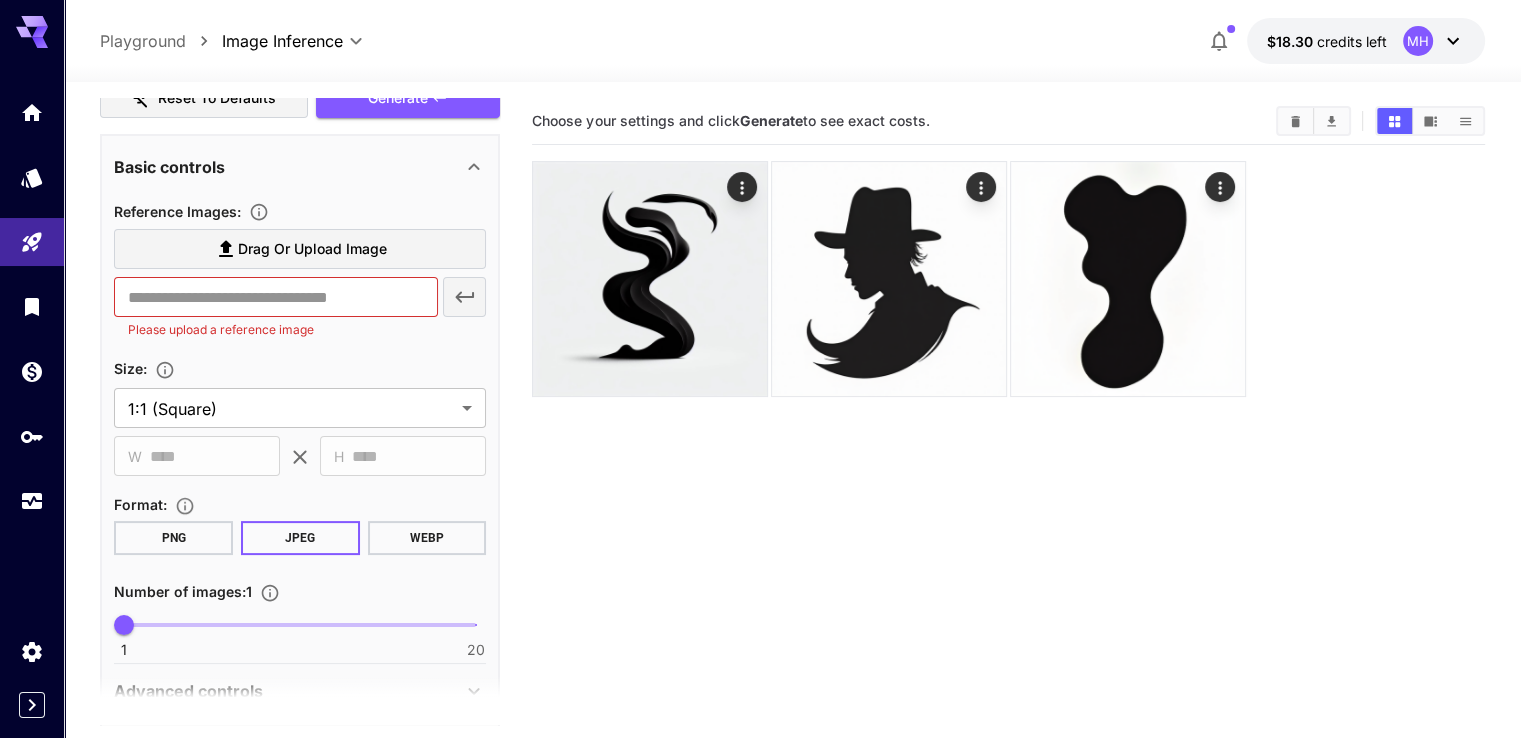 scroll, scrollTop: 382, scrollLeft: 0, axis: vertical 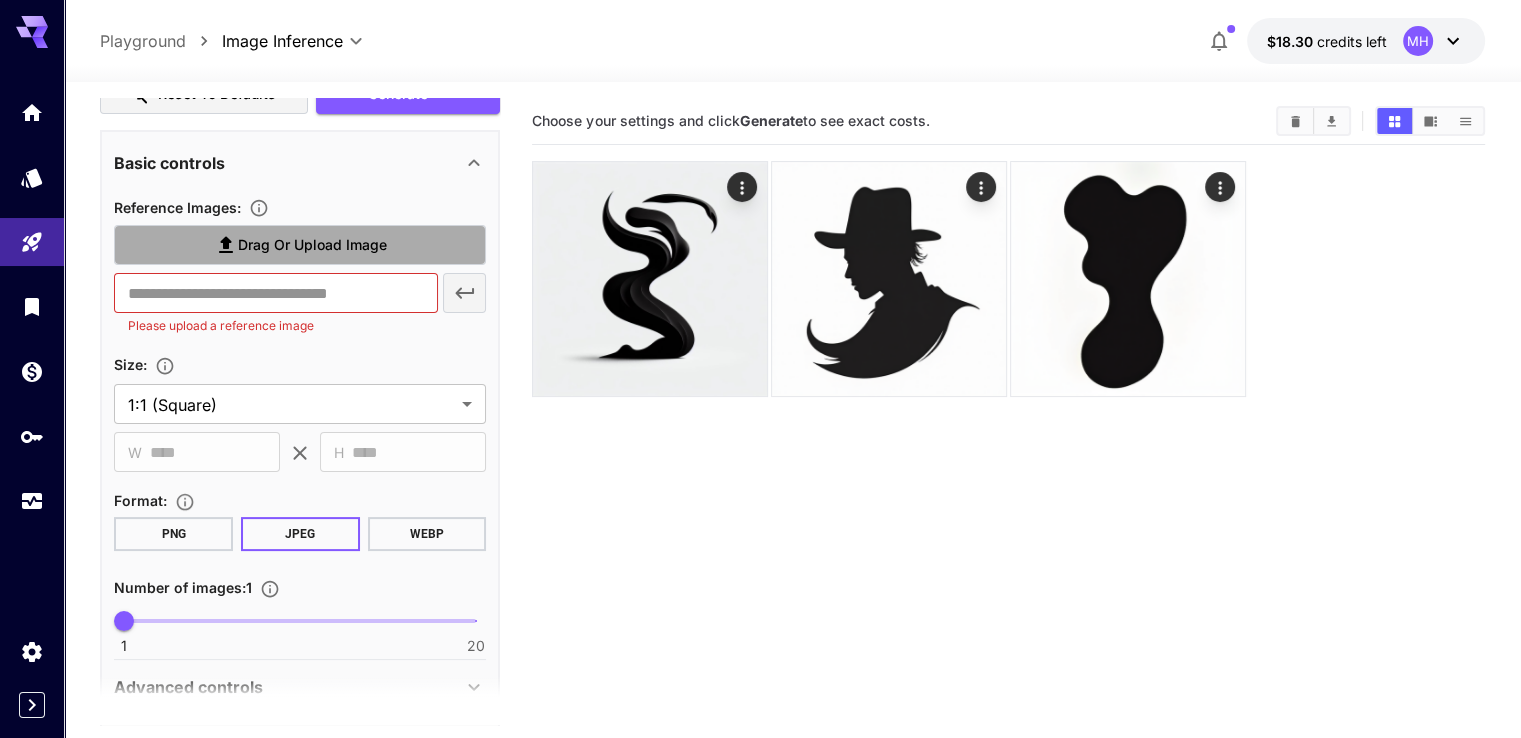 click on "Drag or upload image" at bounding box center (312, 245) 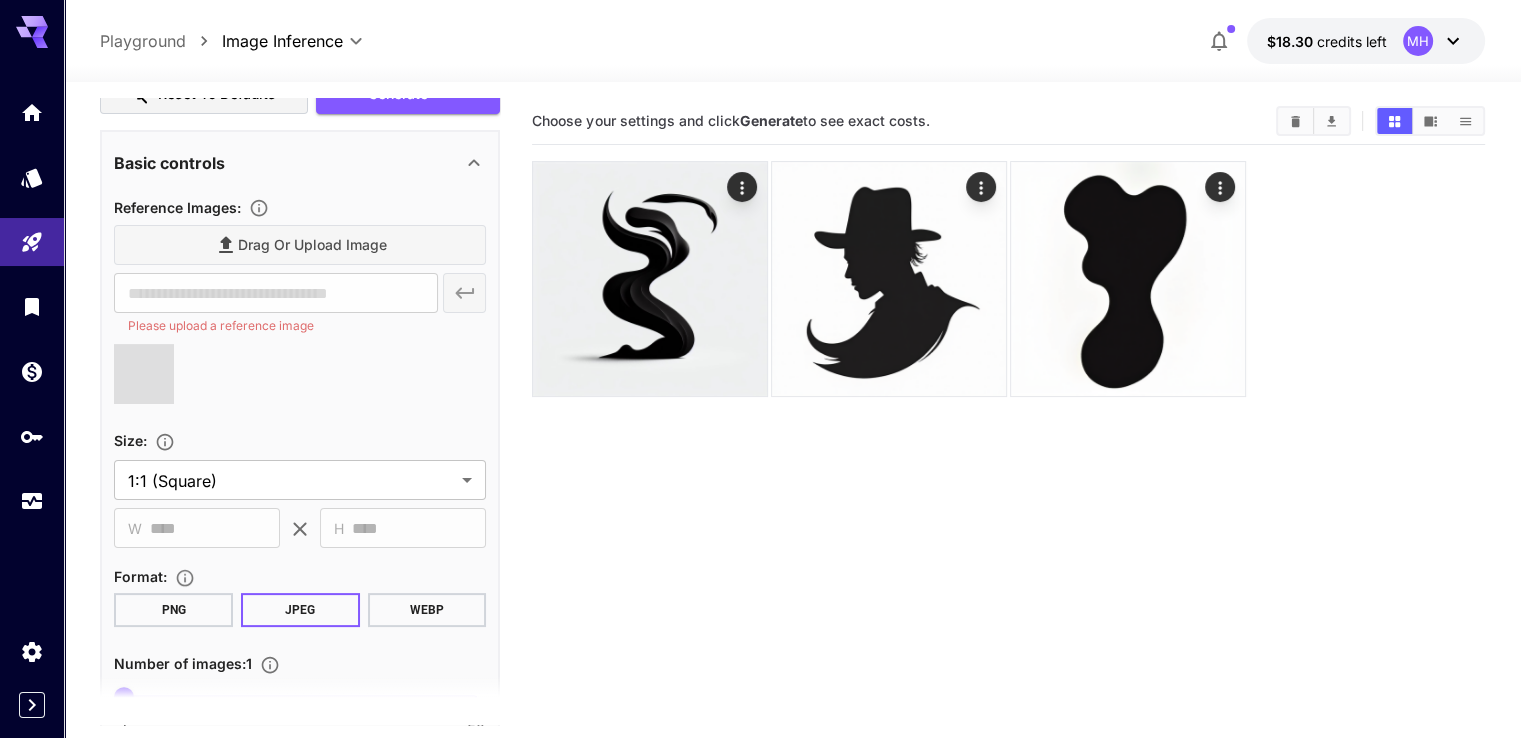 type on "**********" 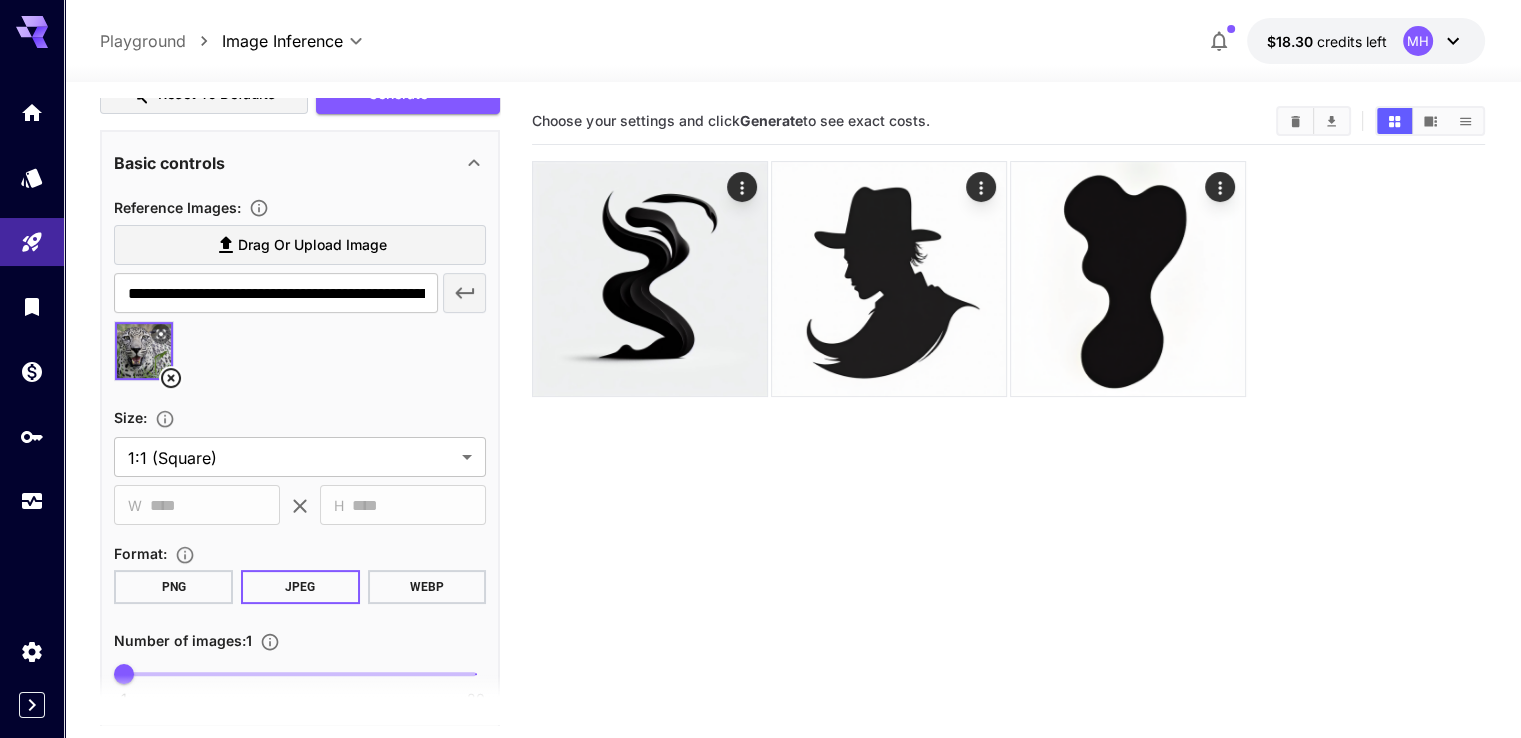 click at bounding box center [144, 351] 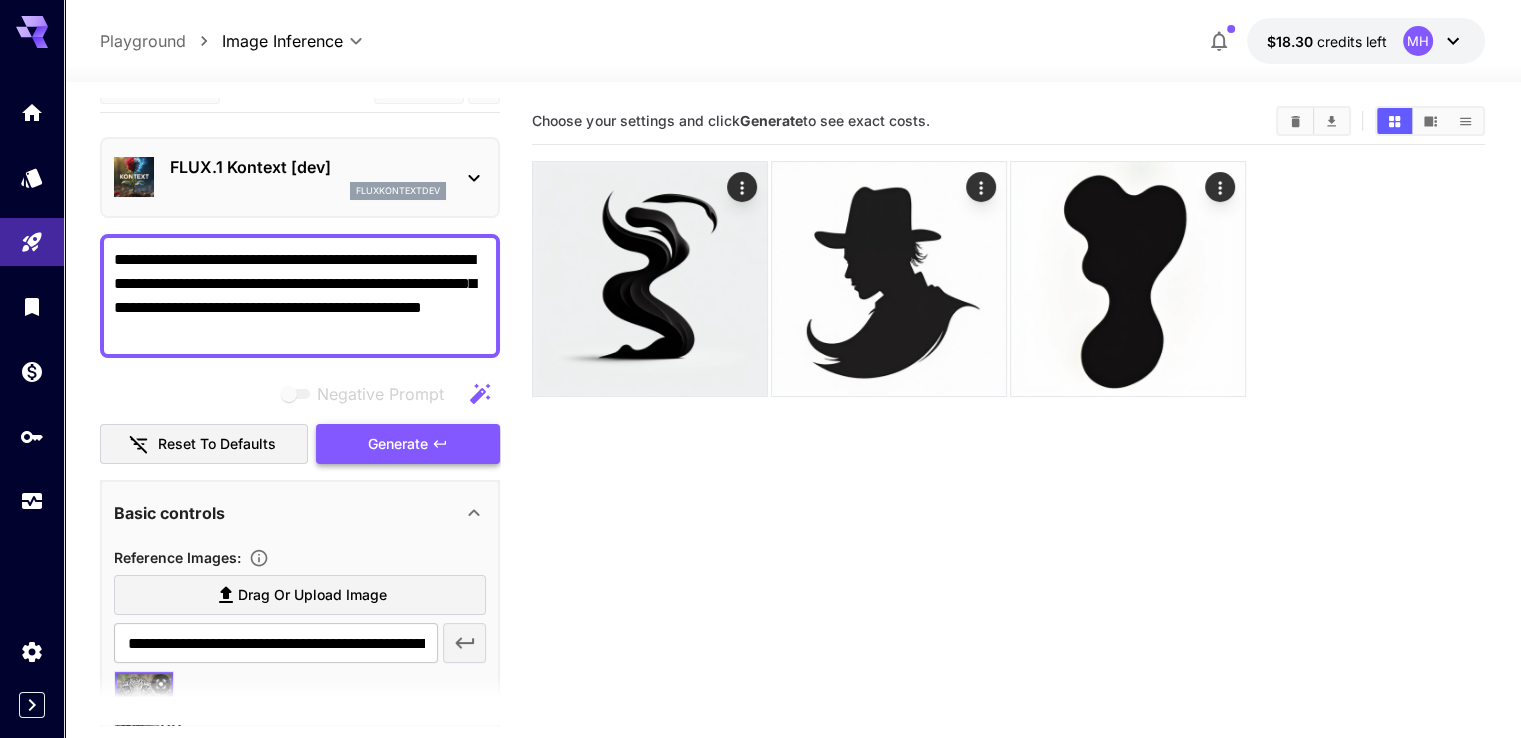 scroll, scrollTop: 0, scrollLeft: 0, axis: both 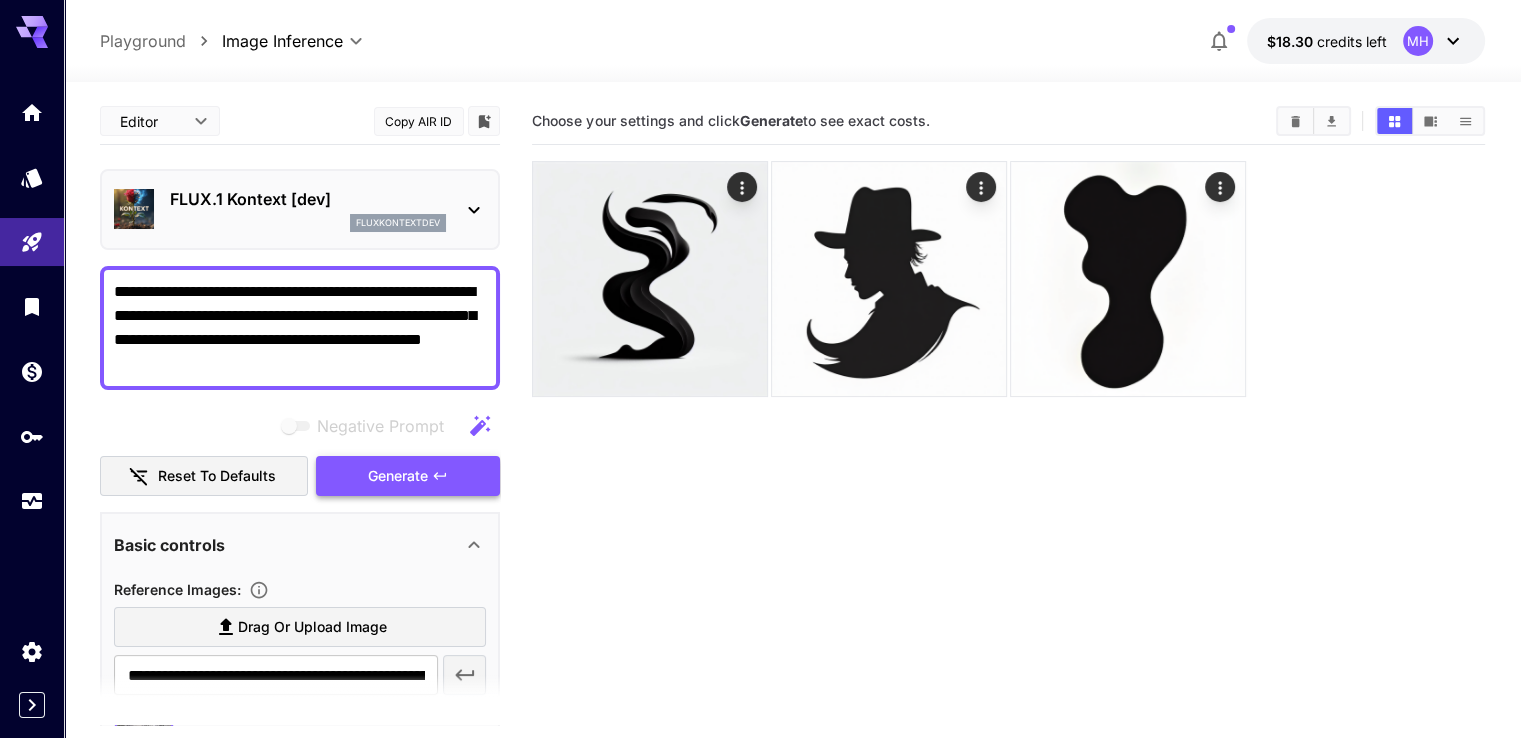 click on "Generate" at bounding box center (398, 476) 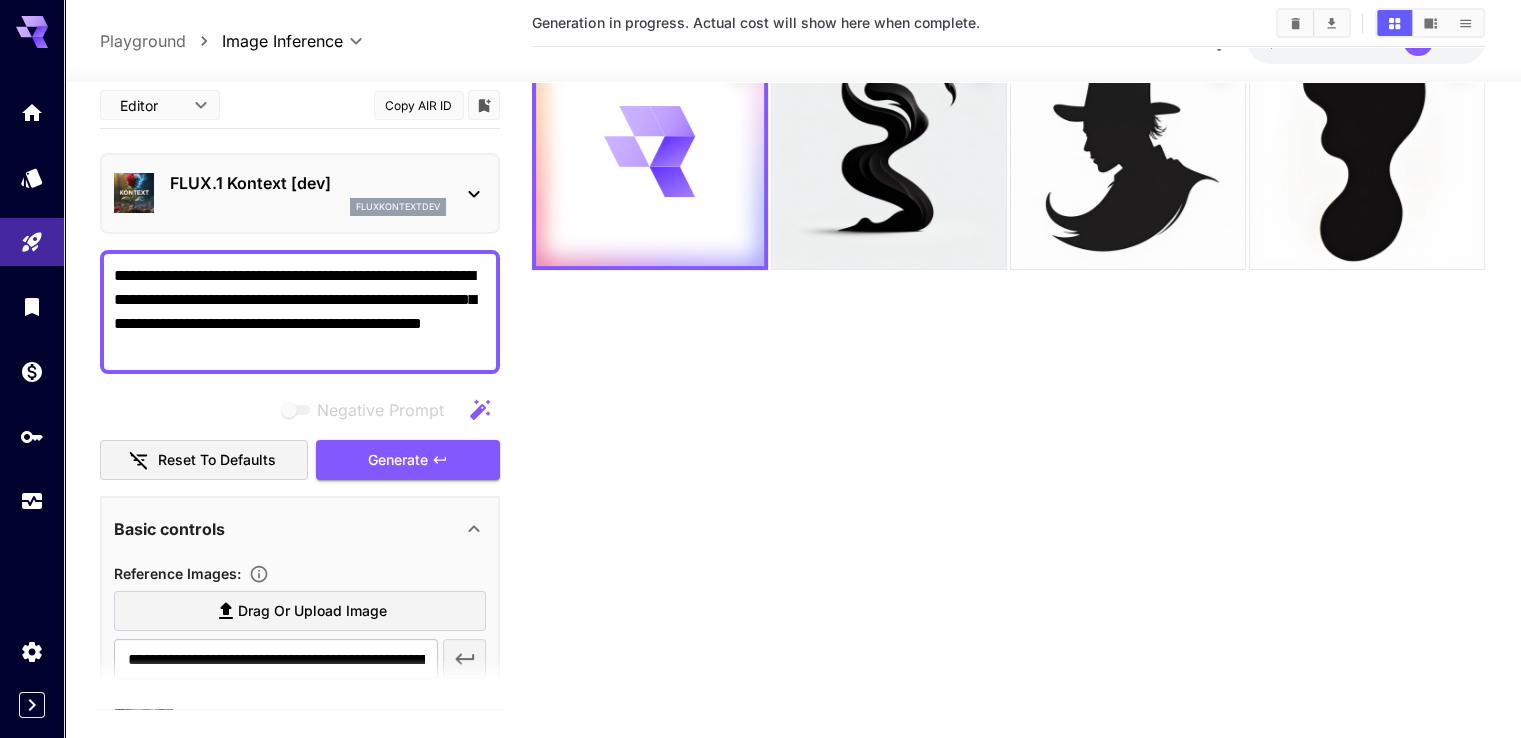 scroll, scrollTop: 158, scrollLeft: 0, axis: vertical 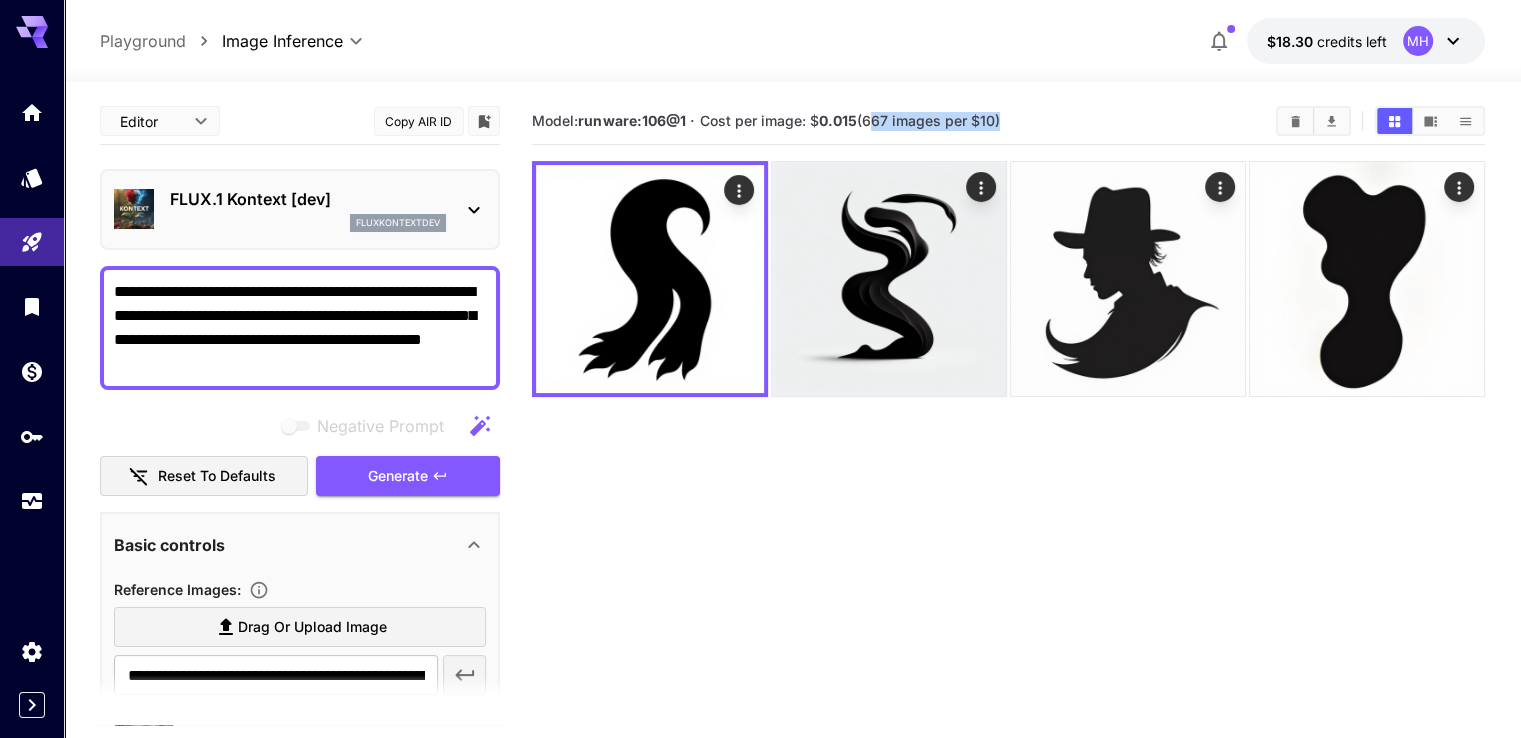 drag, startPoint x: 865, startPoint y: 122, endPoint x: 996, endPoint y: 125, distance: 131.03435 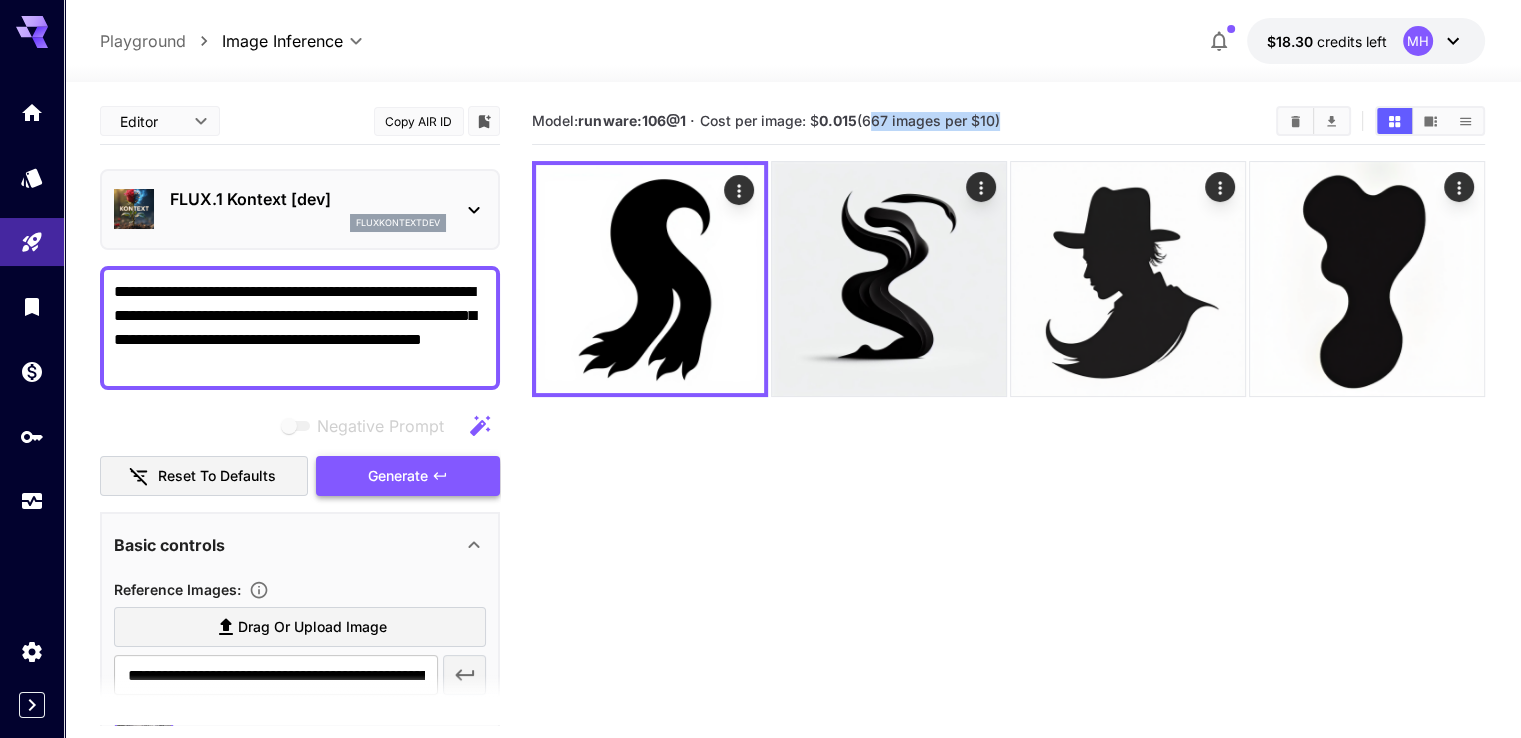 click 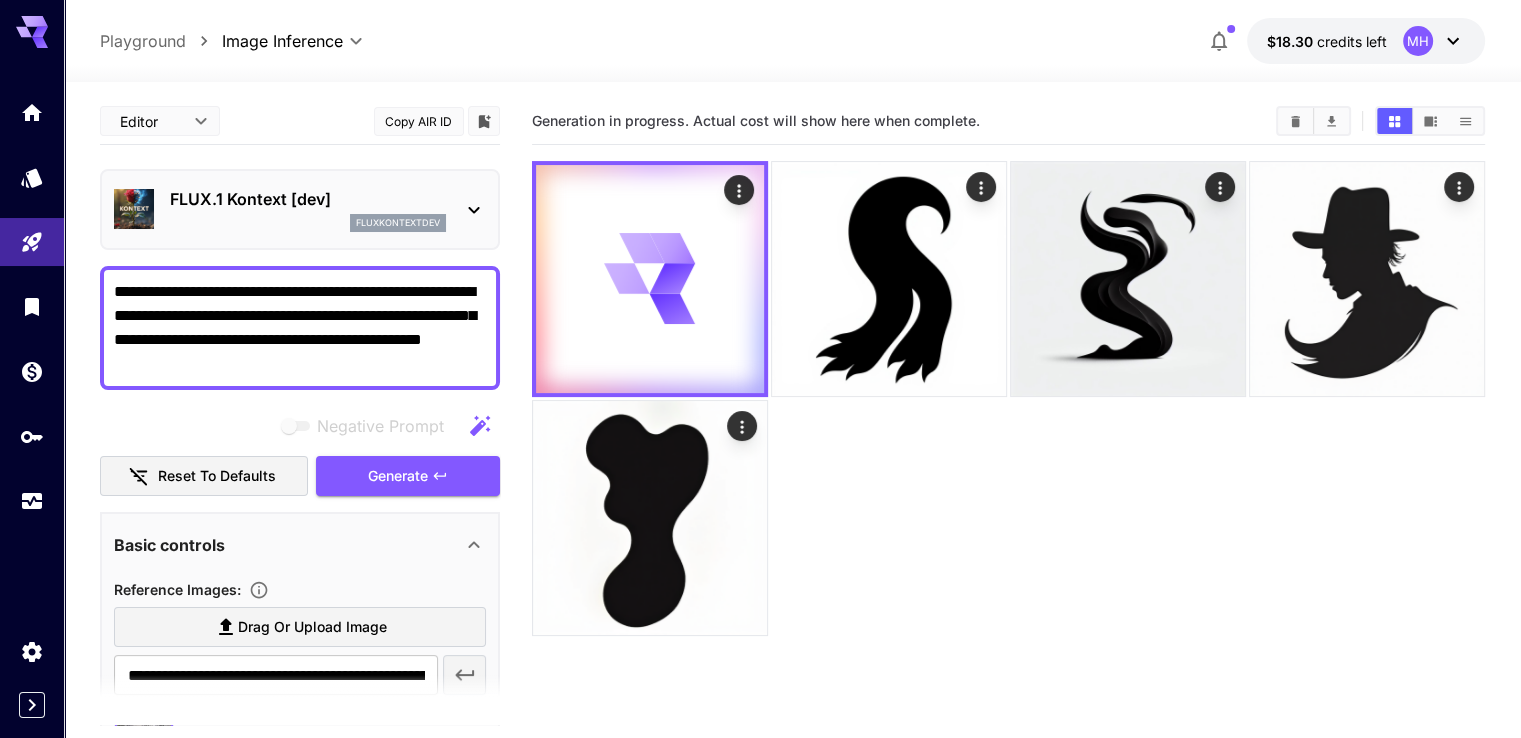 scroll, scrollTop: 158, scrollLeft: 0, axis: vertical 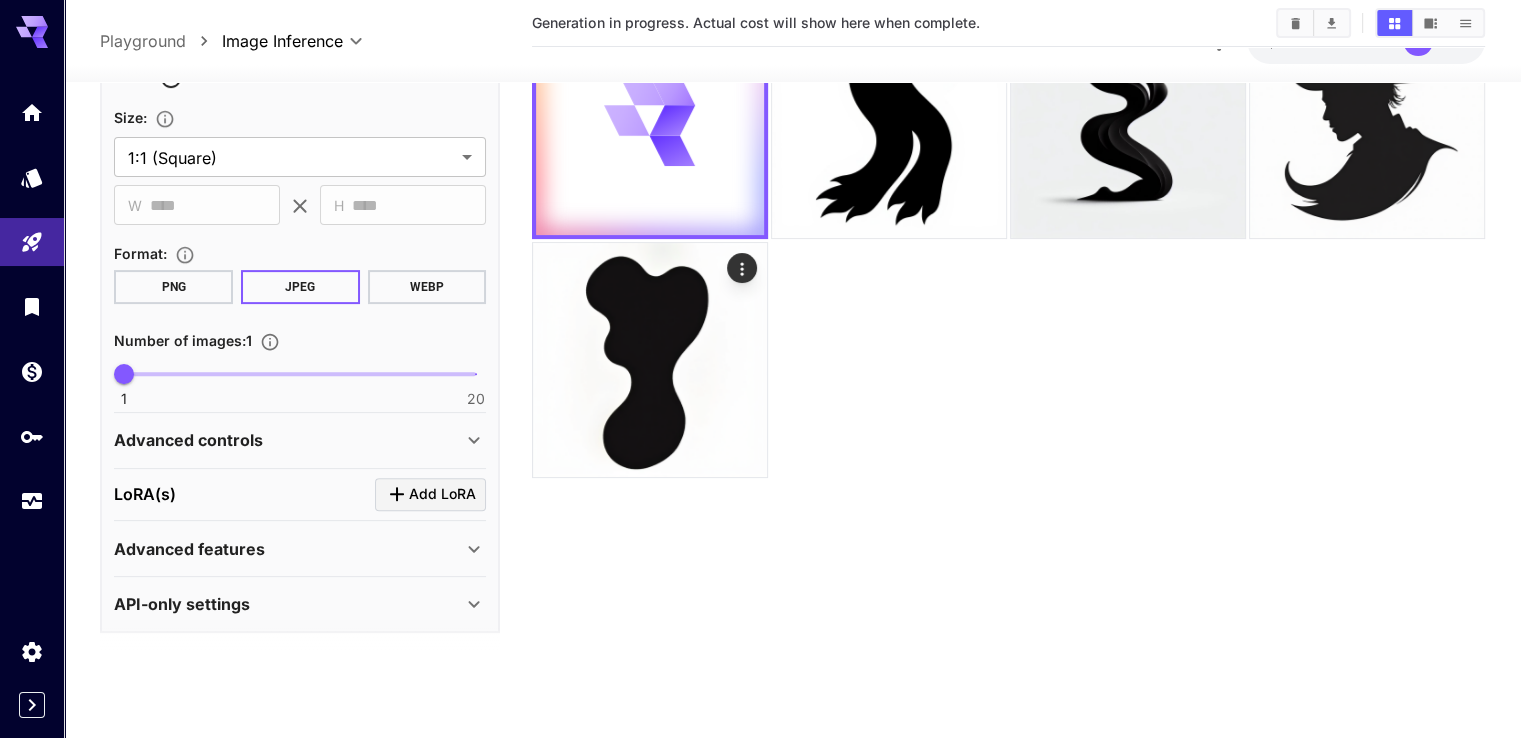 click on "Advanced controls" at bounding box center [288, 440] 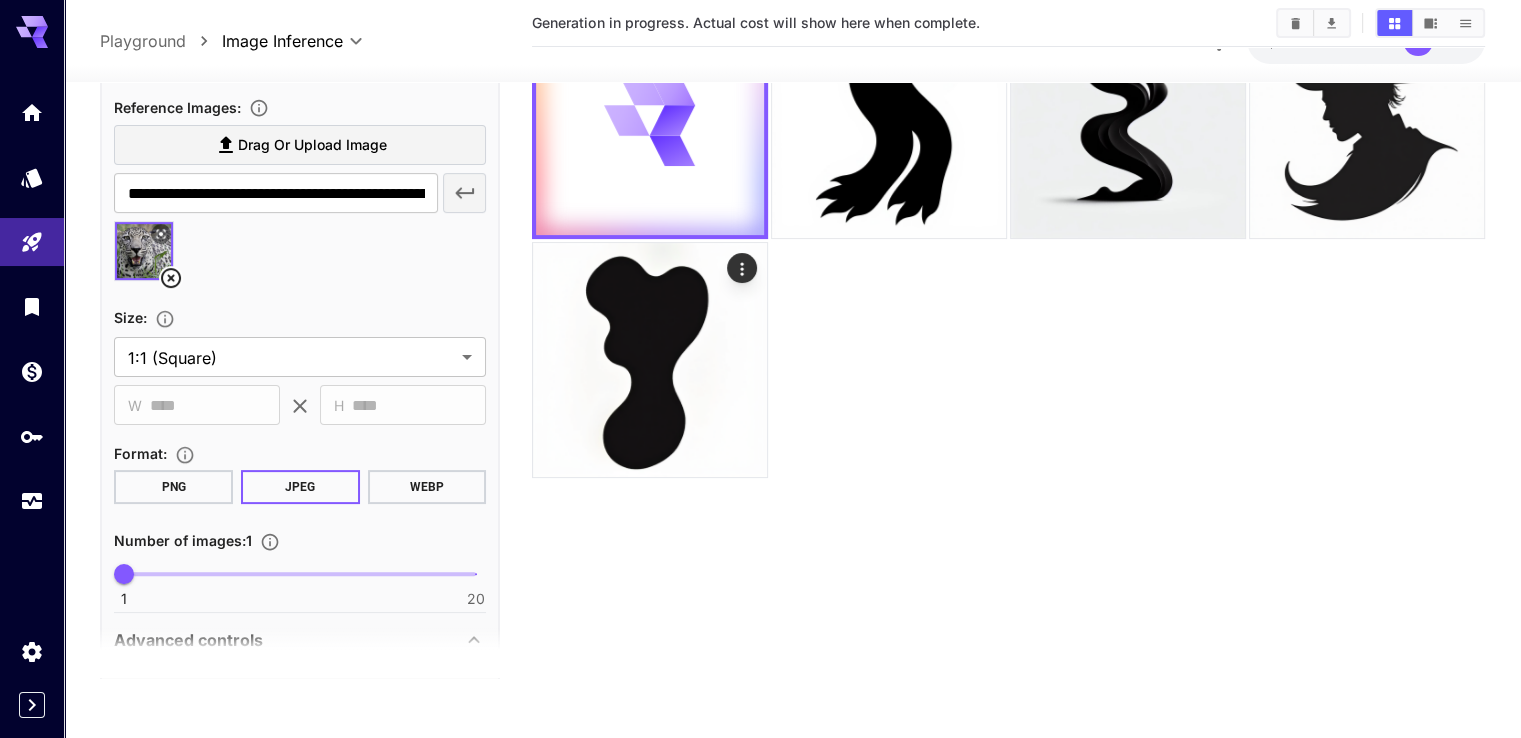 scroll, scrollTop: 235, scrollLeft: 0, axis: vertical 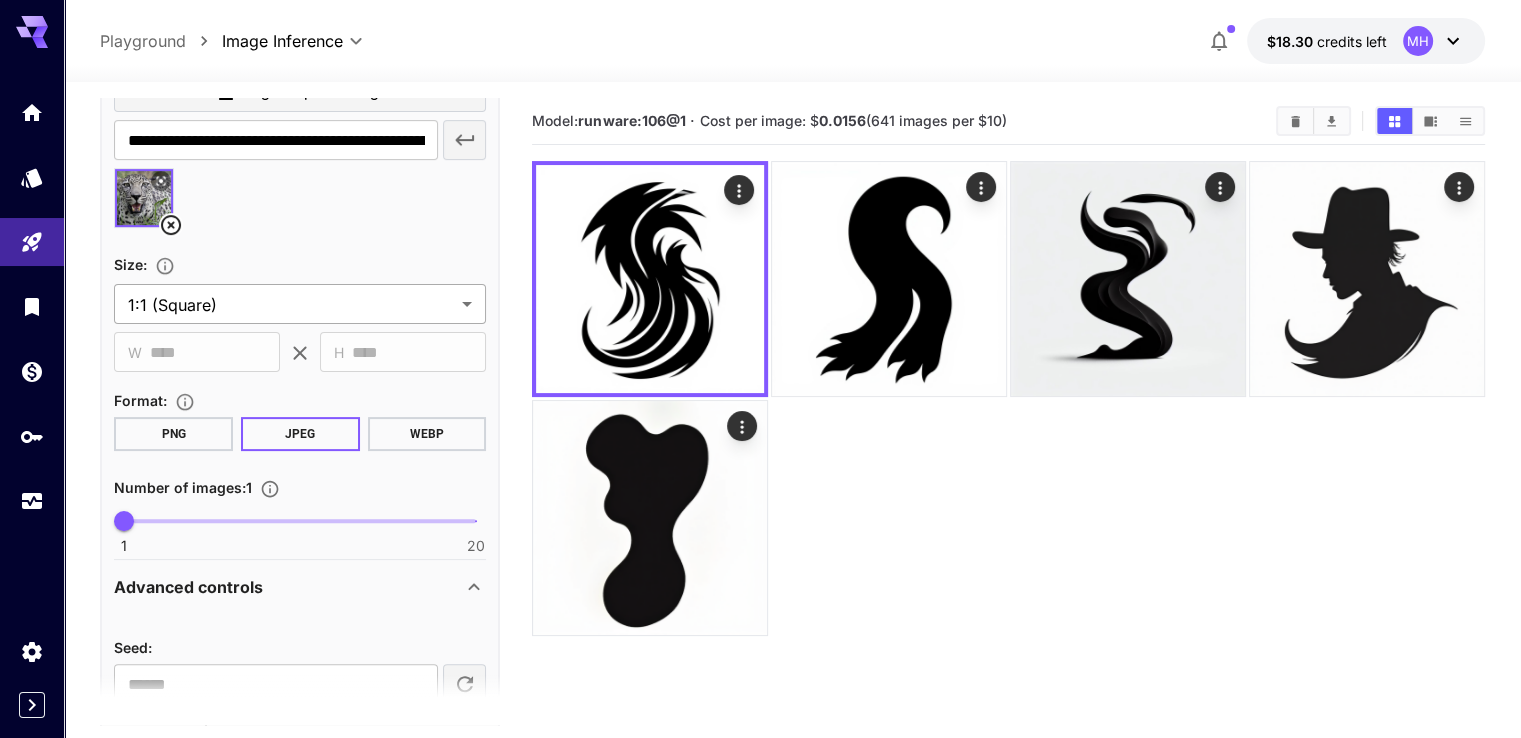 click on "**********" at bounding box center (760, 448) 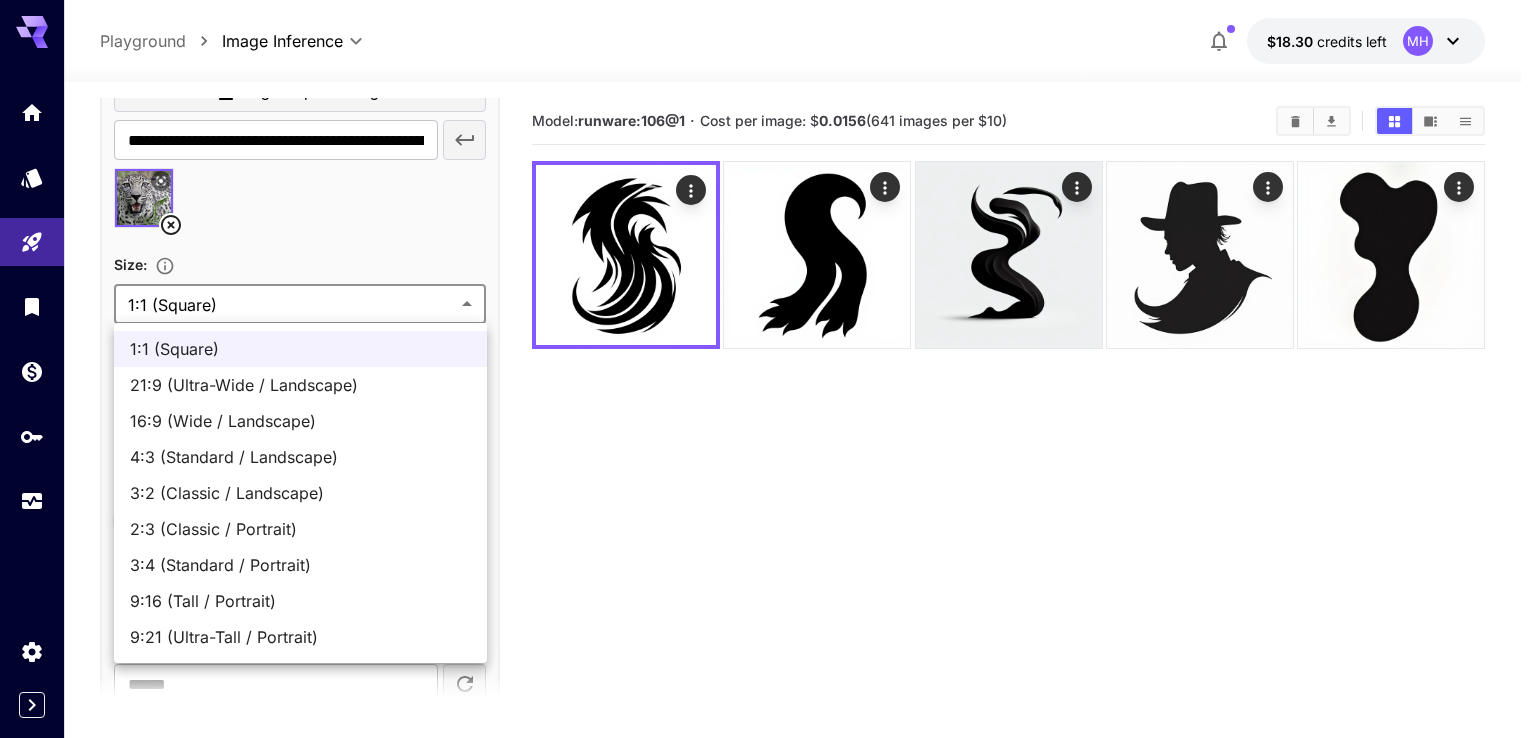 click at bounding box center [768, 369] 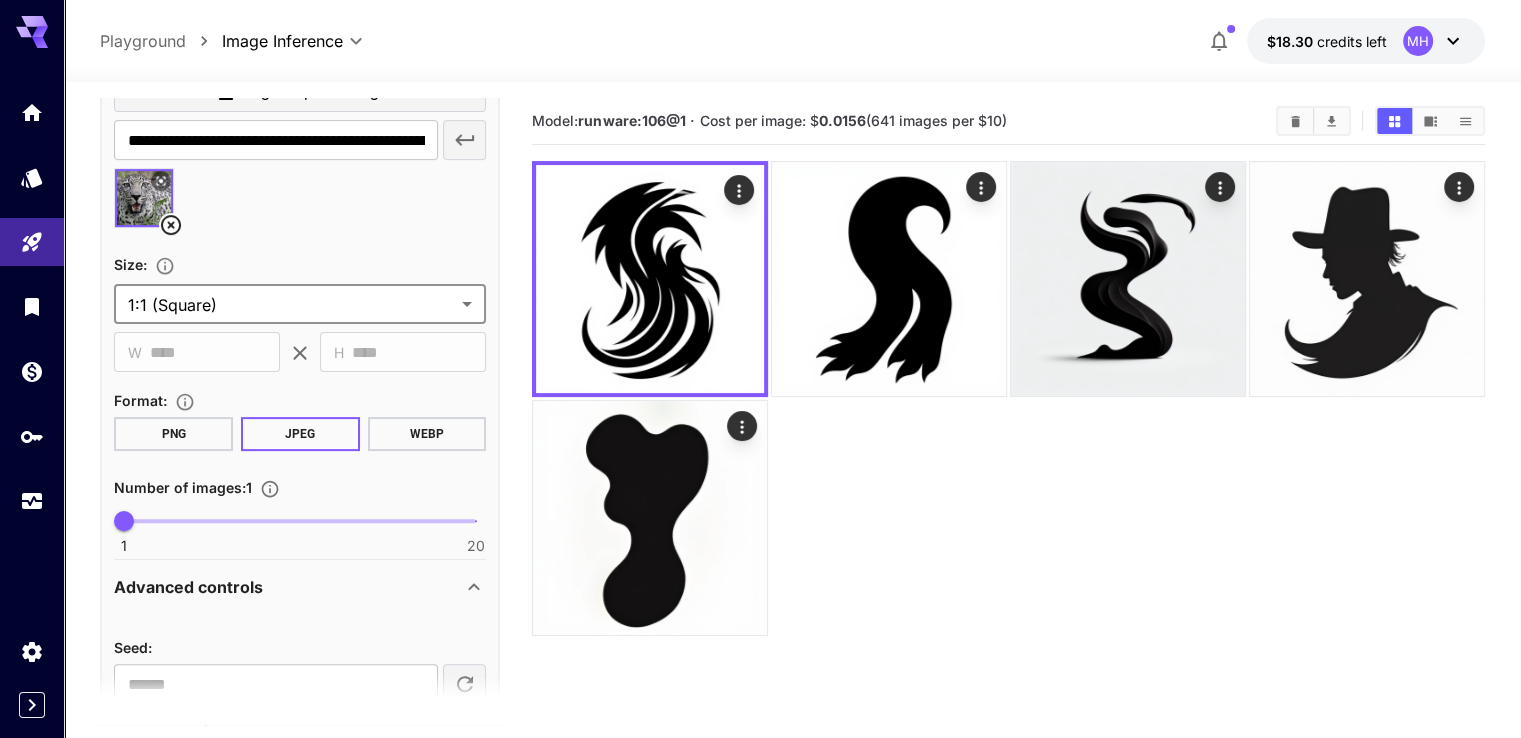 click on "**********" at bounding box center [760, 448] 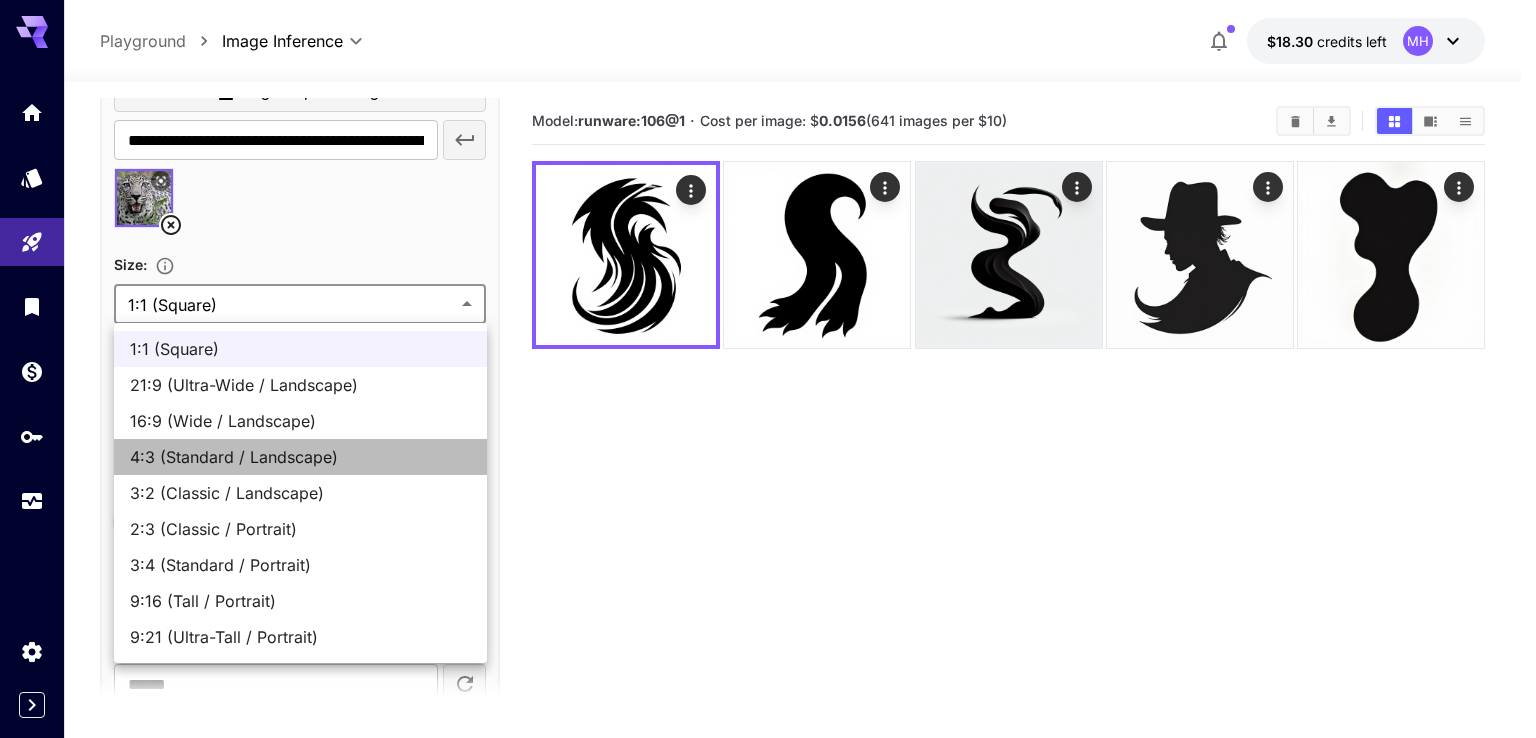 click on "4:3 (Standard / Landscape)" at bounding box center [300, 457] 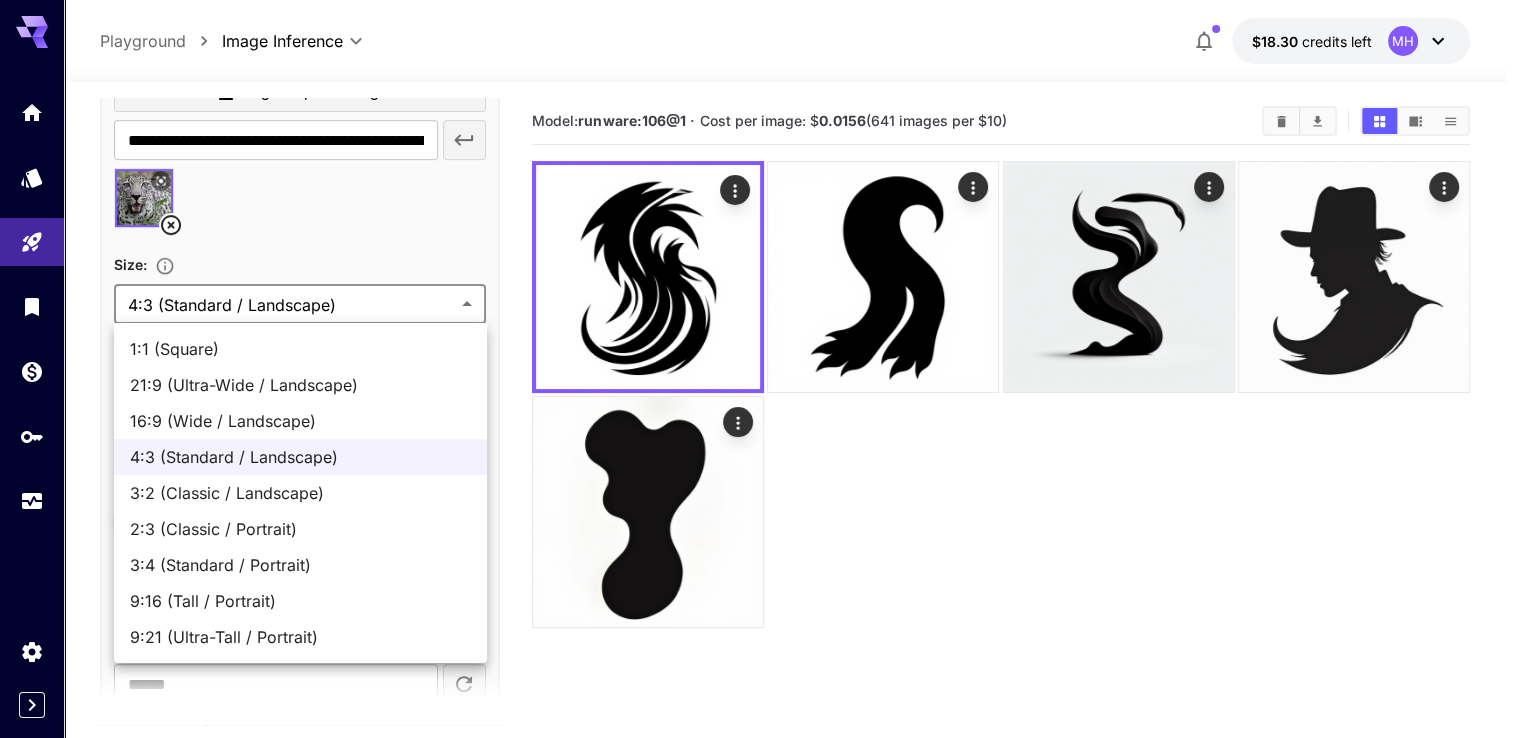 click on "**********" at bounding box center (760, 448) 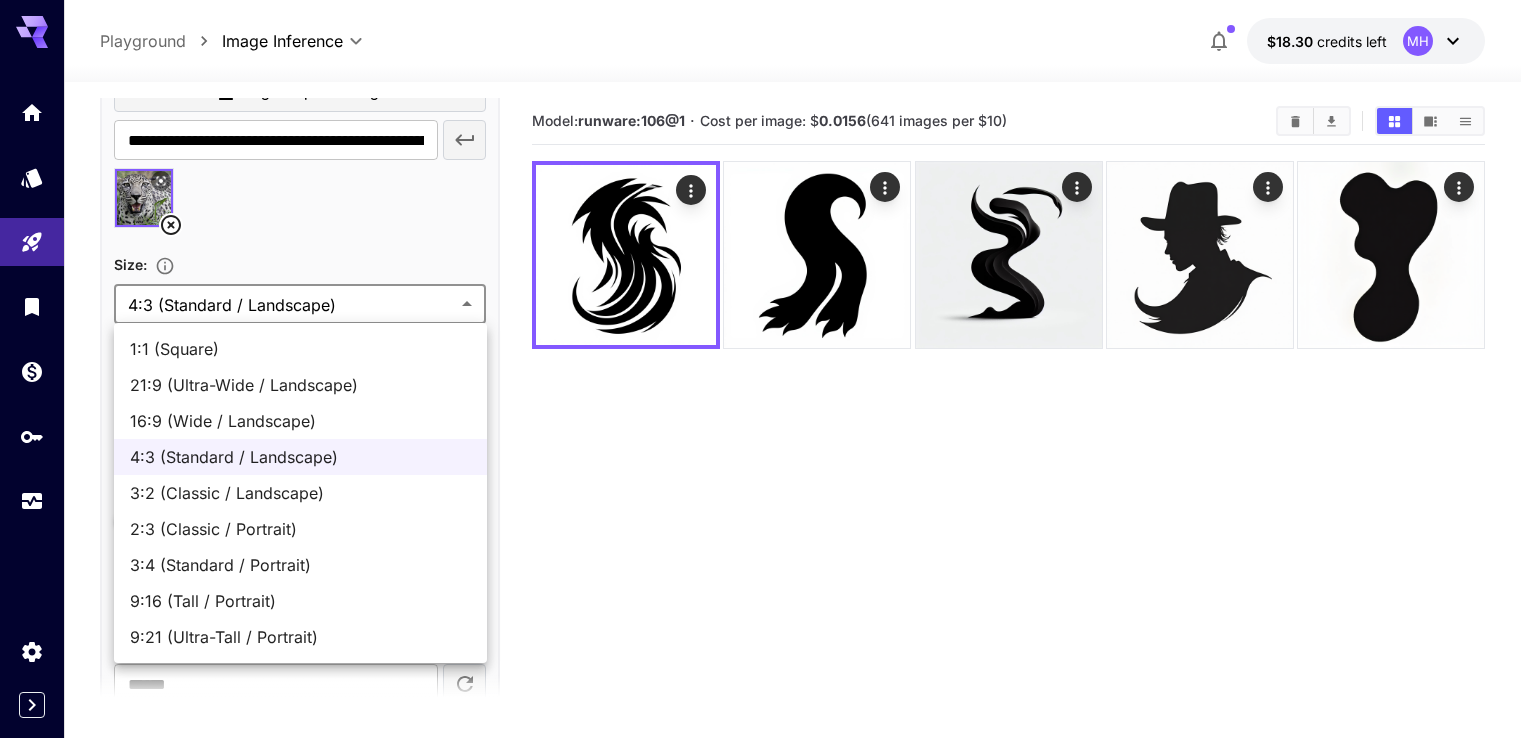 click on "1:1 (Square)" at bounding box center [300, 349] 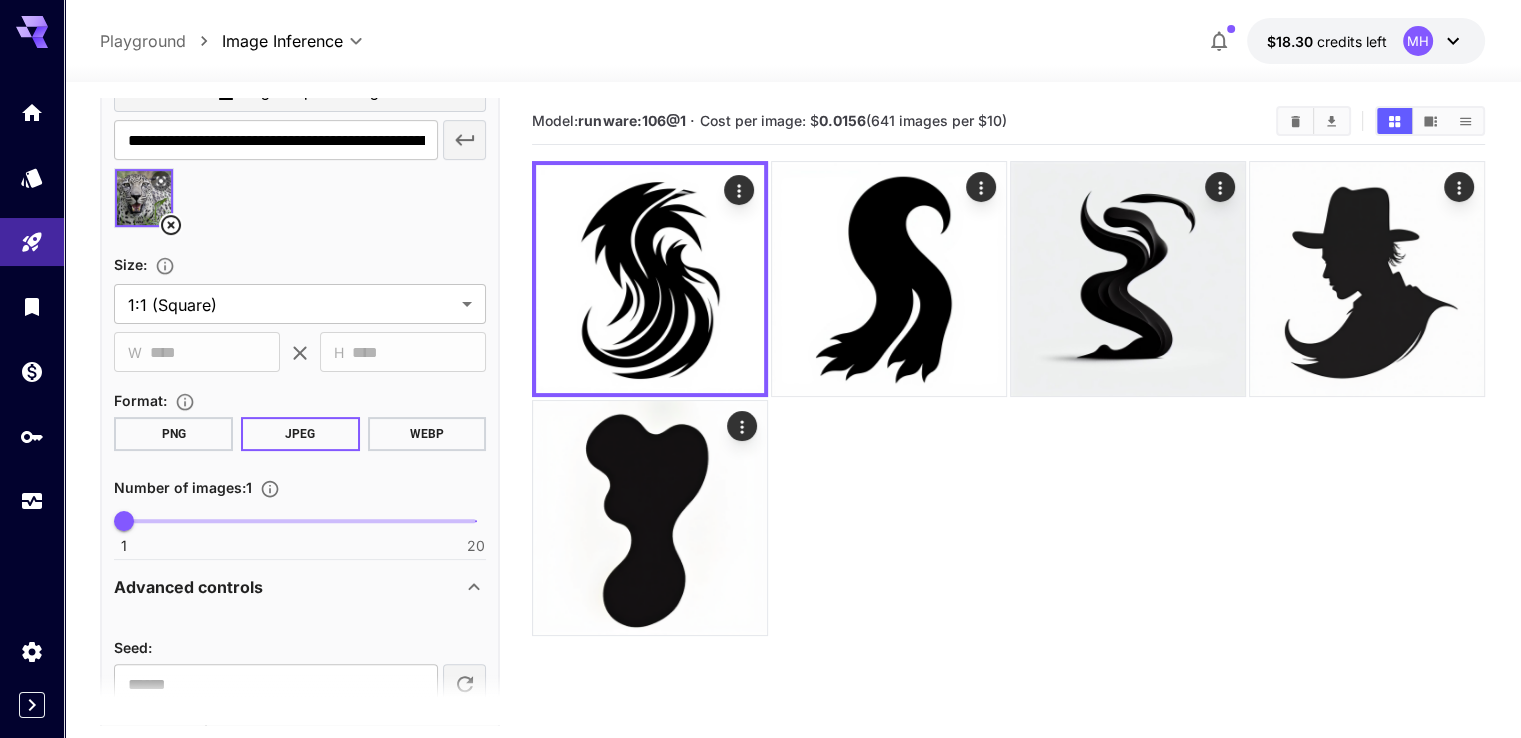 click on "PNG" at bounding box center (173, 434) 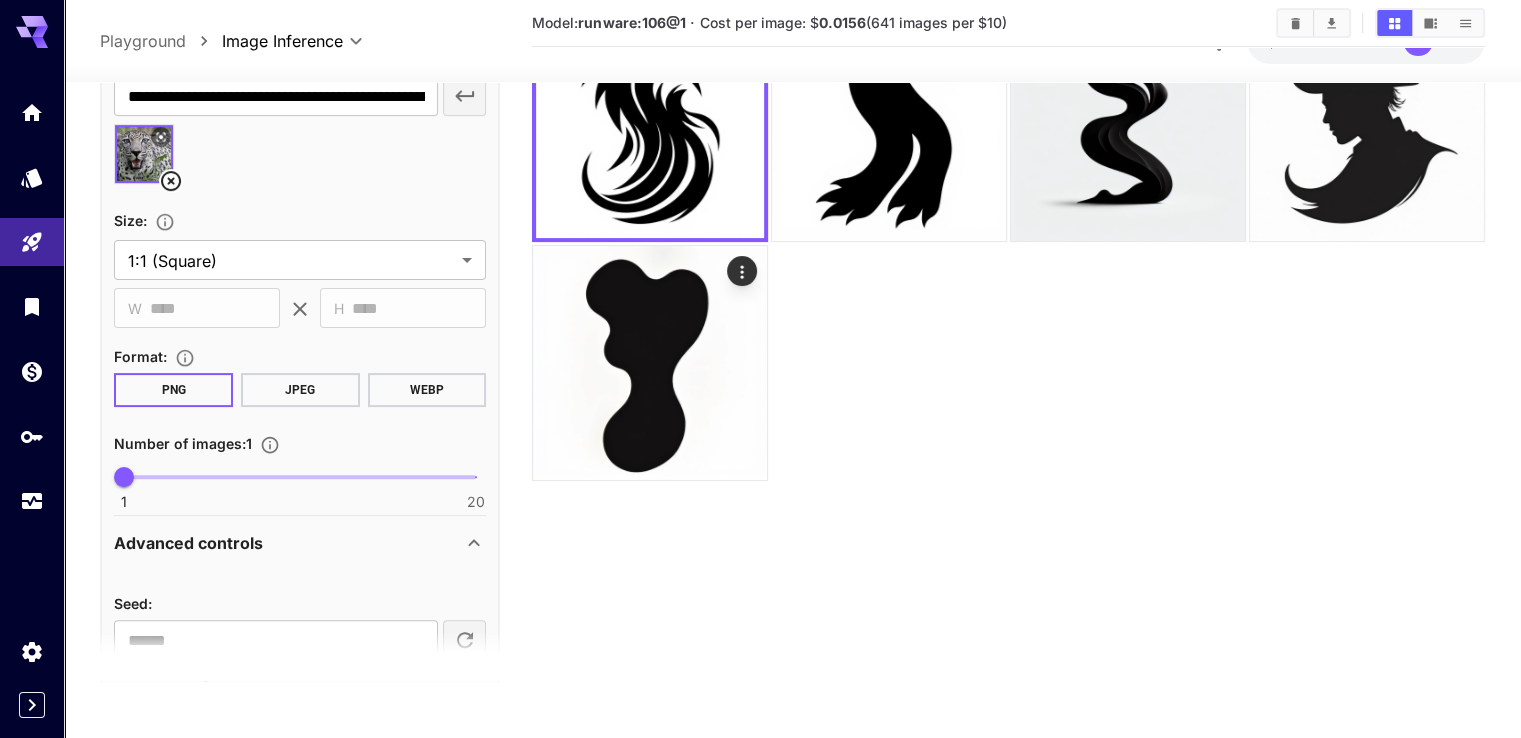 scroll, scrollTop: 158, scrollLeft: 0, axis: vertical 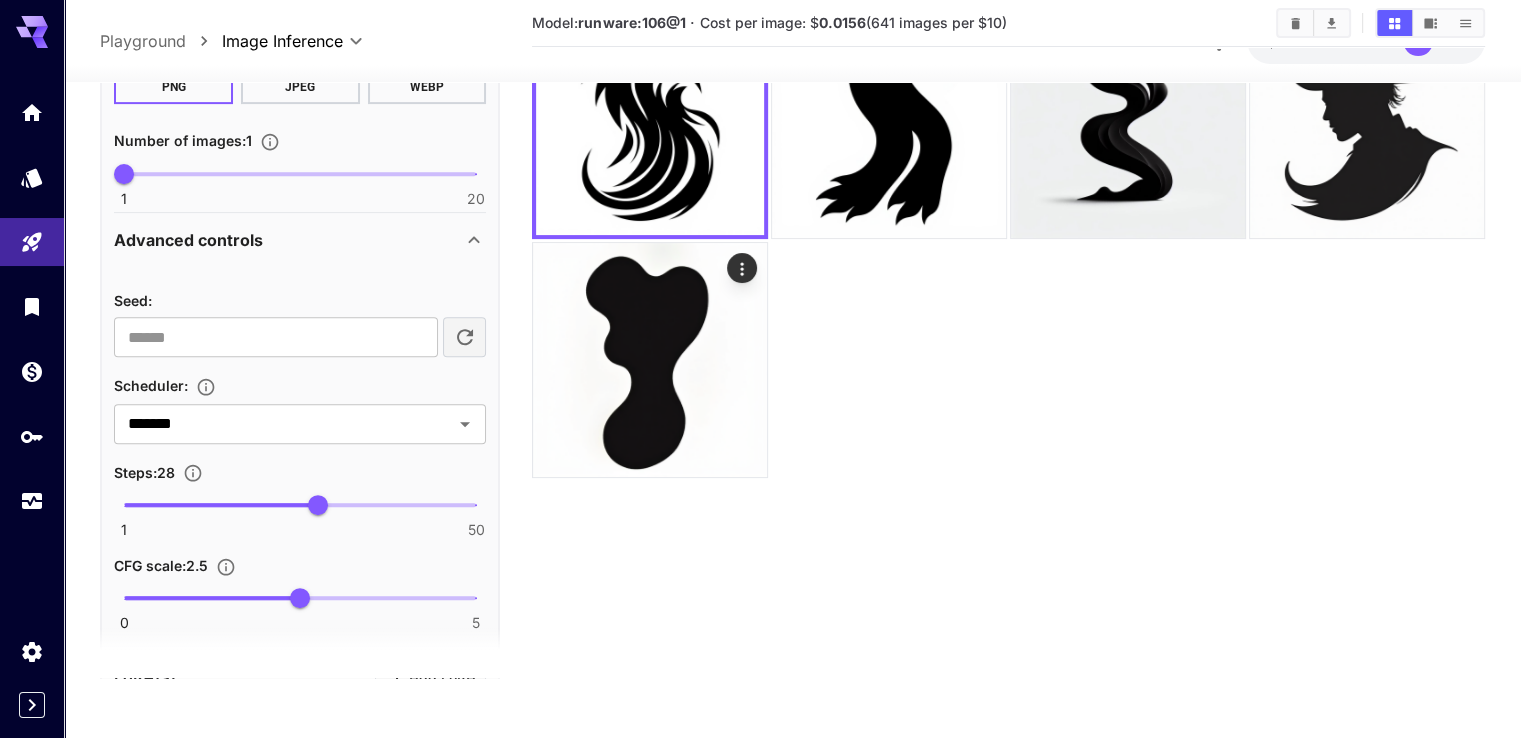 click on "1 50 28" at bounding box center [300, 505] 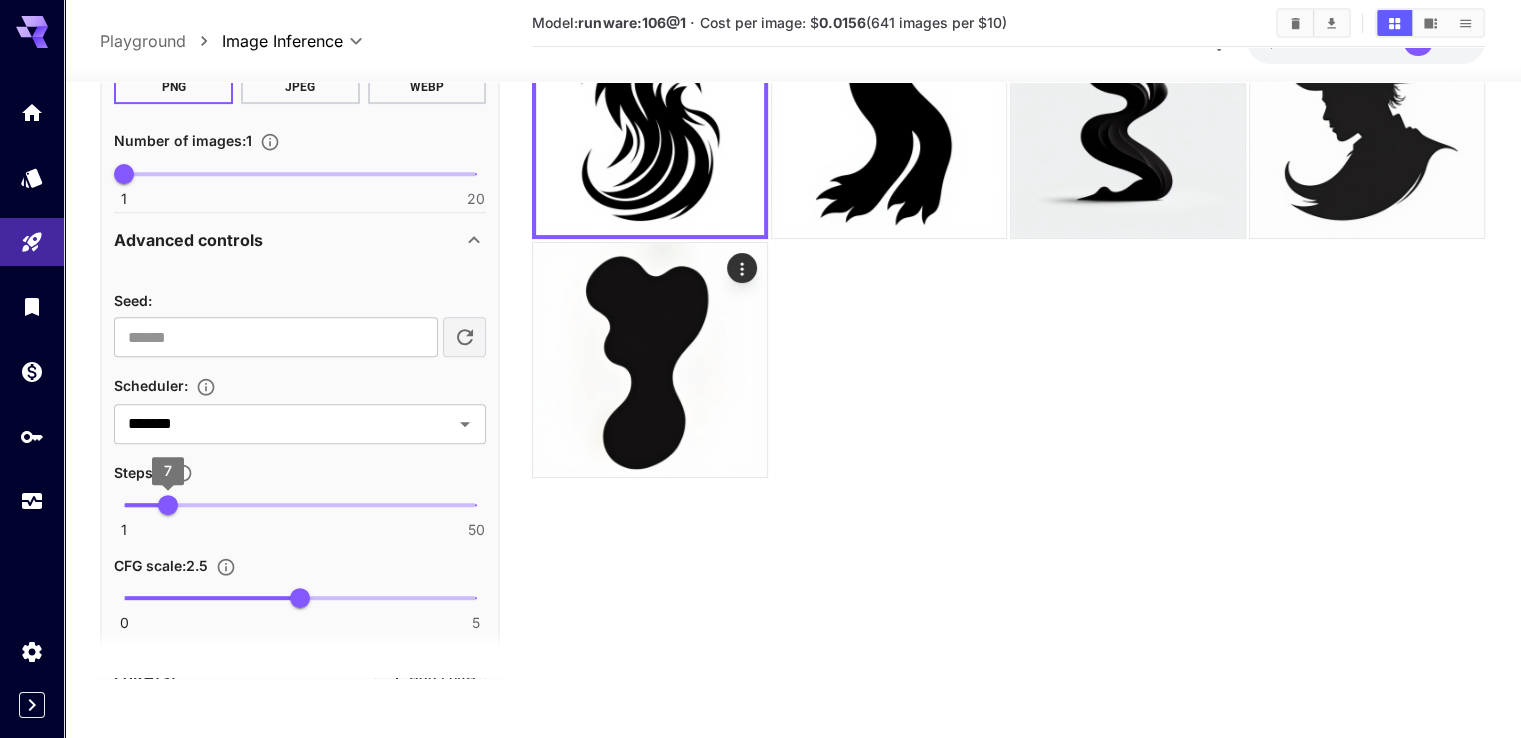 click on "7" at bounding box center (168, 505) 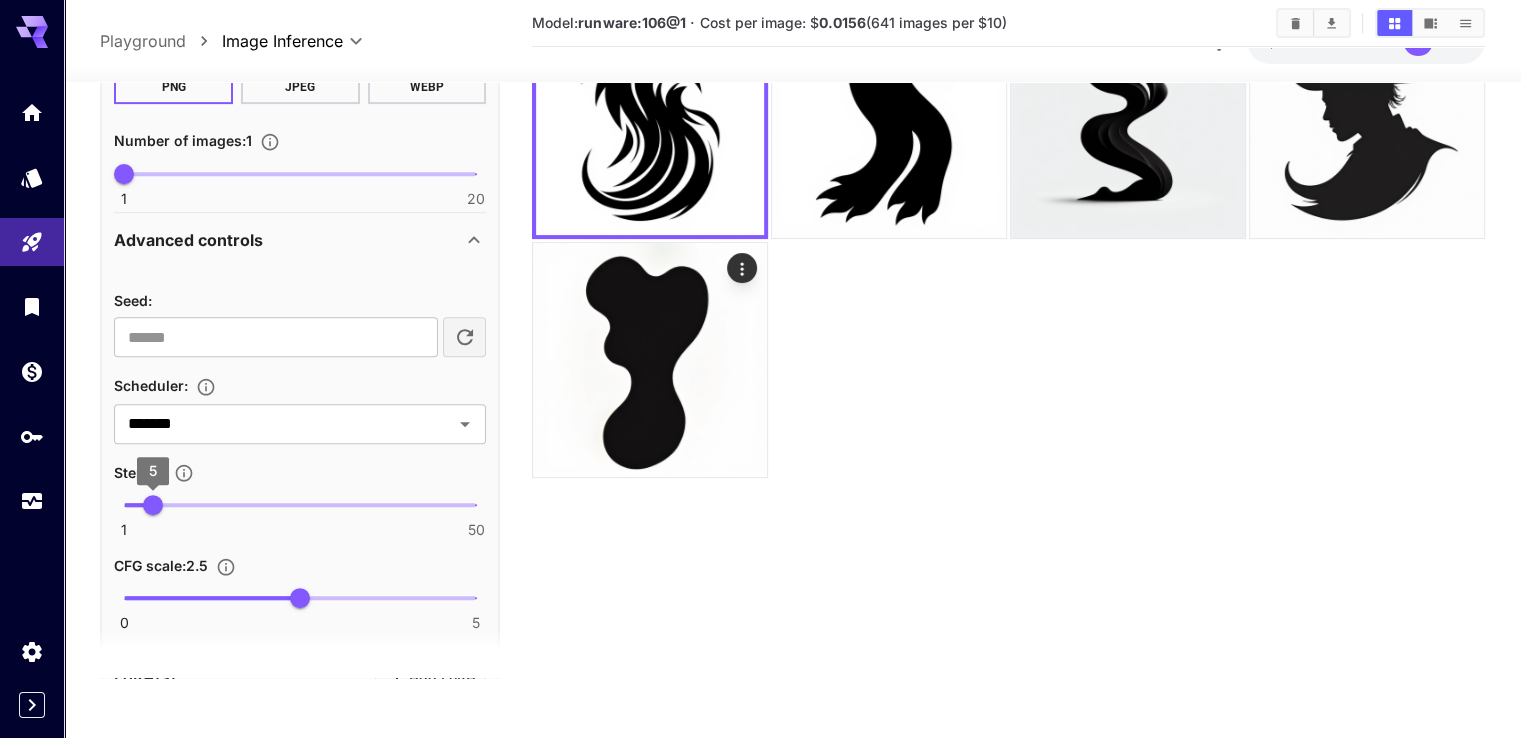 click on "5" at bounding box center (153, 505) 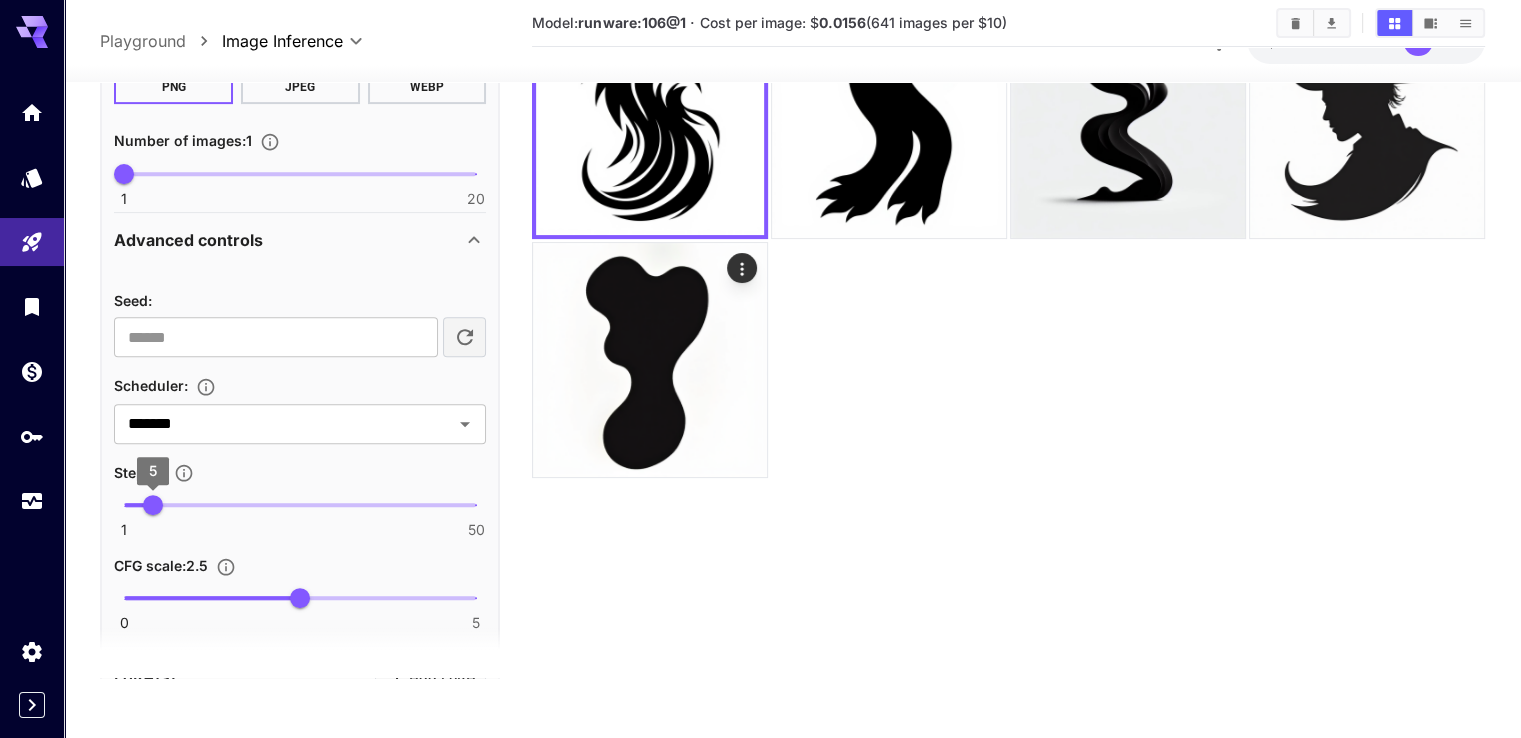 type on "*" 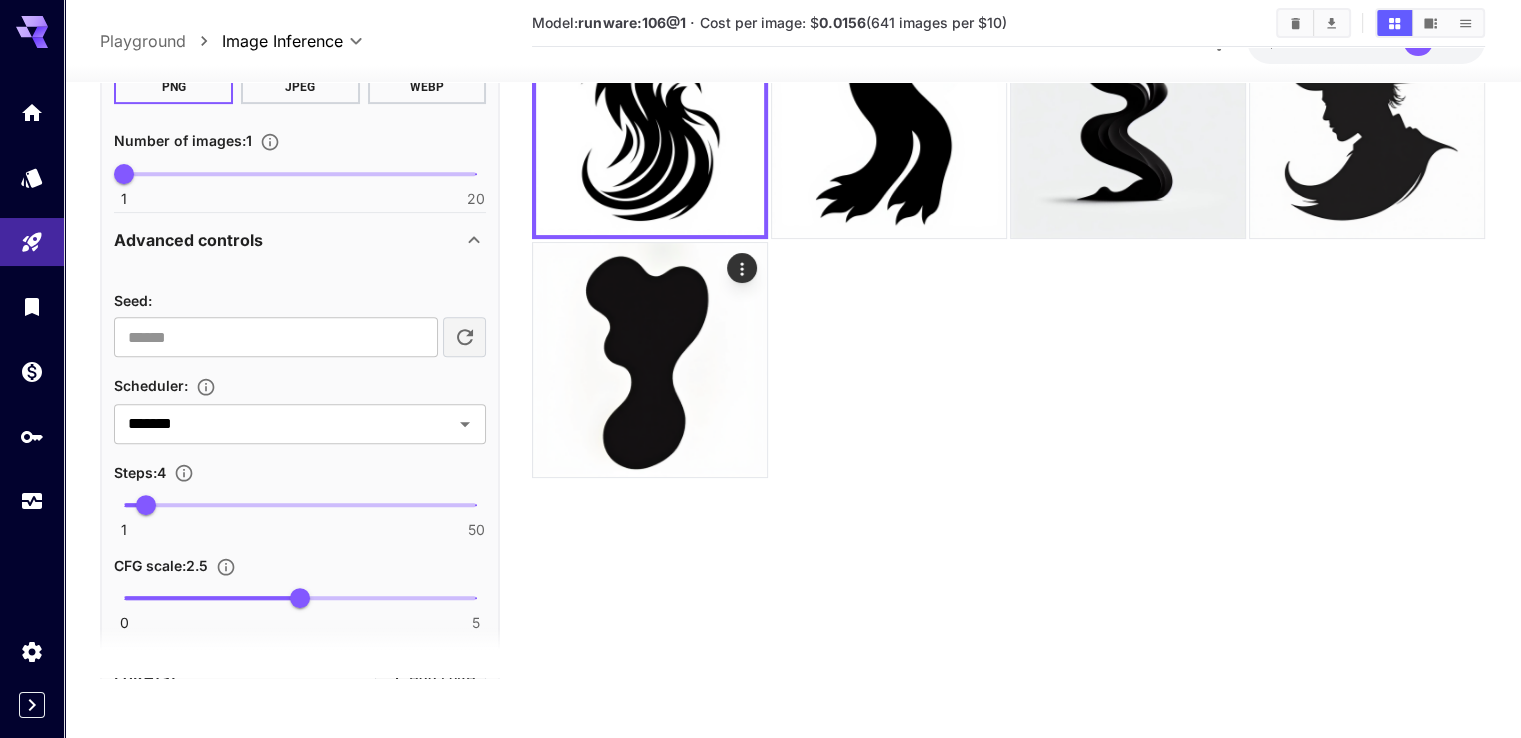 click on "0 5 2.5" at bounding box center (300, 598) 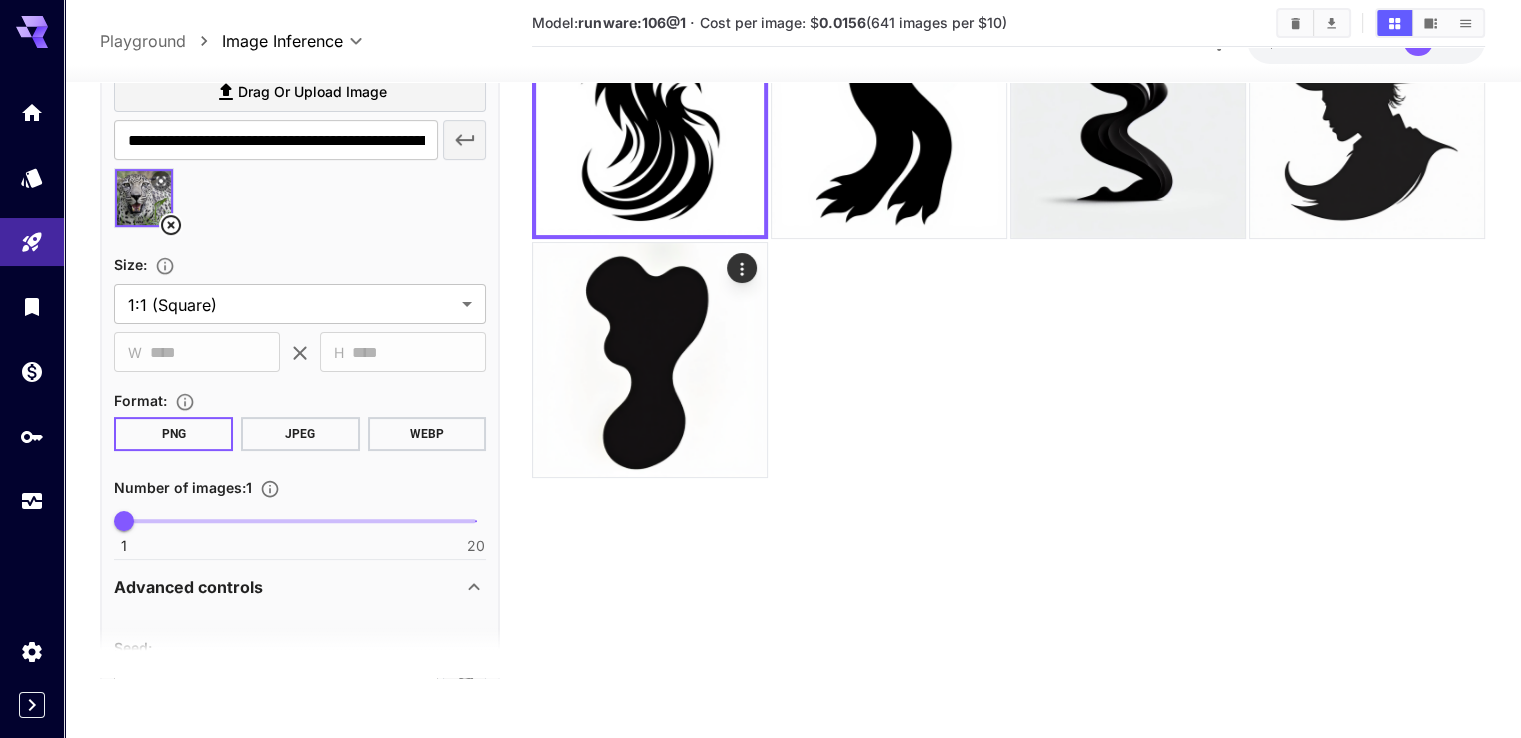 scroll, scrollTop: 135, scrollLeft: 0, axis: vertical 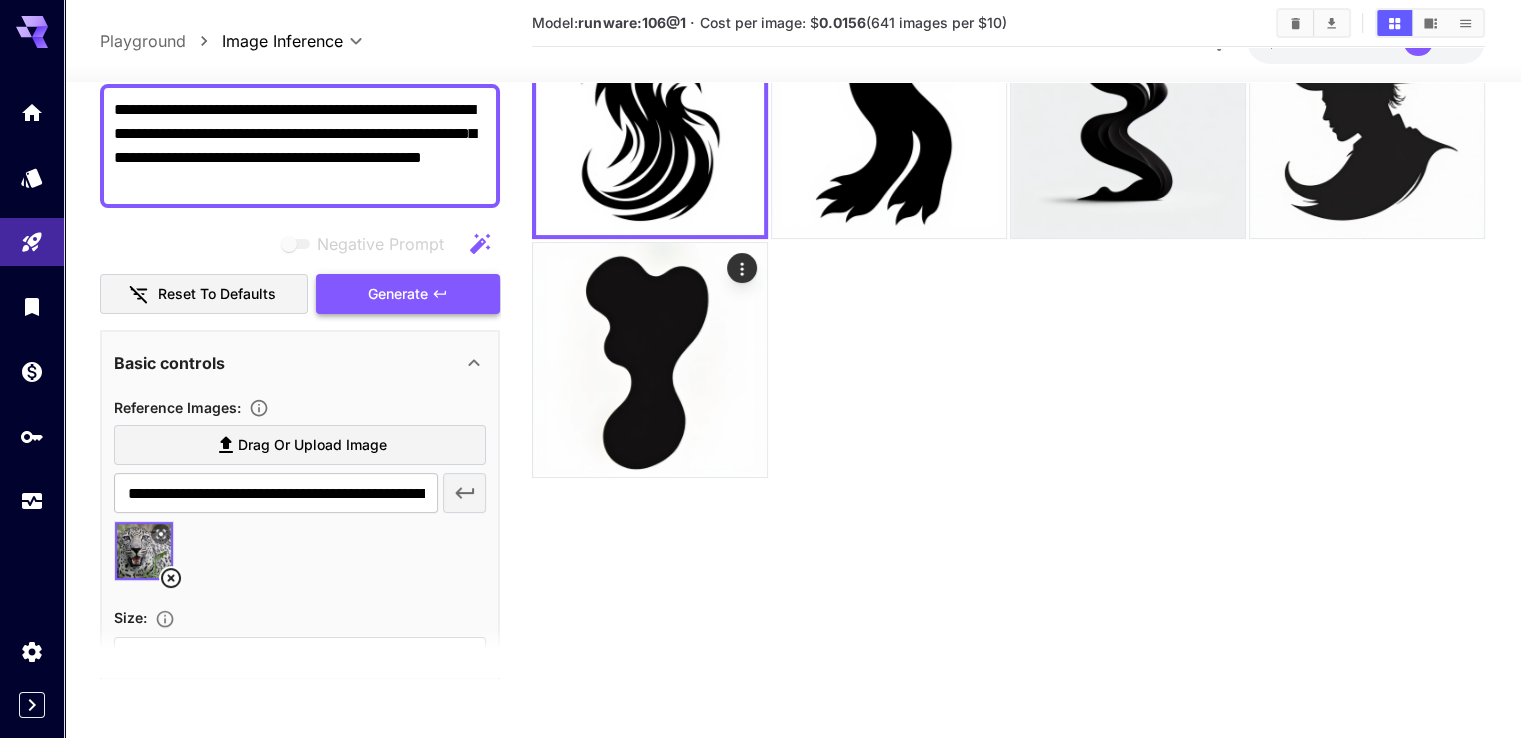 click 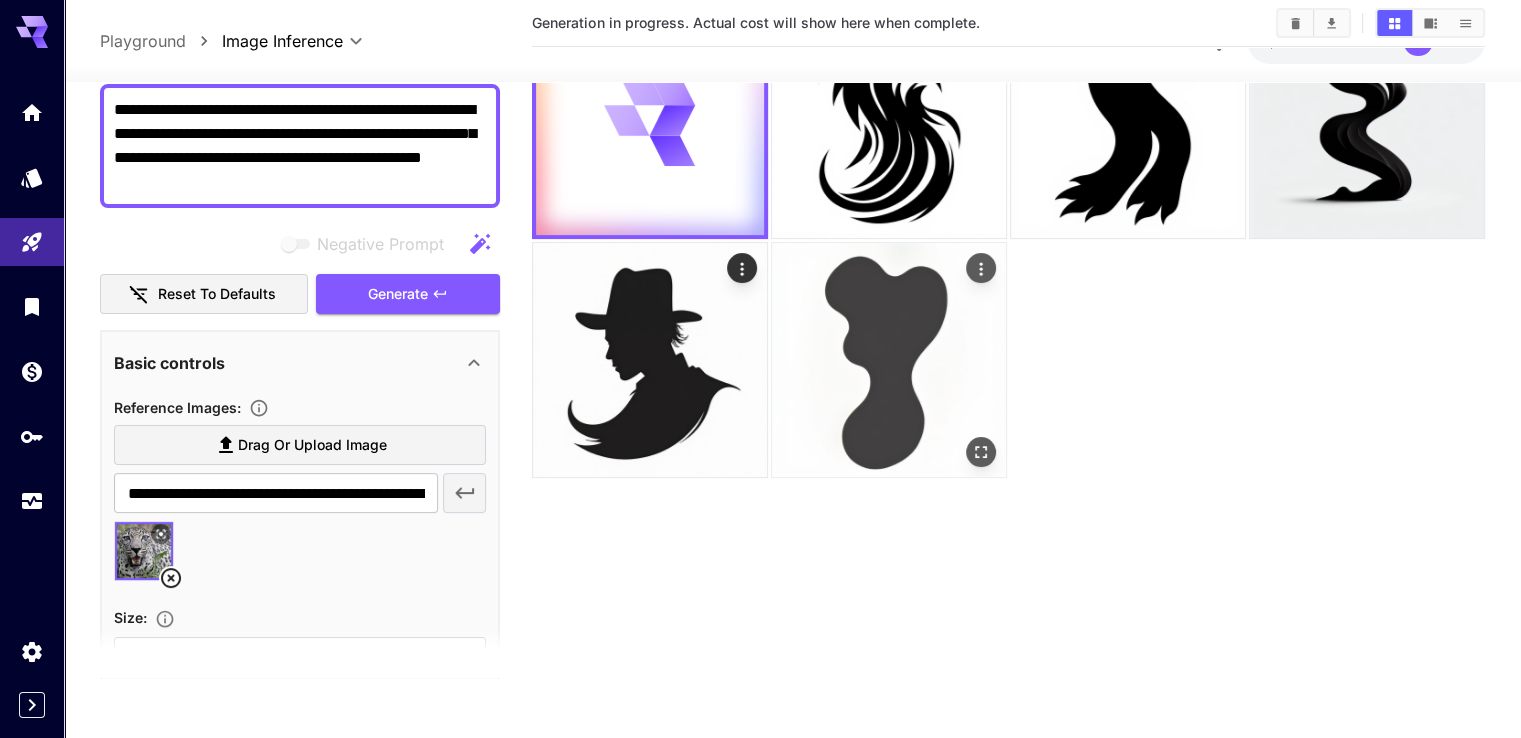 scroll, scrollTop: 0, scrollLeft: 0, axis: both 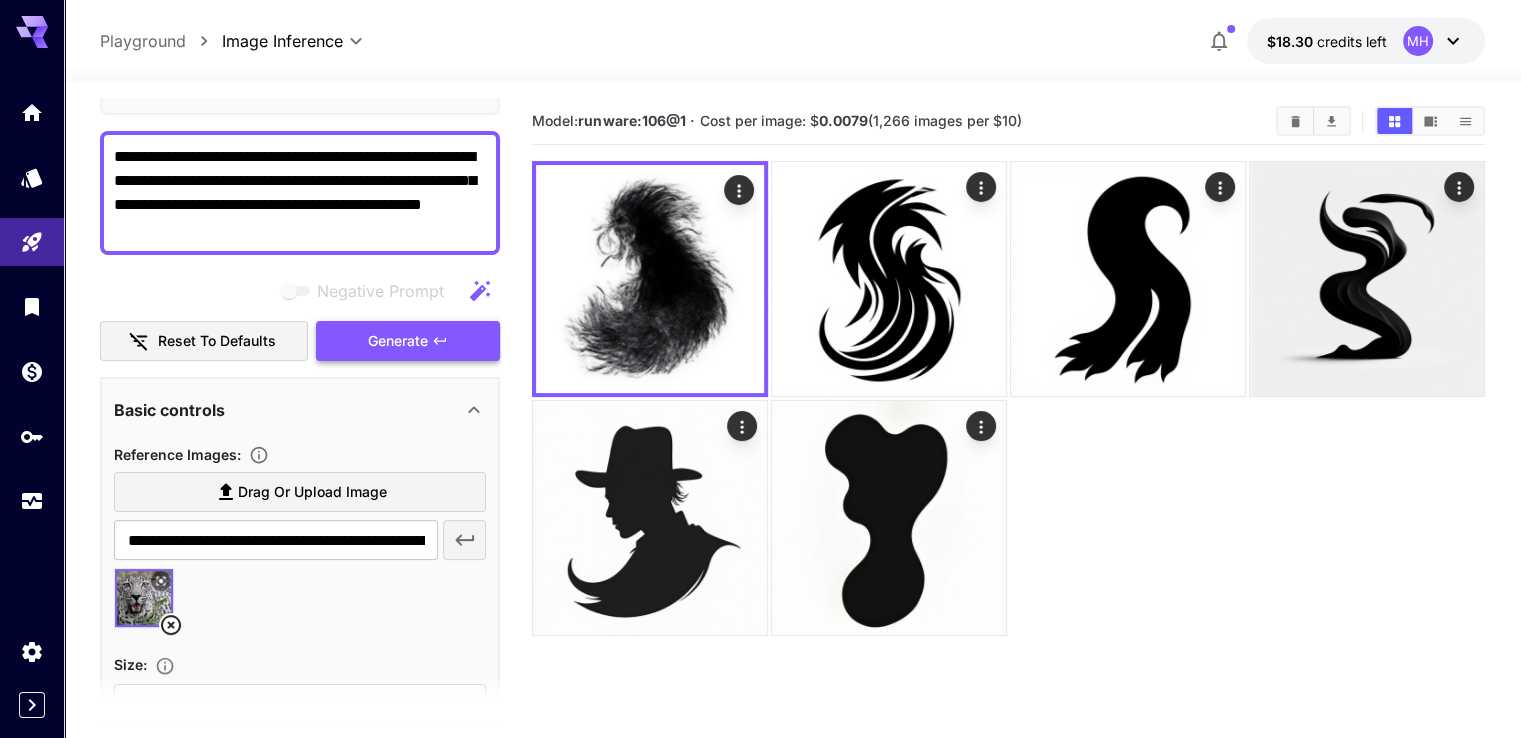 click on "Generate" at bounding box center (408, 341) 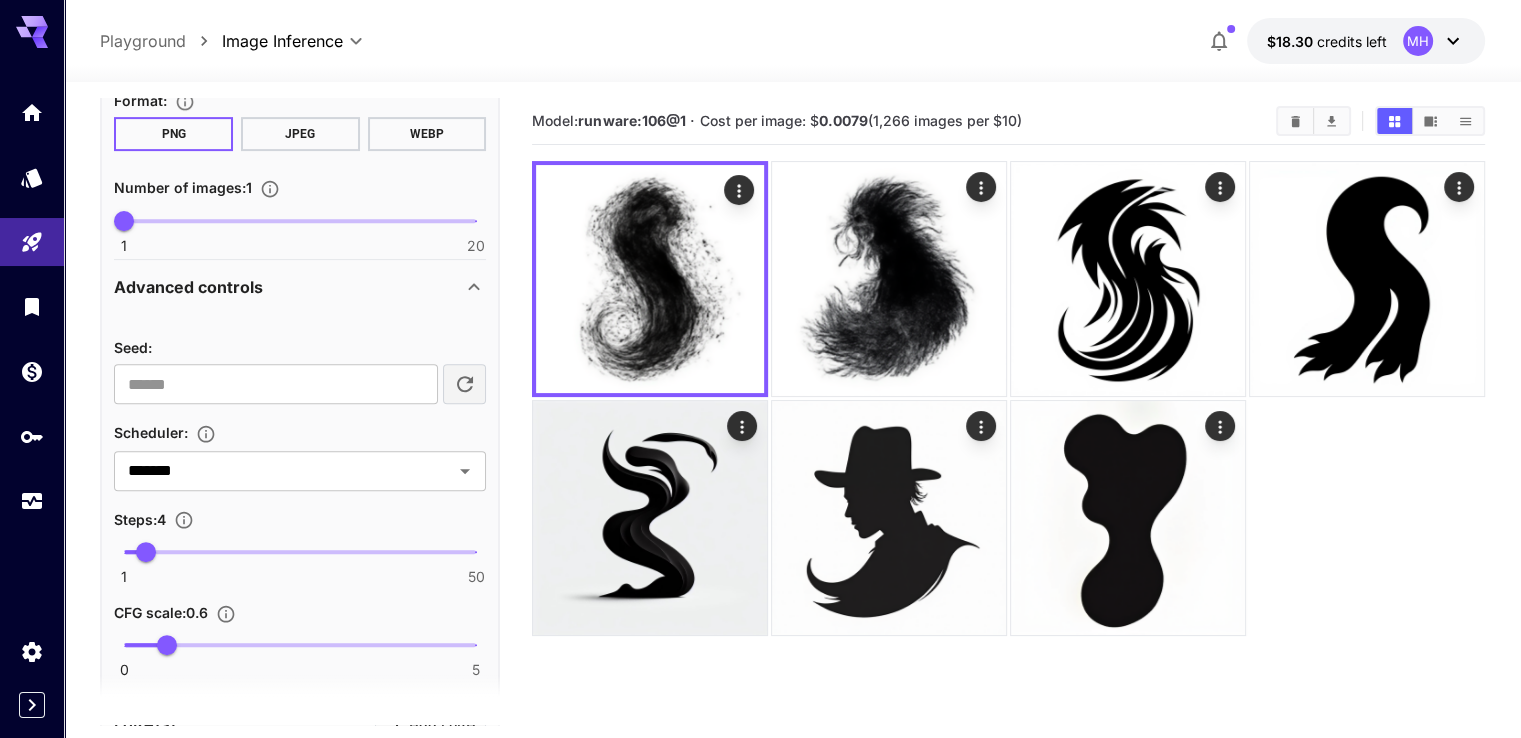 scroll, scrollTop: 1016, scrollLeft: 0, axis: vertical 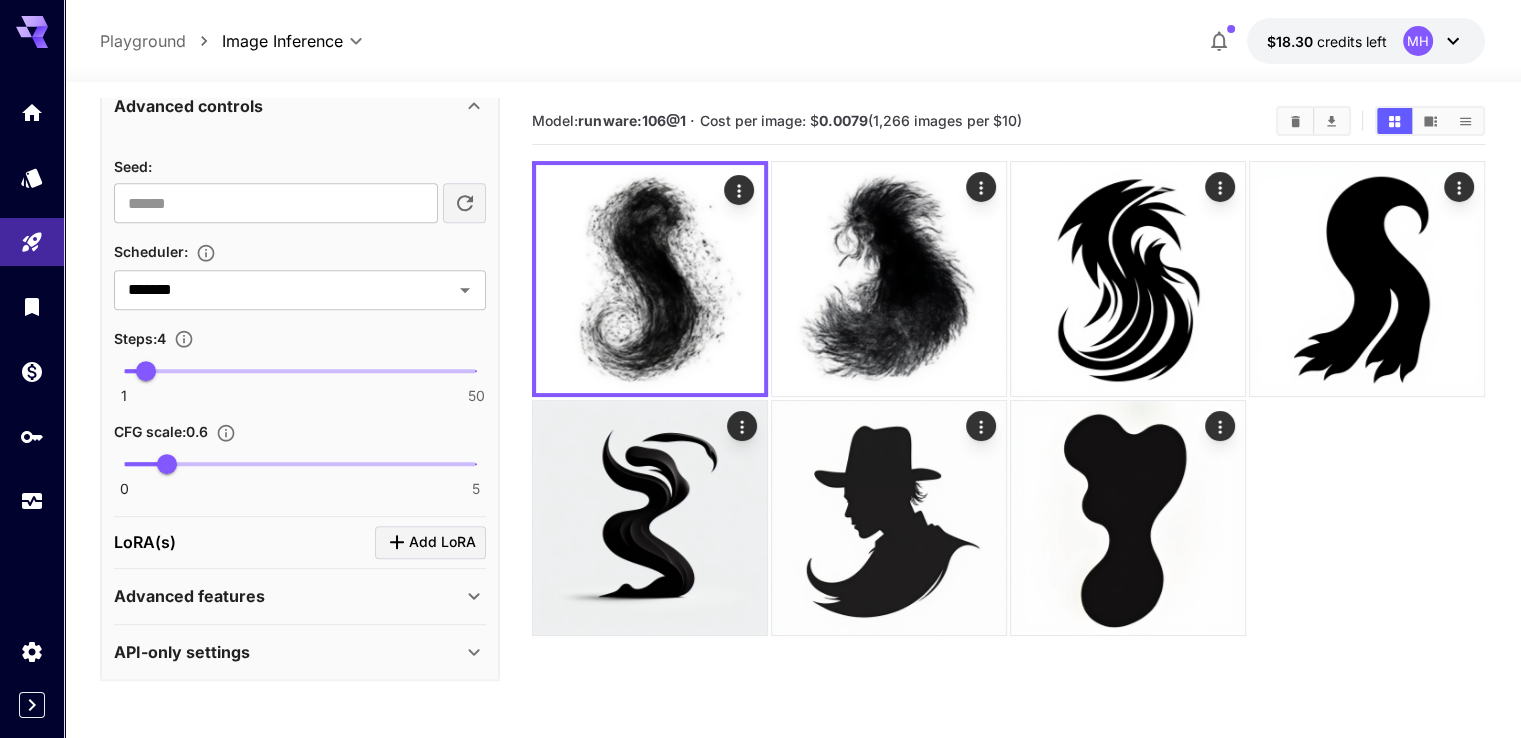 click at bounding box center (300, 371) 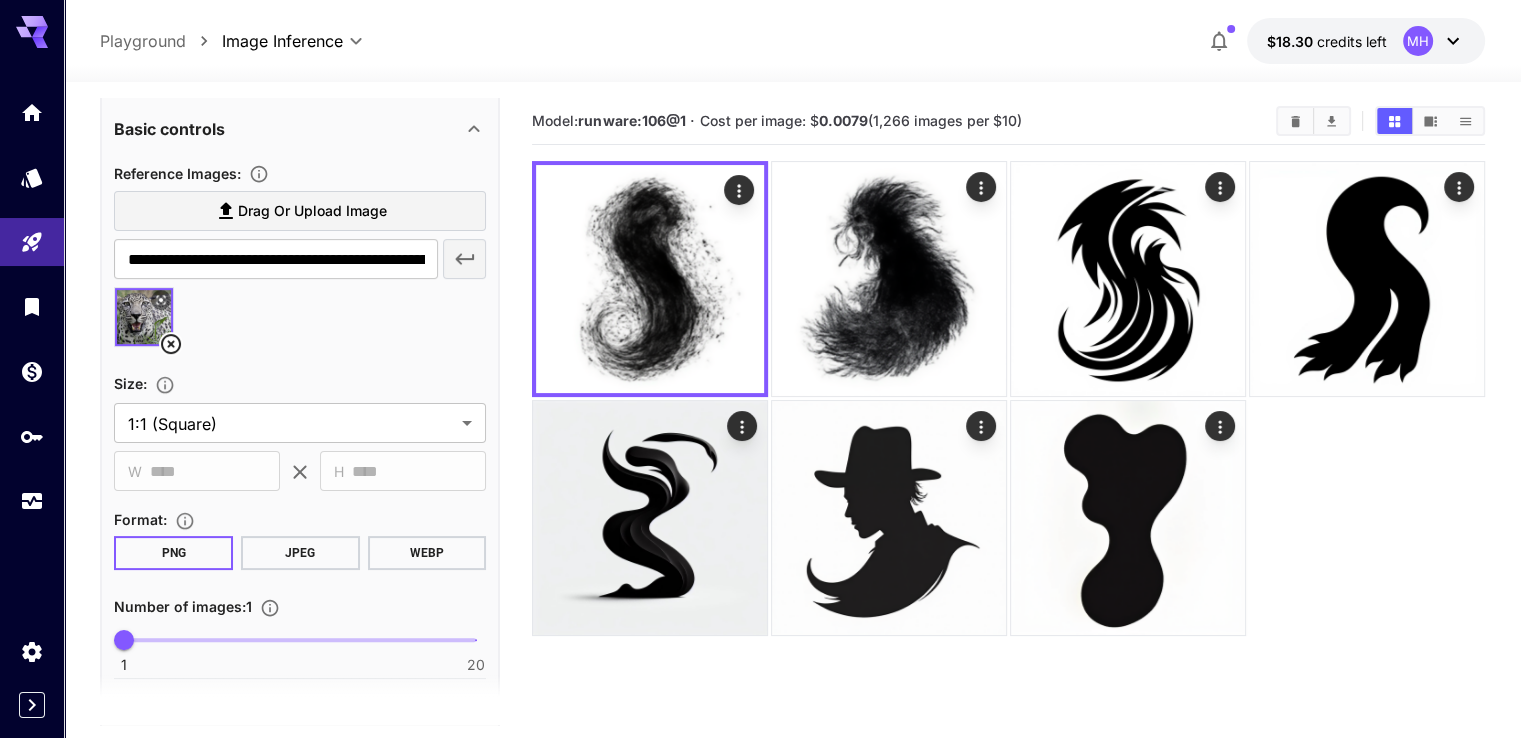 scroll, scrollTop: 316, scrollLeft: 0, axis: vertical 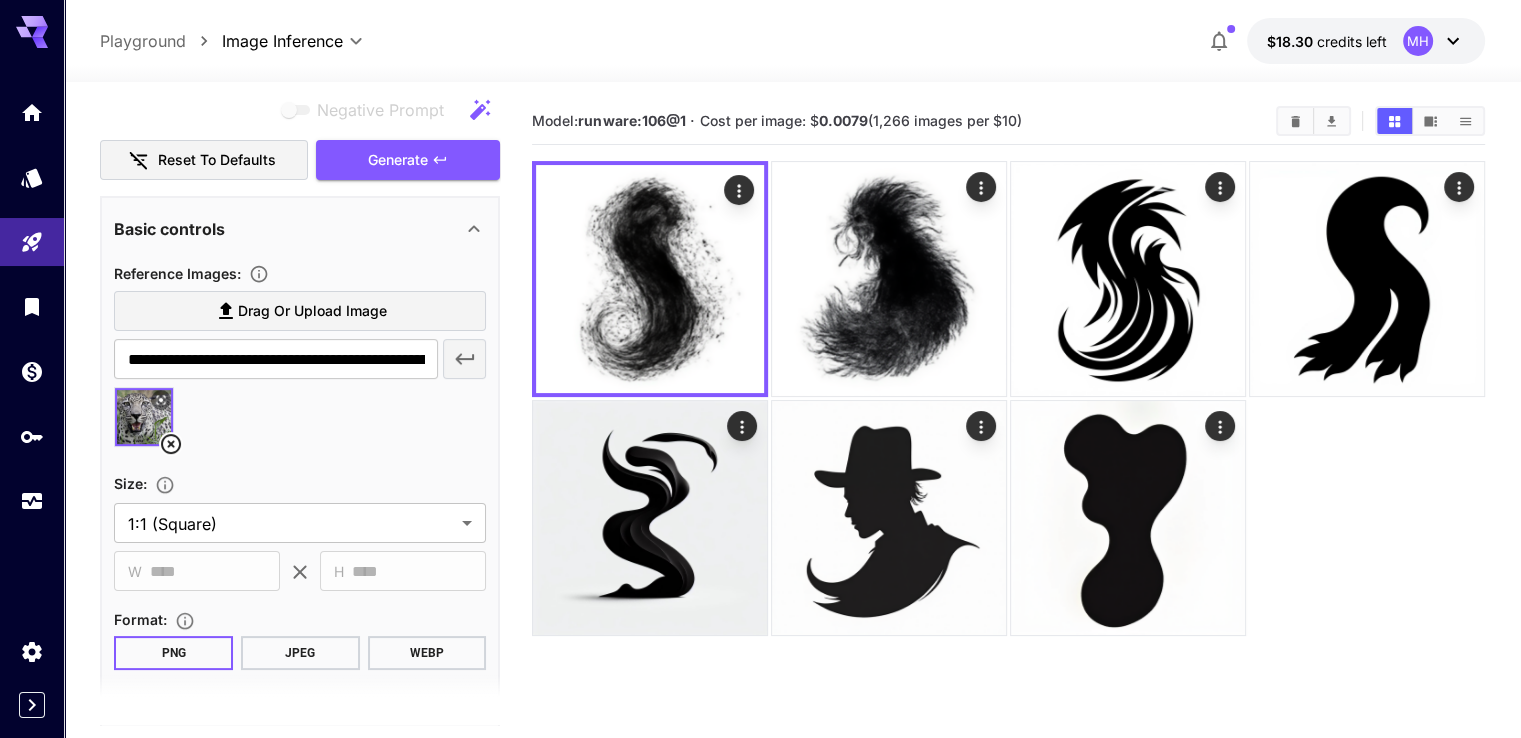 click on "Reset to defaults" at bounding box center [204, 160] 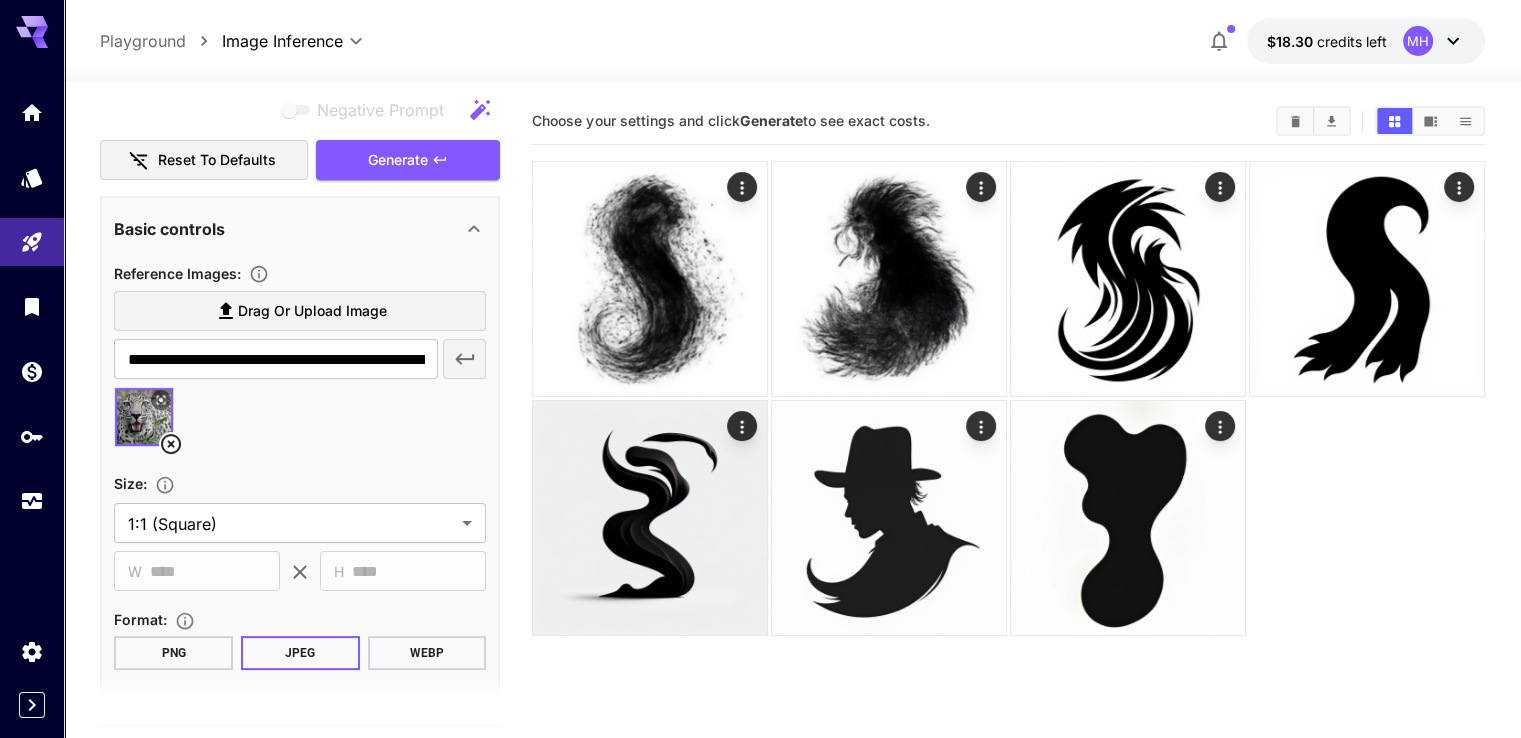 type on "**" 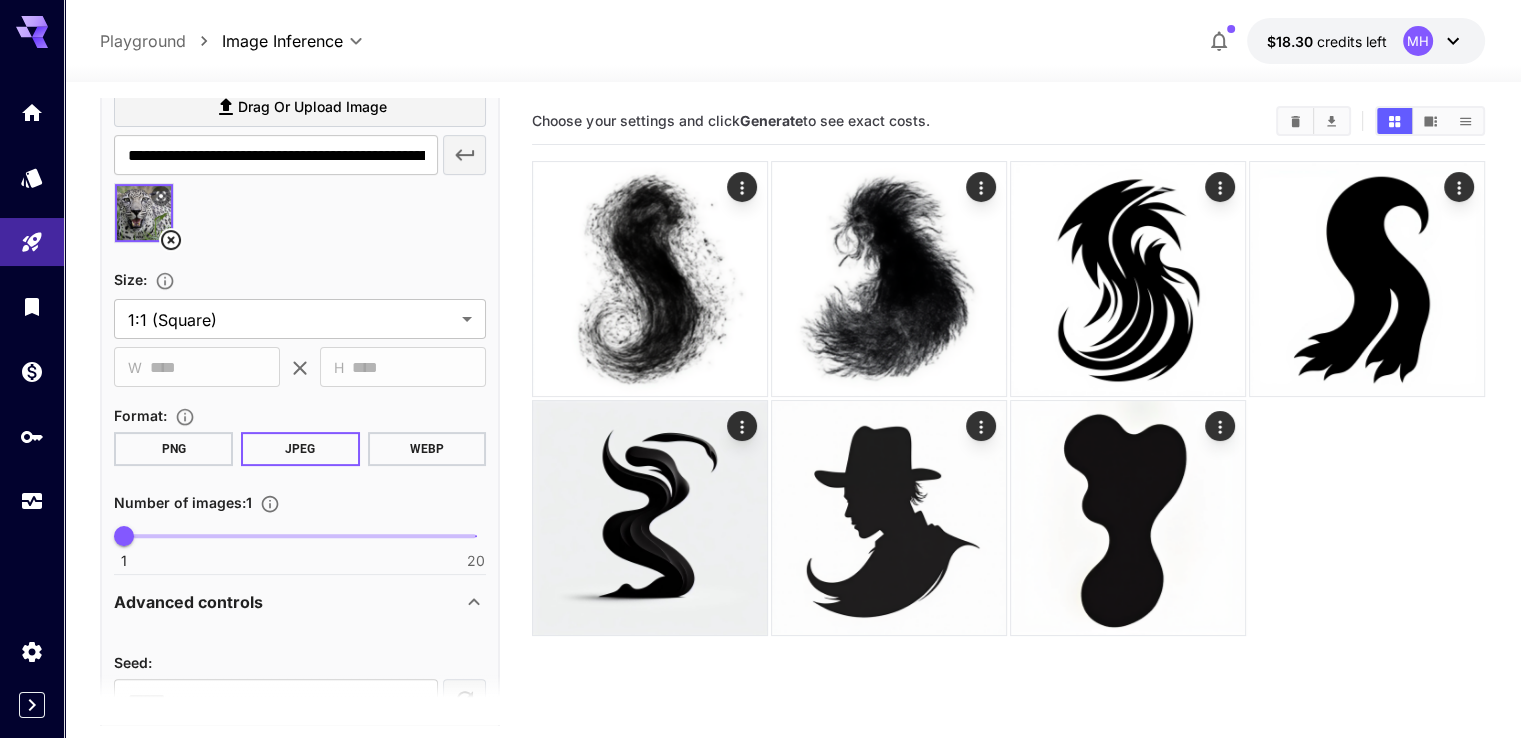 scroll, scrollTop: 716, scrollLeft: 0, axis: vertical 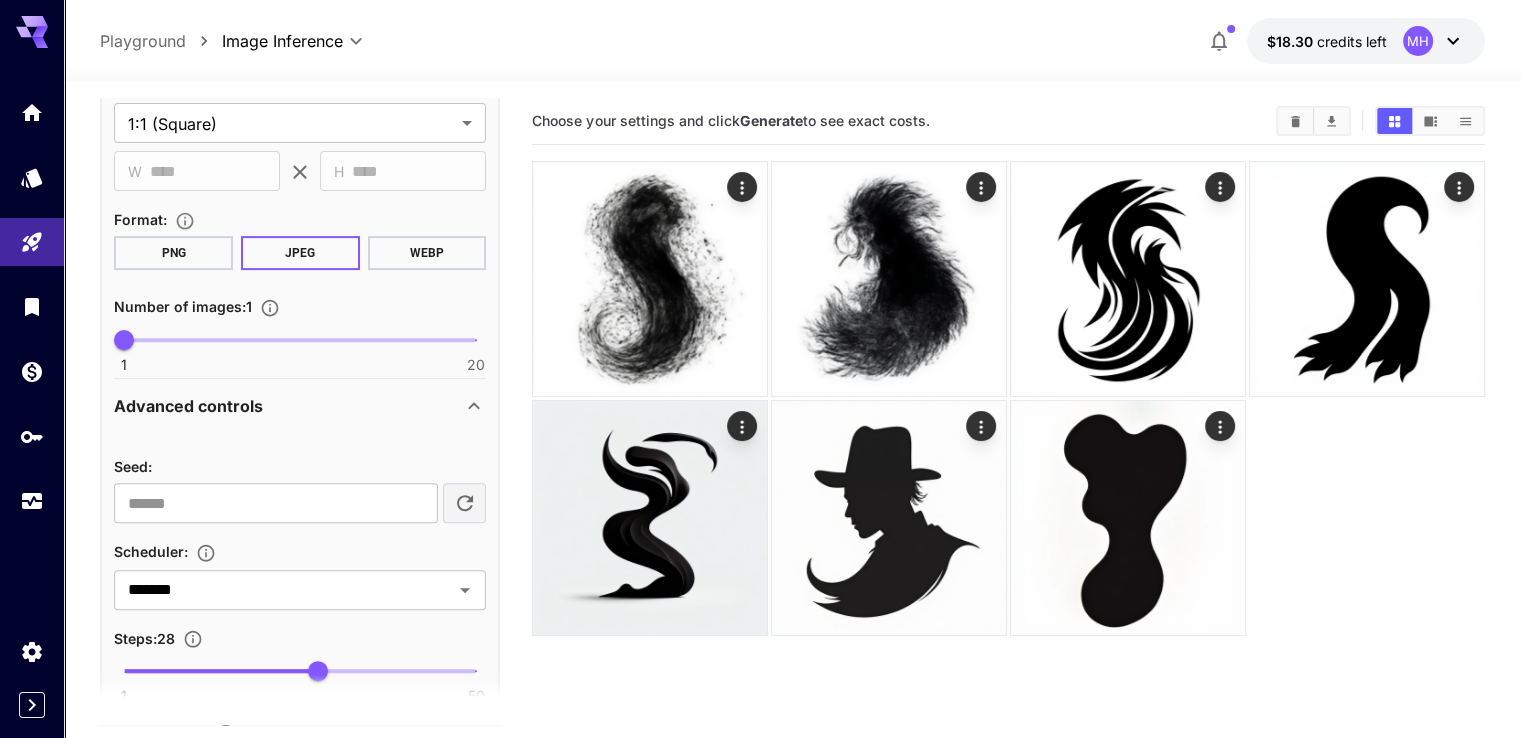 click on "PNG" at bounding box center (173, 253) 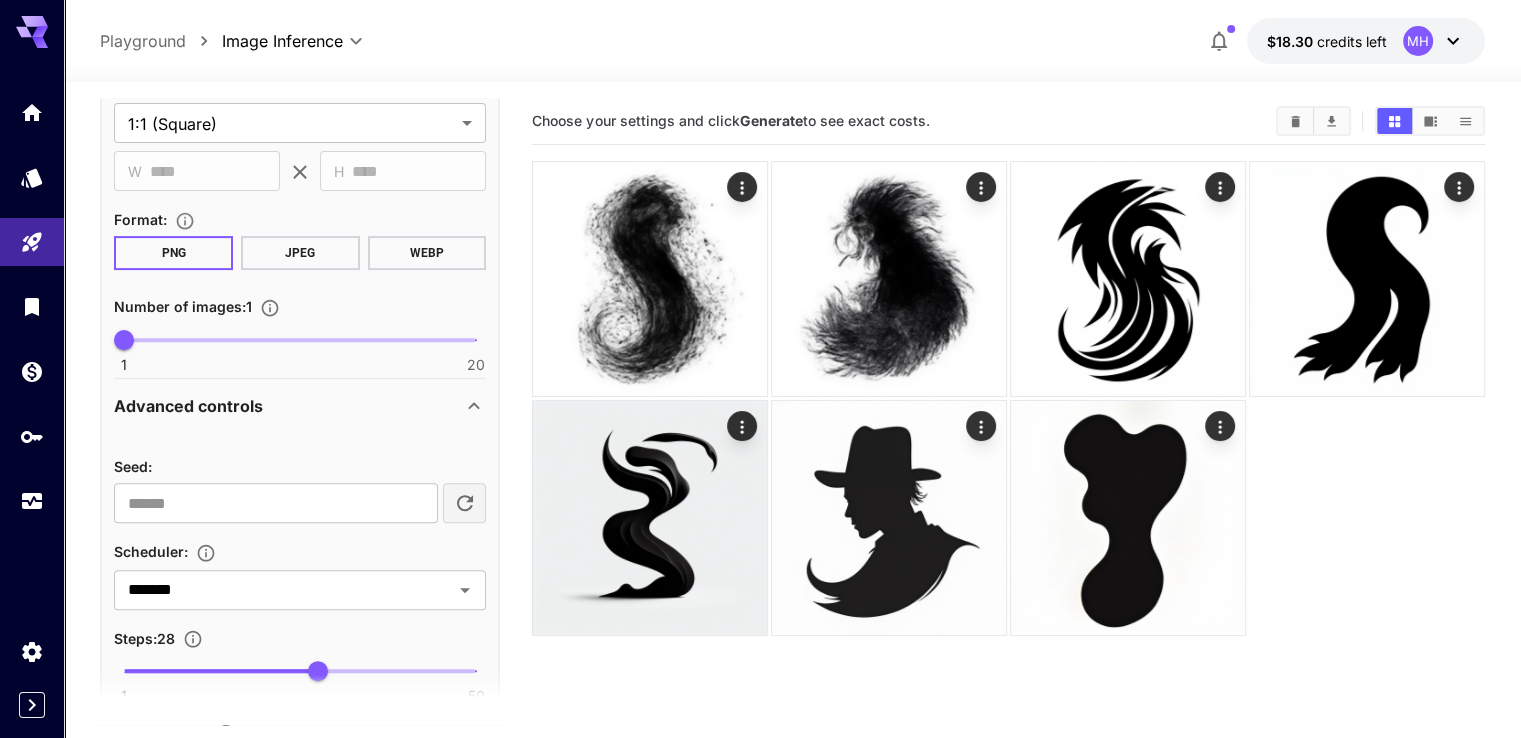 scroll, scrollTop: 1016, scrollLeft: 0, axis: vertical 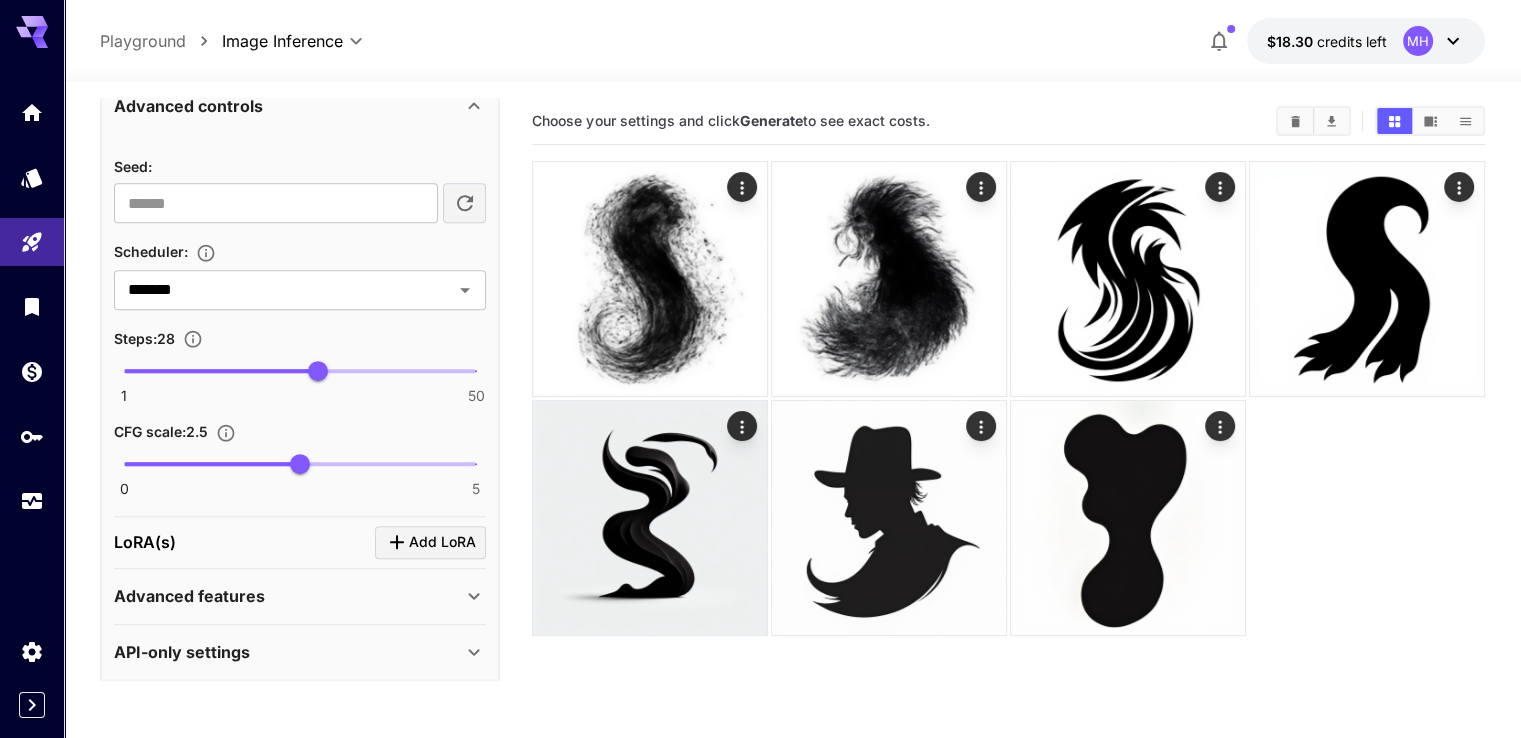 click on "1 50 28" at bounding box center (300, 371) 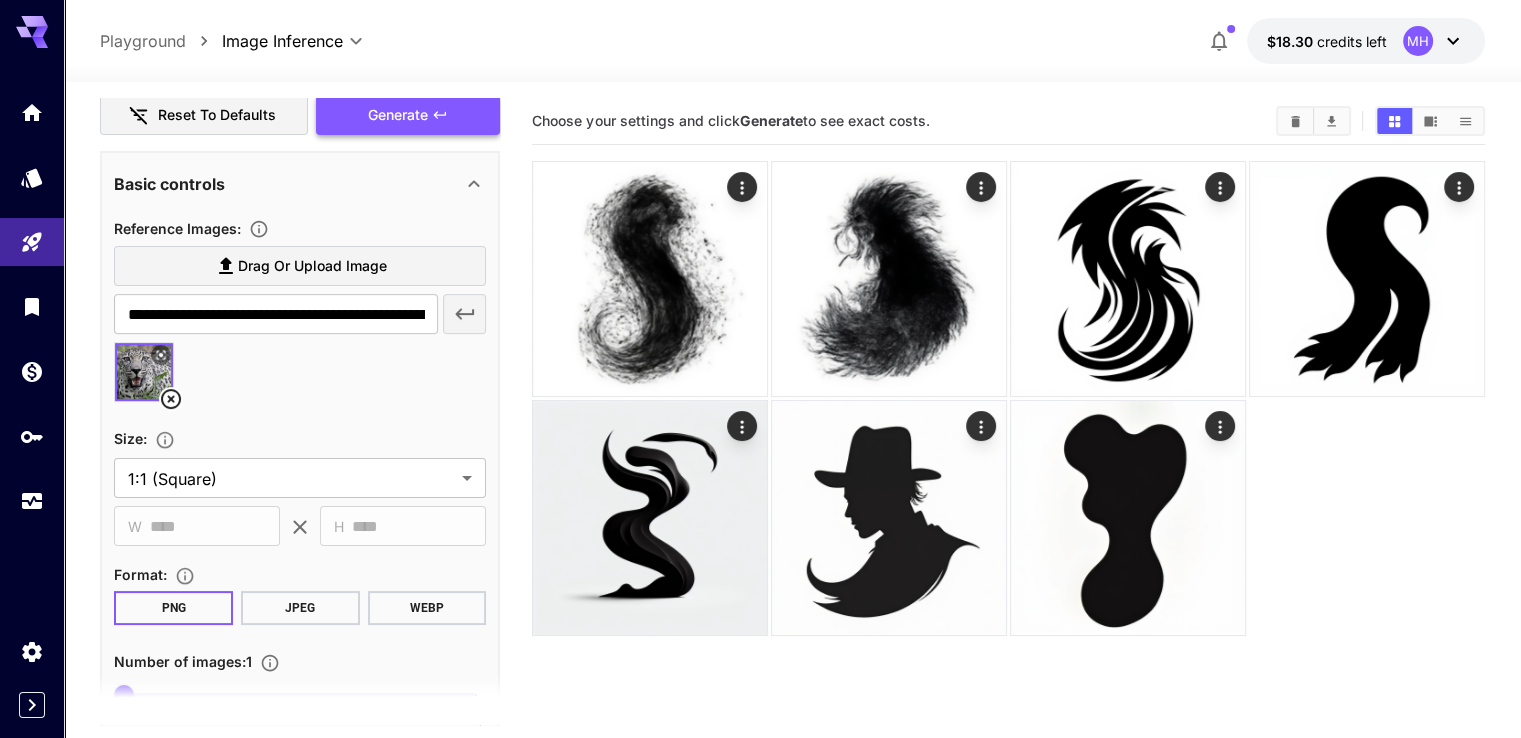 scroll, scrollTop: 216, scrollLeft: 0, axis: vertical 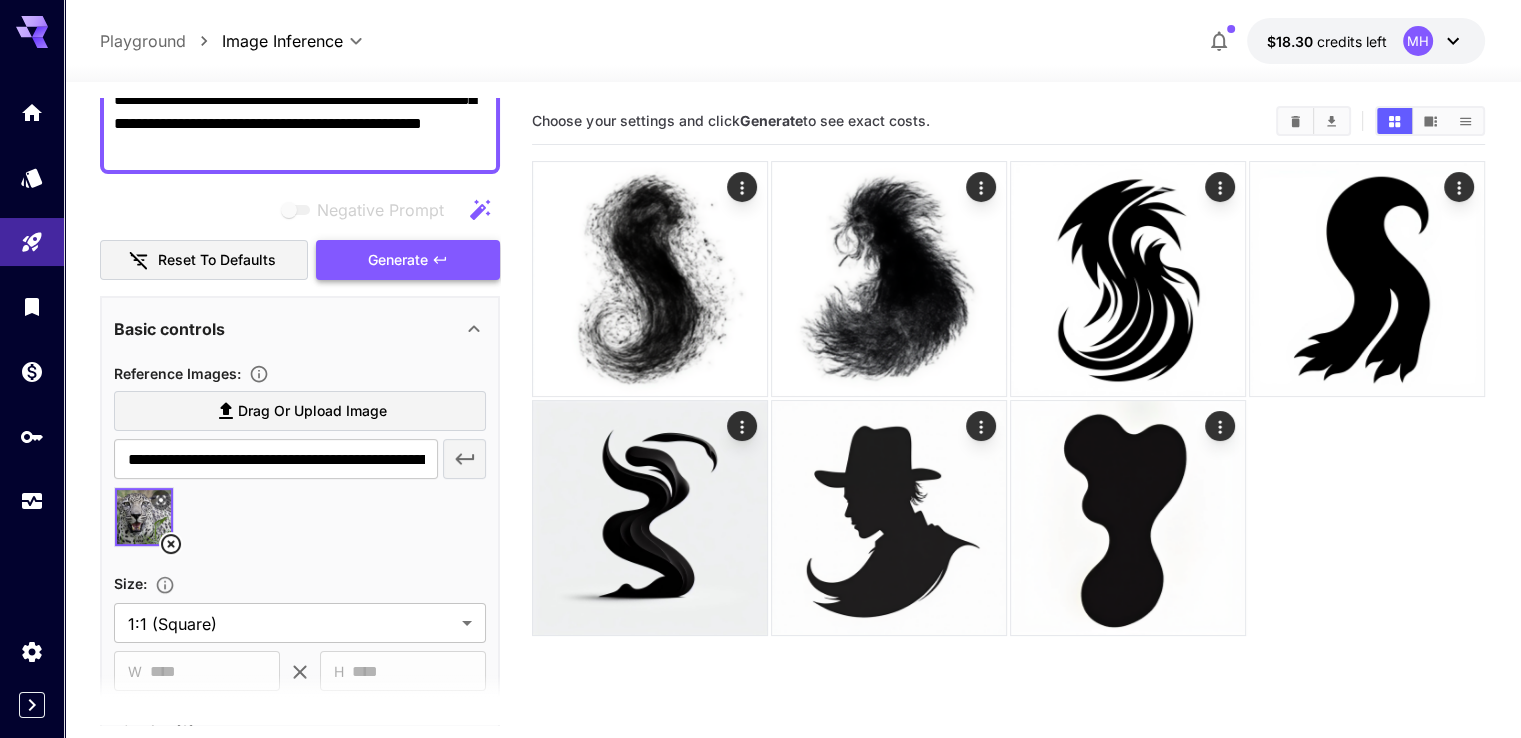 click on "Generate" at bounding box center (398, 260) 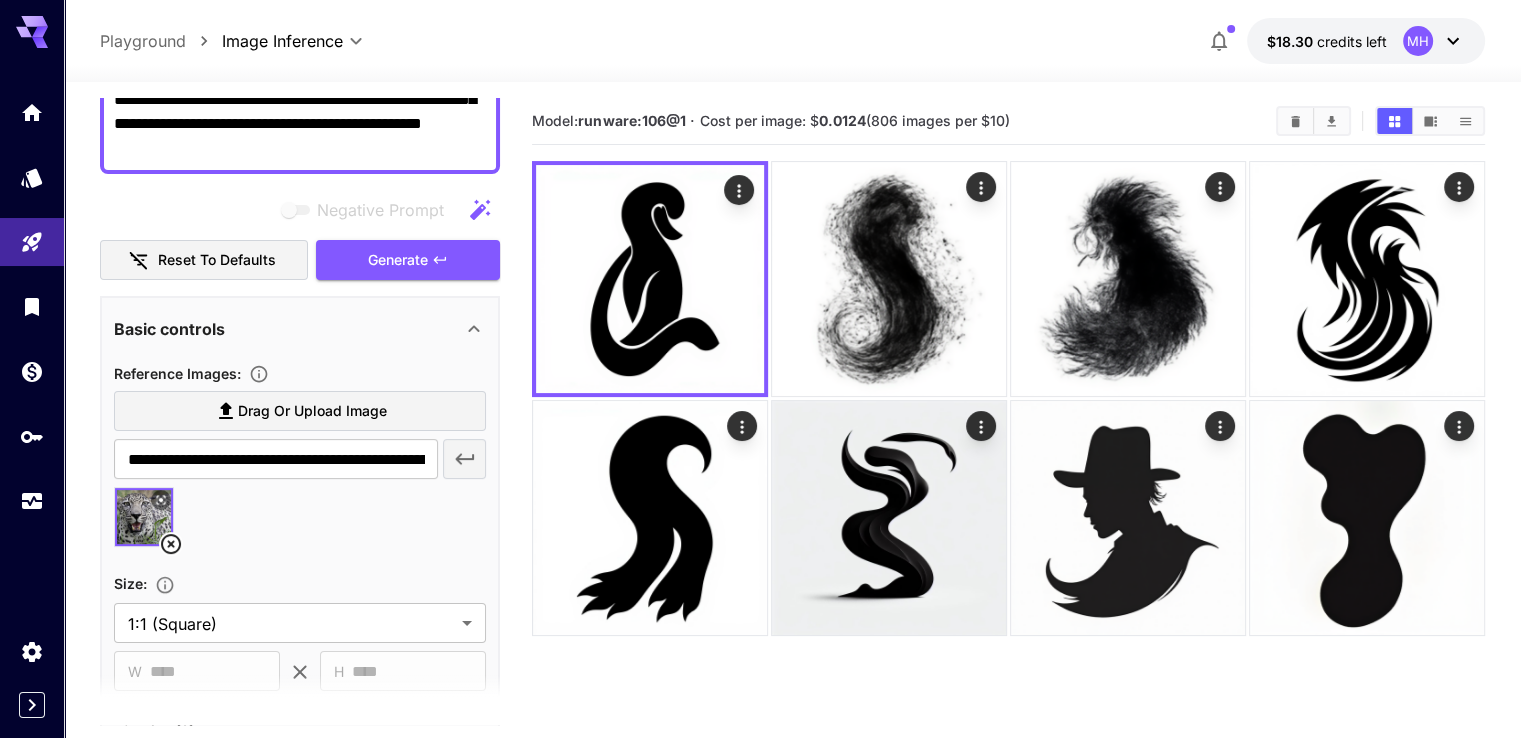 click on "**********" at bounding box center [300, 112] 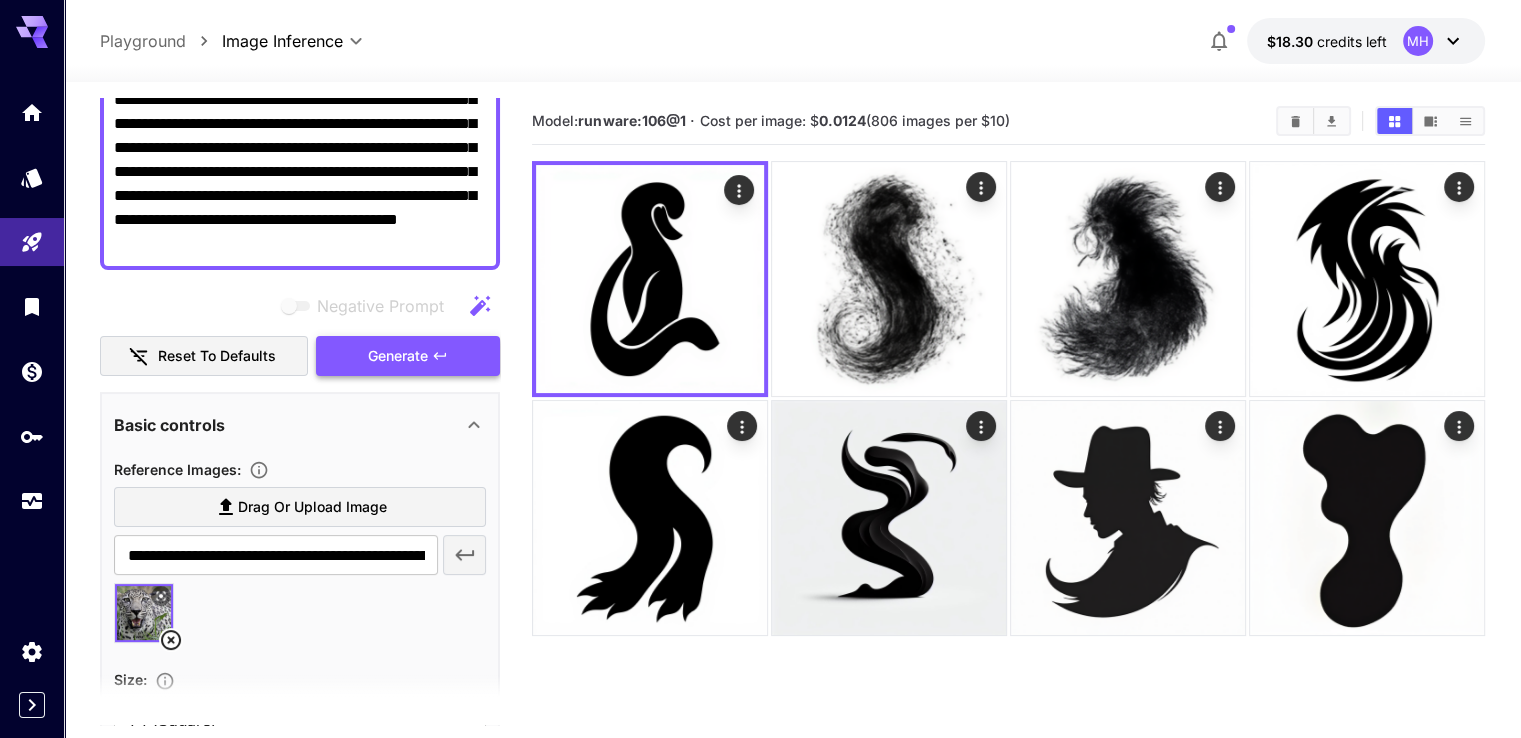 type on "**********" 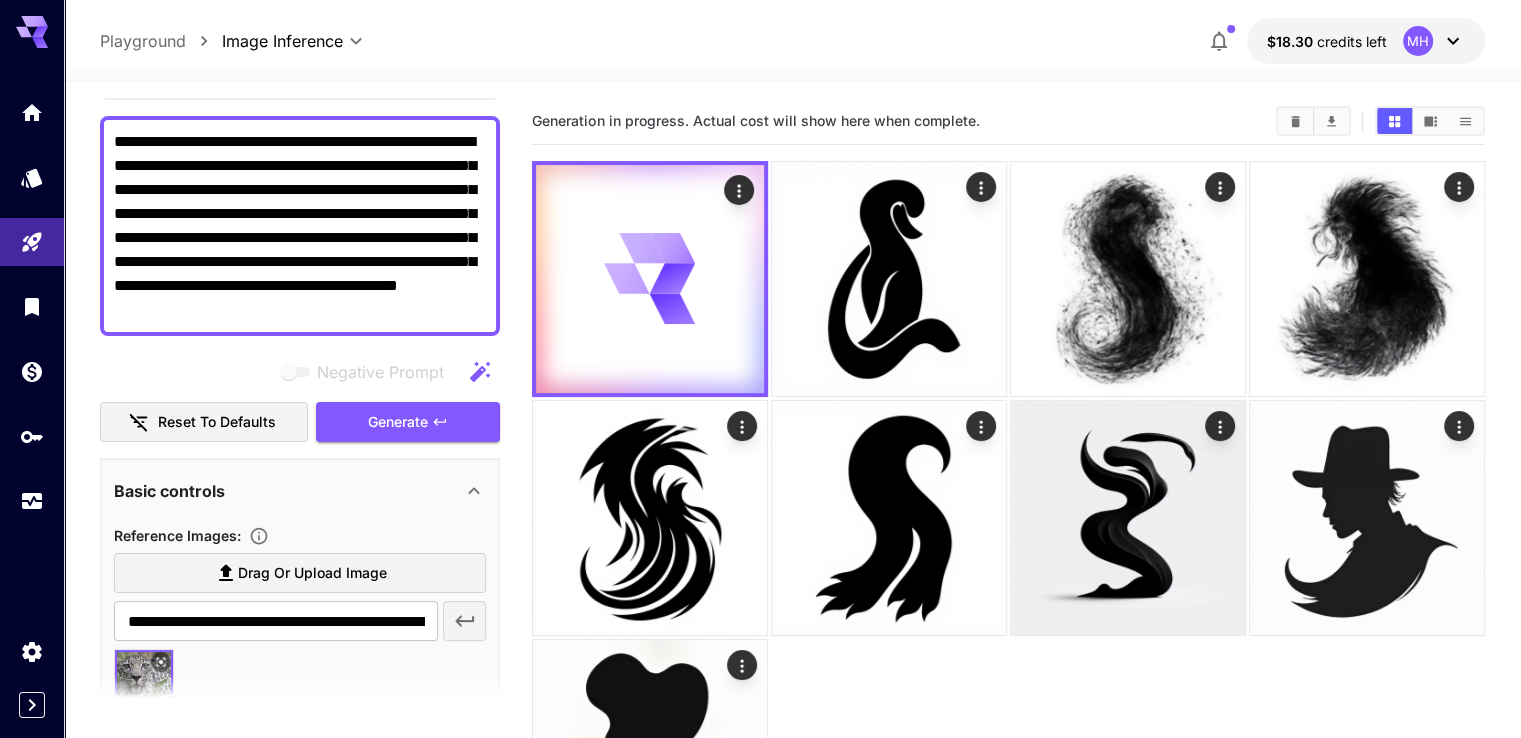 scroll, scrollTop: 116, scrollLeft: 0, axis: vertical 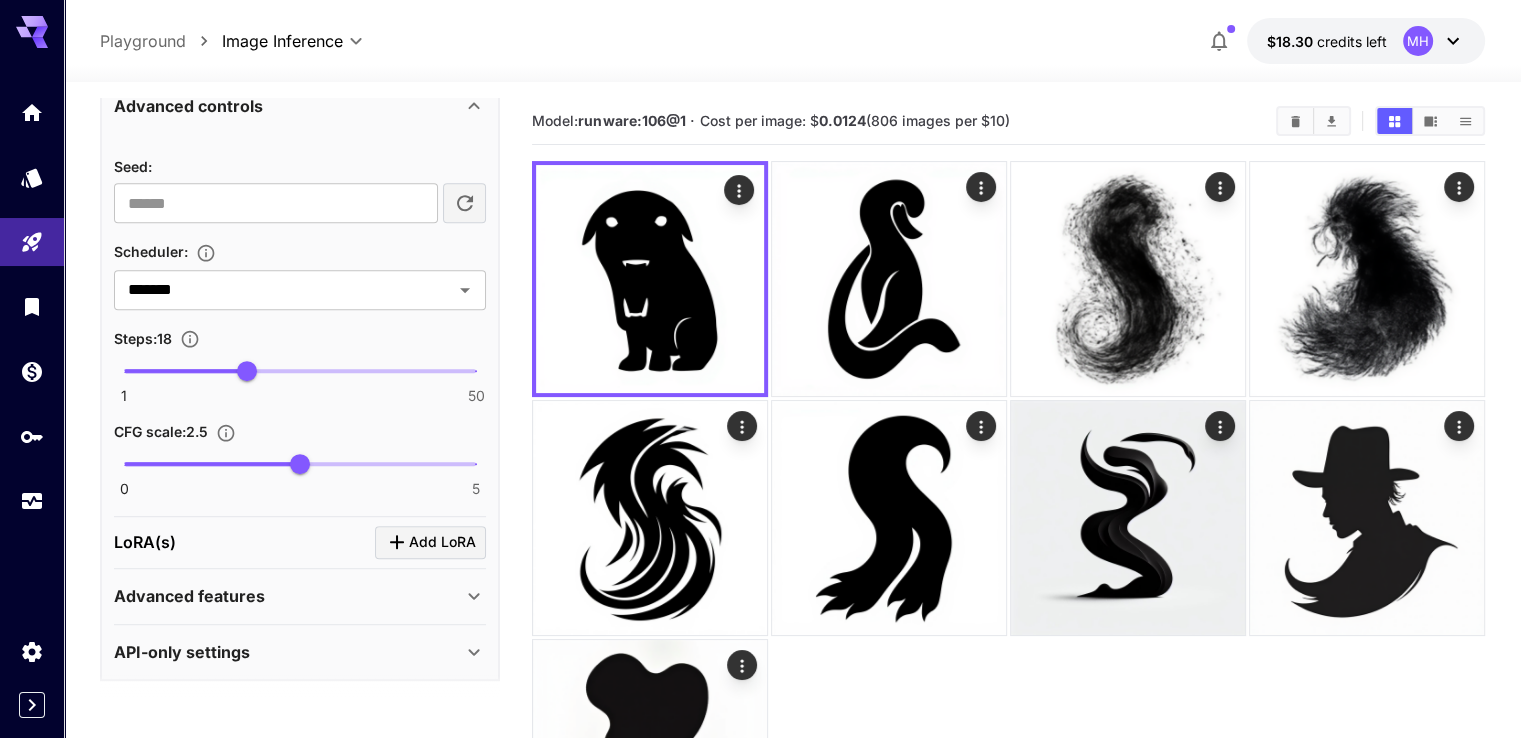 click at bounding box center [185, 371] 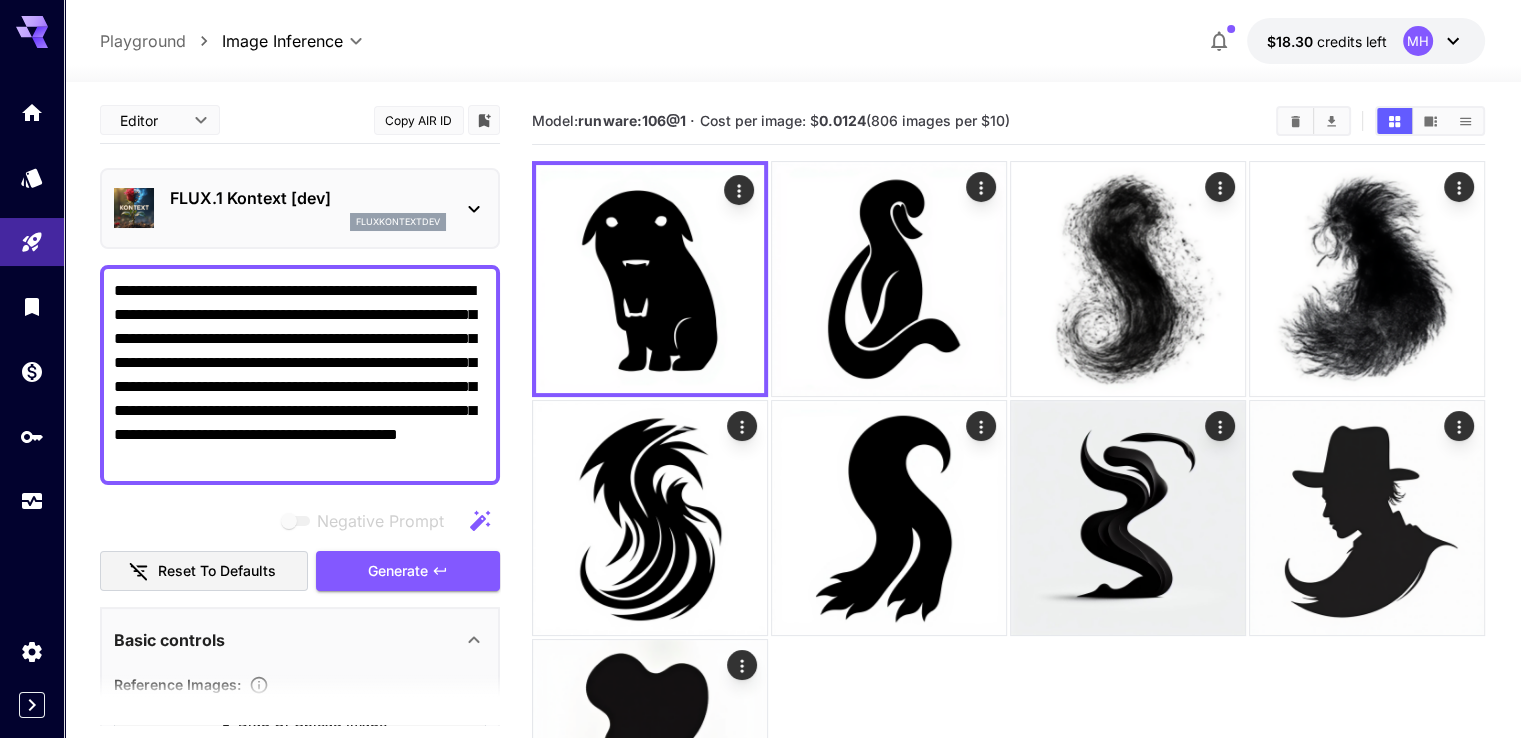 scroll, scrollTop: 0, scrollLeft: 0, axis: both 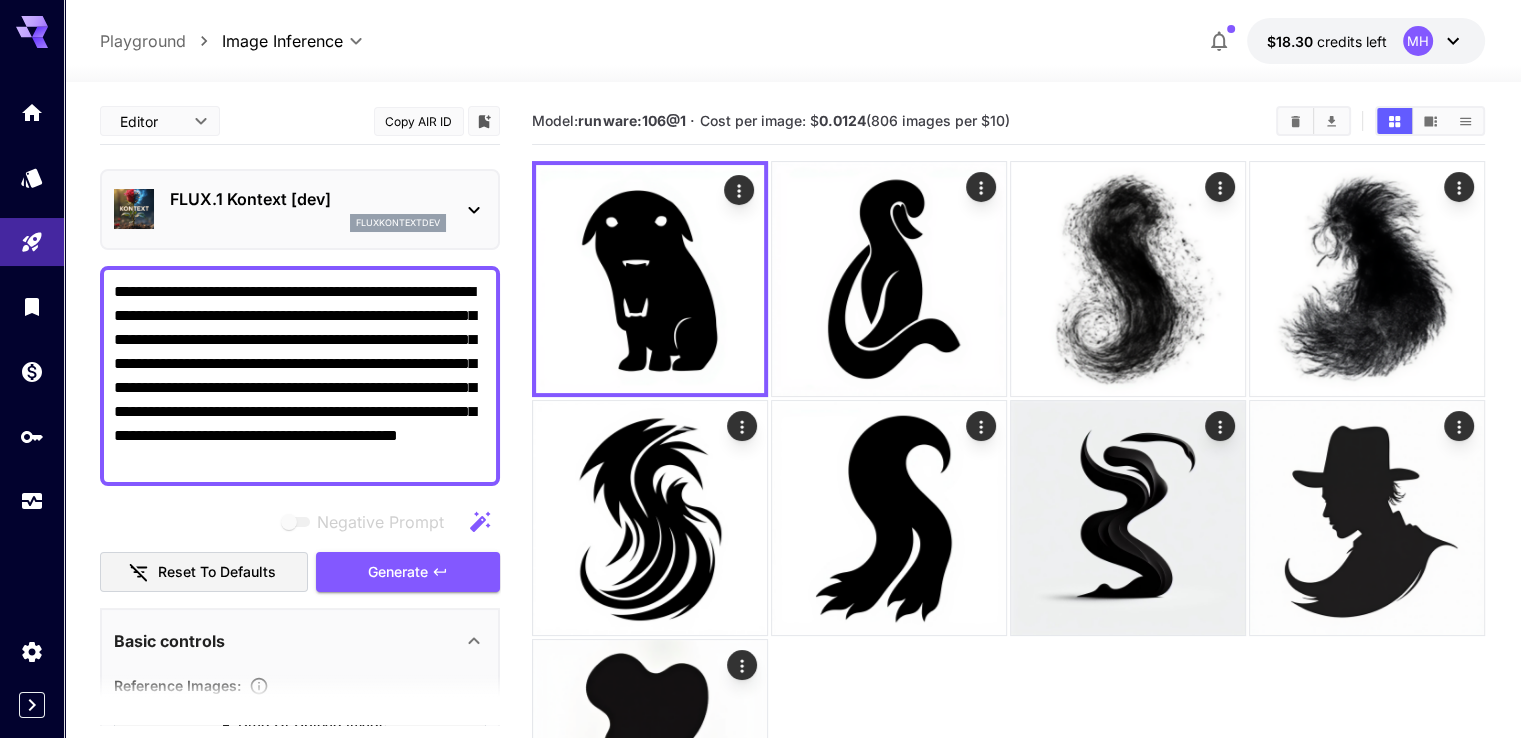 drag, startPoint x: 287, startPoint y: 293, endPoint x: 174, endPoint y: 292, distance: 113.004425 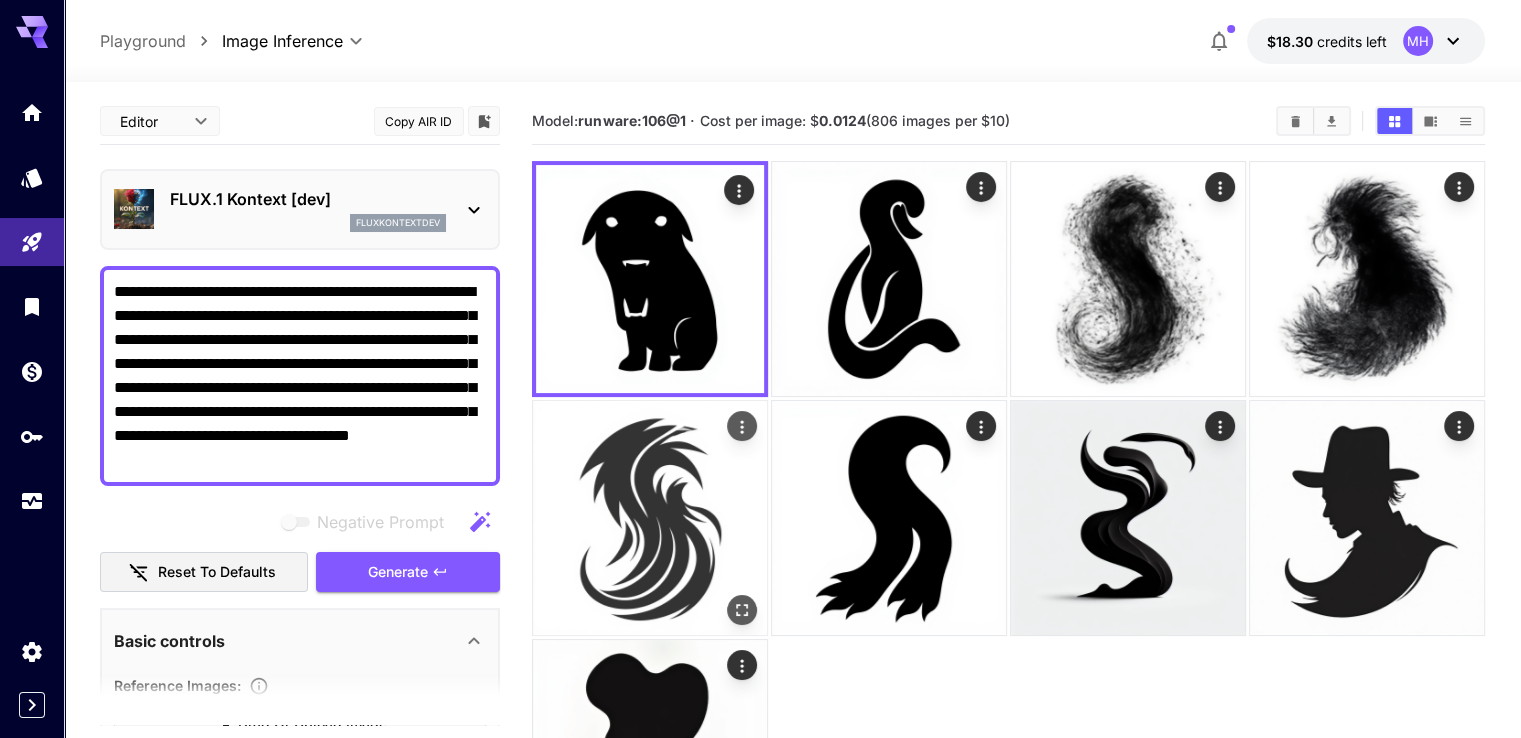 type on "**********" 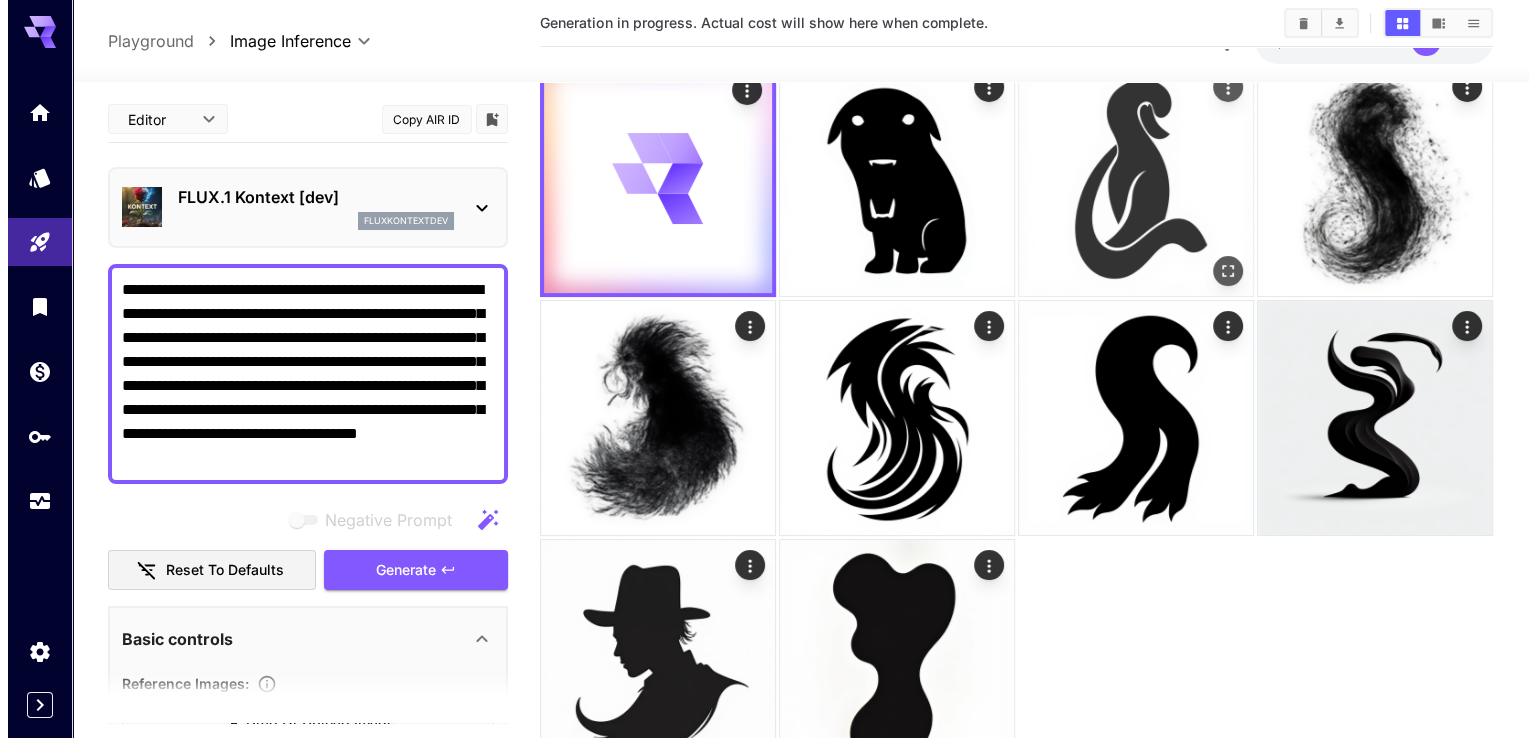 scroll, scrollTop: 0, scrollLeft: 0, axis: both 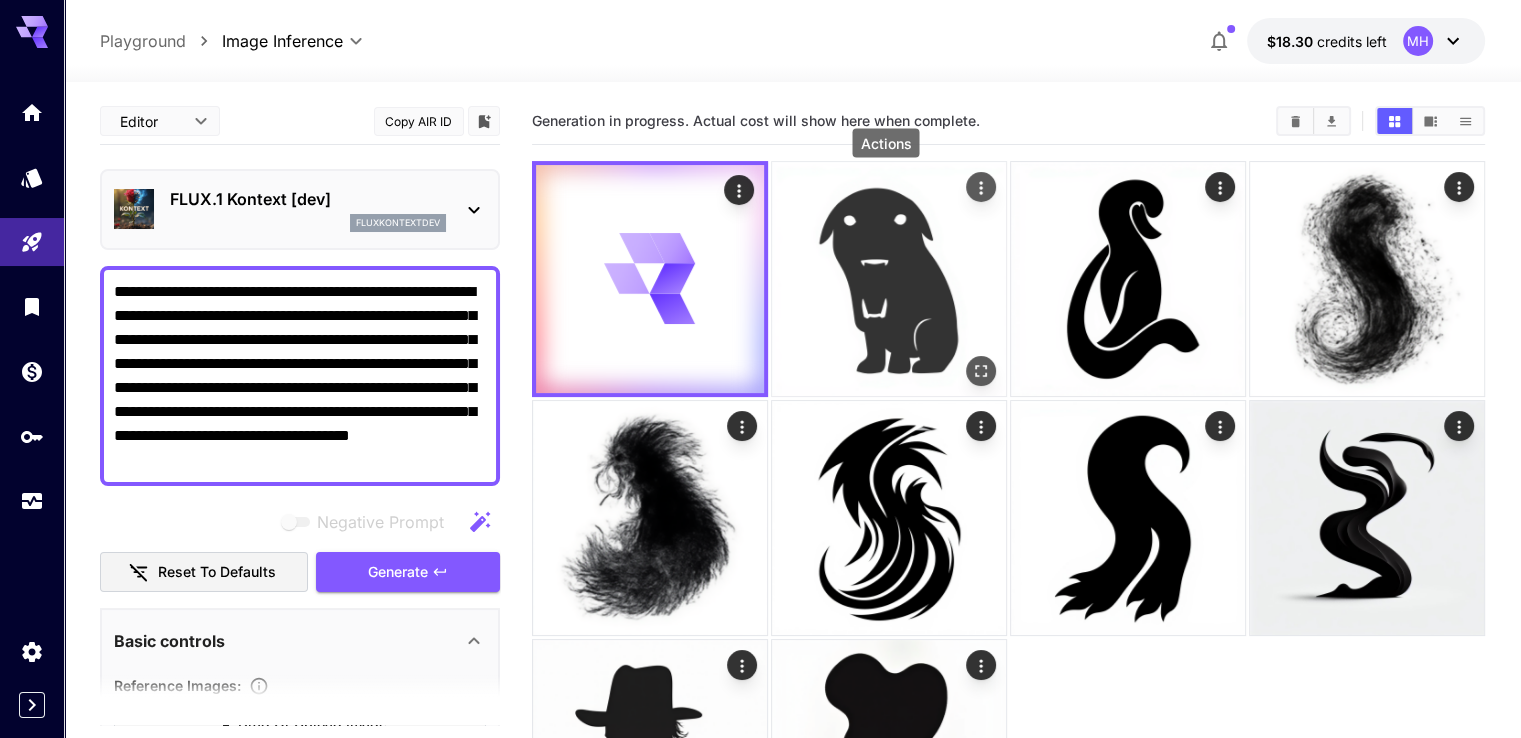 click 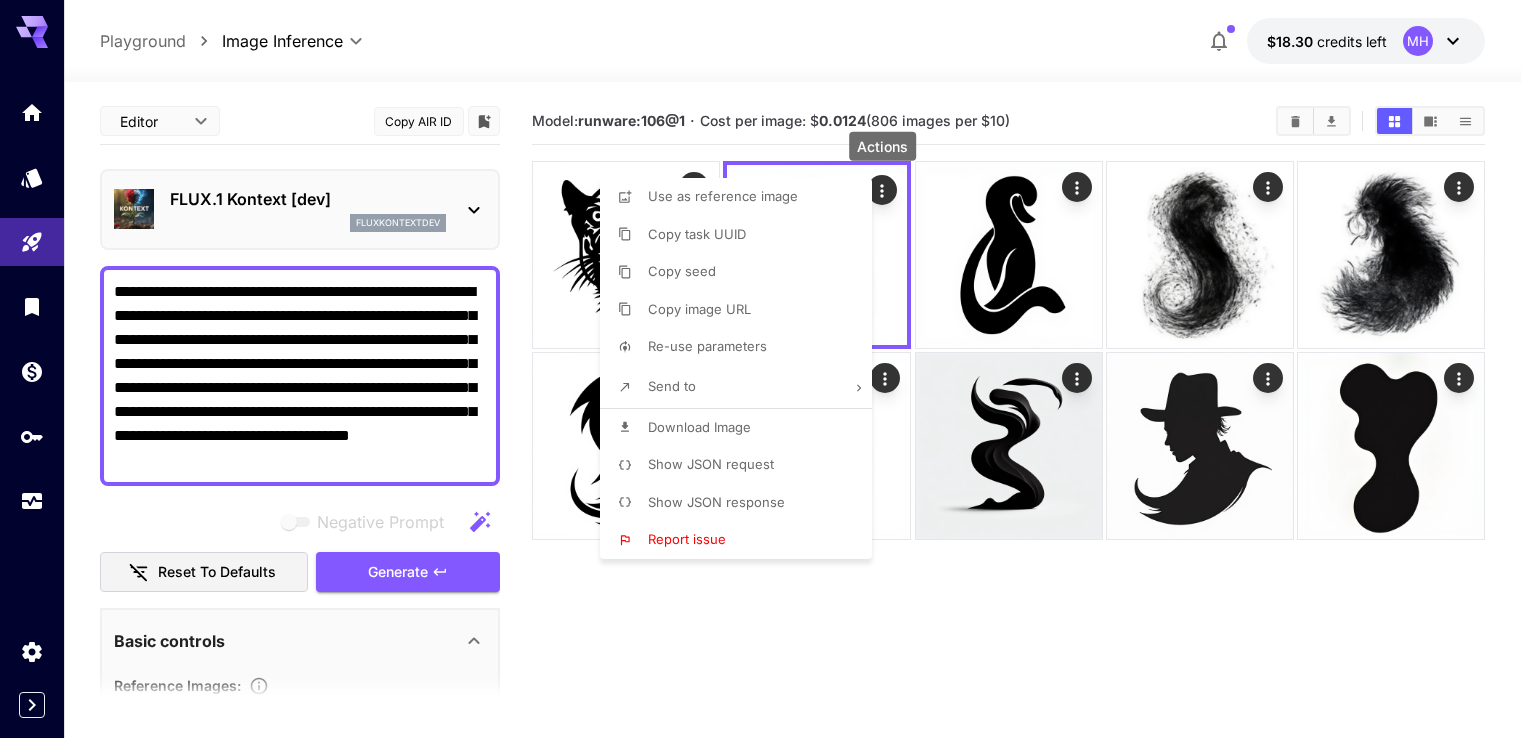 click on "Show JSON request" at bounding box center (742, 465) 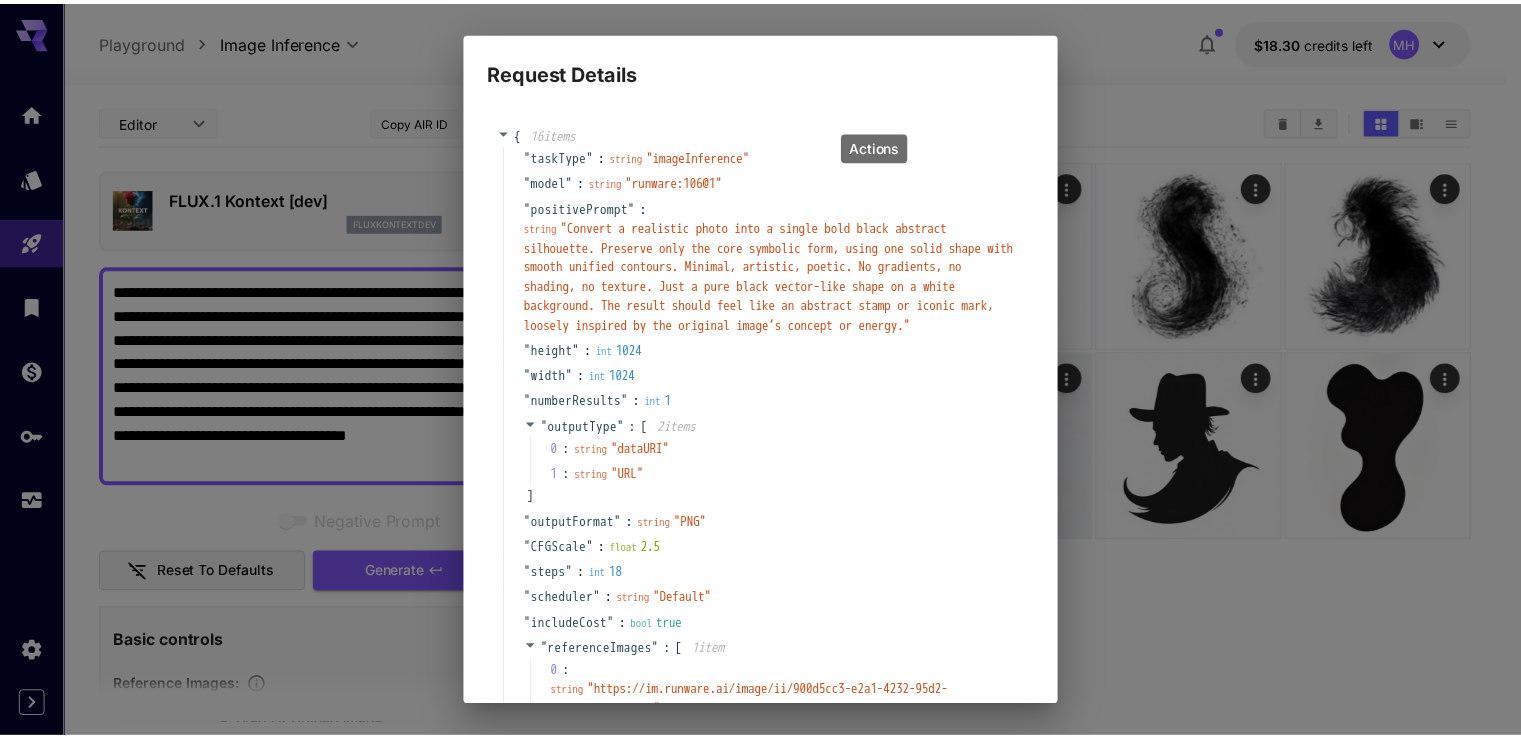 scroll, scrollTop: 200, scrollLeft: 0, axis: vertical 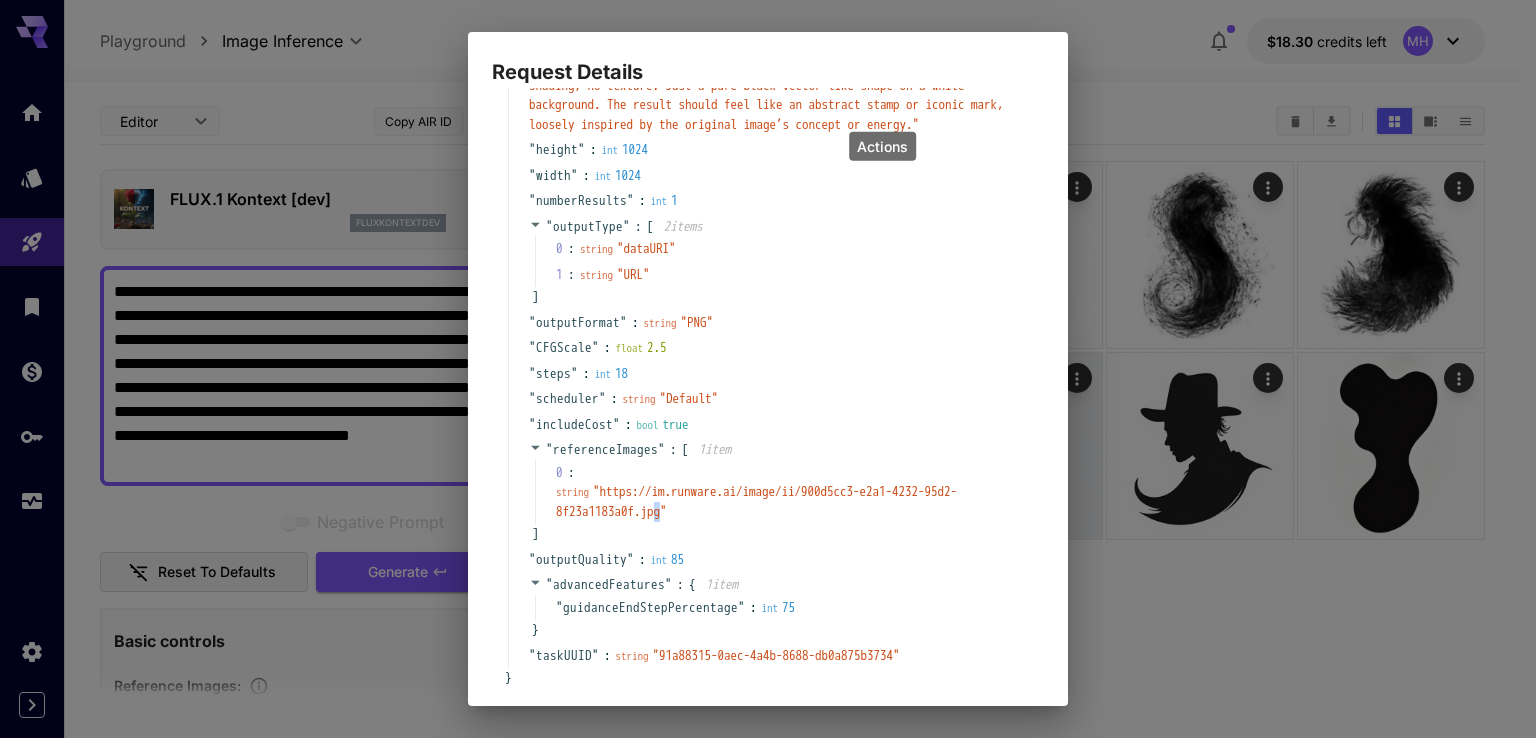 click on "string " https://im.runware.ai/image/ii/900d5cc3-e2a1-4232-95d2-8f23a1183a0f.jpg "" at bounding box center [787, 501] 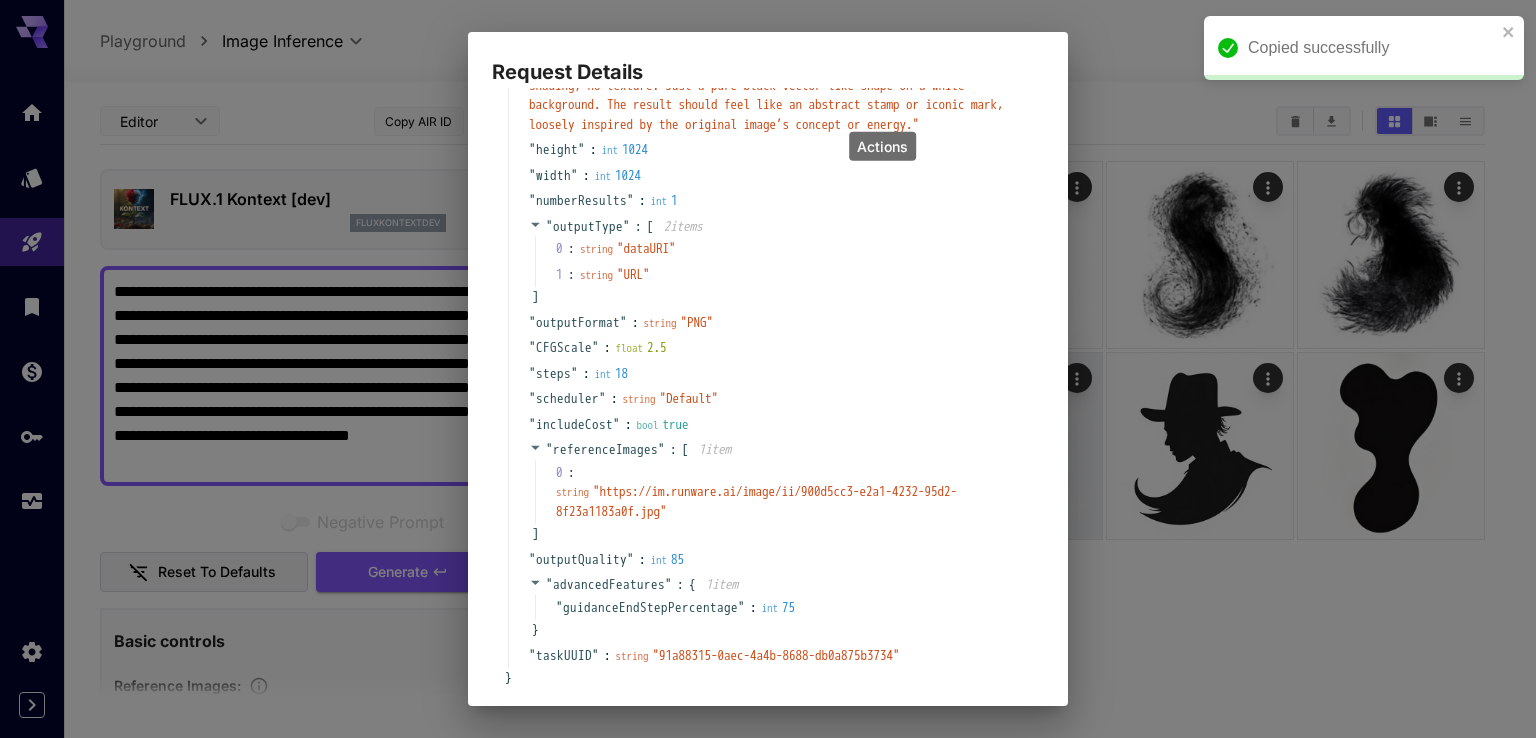 click on "Request Details { 16  item s " taskType " : string " imageInference " " model " : string " runware:106@1 " " positivePrompt " : string " Convert a realistic photo into a single bold black abstract silhouette. Preserve only the core symbolic form, using one solid shape with smooth unified contours. Minimal, artistic, poetic. No gradients, no shading, no texture. Just a pure black vector-like shape on a white background. The result should feel like an abstract stamp or iconic mark, loosely inspired by the original image’s concept or energy. " " height " : int 1024 " width " : int 1024 " numberResults " : int 1 " outputType " : [ 2  item s 0 : string " dataURI " 1 : string " URL " ] " outputFormat " : string " PNG " " CFGScale " : float 2.5 " steps " : int 18 " scheduler " : string " Default " " includeCost " : bool true " referenceImages " : [ 1  item 0 : string " https://im.runware.ai/image/ii/900d5cc3-e2a1-4232-95d2-8f23a1183a0f.jpg " ] " outputQuality " : int 85 " advancedFeatures " : { 1  item " " : int }" at bounding box center [768, 369] 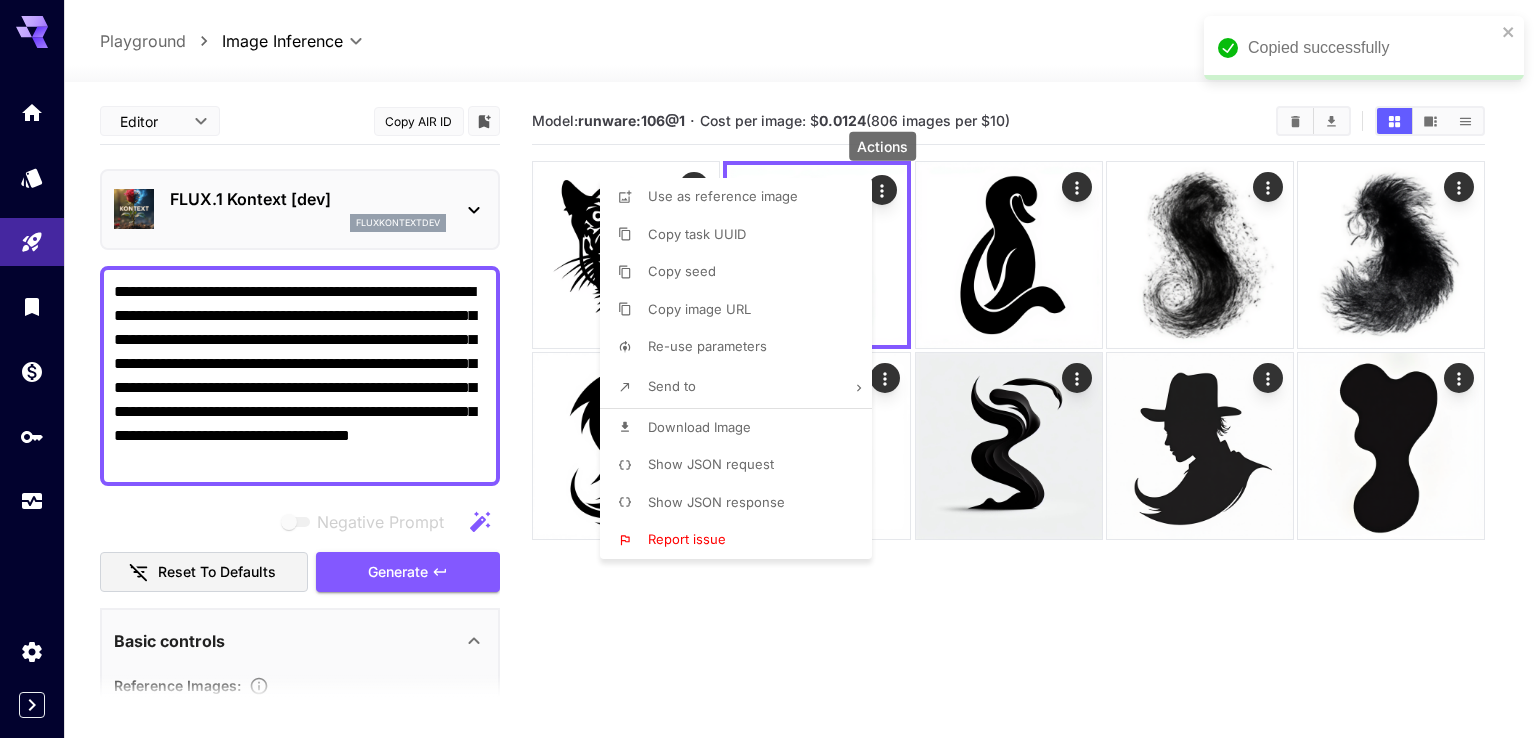 click at bounding box center [768, 369] 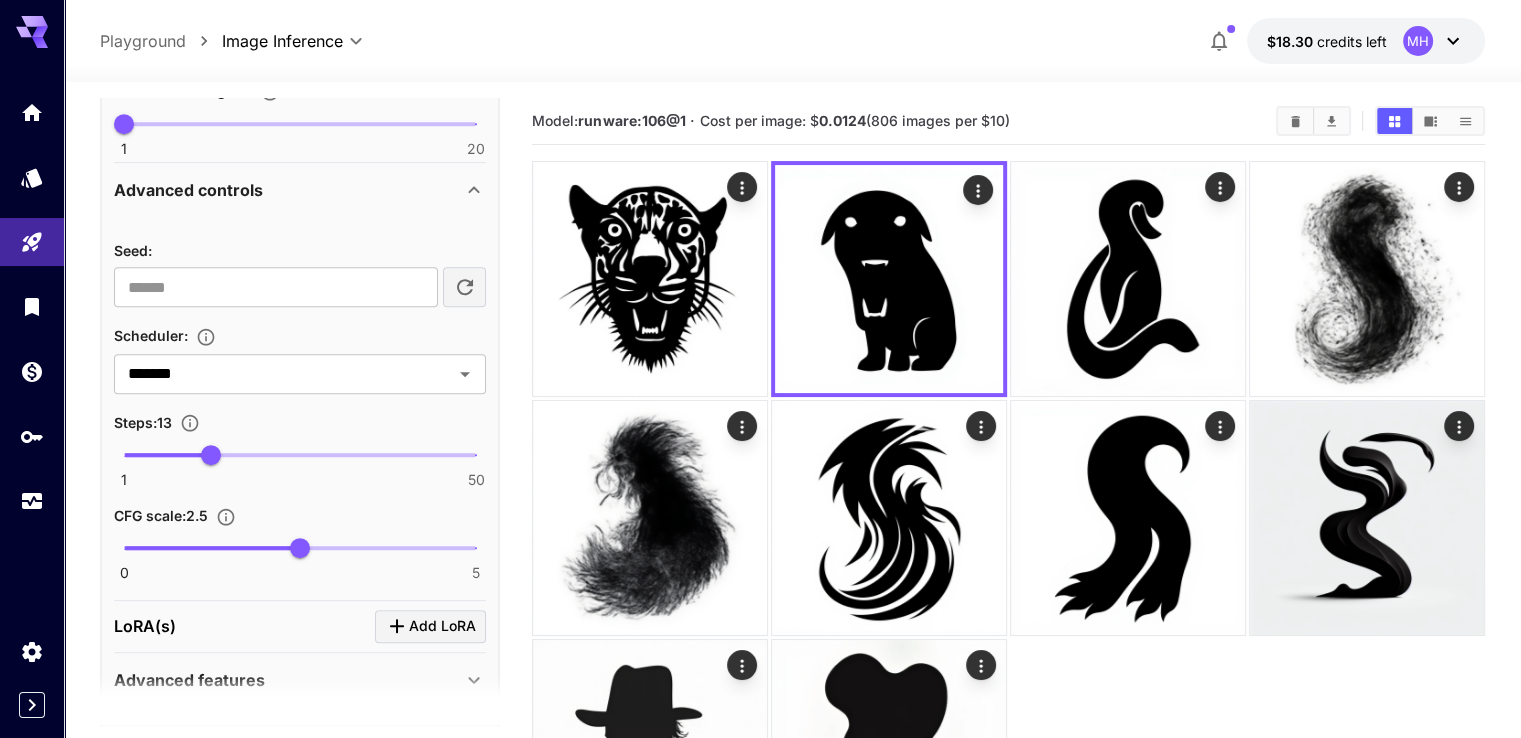 scroll, scrollTop: 1100, scrollLeft: 0, axis: vertical 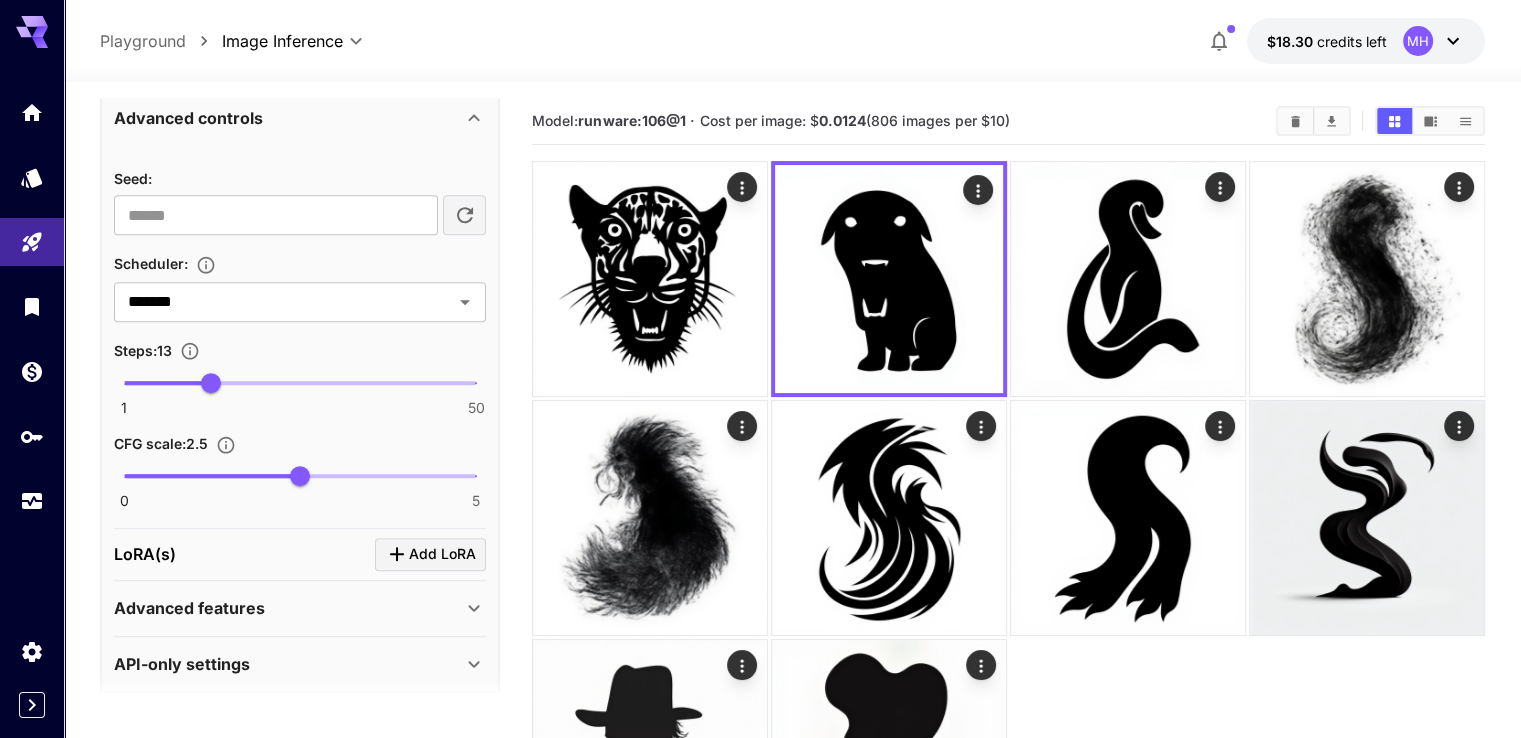 click at bounding box center (167, 383) 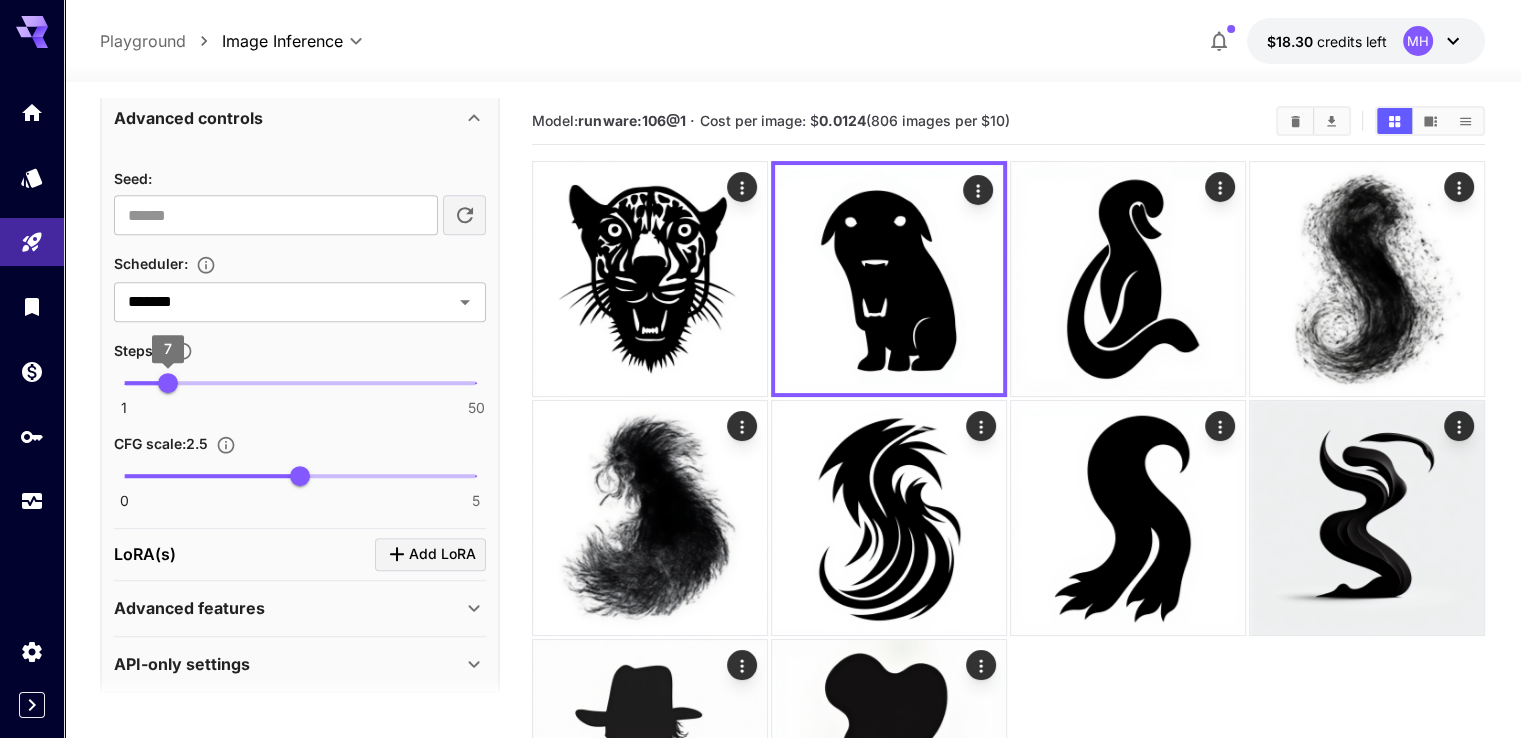 click on "7" at bounding box center [168, 383] 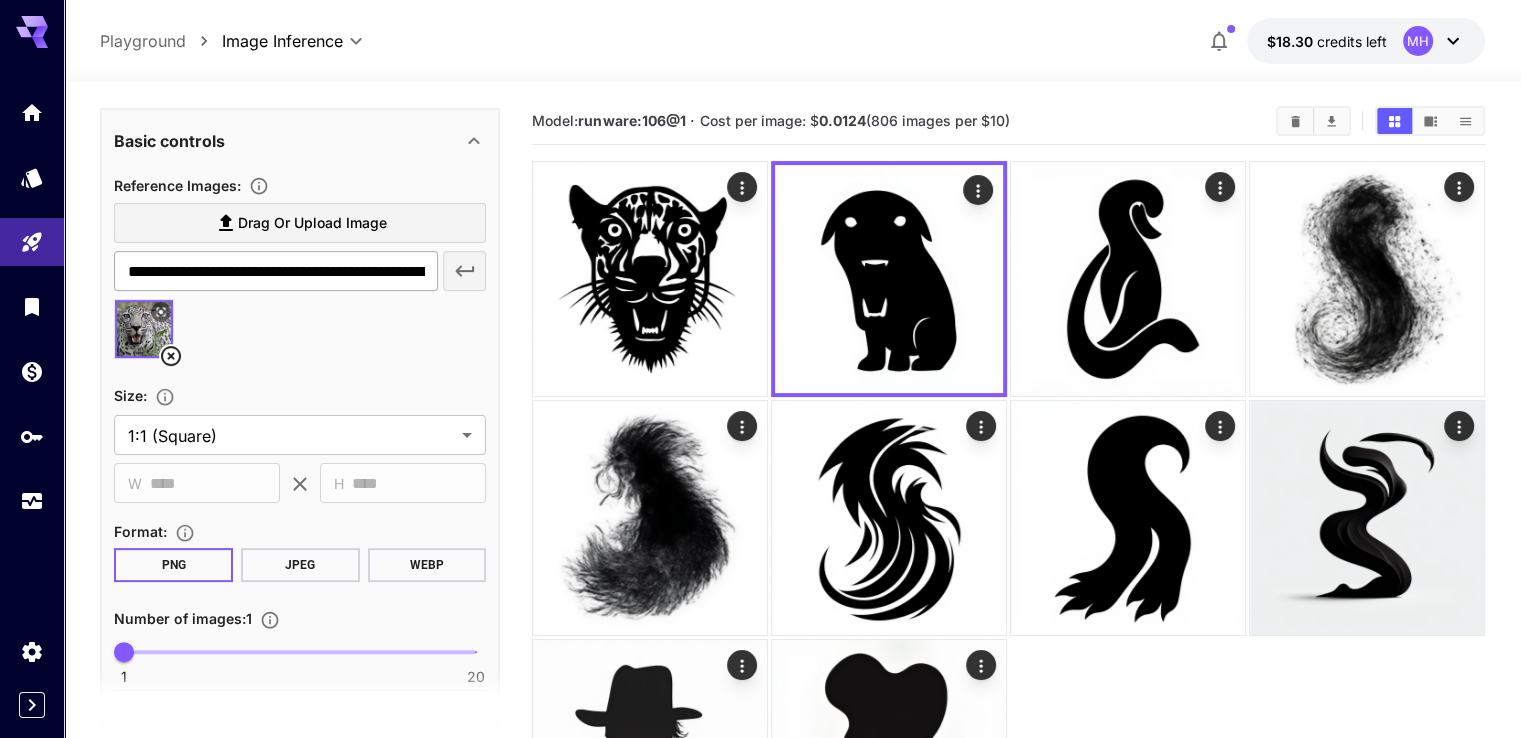 scroll, scrollTop: 200, scrollLeft: 0, axis: vertical 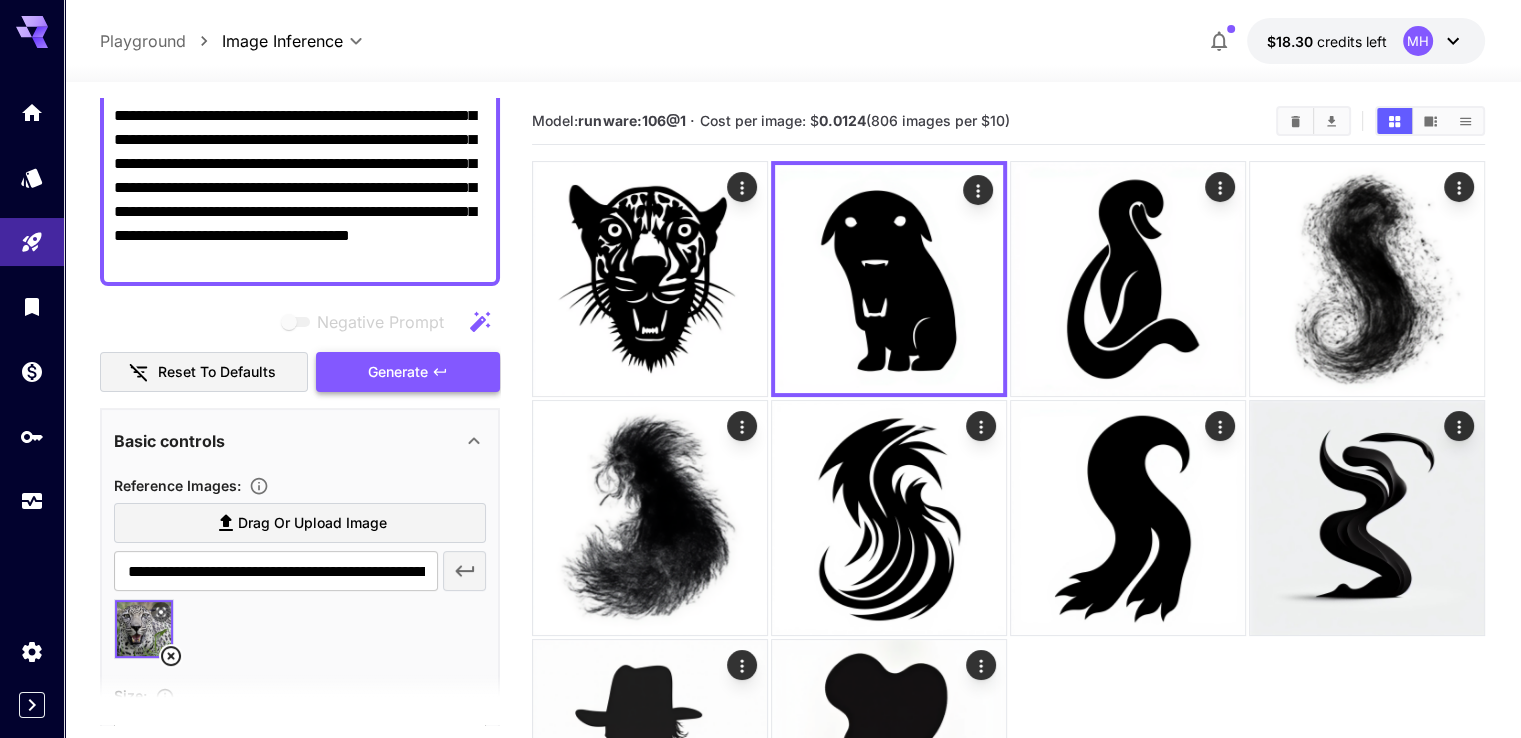 click on "Generate" at bounding box center [408, 372] 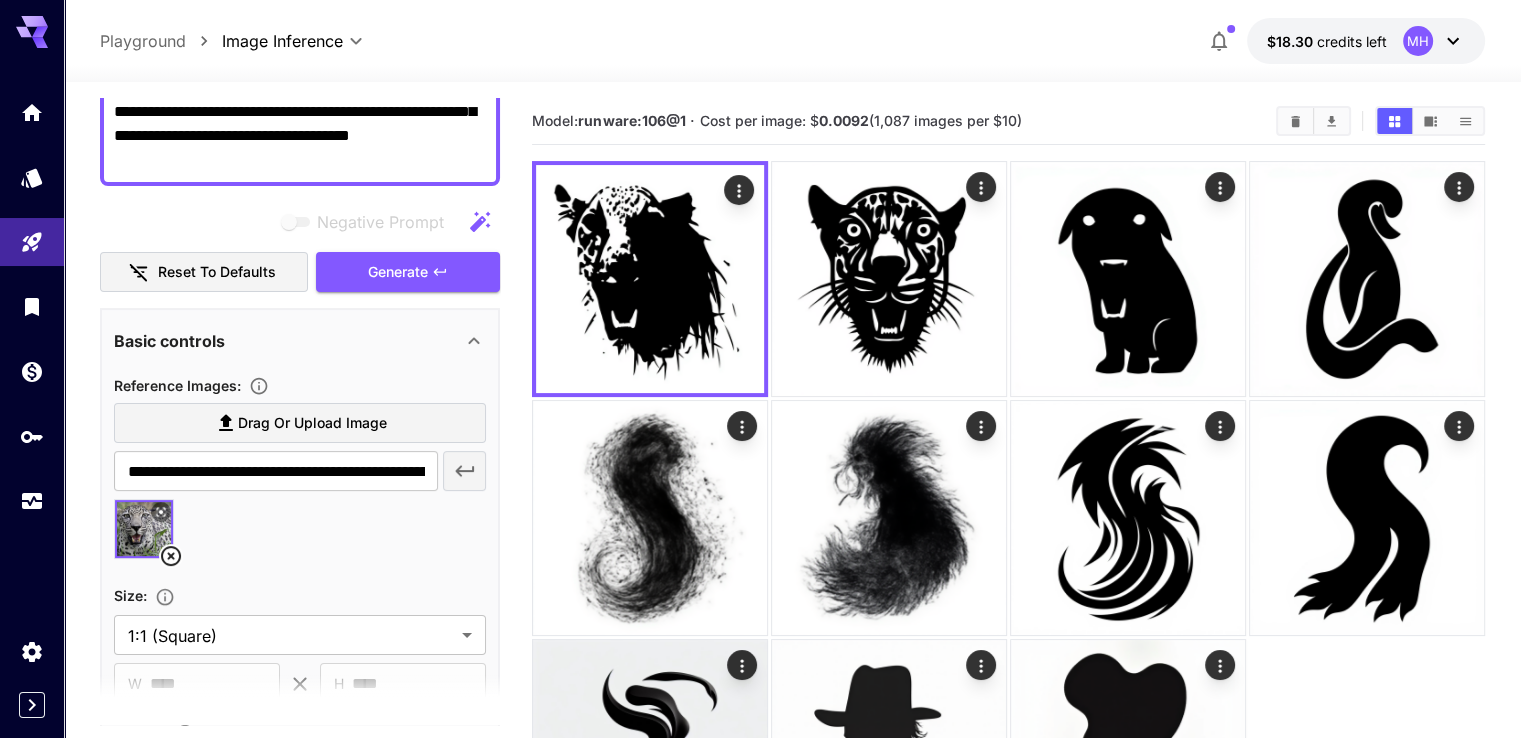 scroll, scrollTop: 300, scrollLeft: 0, axis: vertical 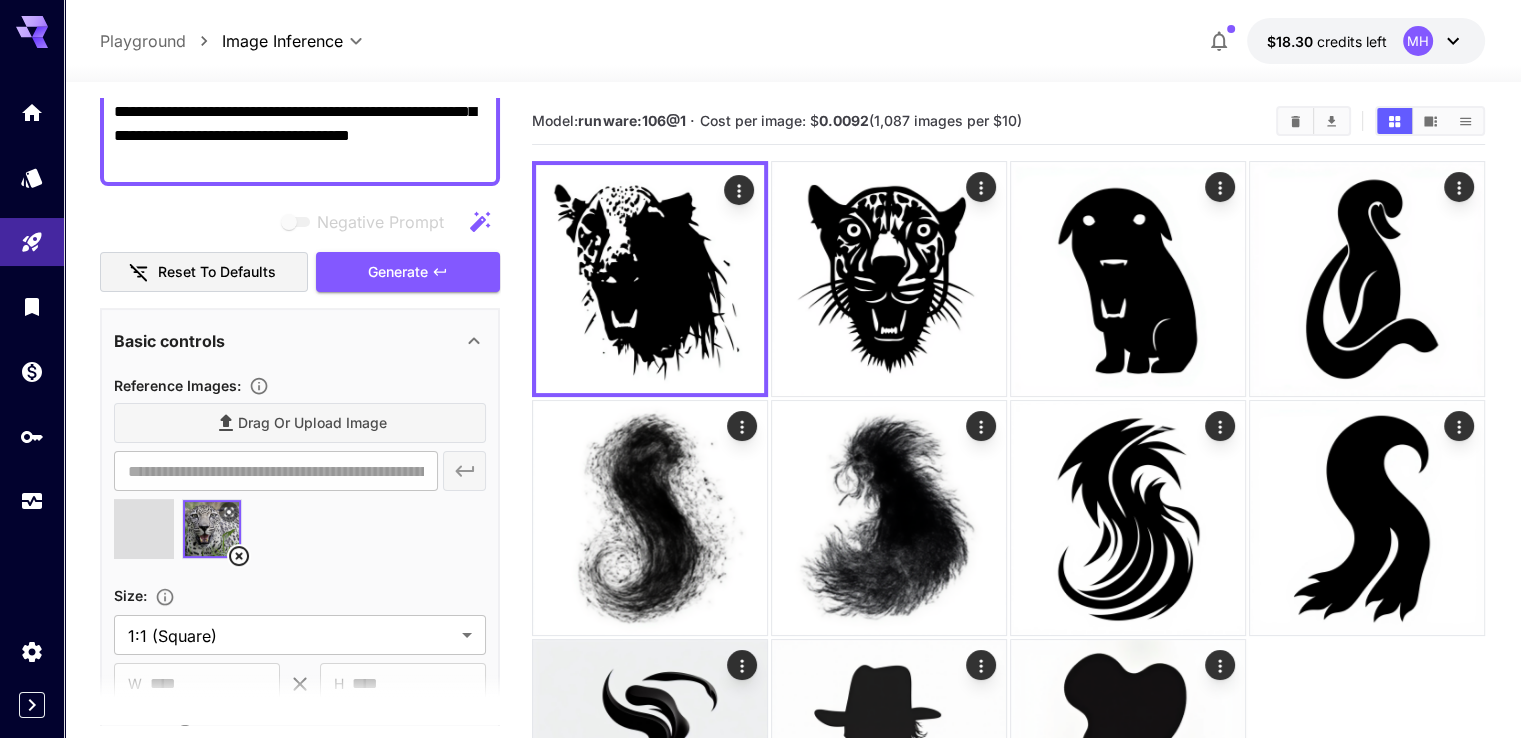type on "**********" 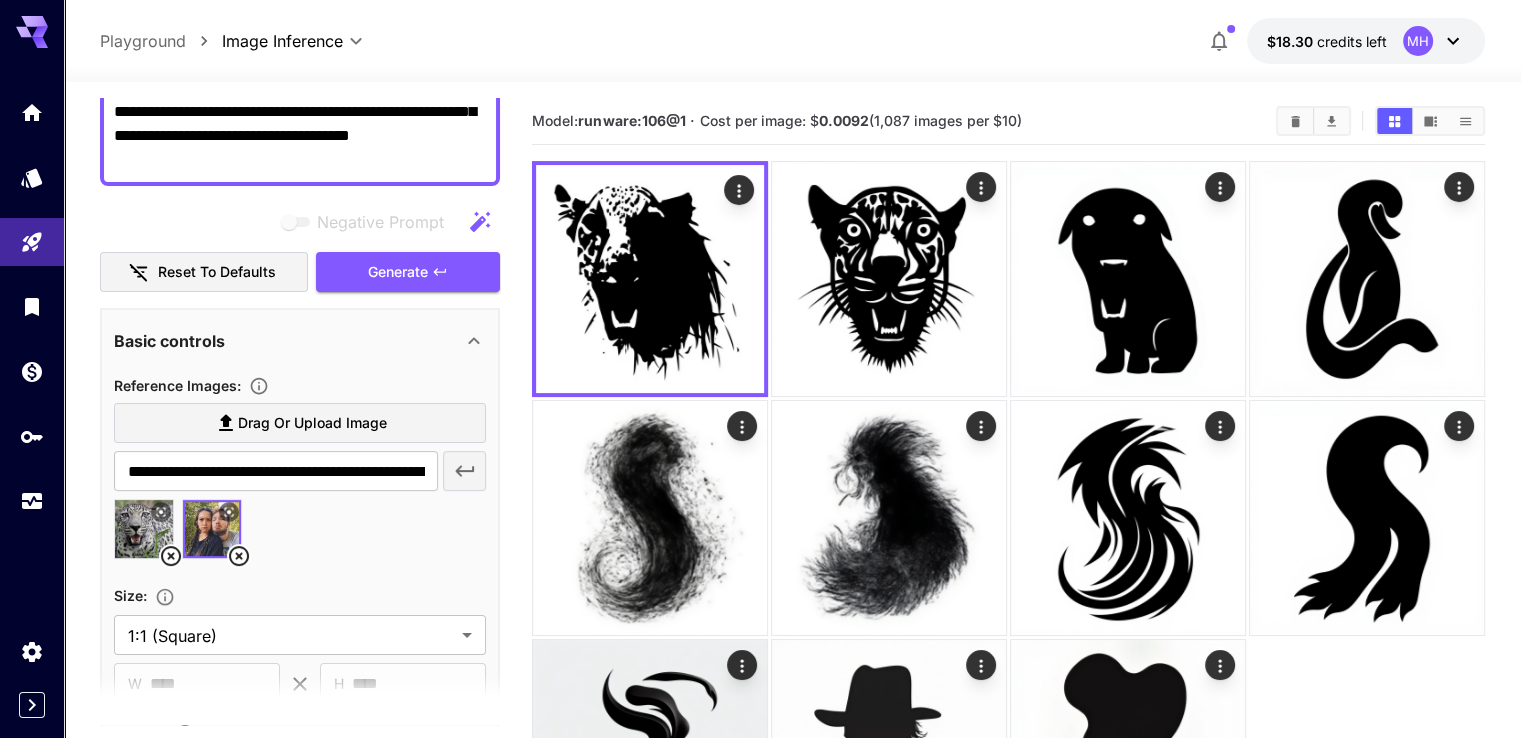 click at bounding box center [212, 529] 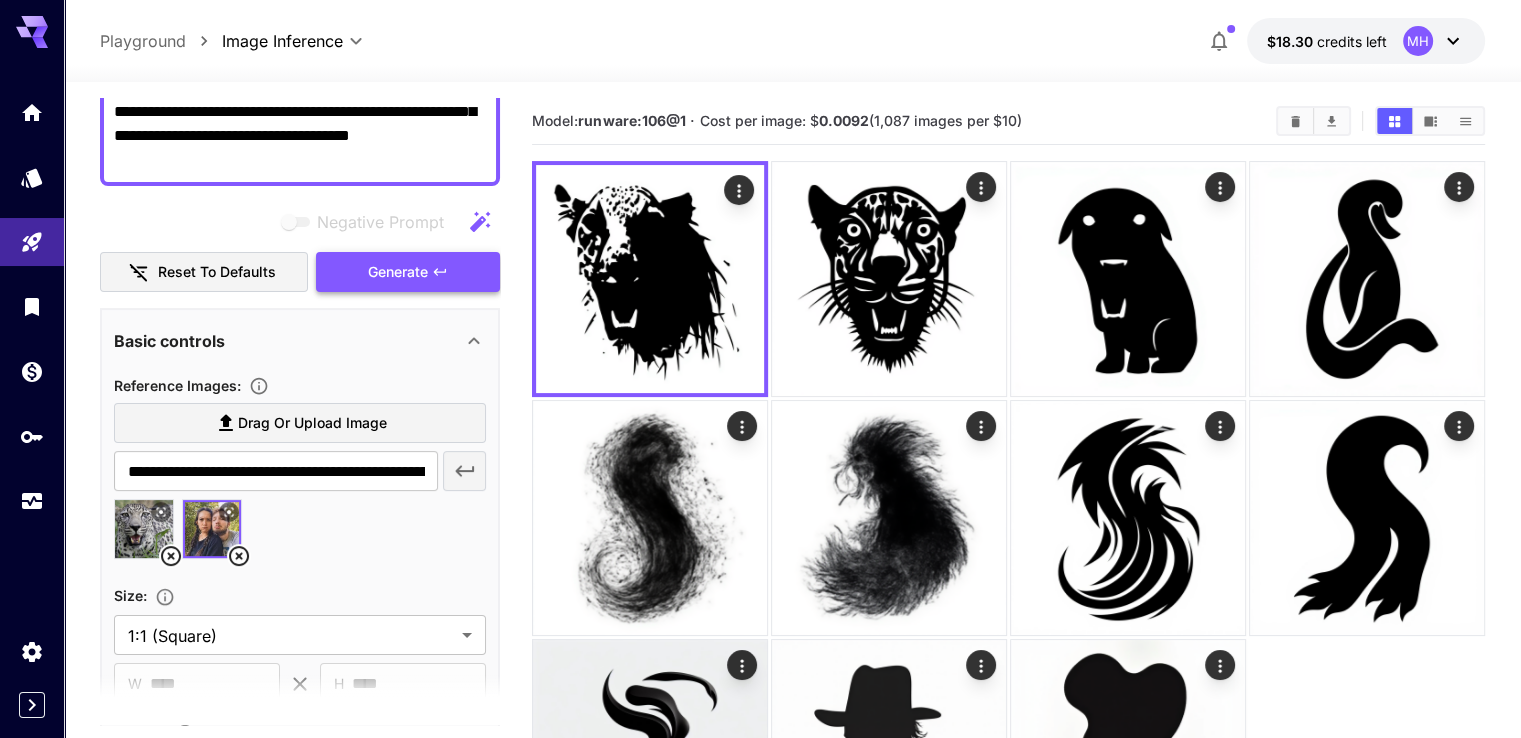 click on "Generate" at bounding box center (398, 272) 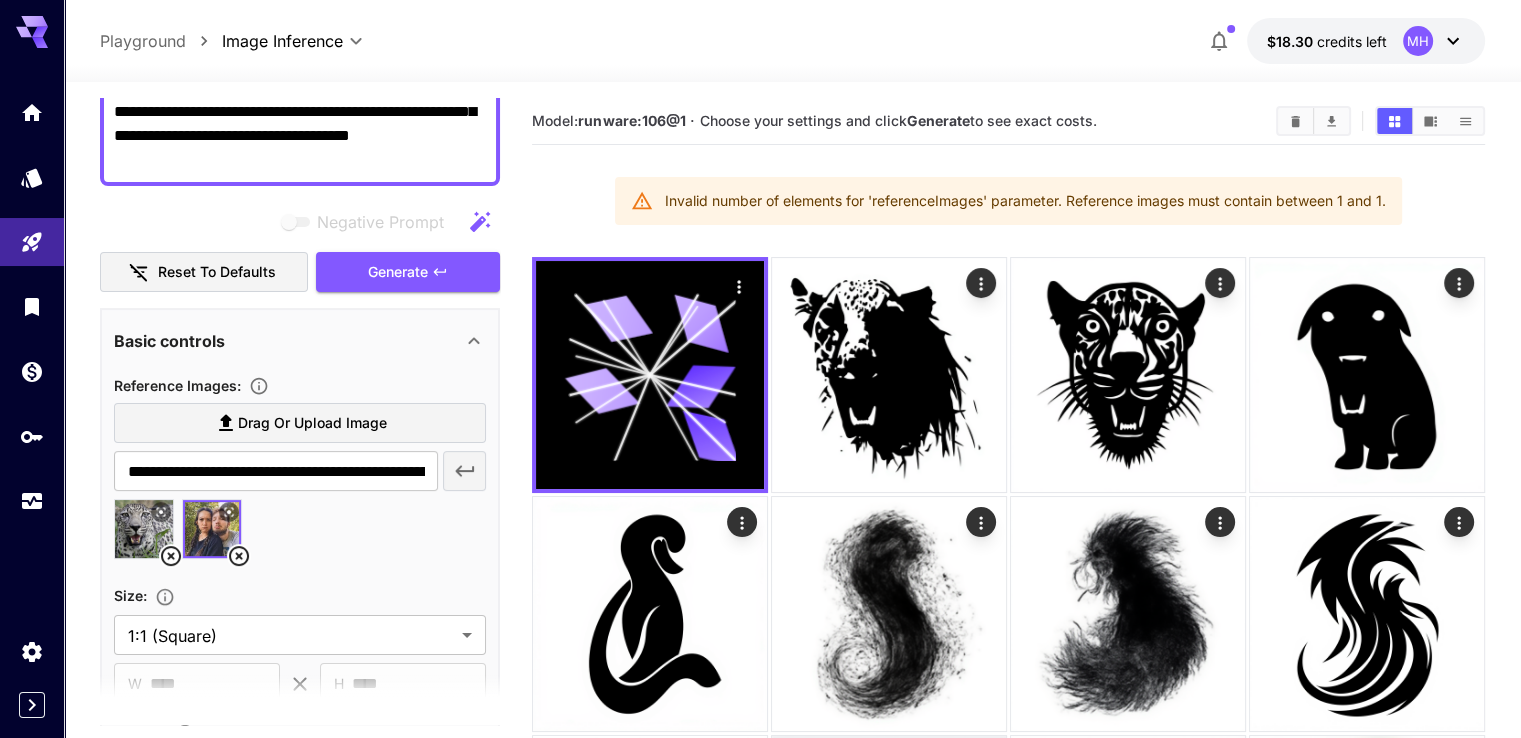 click 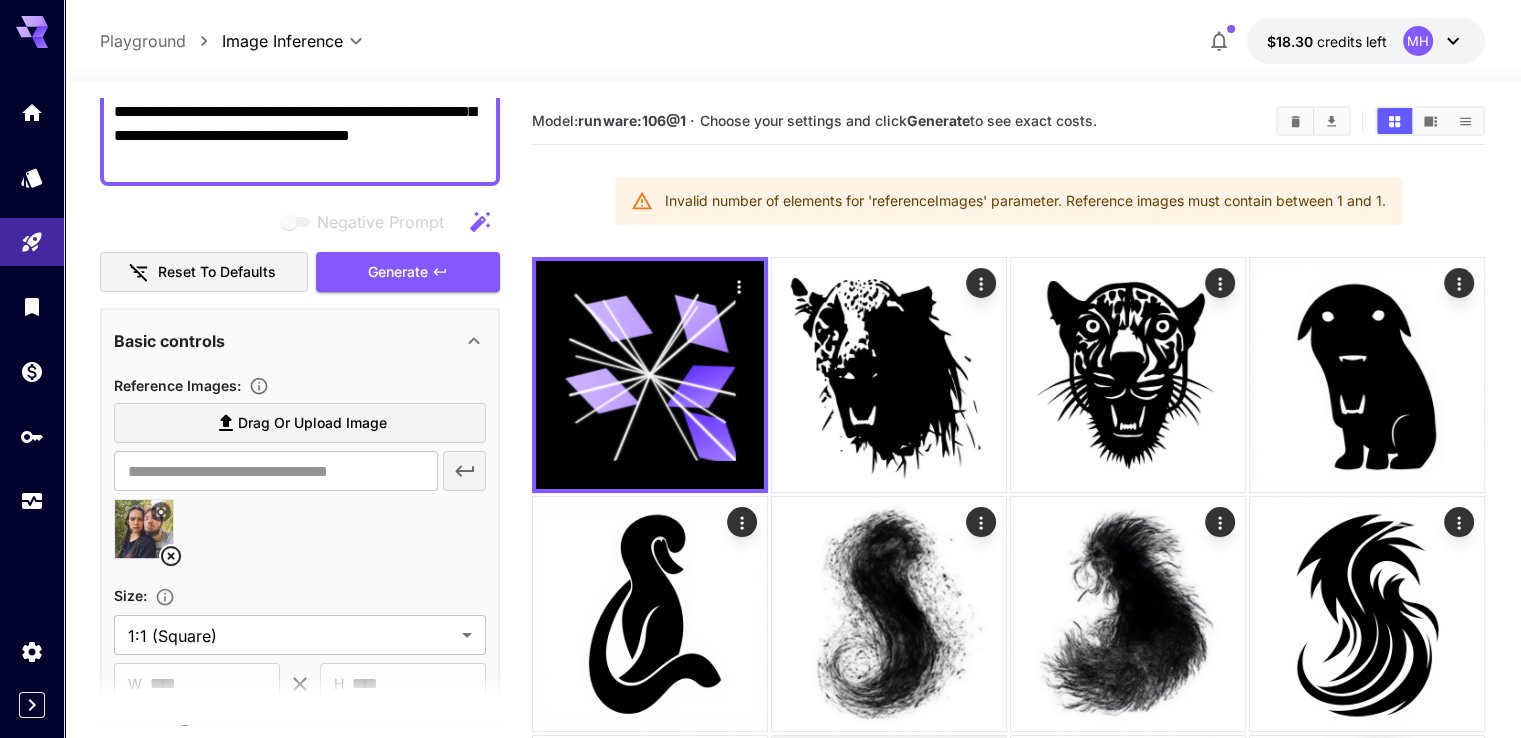 click at bounding box center (144, 529) 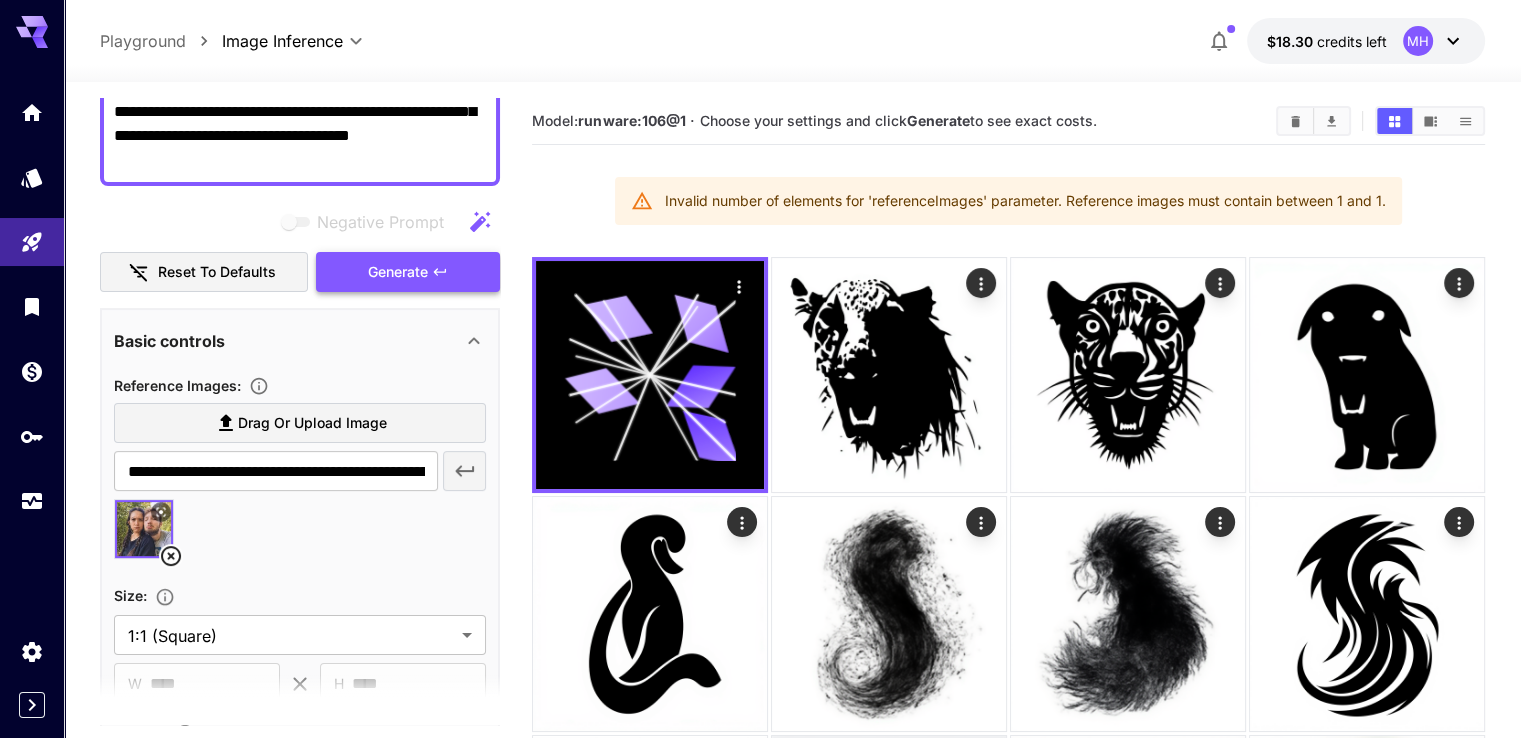 click on "Generate" at bounding box center (398, 272) 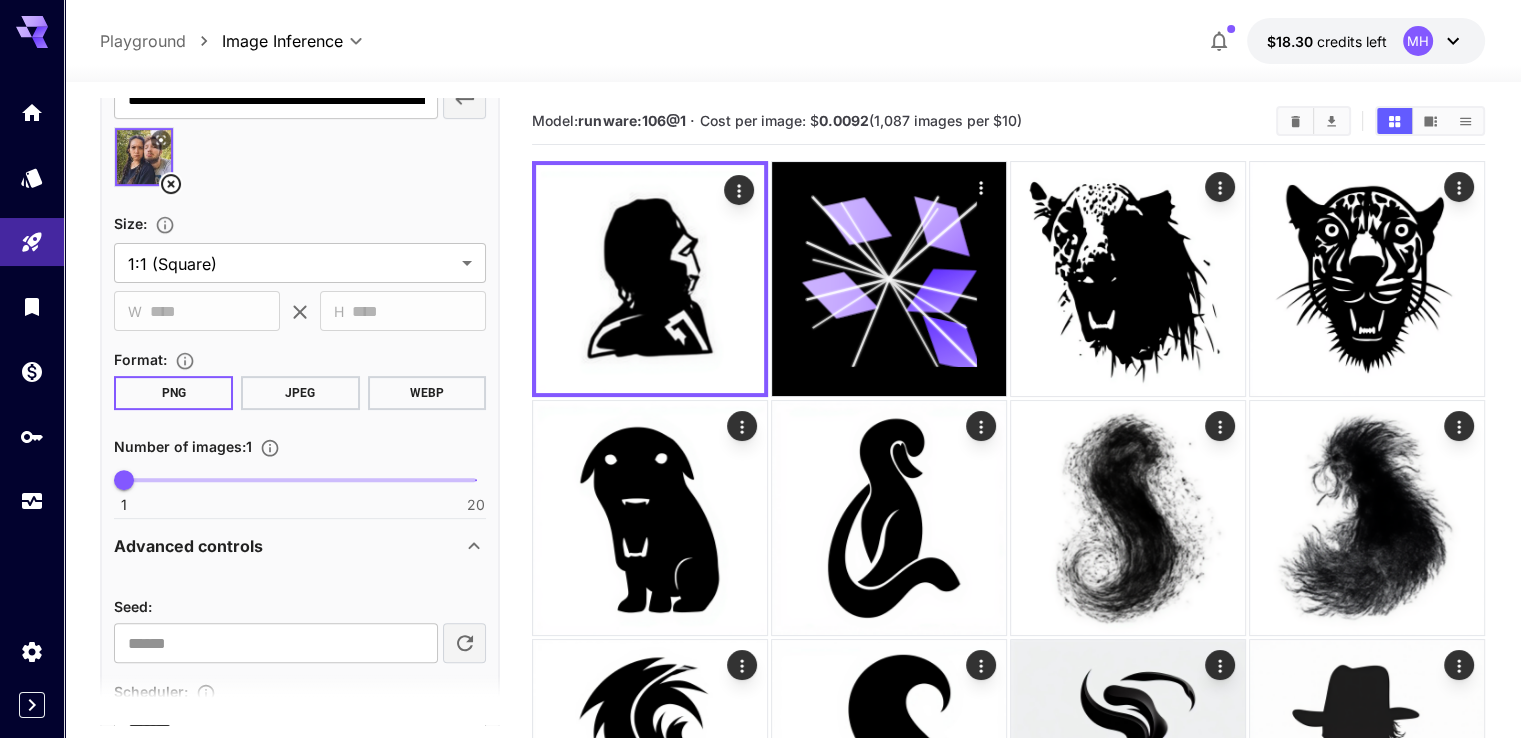scroll, scrollTop: 800, scrollLeft: 0, axis: vertical 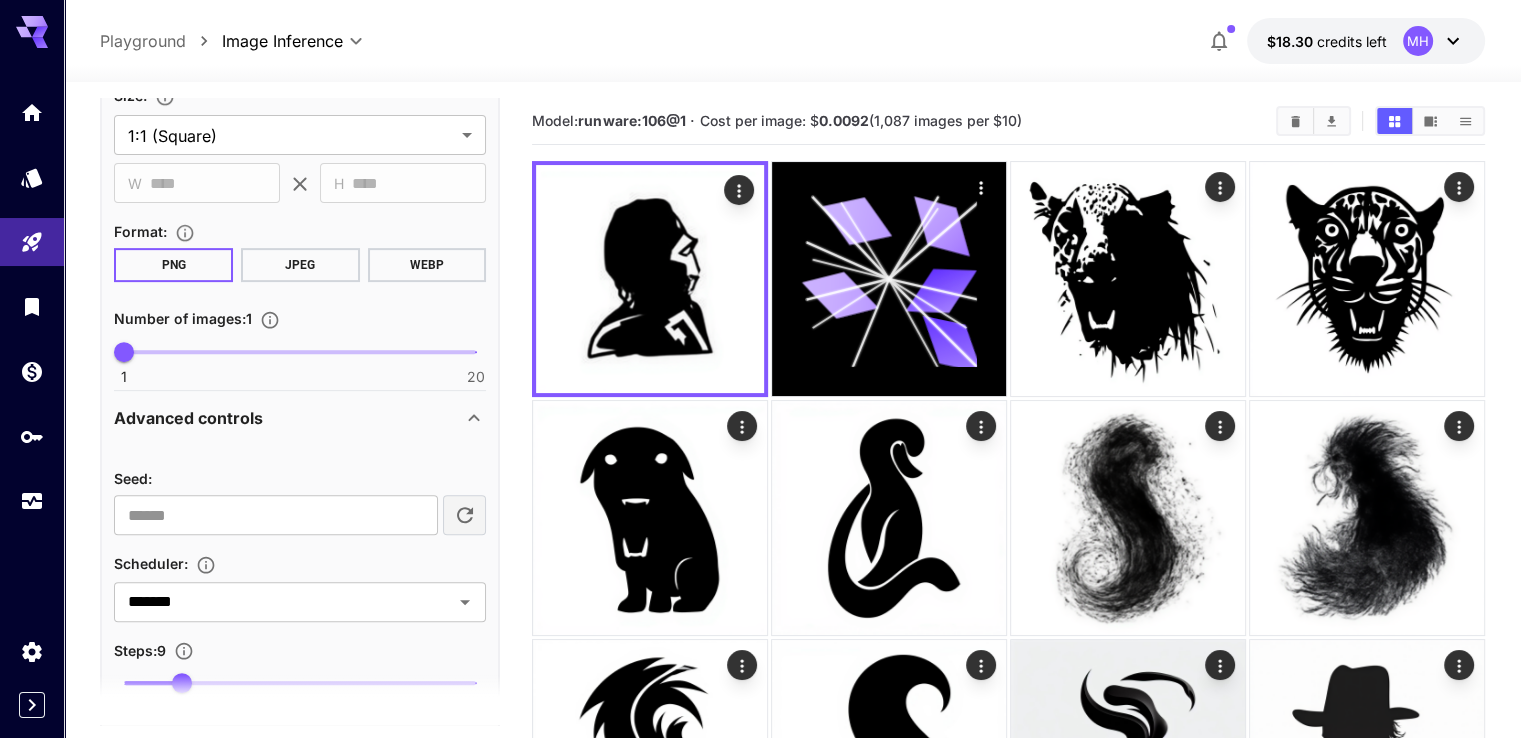 click on "1 20 1" at bounding box center (300, 352) 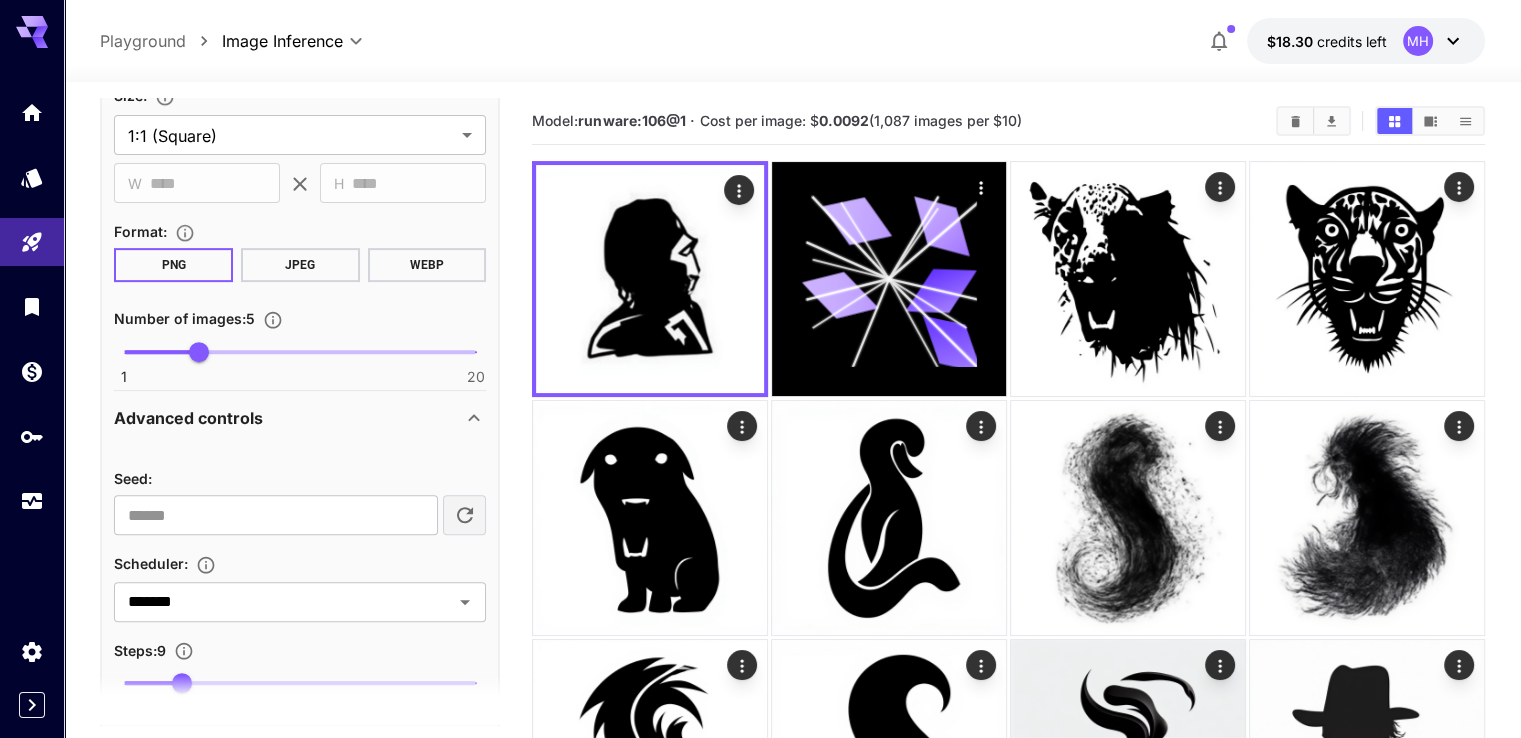 drag, startPoint x: 144, startPoint y: 344, endPoint x: 133, endPoint y: 345, distance: 11.045361 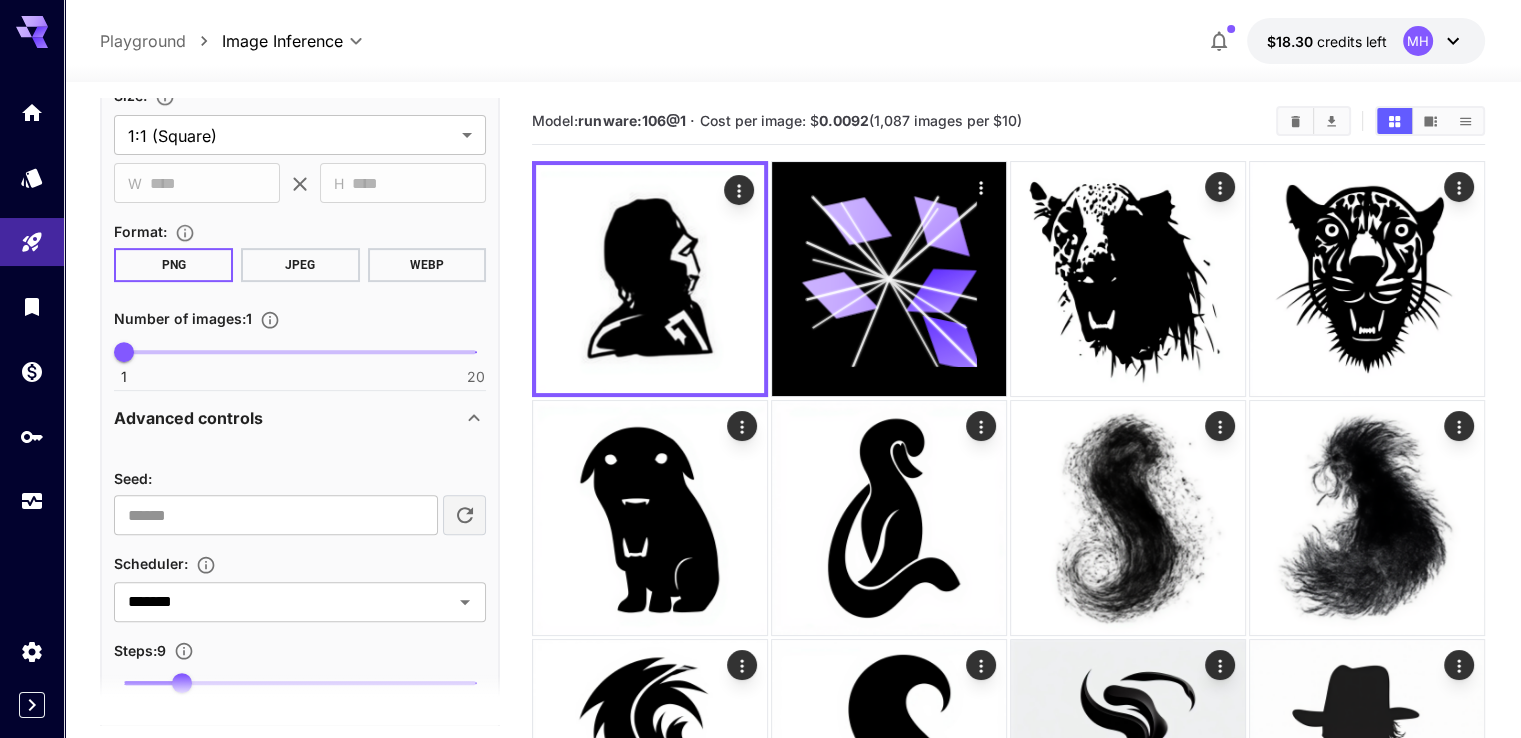 type on "*" 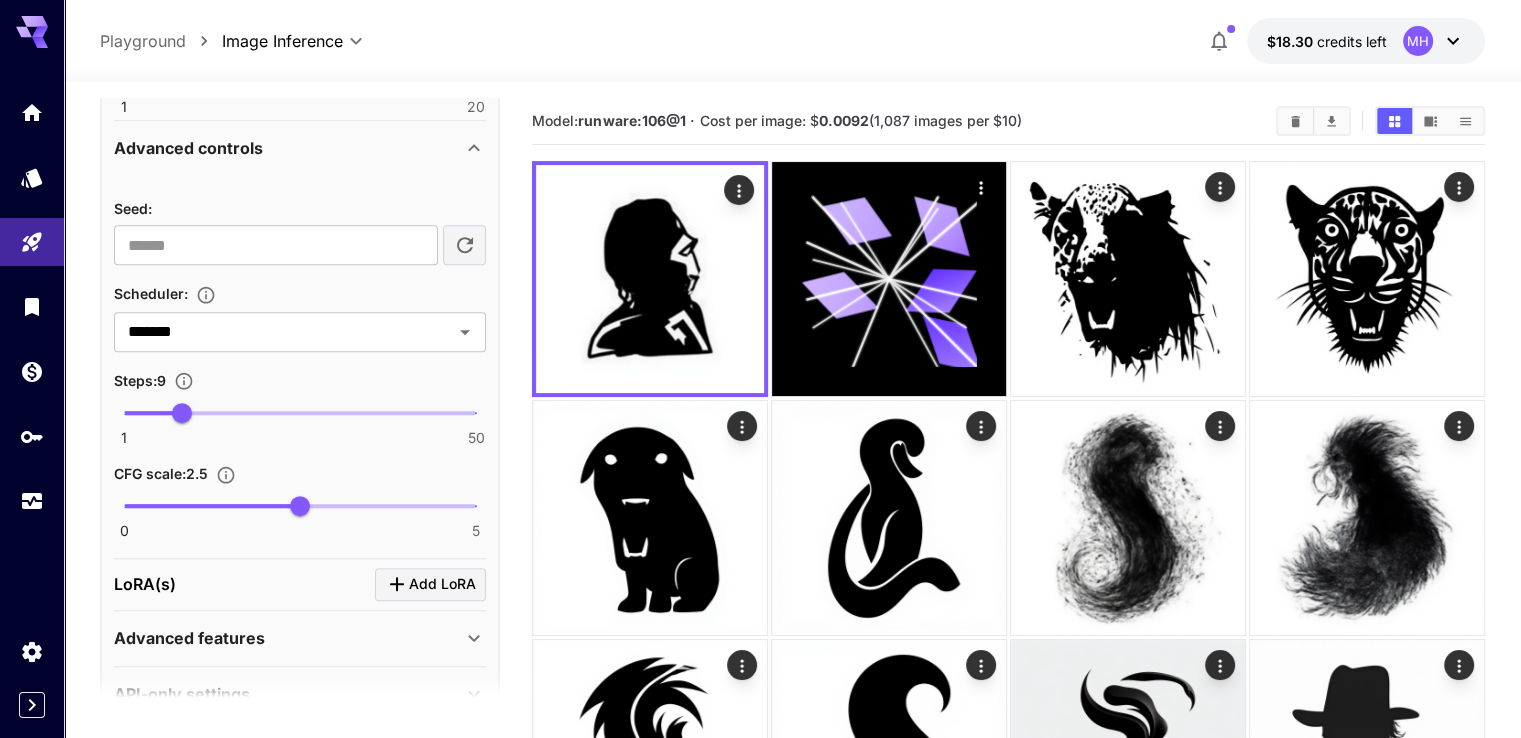scroll, scrollTop: 1100, scrollLeft: 0, axis: vertical 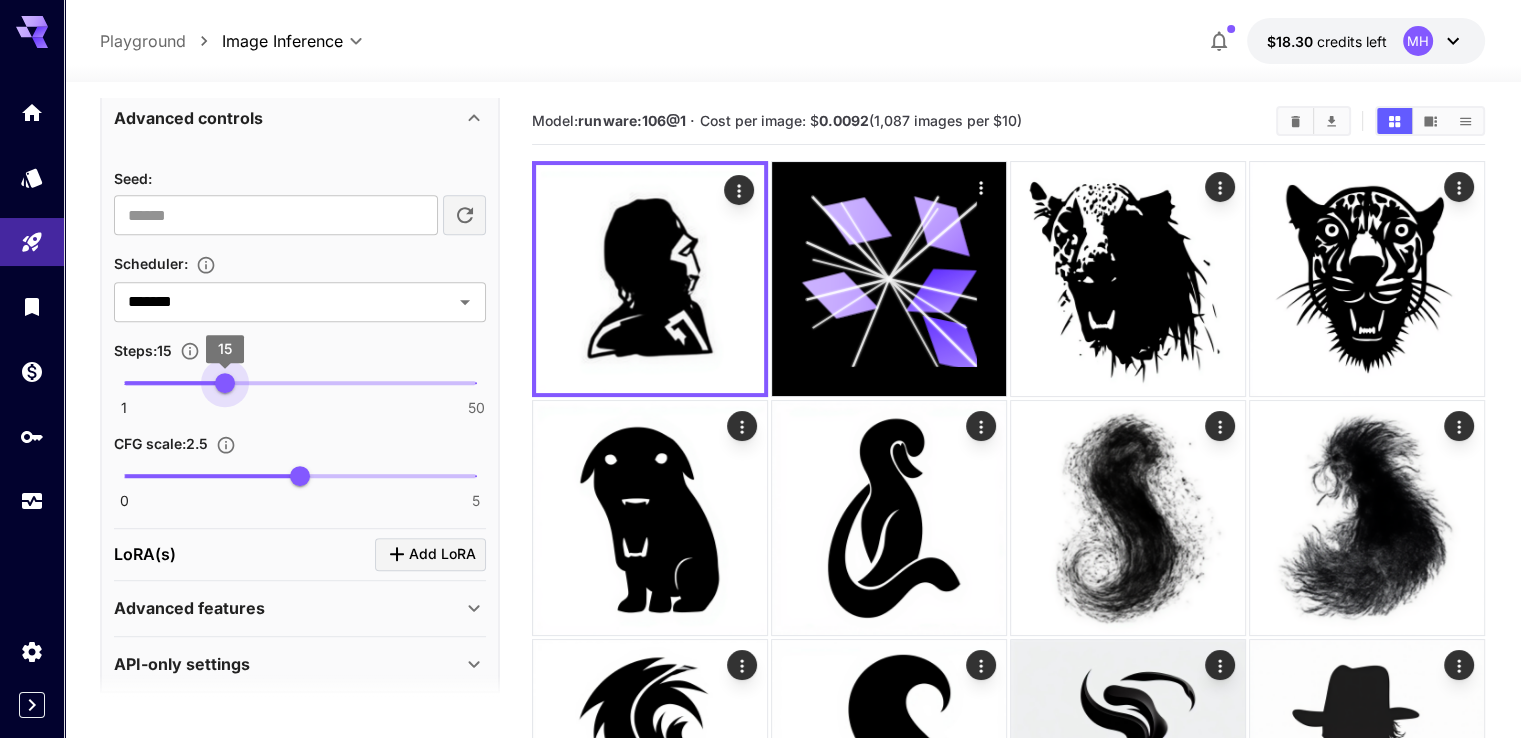 type on "**" 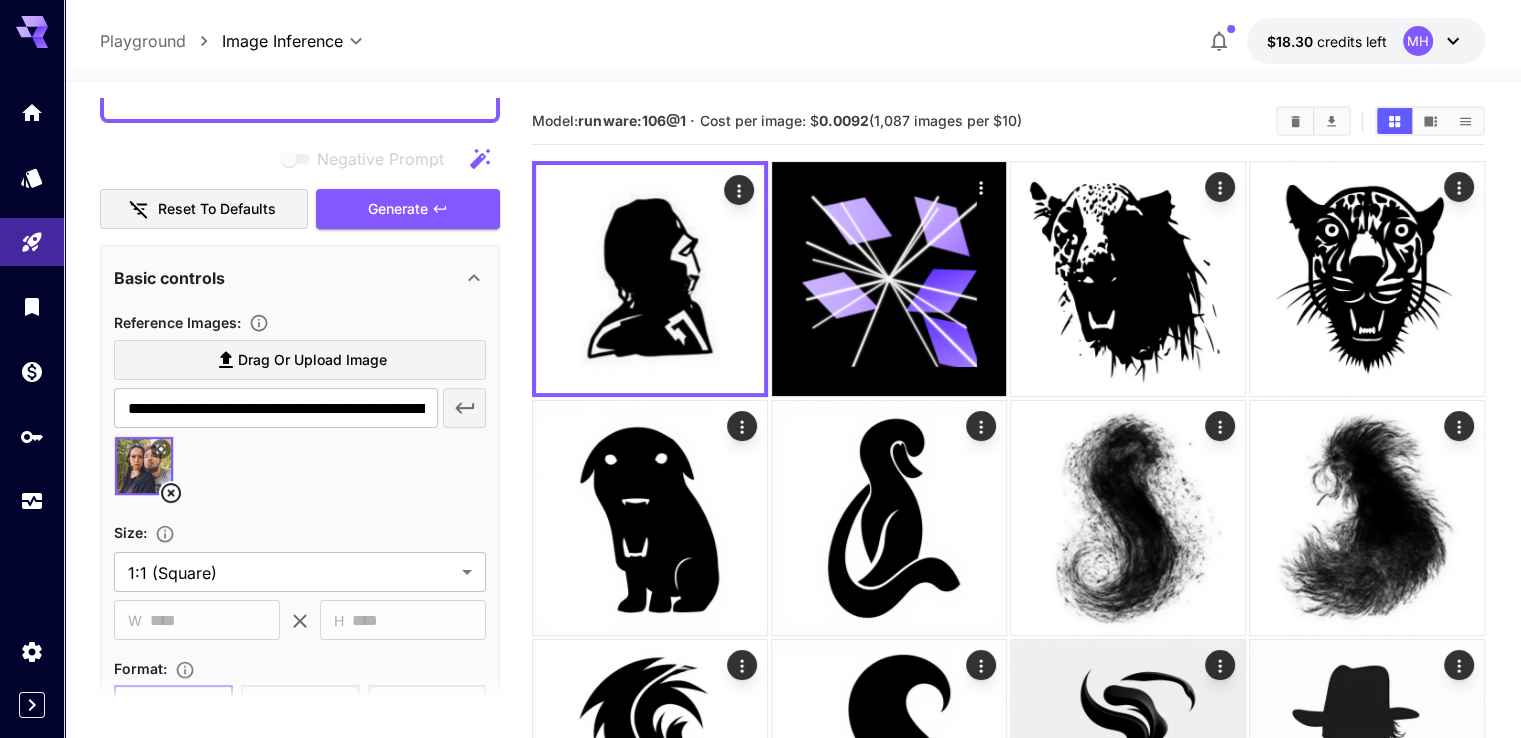 scroll, scrollTop: 200, scrollLeft: 0, axis: vertical 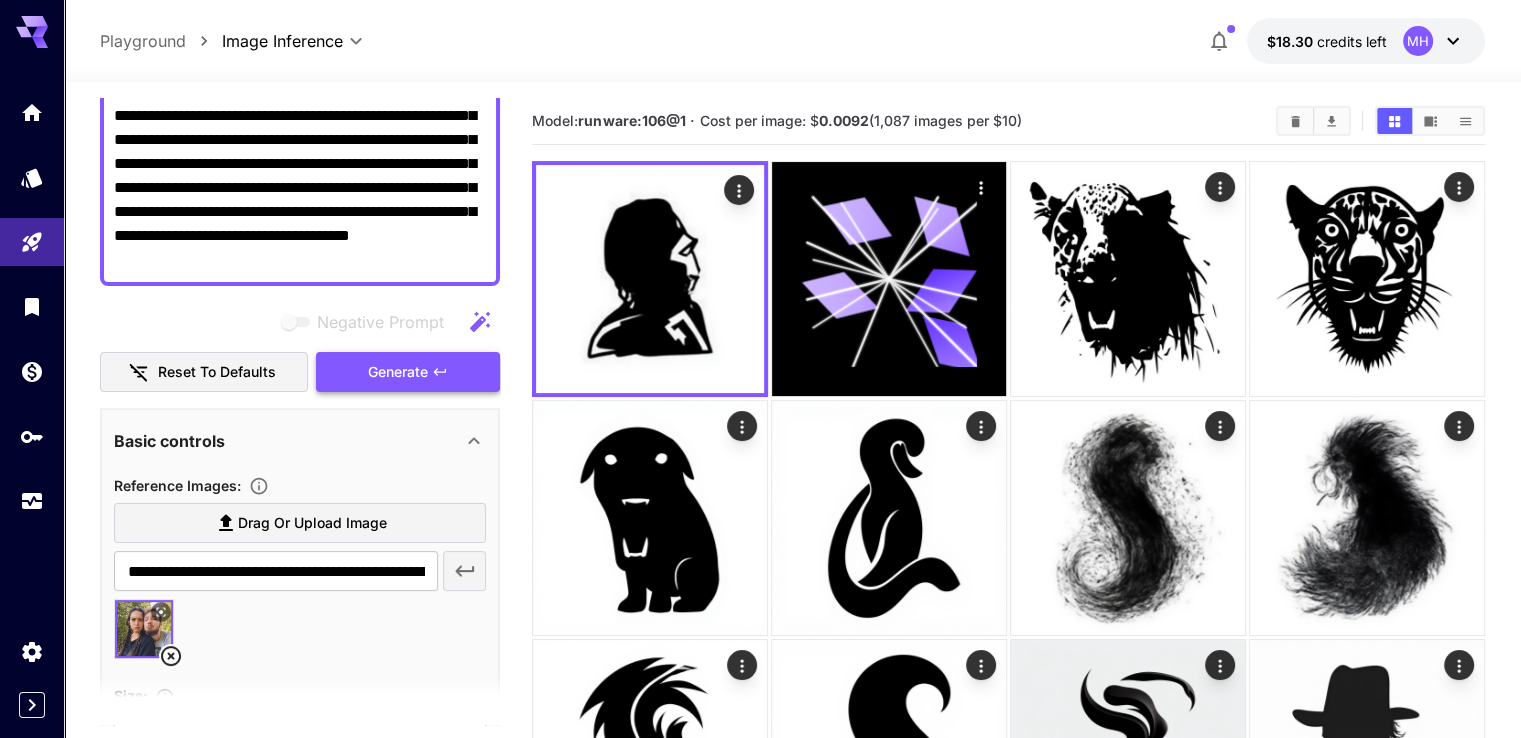 click on "Generate" at bounding box center [408, 372] 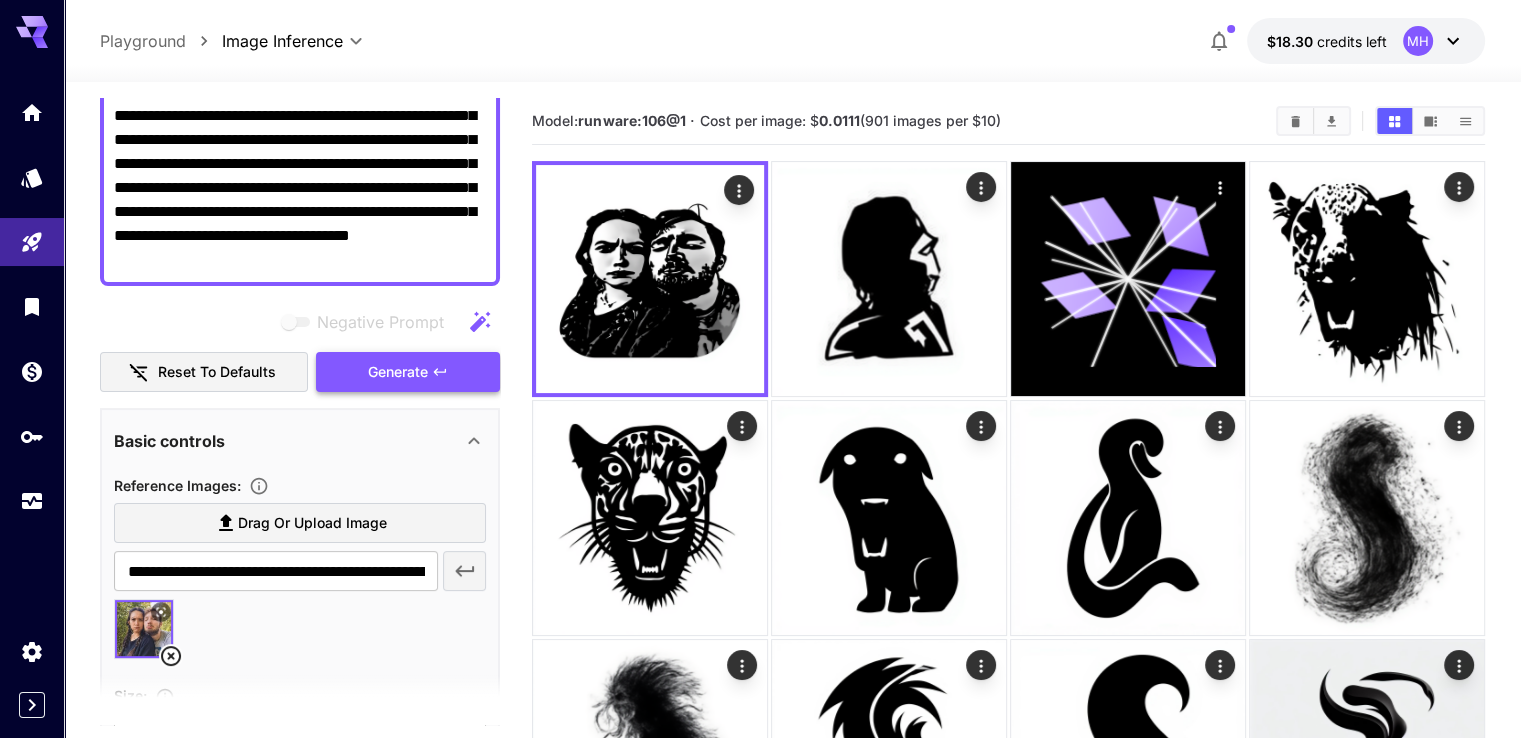 click on "Generate" at bounding box center (398, 372) 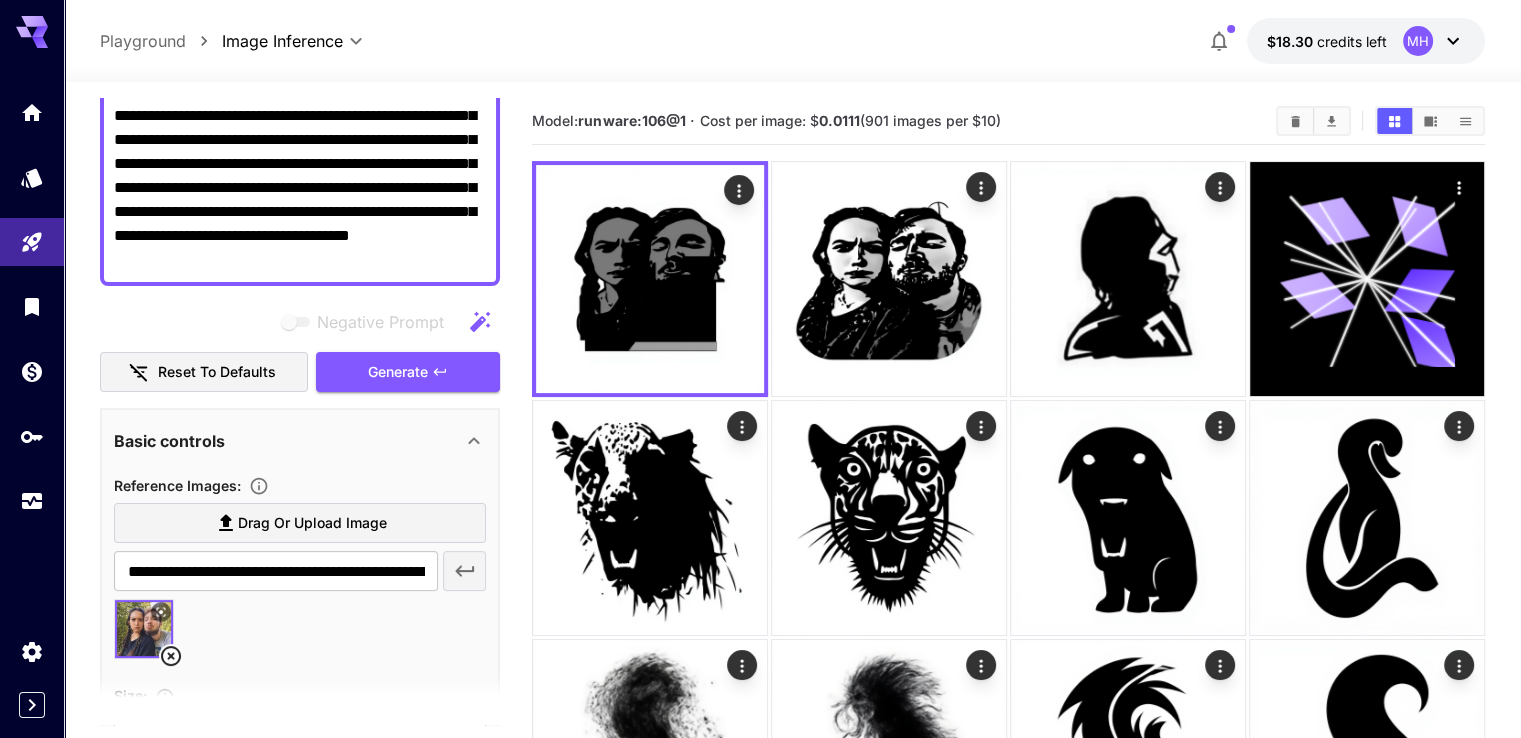 click on "**********" at bounding box center [300, 176] 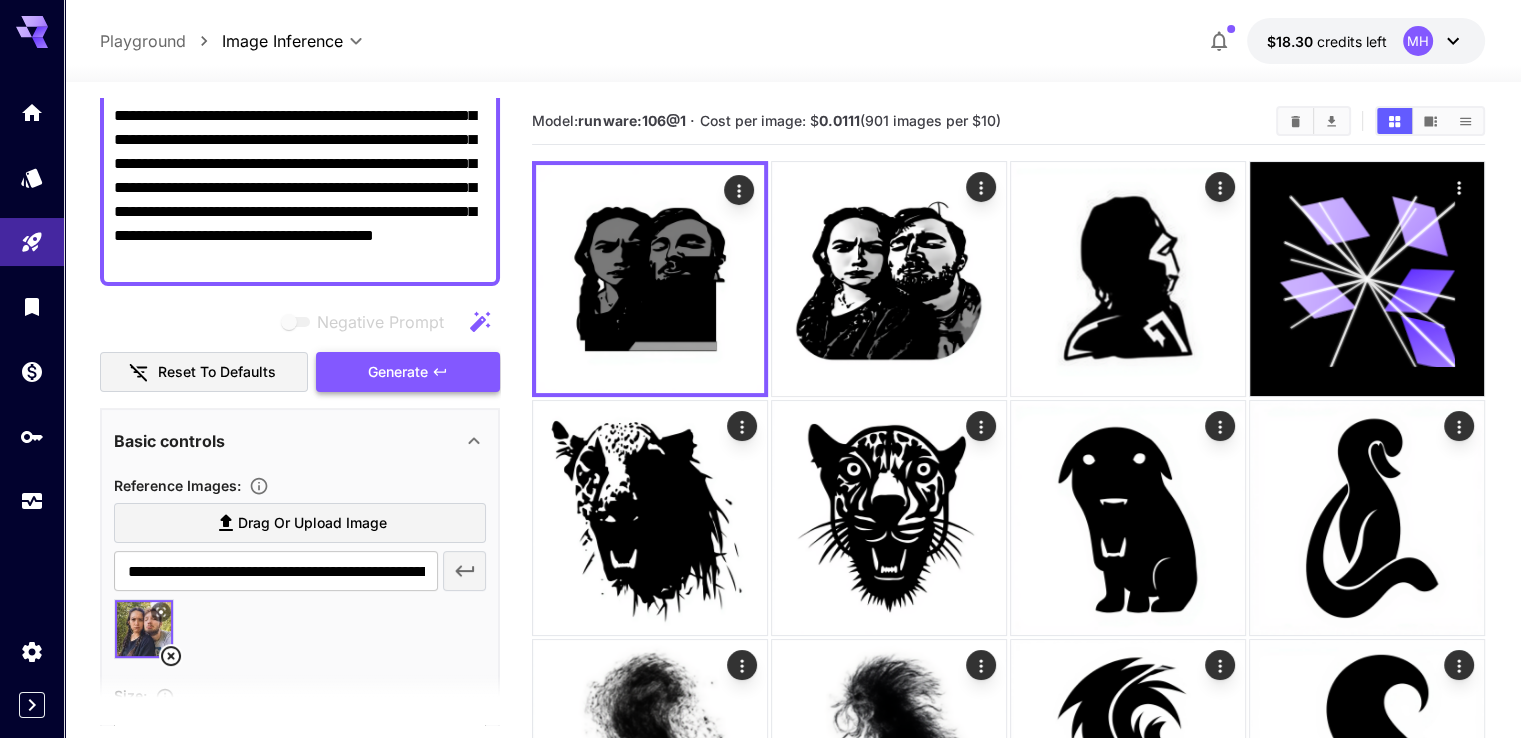 type on "**********" 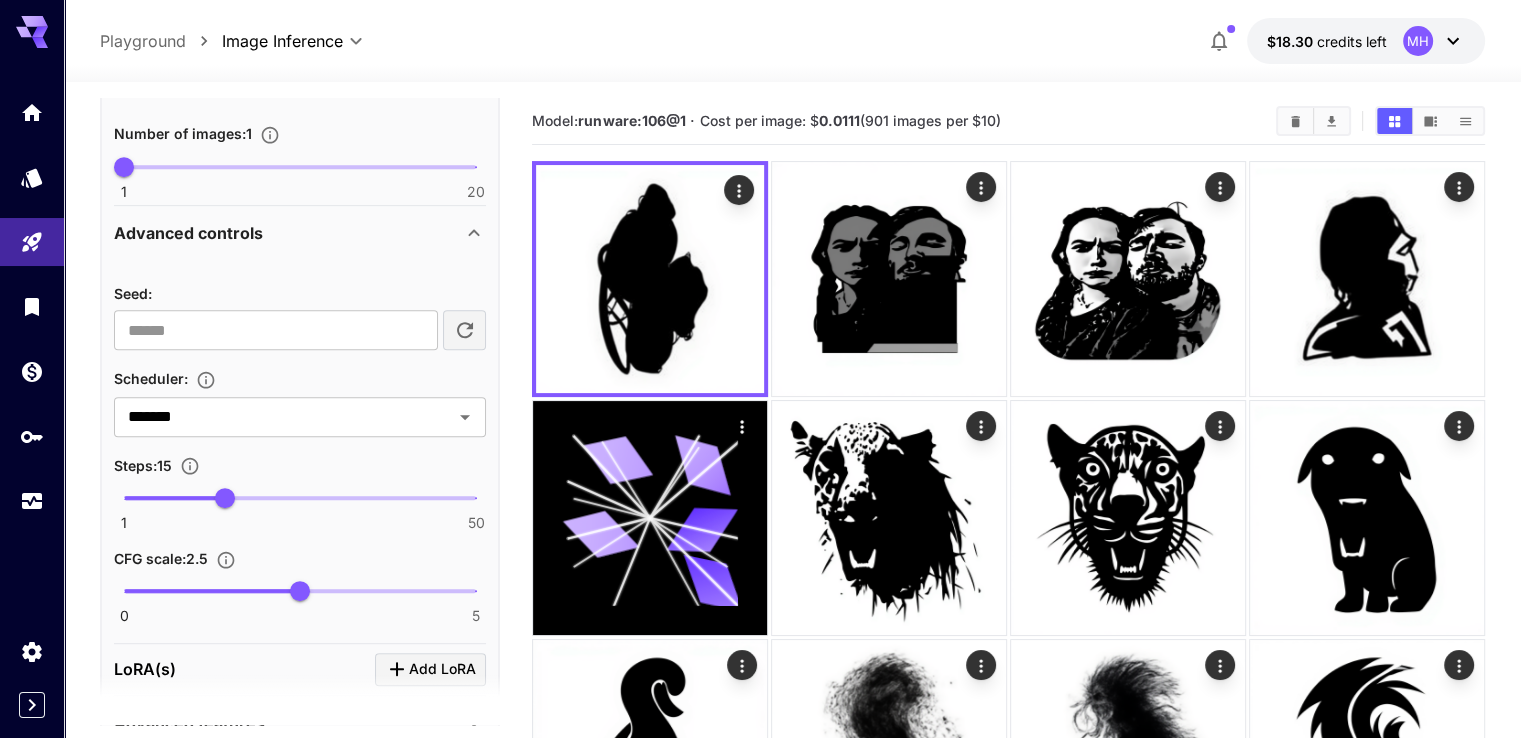 scroll, scrollTop: 1100, scrollLeft: 0, axis: vertical 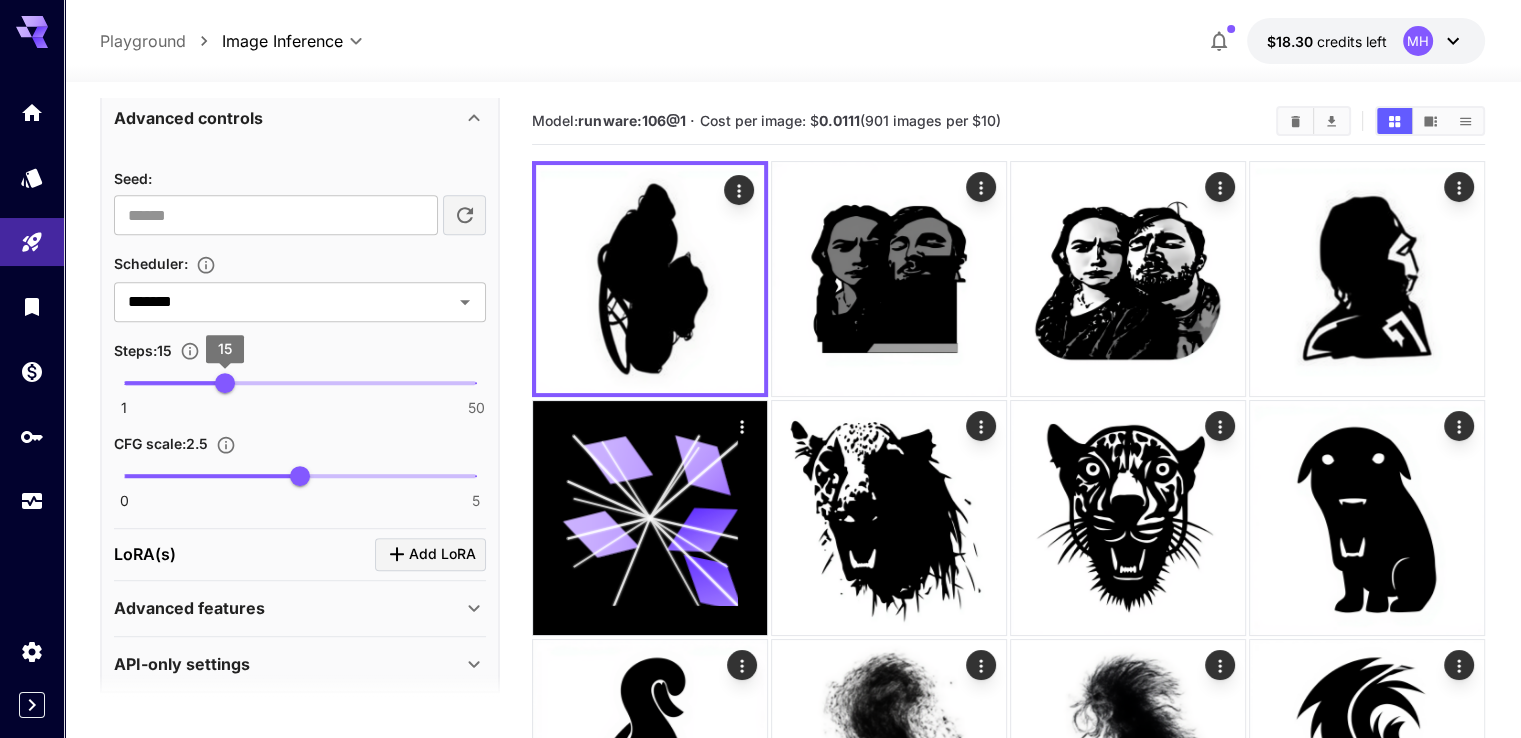 click on "1 50 15" at bounding box center (300, 383) 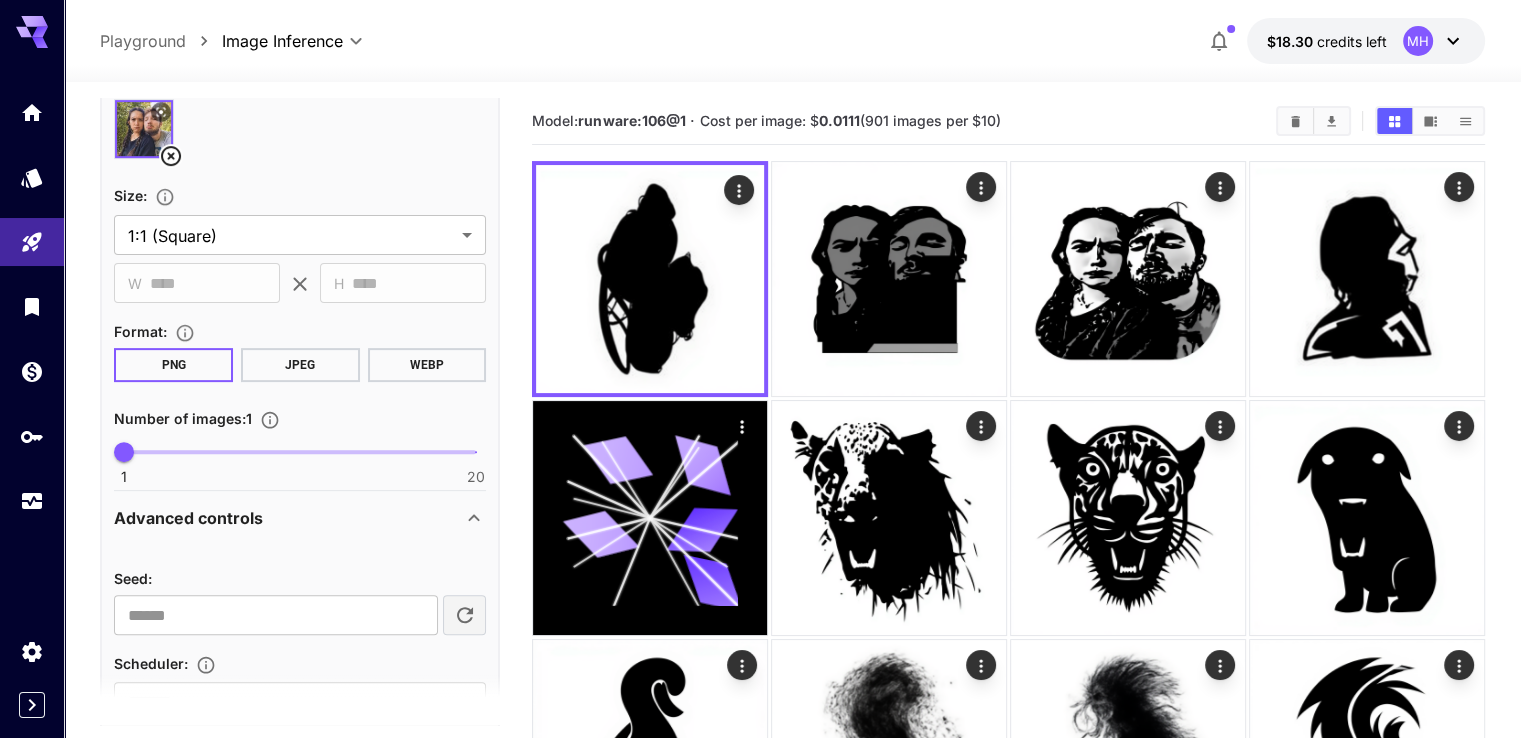 scroll, scrollTop: 400, scrollLeft: 0, axis: vertical 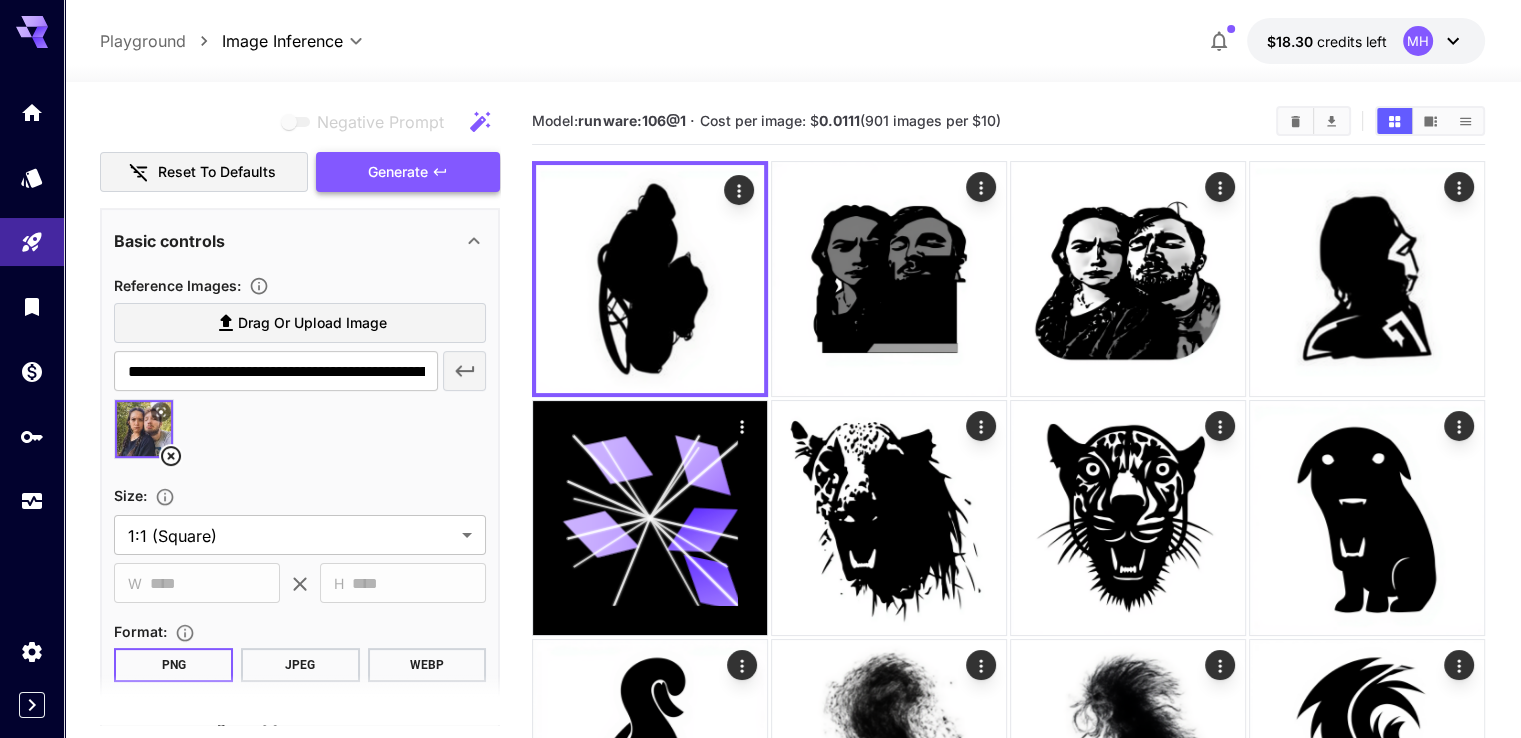 click on "Generate" at bounding box center (398, 172) 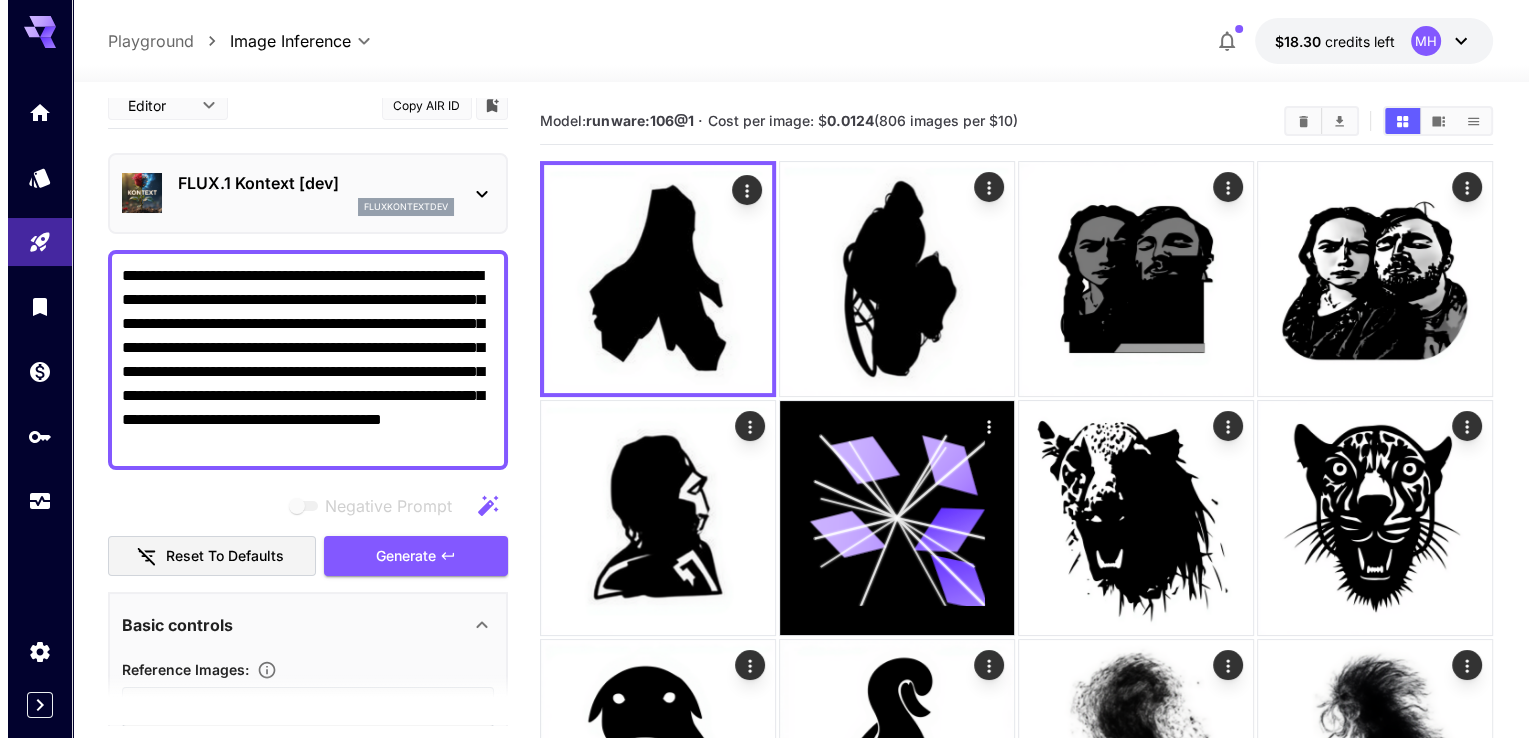 scroll, scrollTop: 0, scrollLeft: 0, axis: both 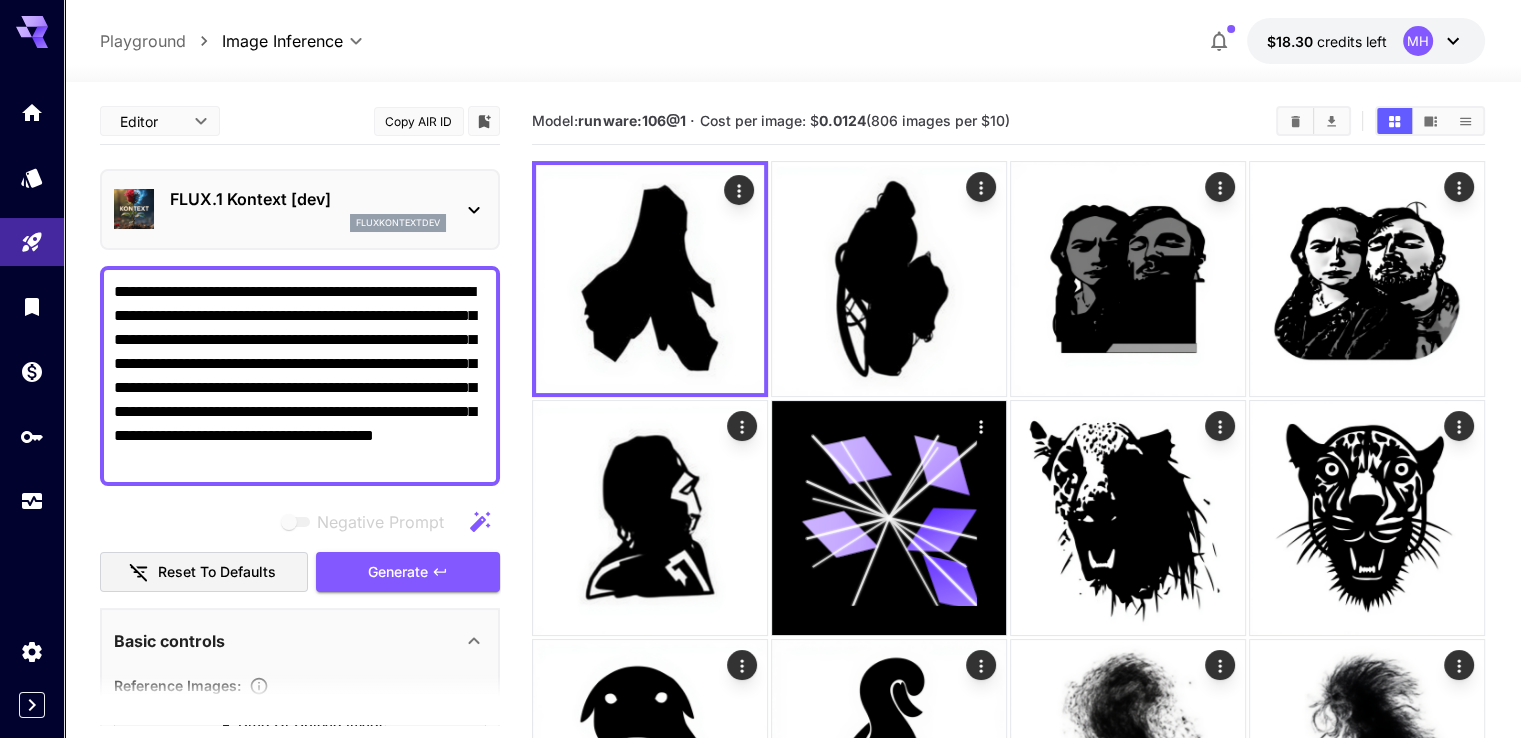 click on "FLUX.1 Kontext [dev]" at bounding box center (308, 199) 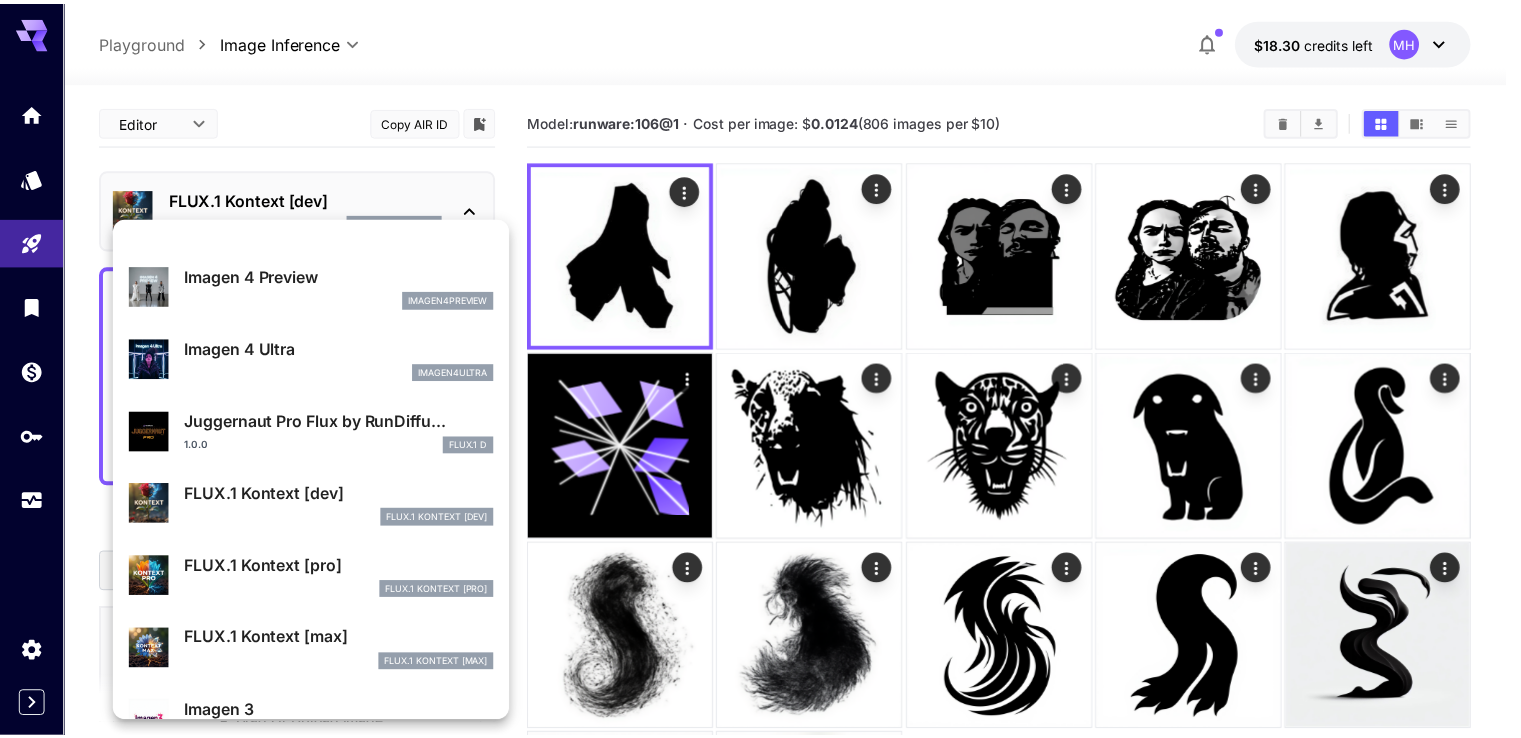 scroll, scrollTop: 601, scrollLeft: 0, axis: vertical 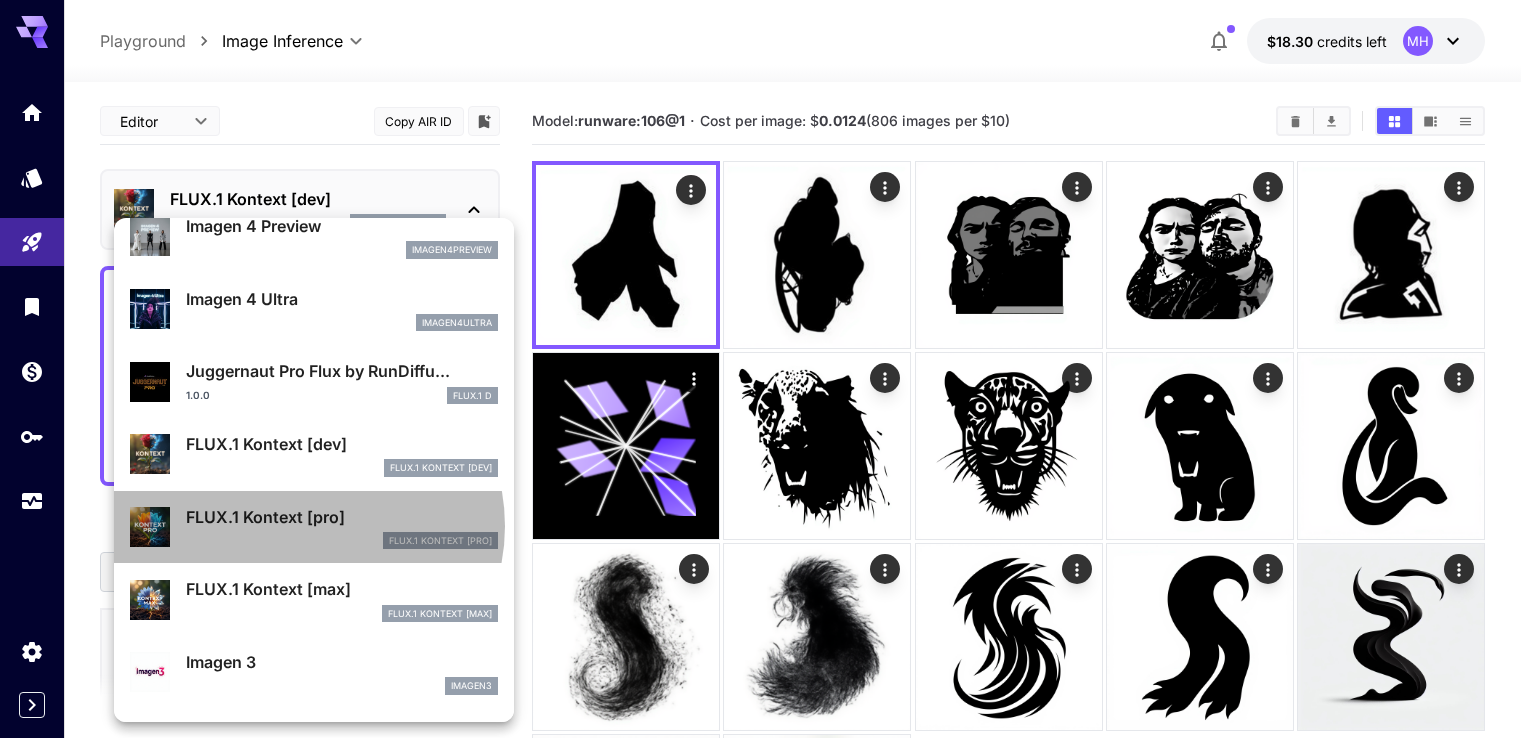 click on "FLUX.1 Kontext [pro]" at bounding box center (342, 517) 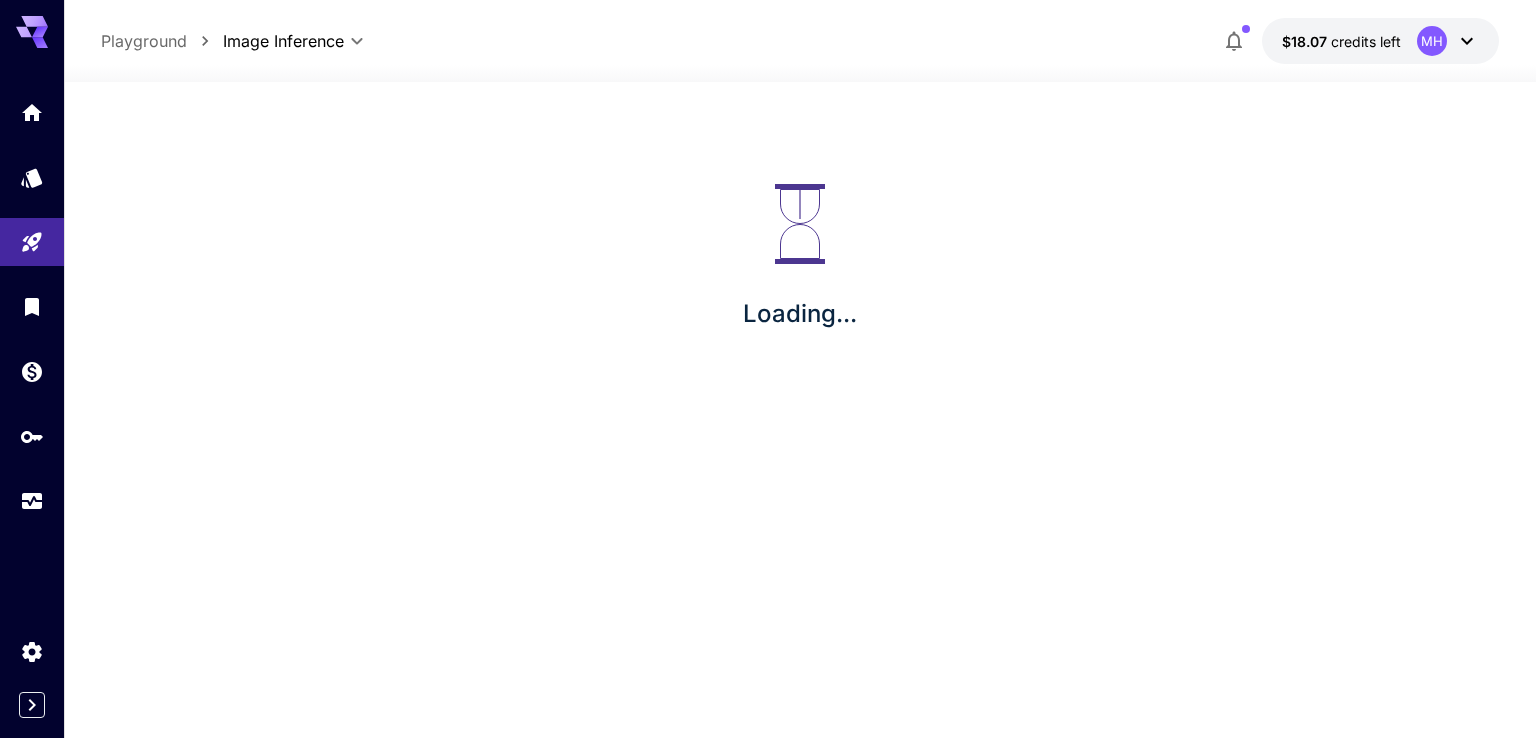 scroll, scrollTop: 0, scrollLeft: 0, axis: both 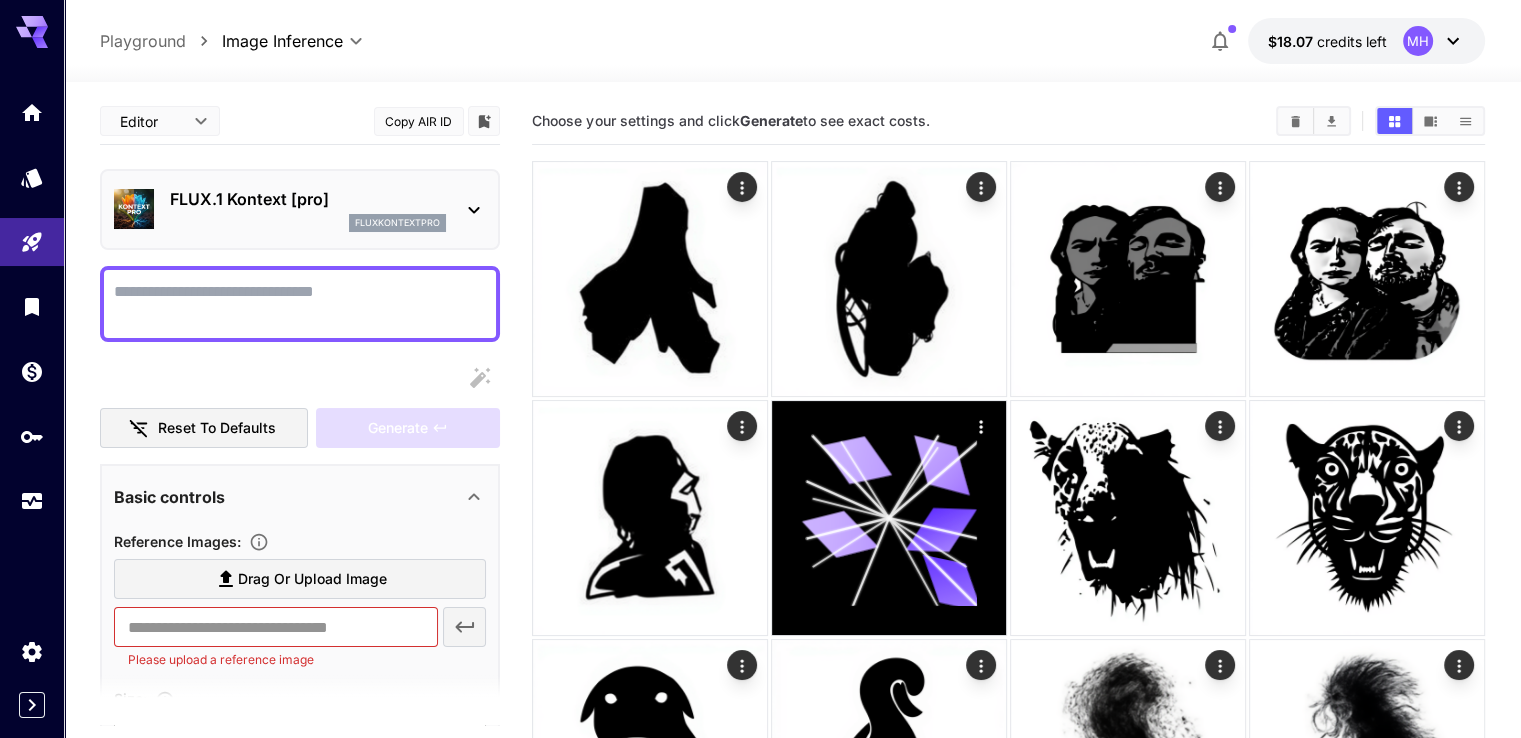 click on "**********" at bounding box center (300, 602) 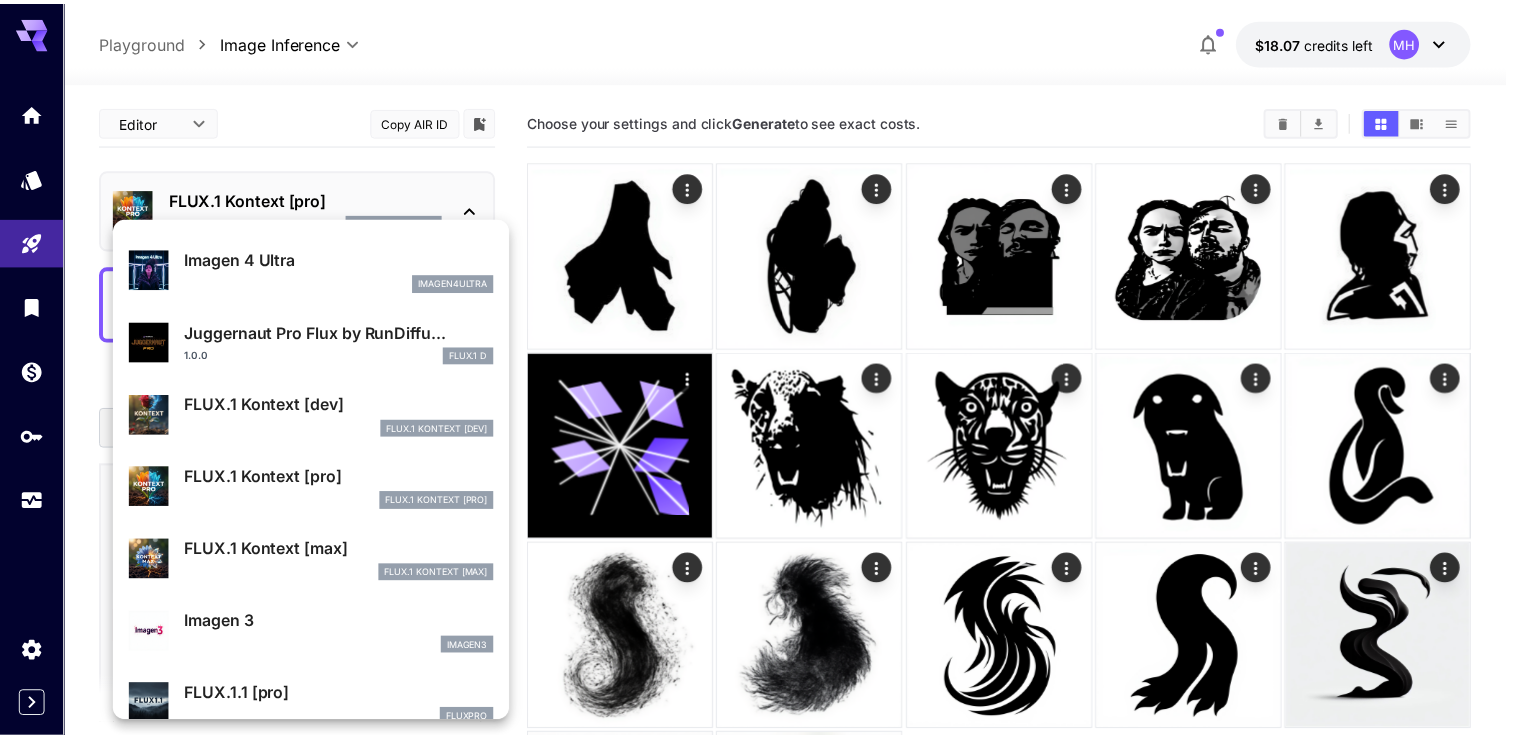 scroll, scrollTop: 702, scrollLeft: 0, axis: vertical 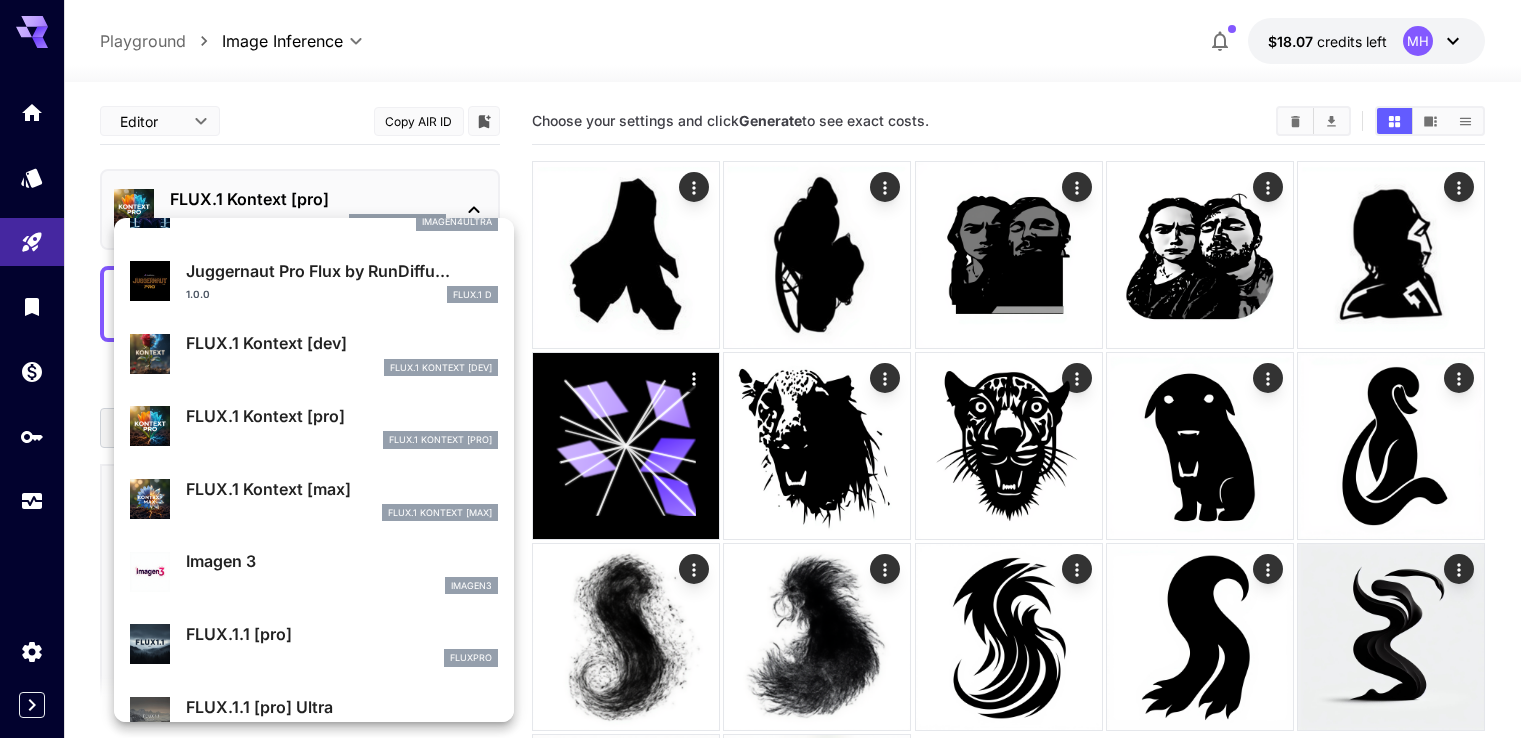 click on "FLUX.1 Kontext [dev]" at bounding box center (342, 343) 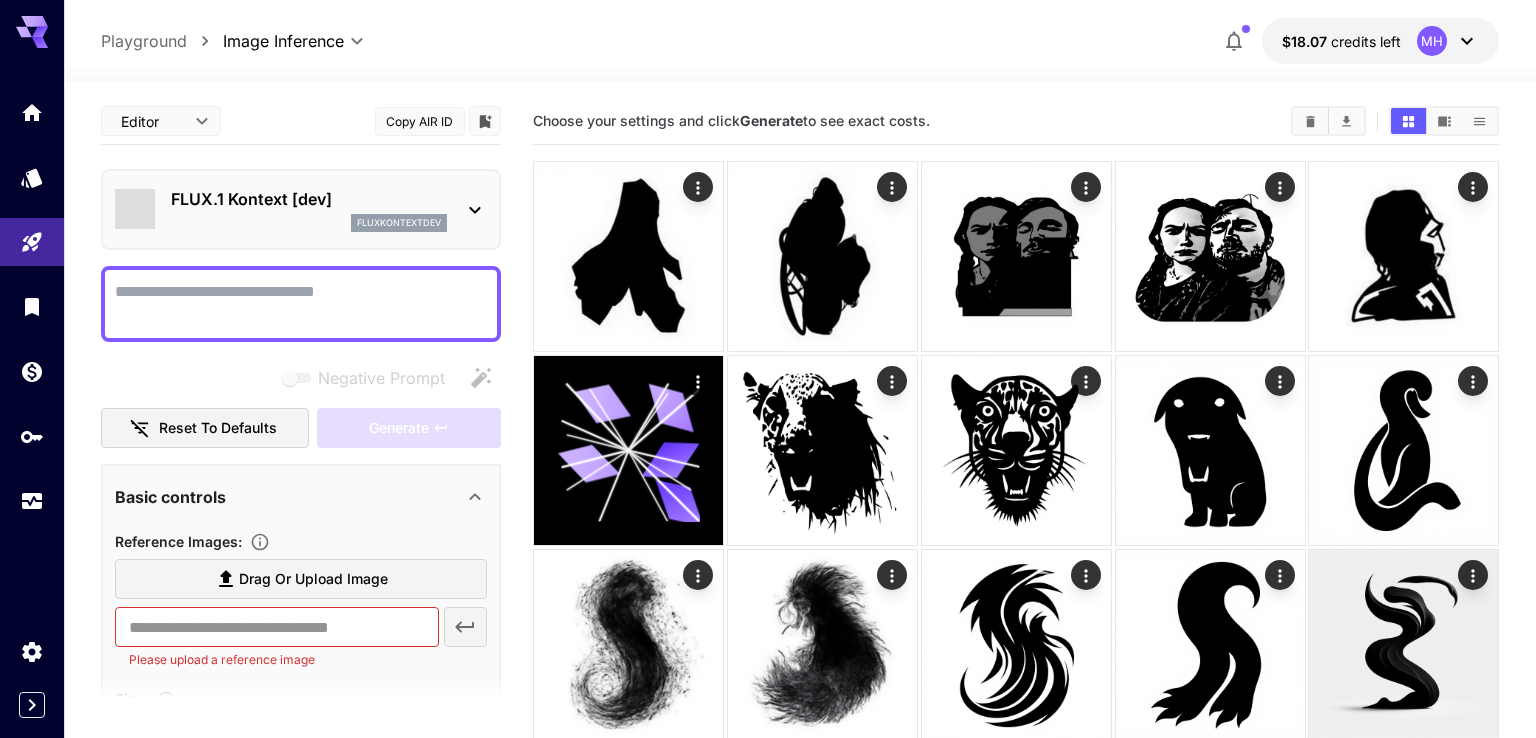 click on "Imagen 4 Ultra imagen4ultra Juggernaut Pro Flux by RunDiffu... 1.0.0 FLUX.1 D FLUX.1 Kontext [dev] FlUX.1 Kontext [dev] FLUX.1 Kontext [pro] FlUX.1 Kontext [pro] FLUX.1 Kontext [max] FlUX.1 Kontext [max] Imagen 3 imagen3 FLUX.1.1 [pro] fluxpro FLUX.1.1 [pro] Ultra fluxultra" at bounding box center [264, 477] 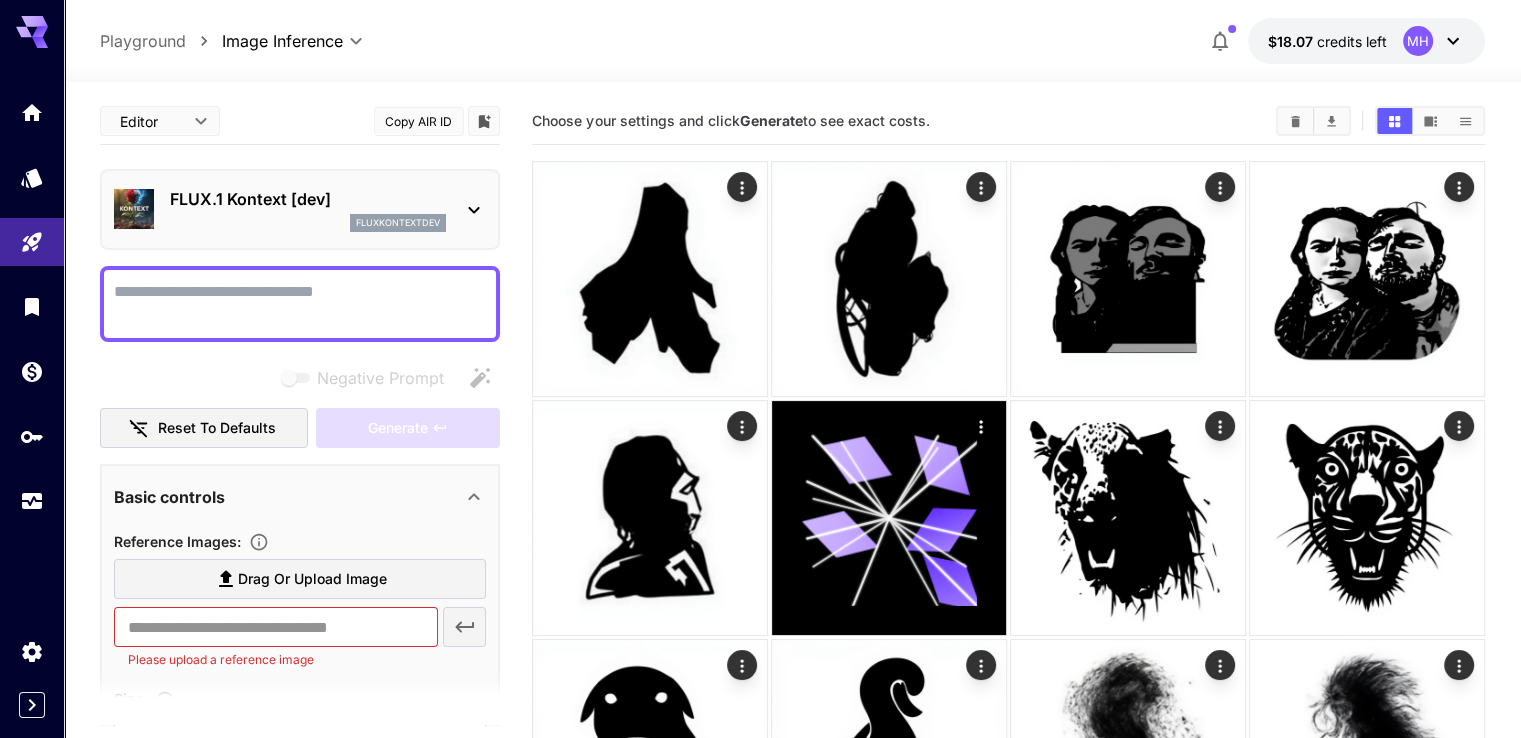 click on "Negative Prompt" at bounding box center (300, 304) 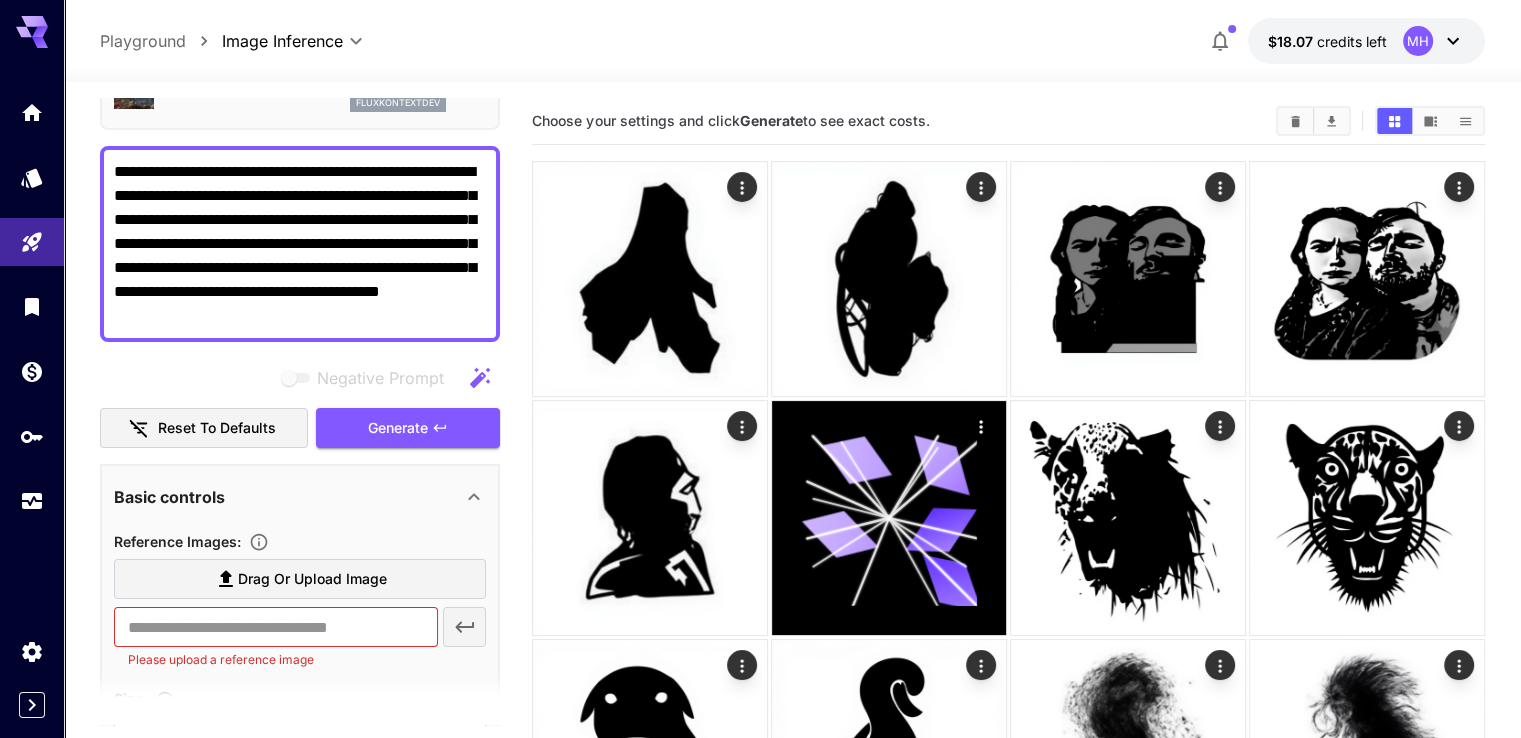 scroll, scrollTop: 300, scrollLeft: 0, axis: vertical 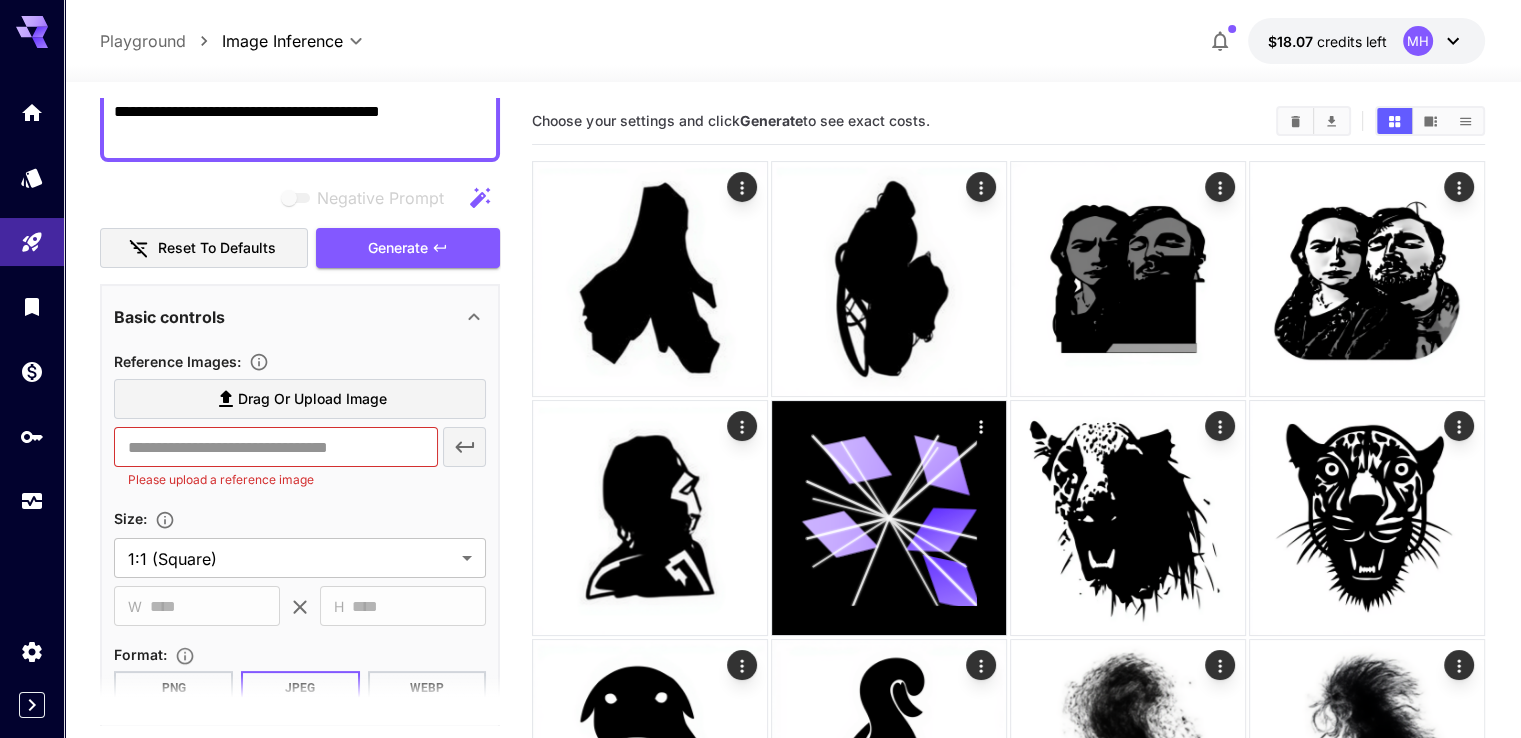 type on "**********" 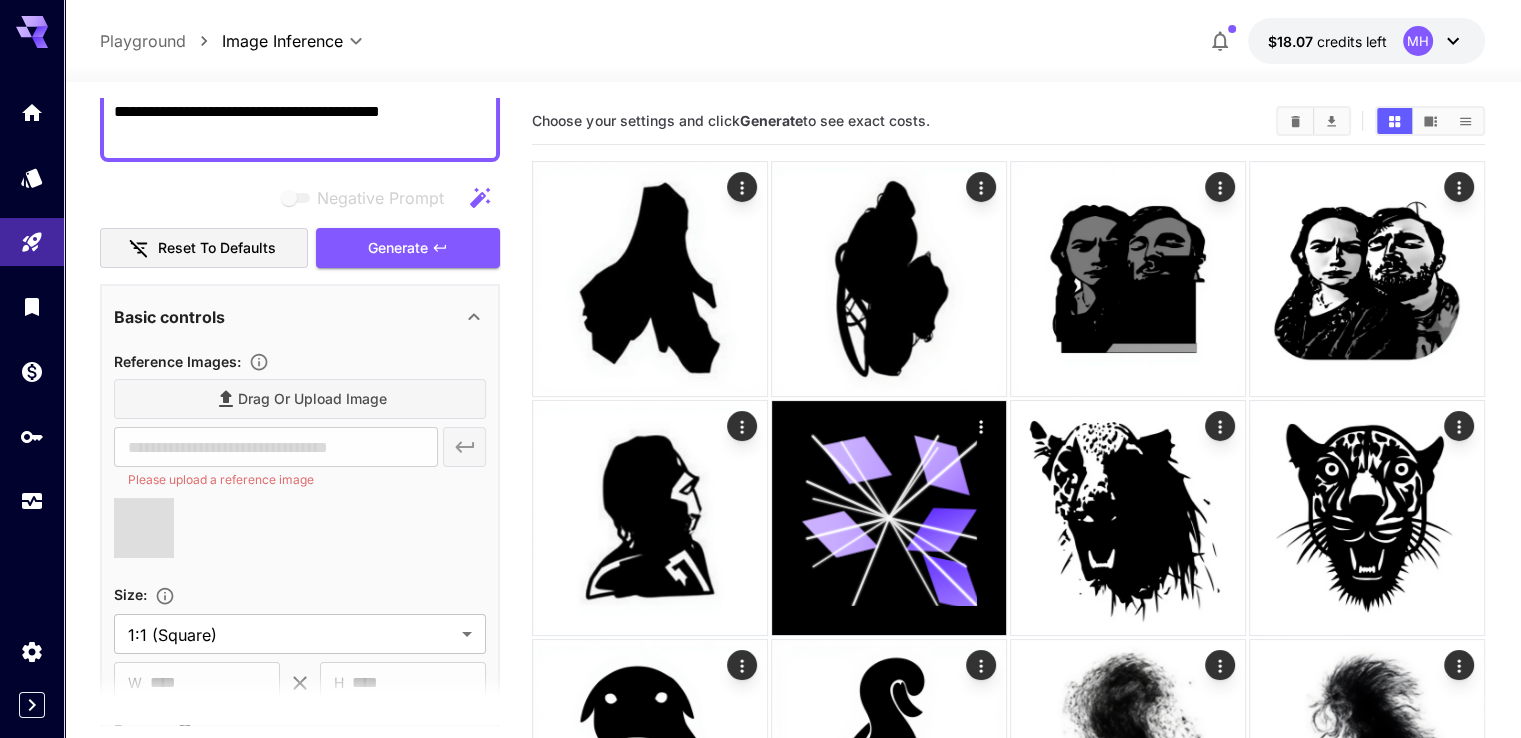 type on "**********" 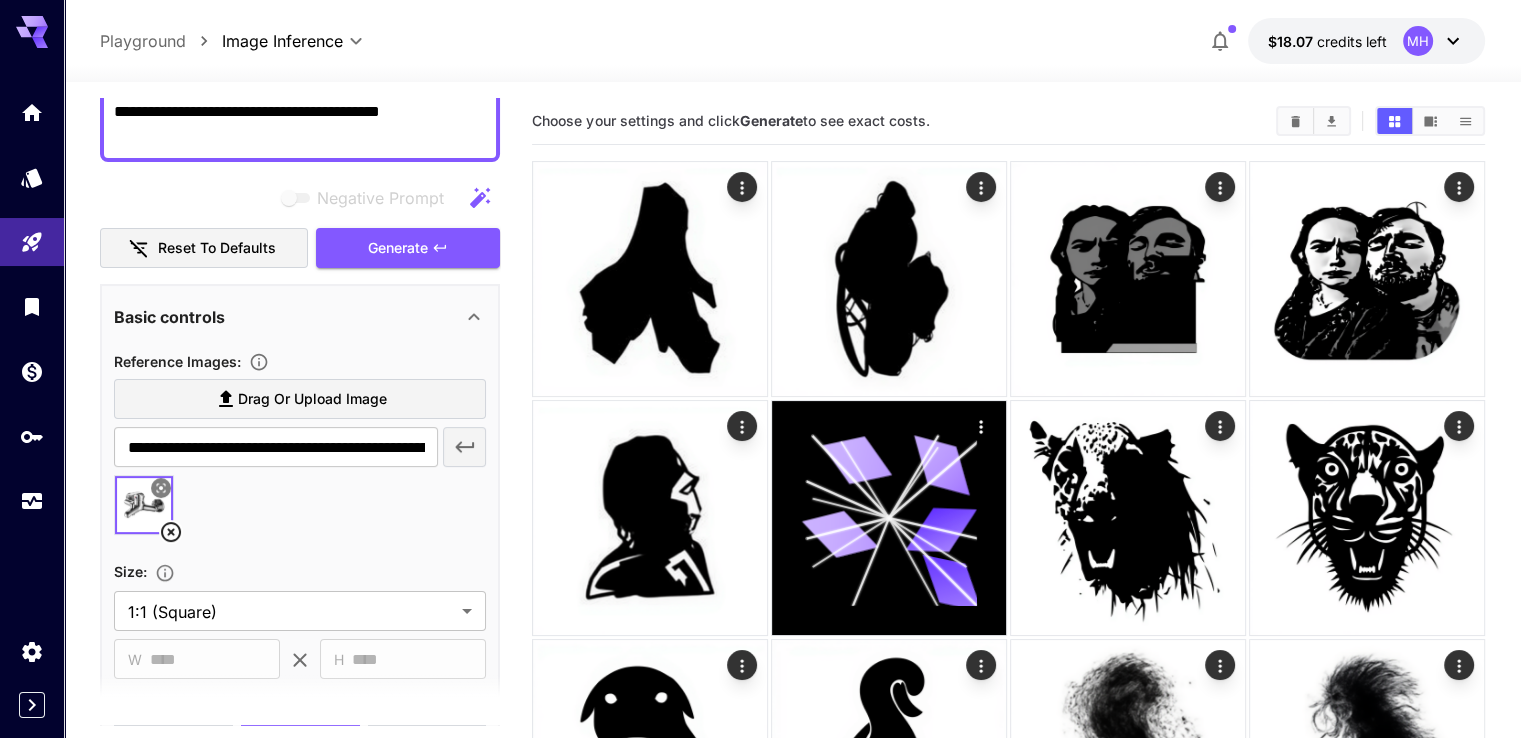scroll, scrollTop: 600, scrollLeft: 0, axis: vertical 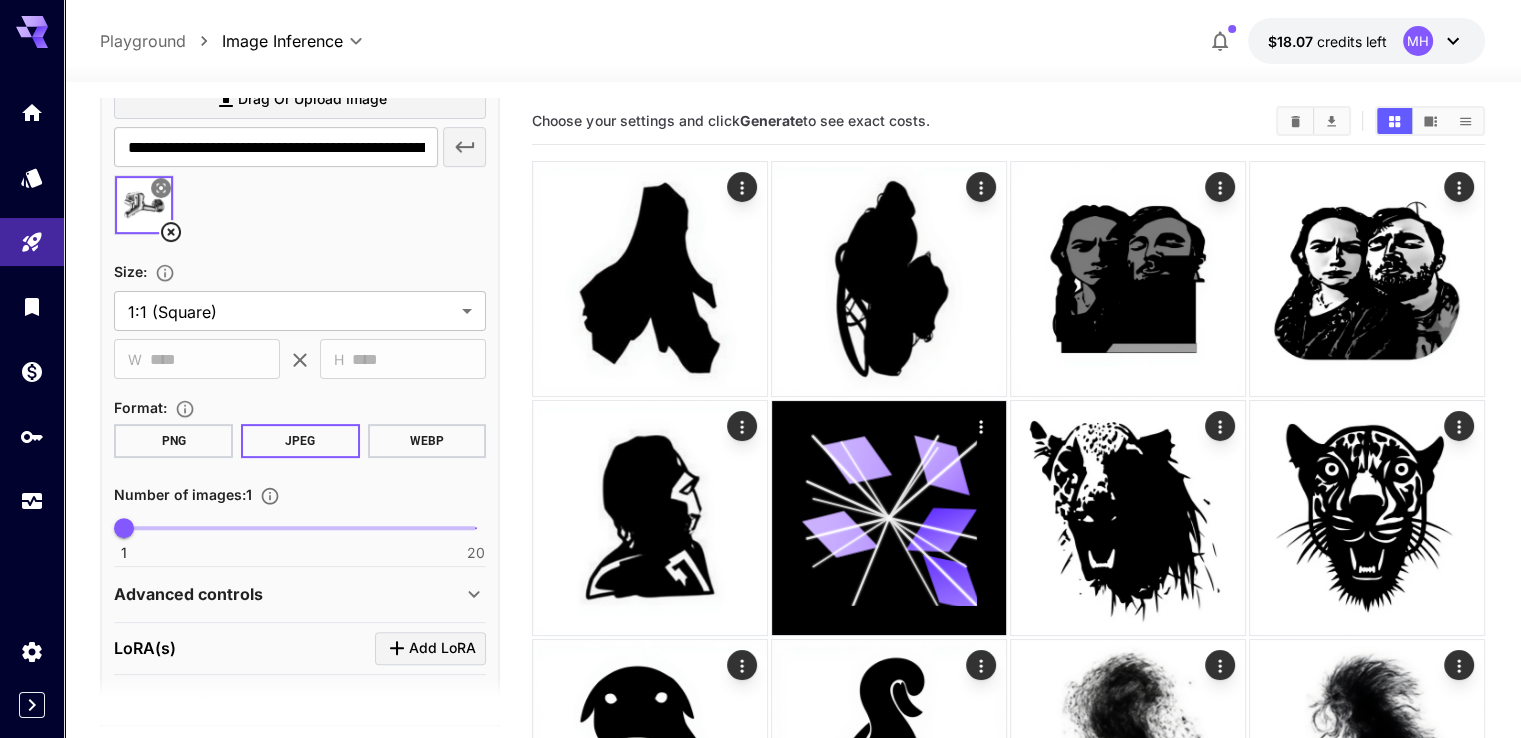 click at bounding box center [144, 205] 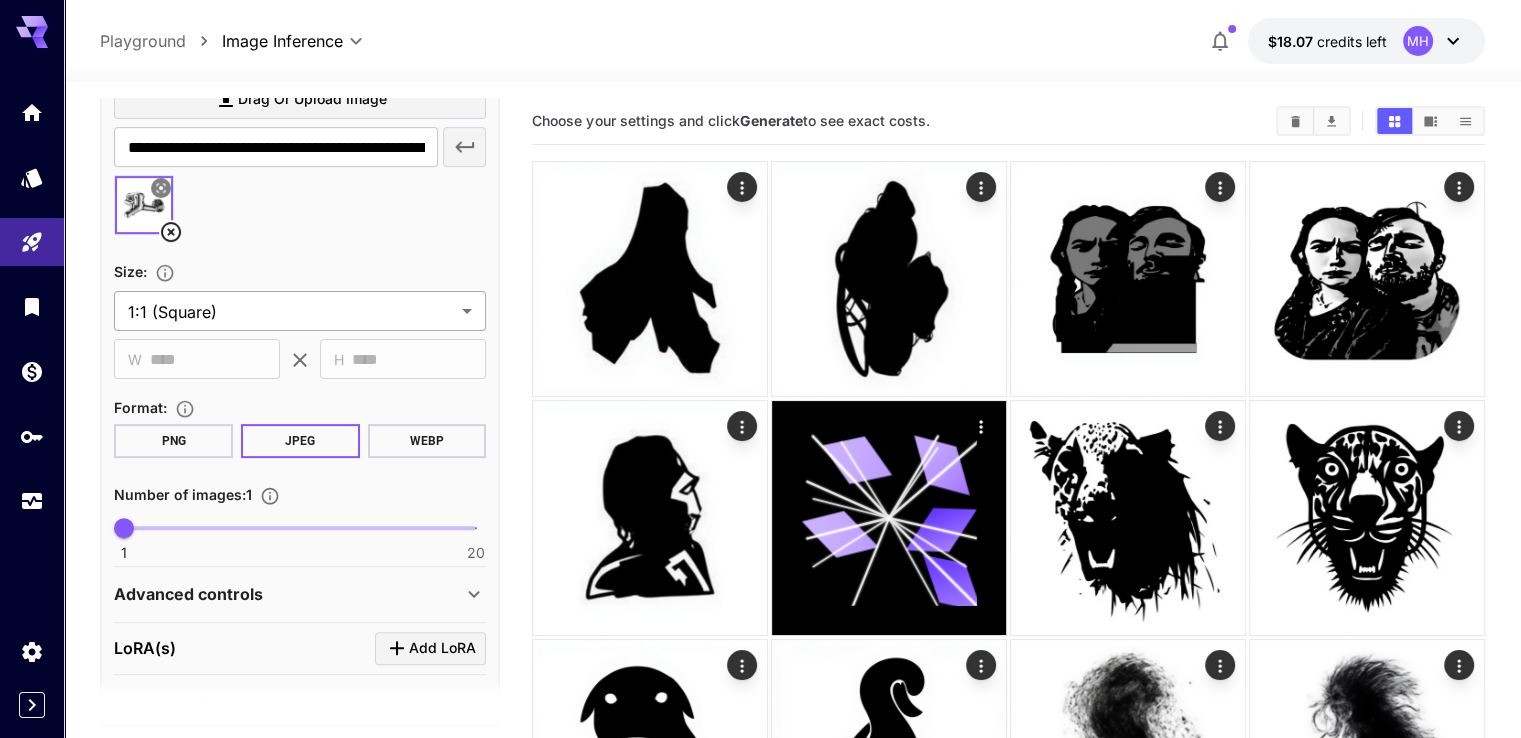 click on "**********" at bounding box center [760, 706] 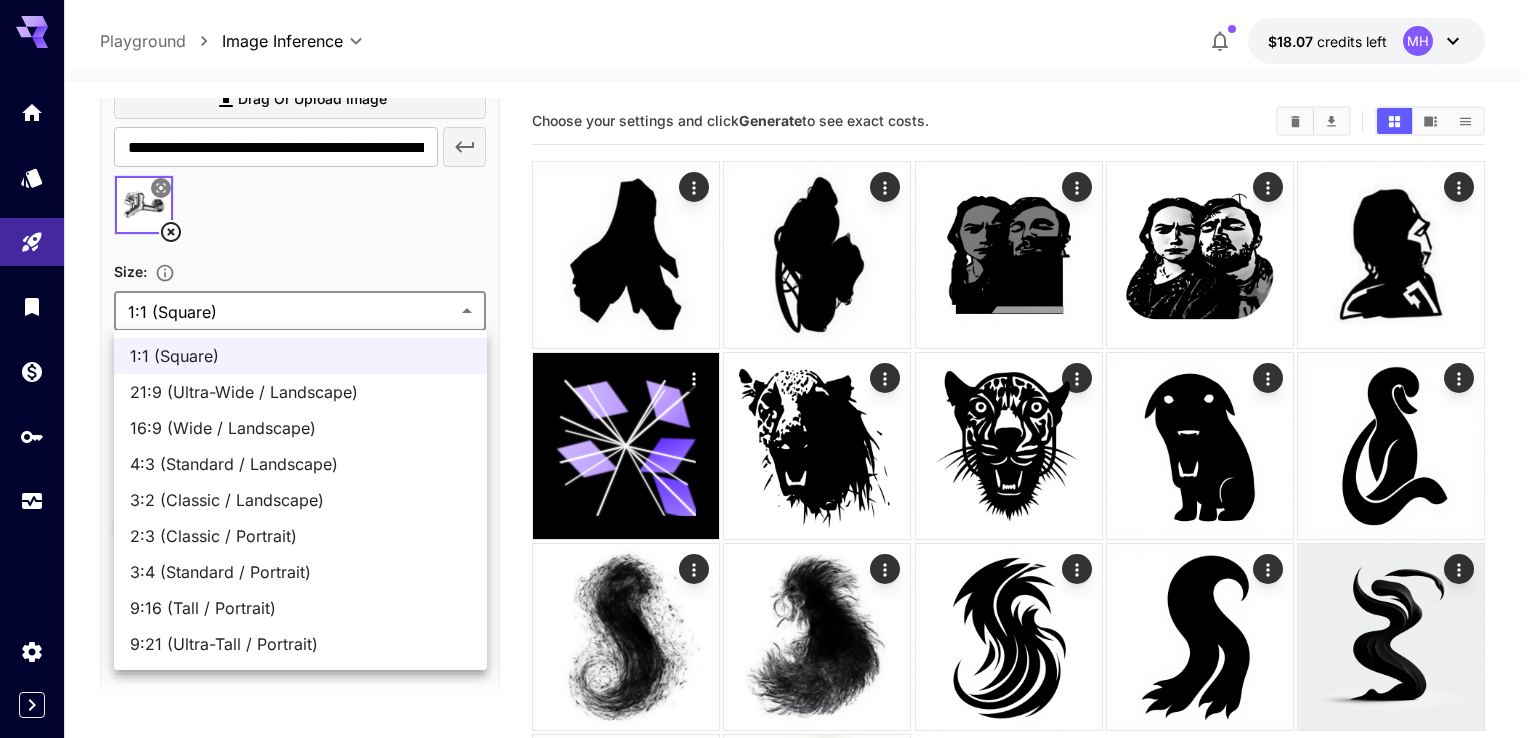 click at bounding box center (768, 369) 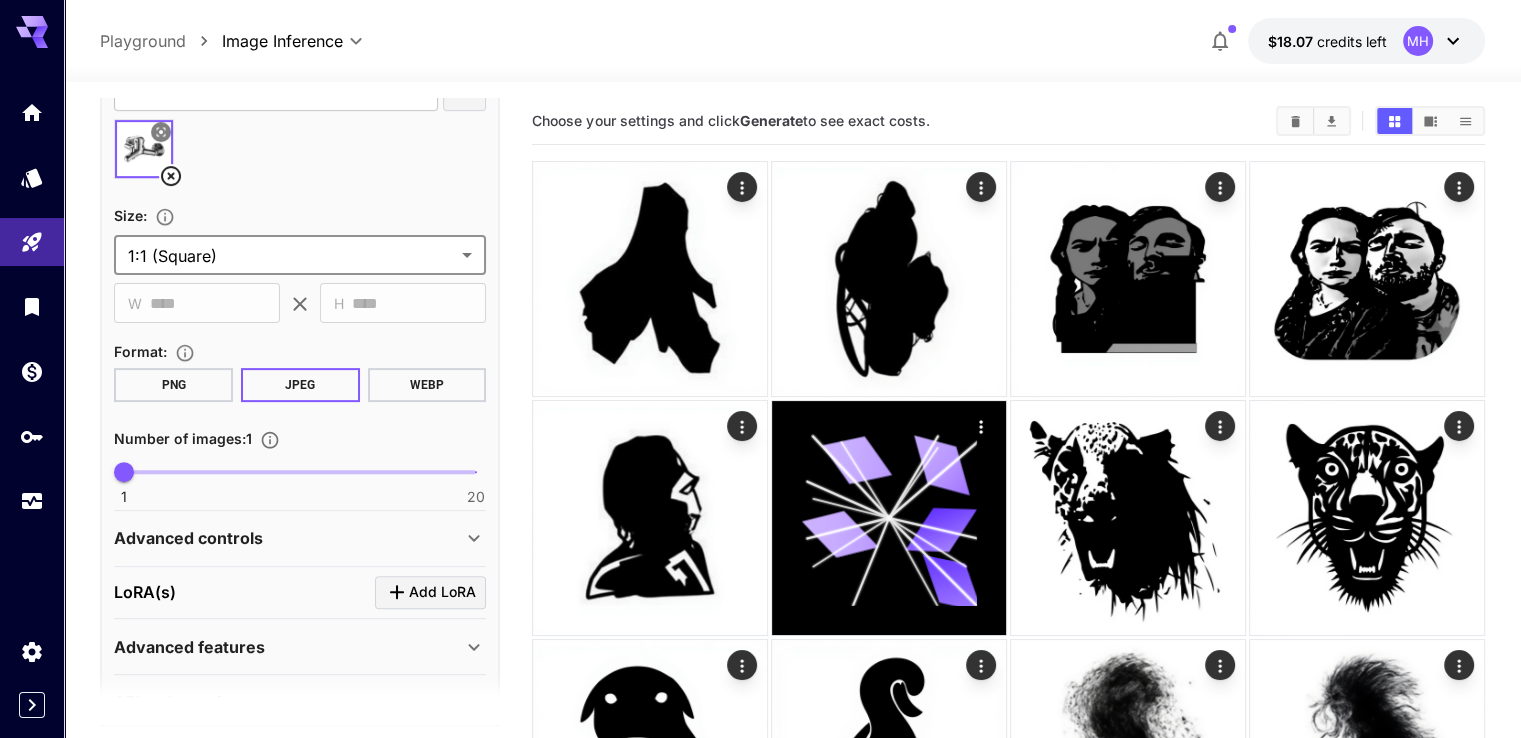 scroll, scrollTop: 707, scrollLeft: 0, axis: vertical 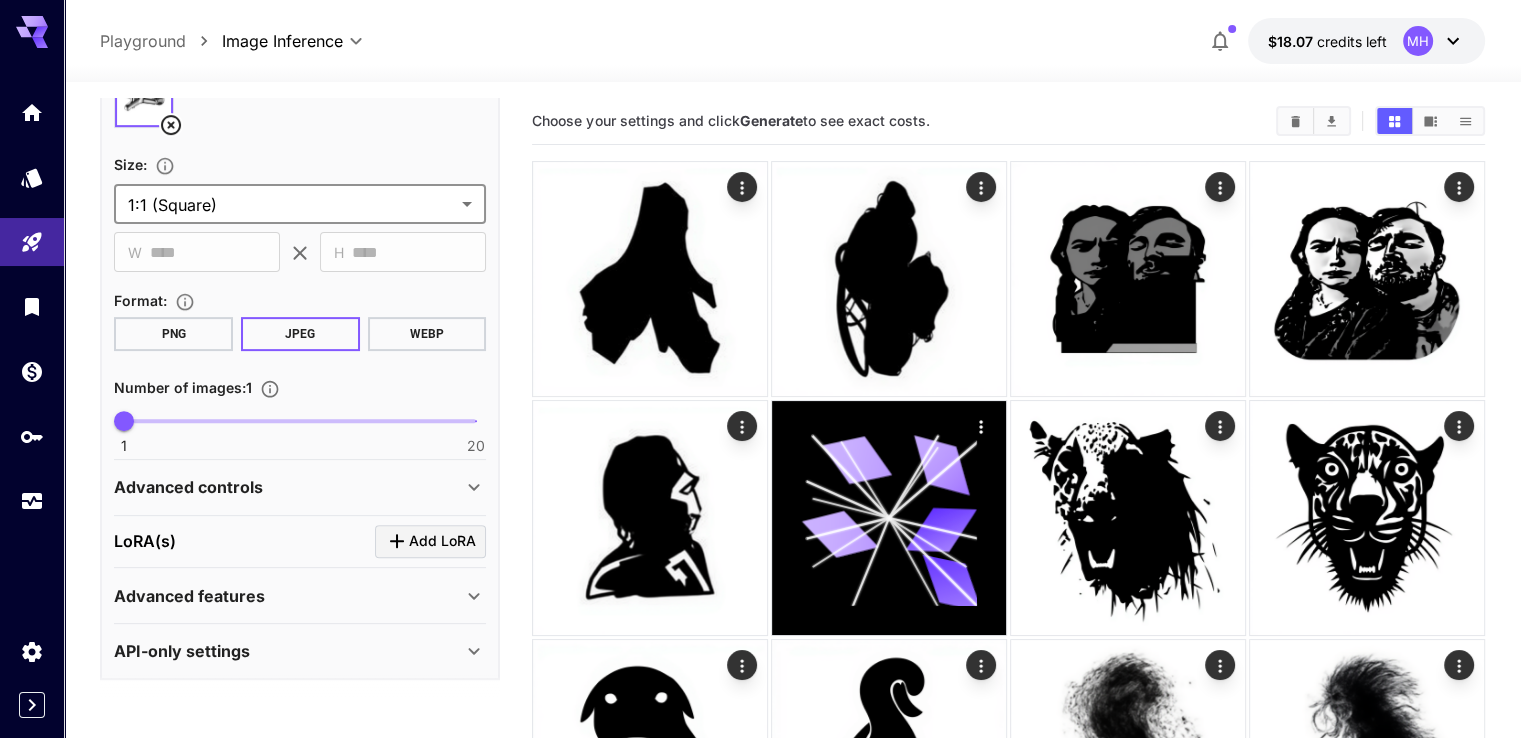 click on "Advanced controls" at bounding box center (188, 487) 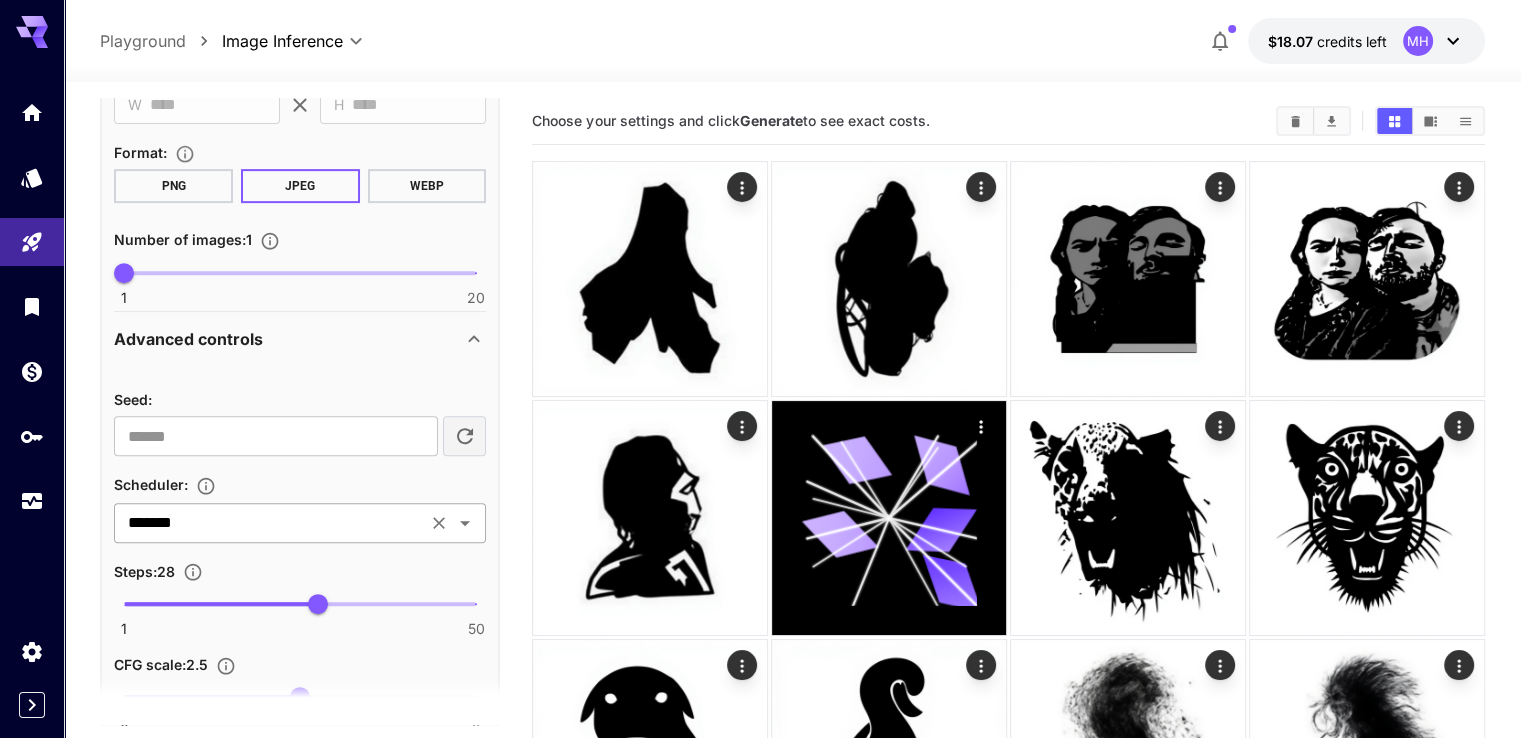 scroll, scrollTop: 907, scrollLeft: 0, axis: vertical 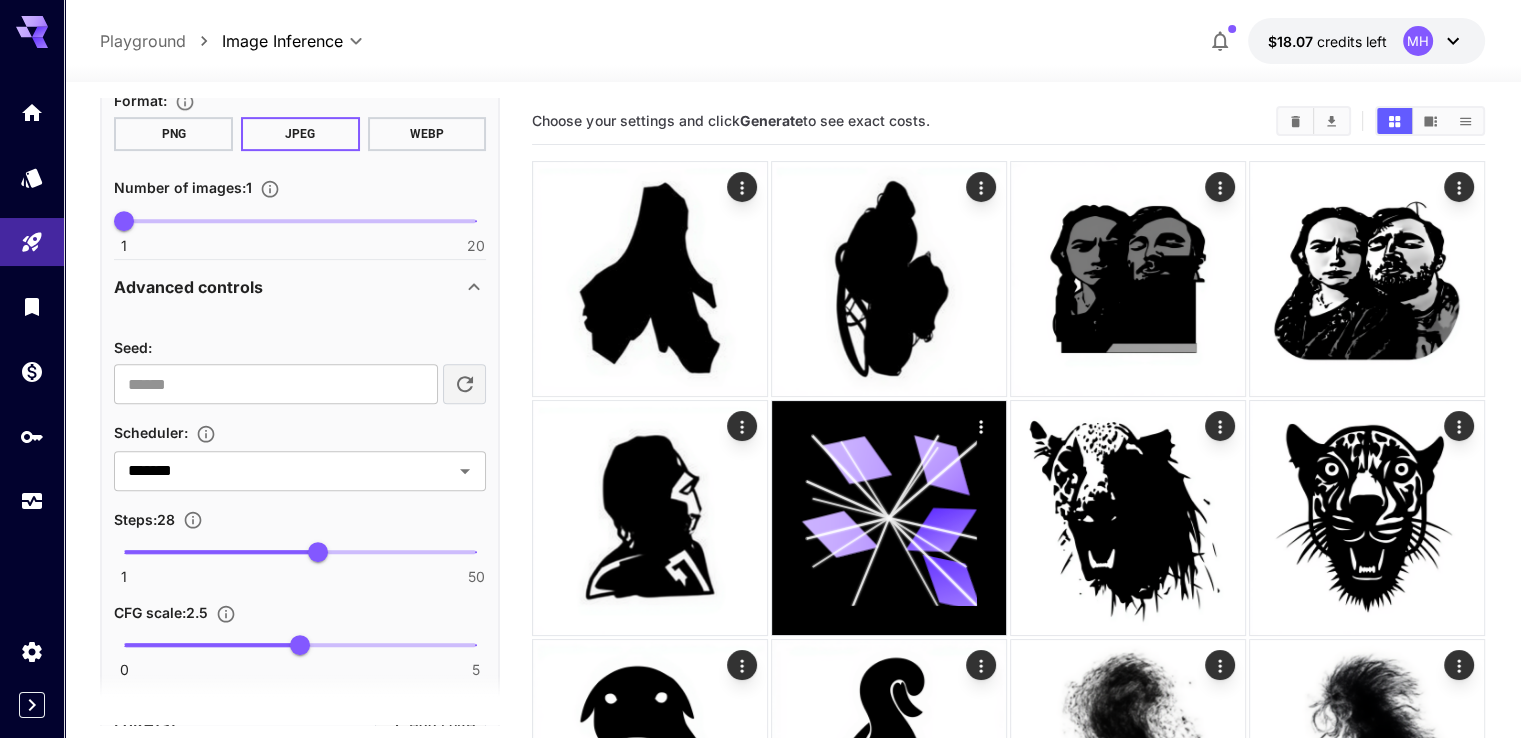 click on "1 50 28" at bounding box center [300, 552] 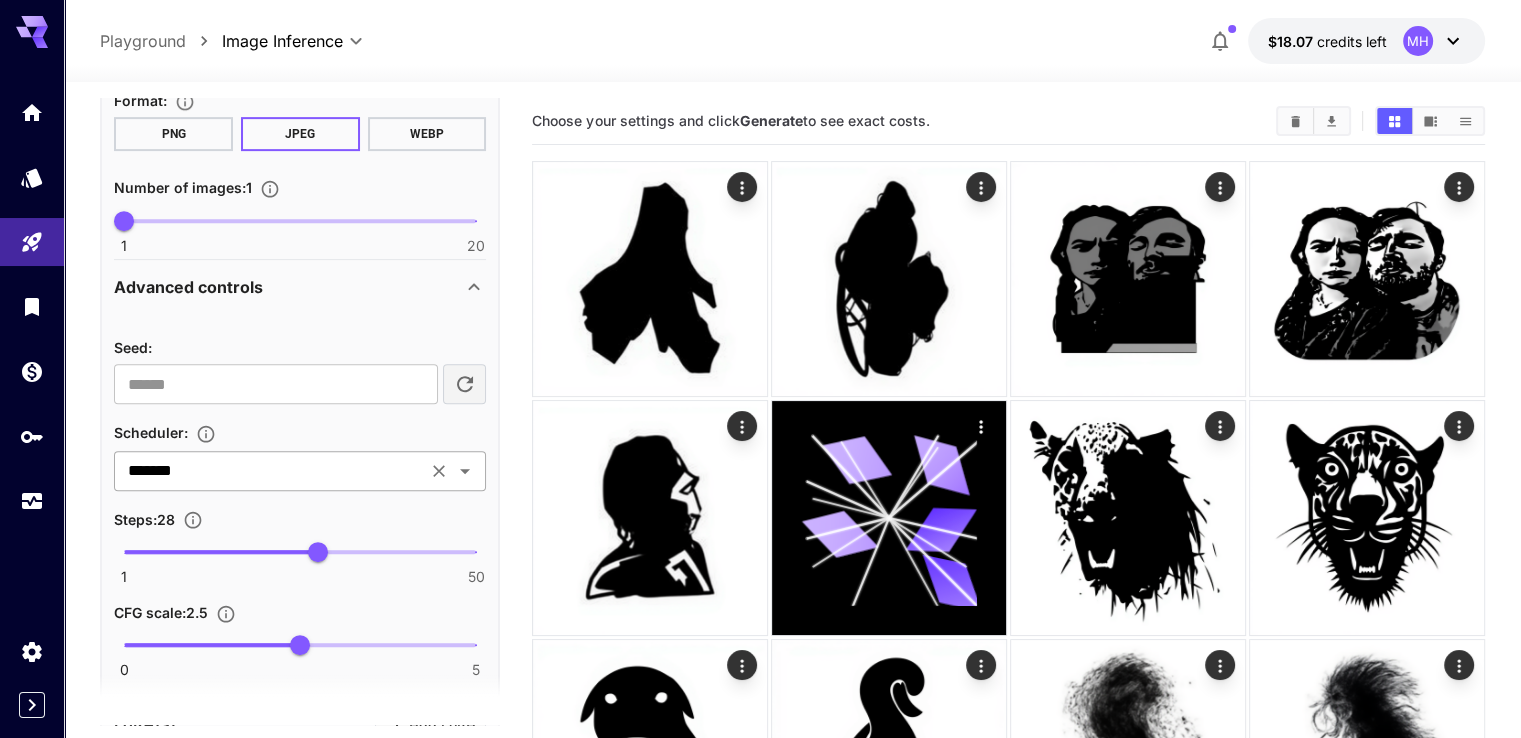 type on "**" 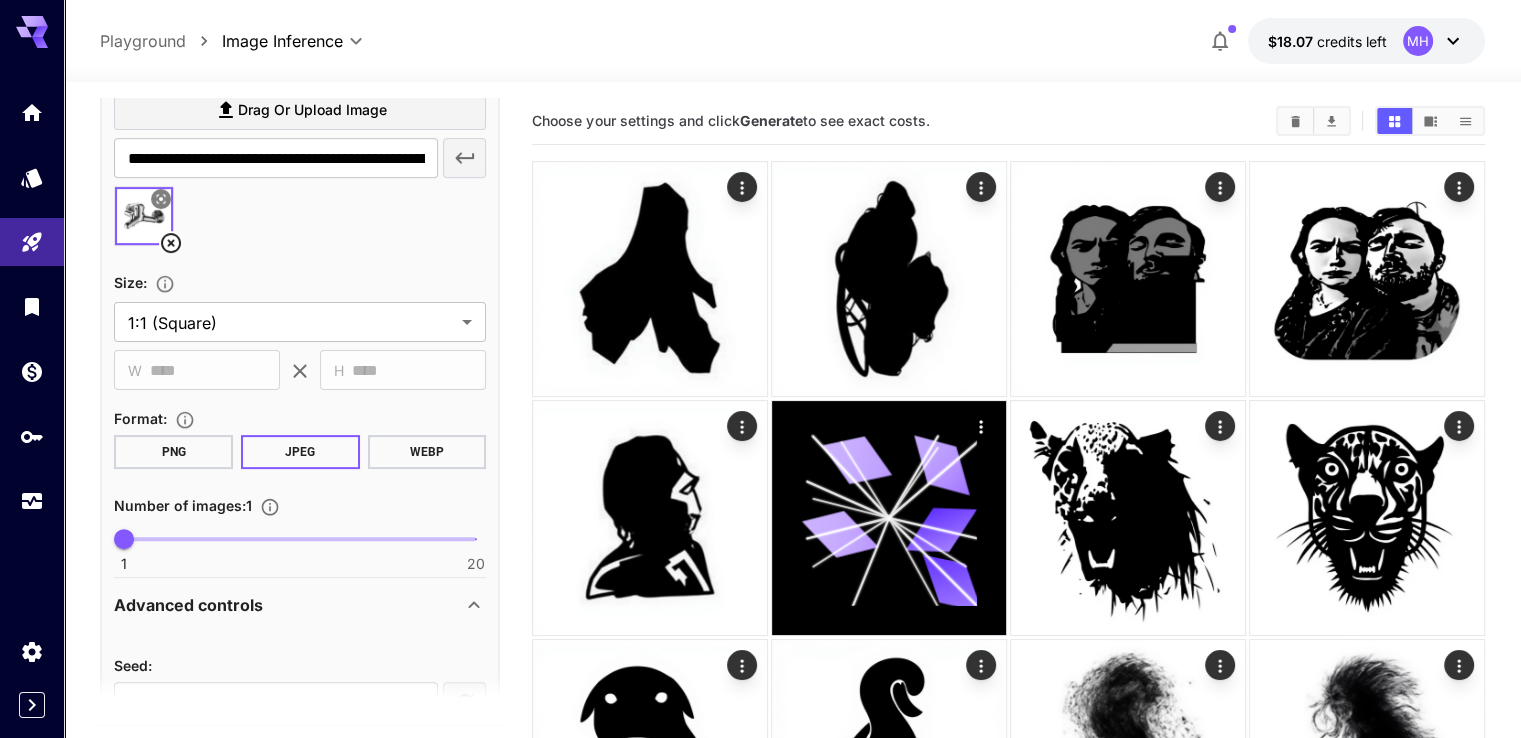 scroll, scrollTop: 407, scrollLeft: 0, axis: vertical 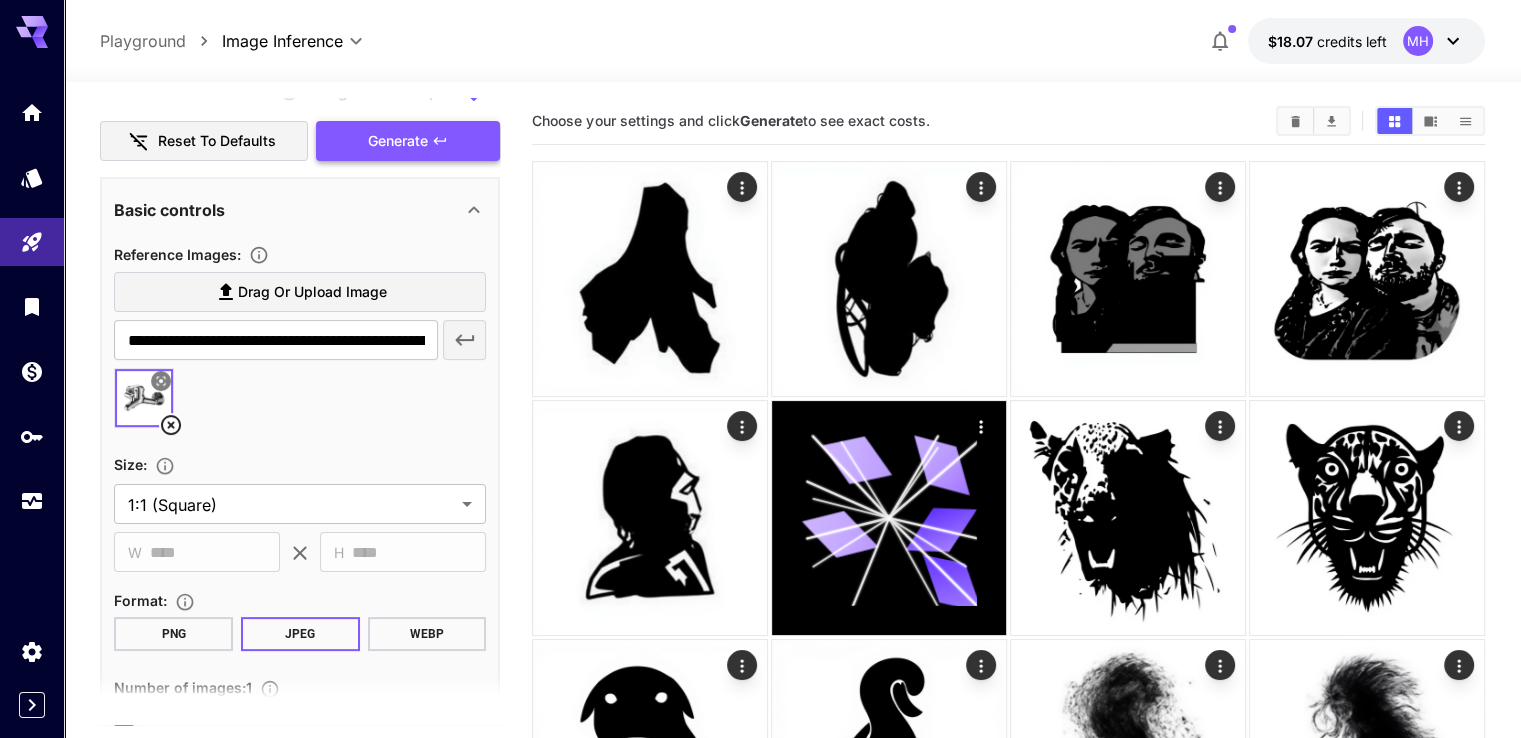 click on "Generate" at bounding box center (398, 141) 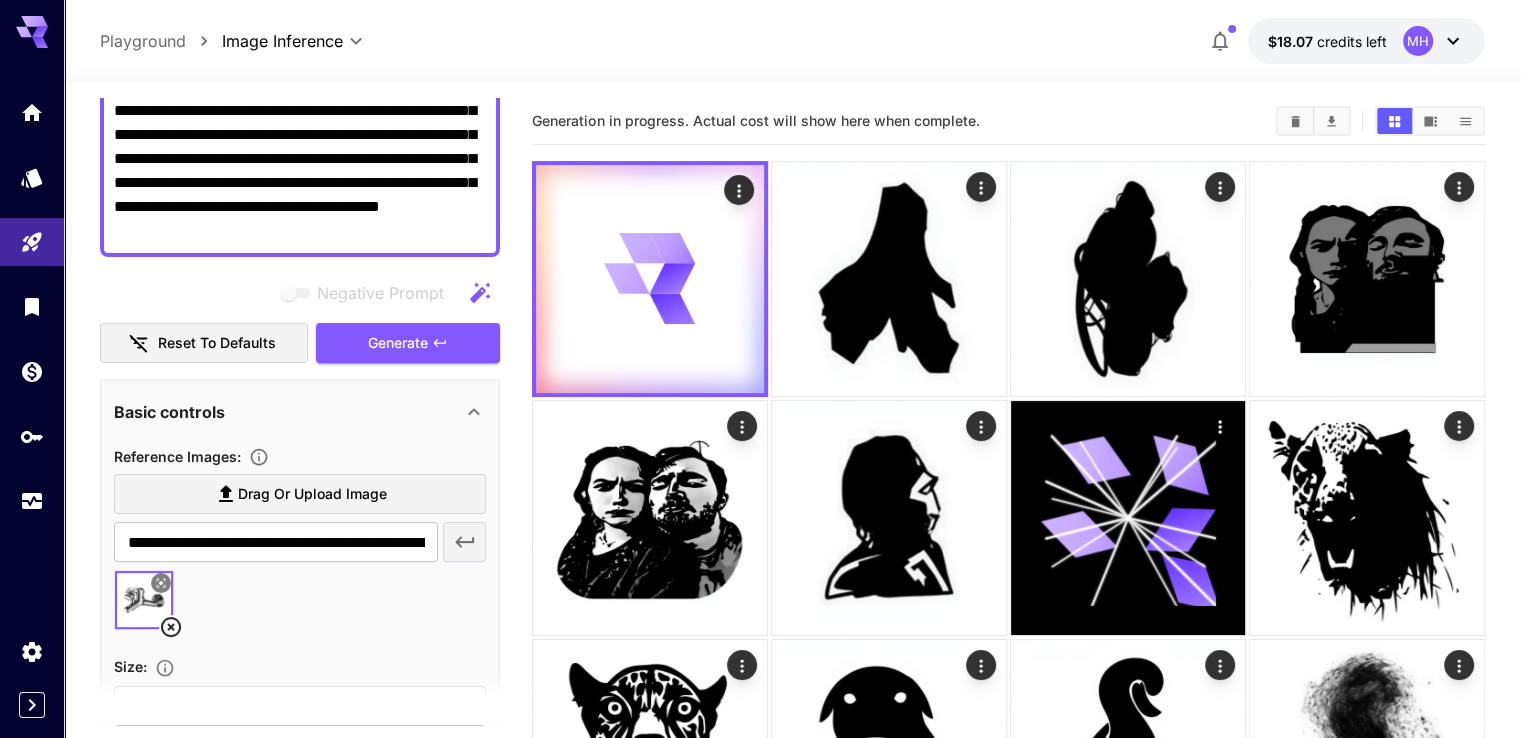 scroll, scrollTop: 7, scrollLeft: 0, axis: vertical 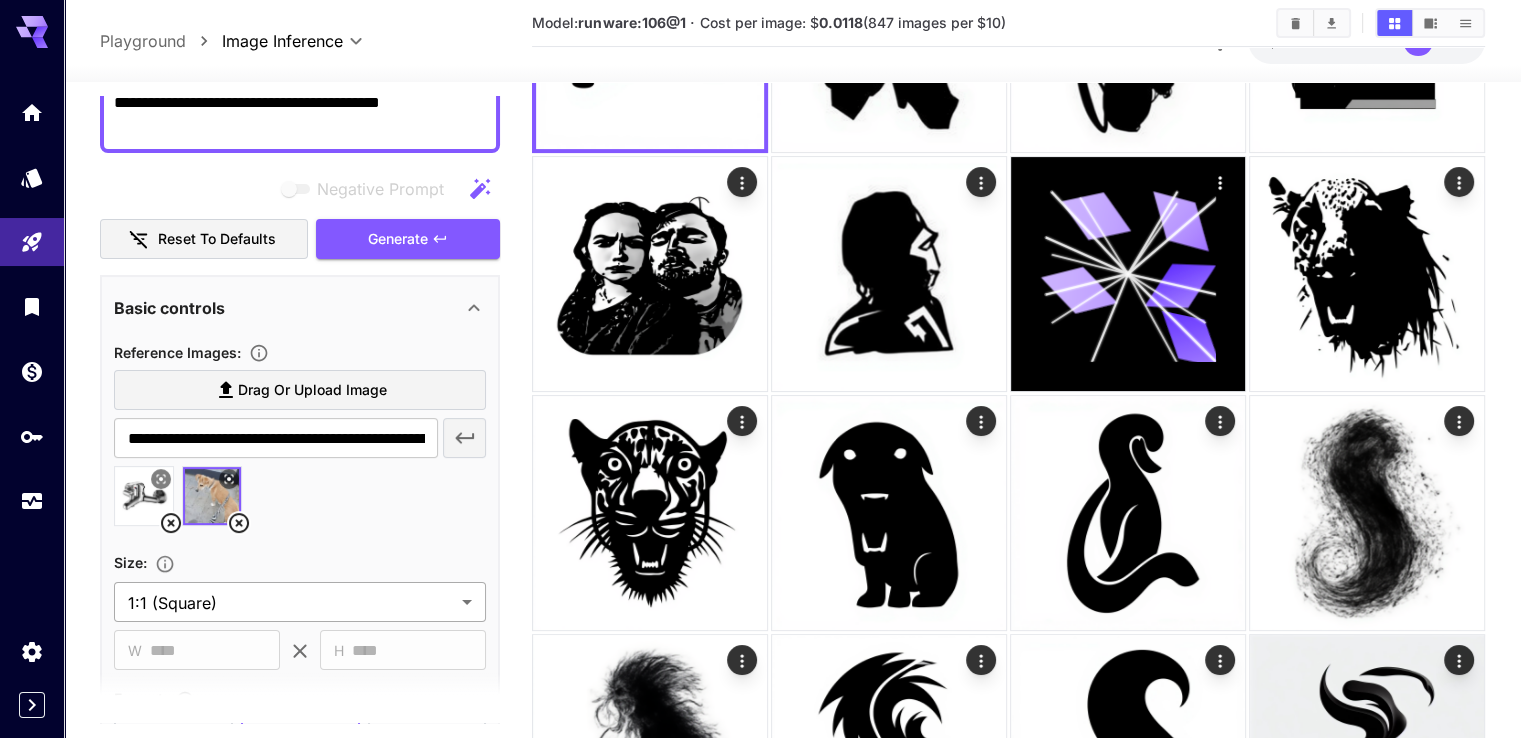 type on "**********" 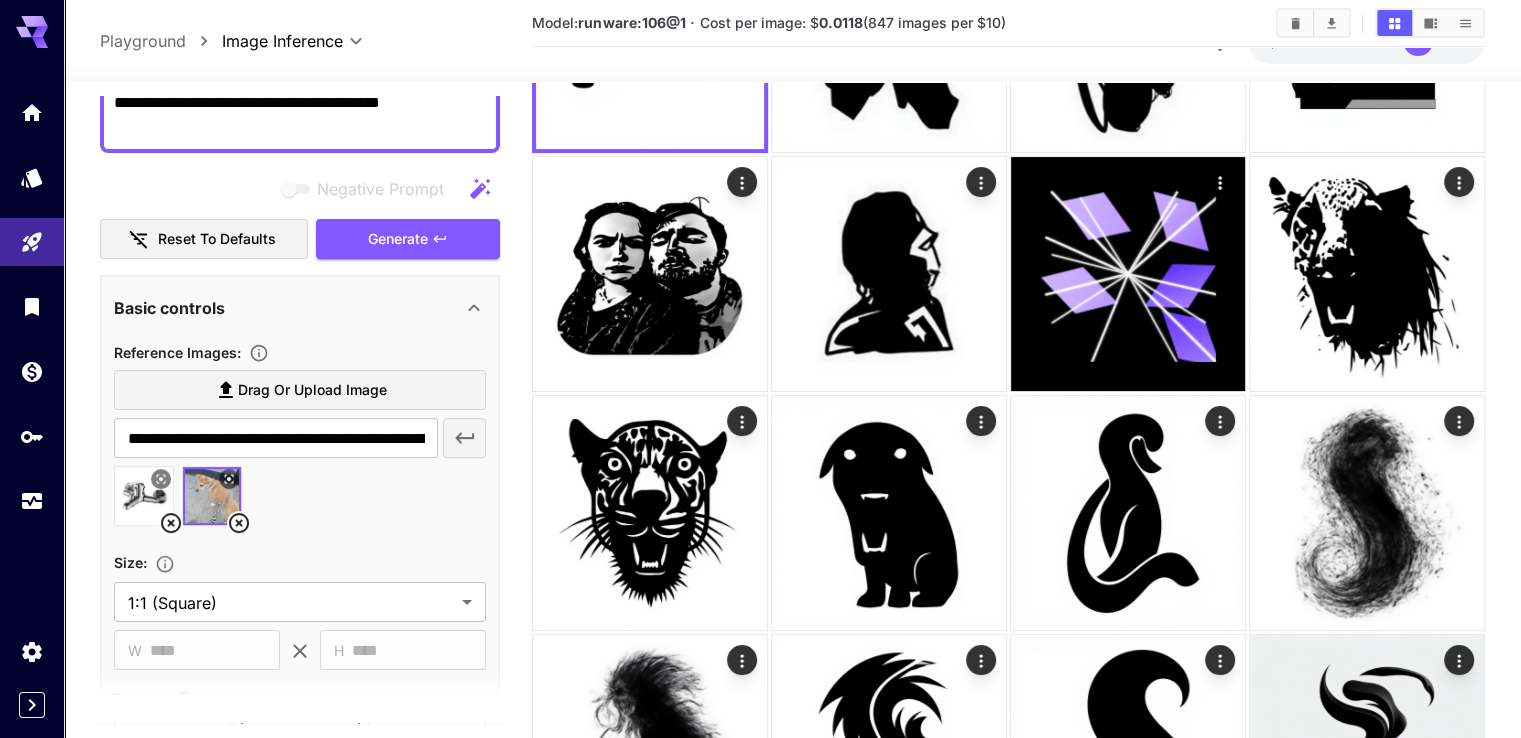 click 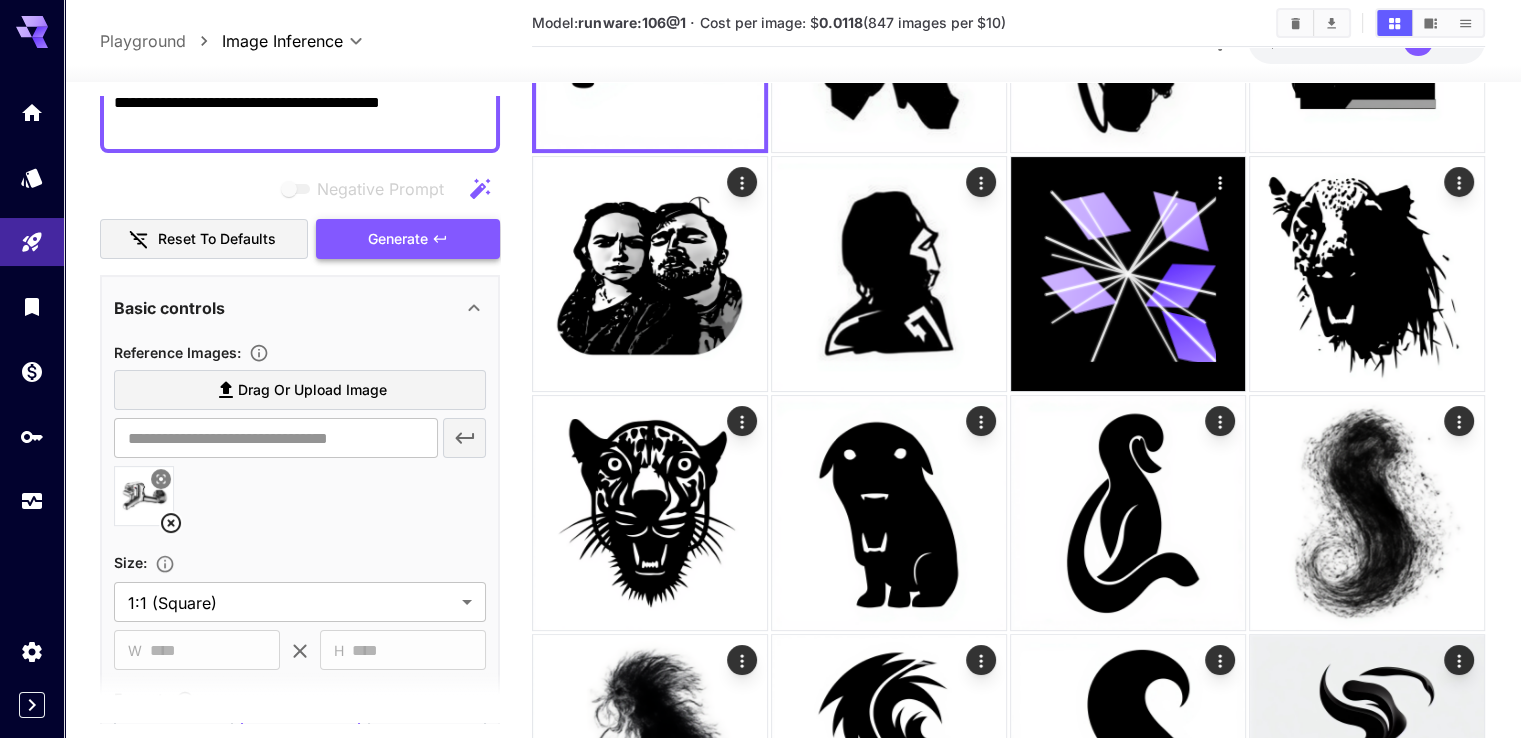 click on "Generate" at bounding box center [408, 239] 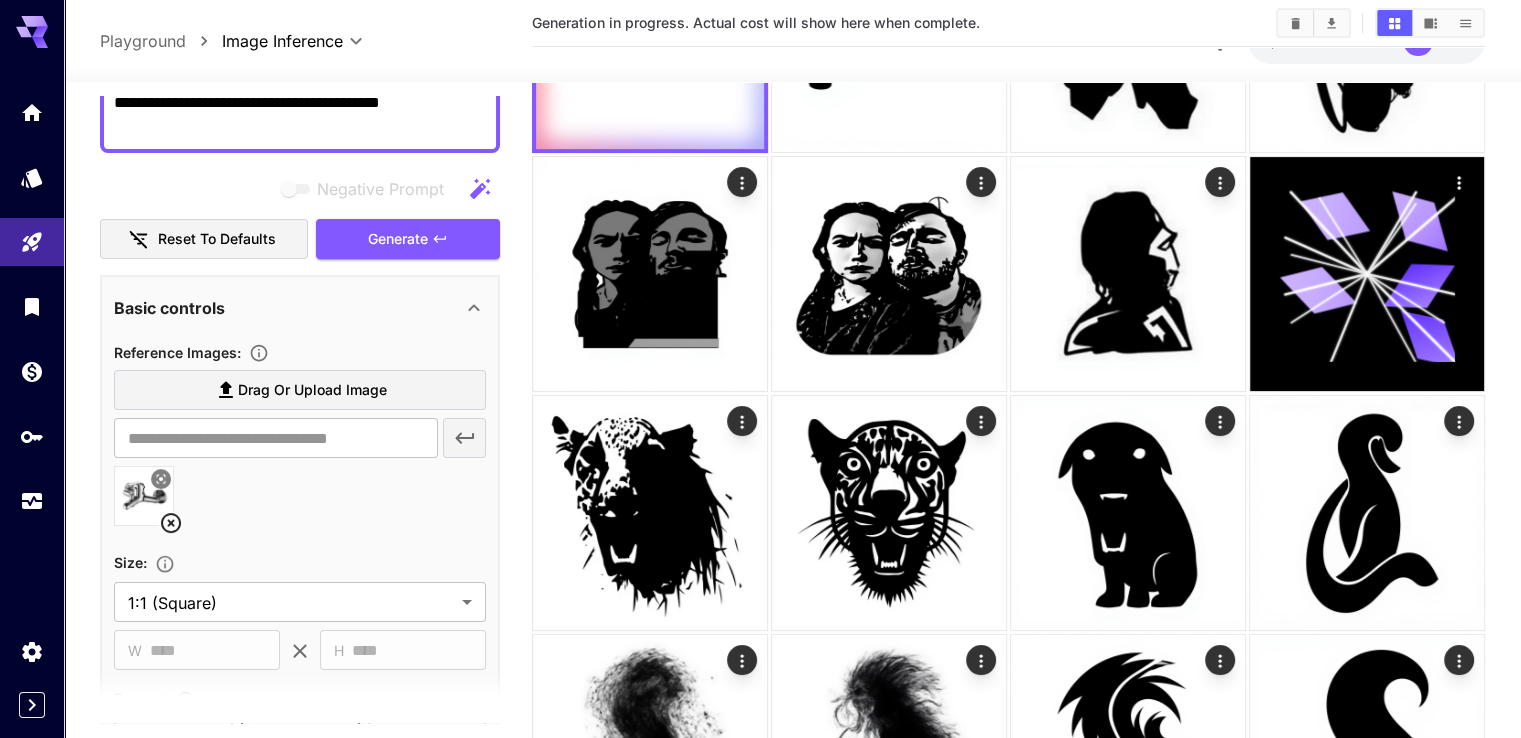 scroll, scrollTop: 0, scrollLeft: 0, axis: both 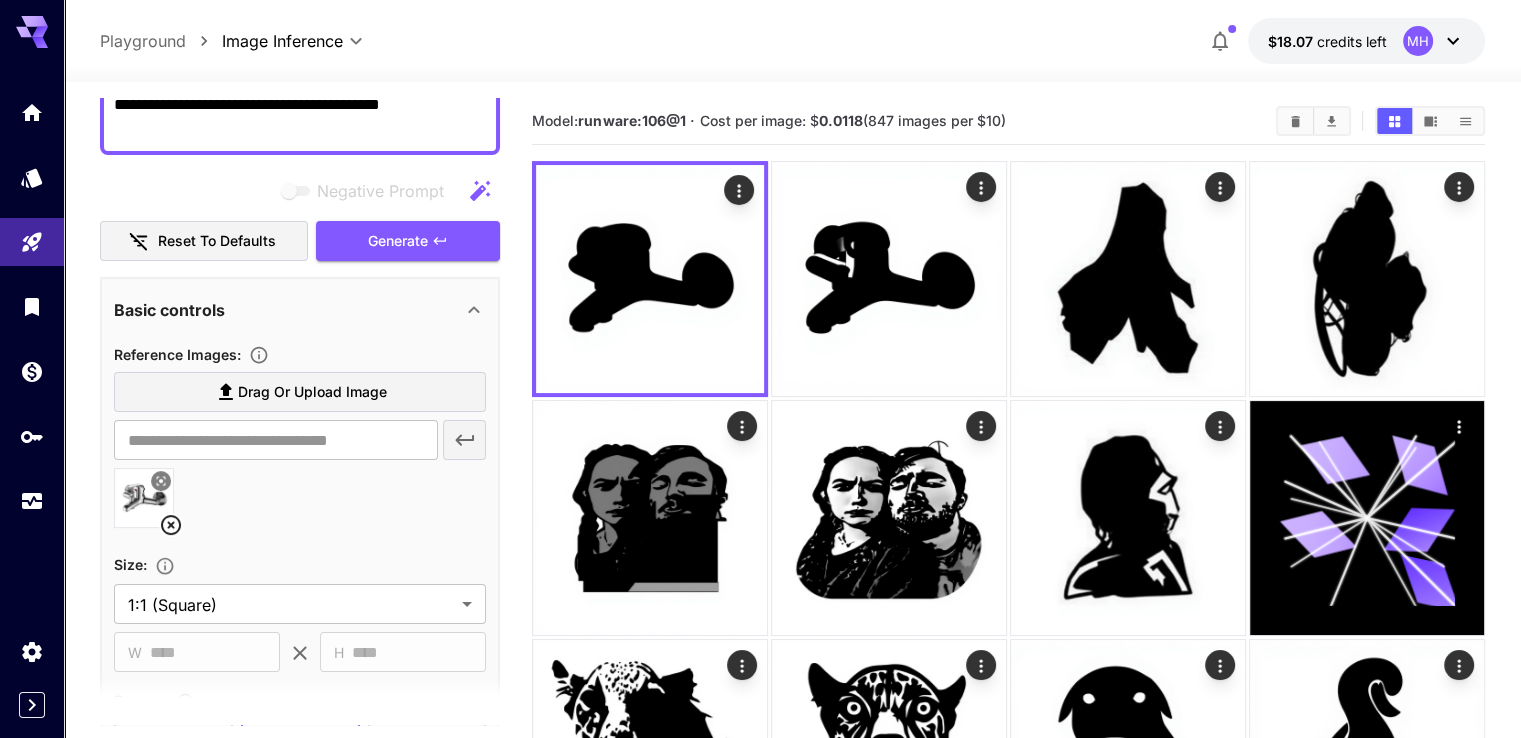 click 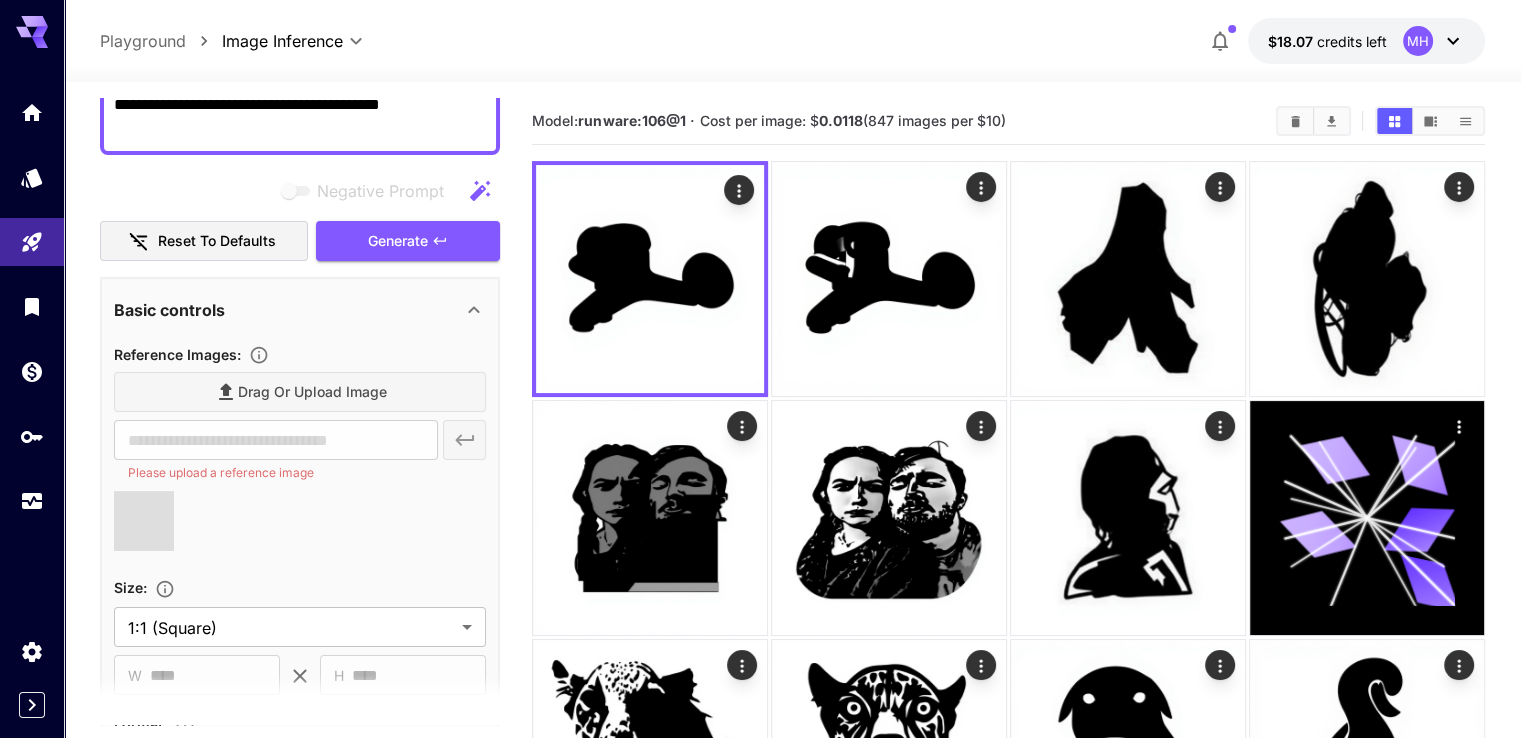 type on "**********" 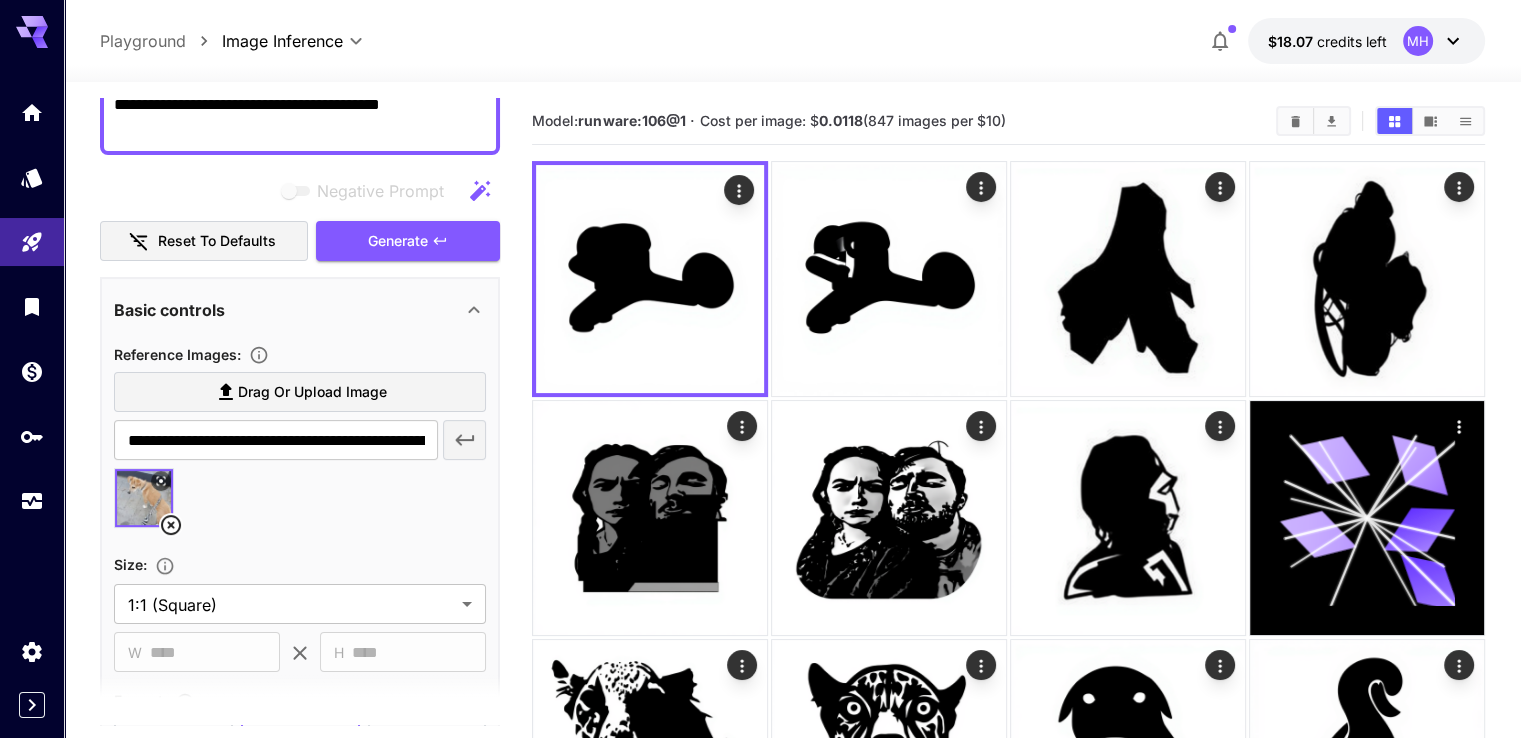 click at bounding box center (144, 498) 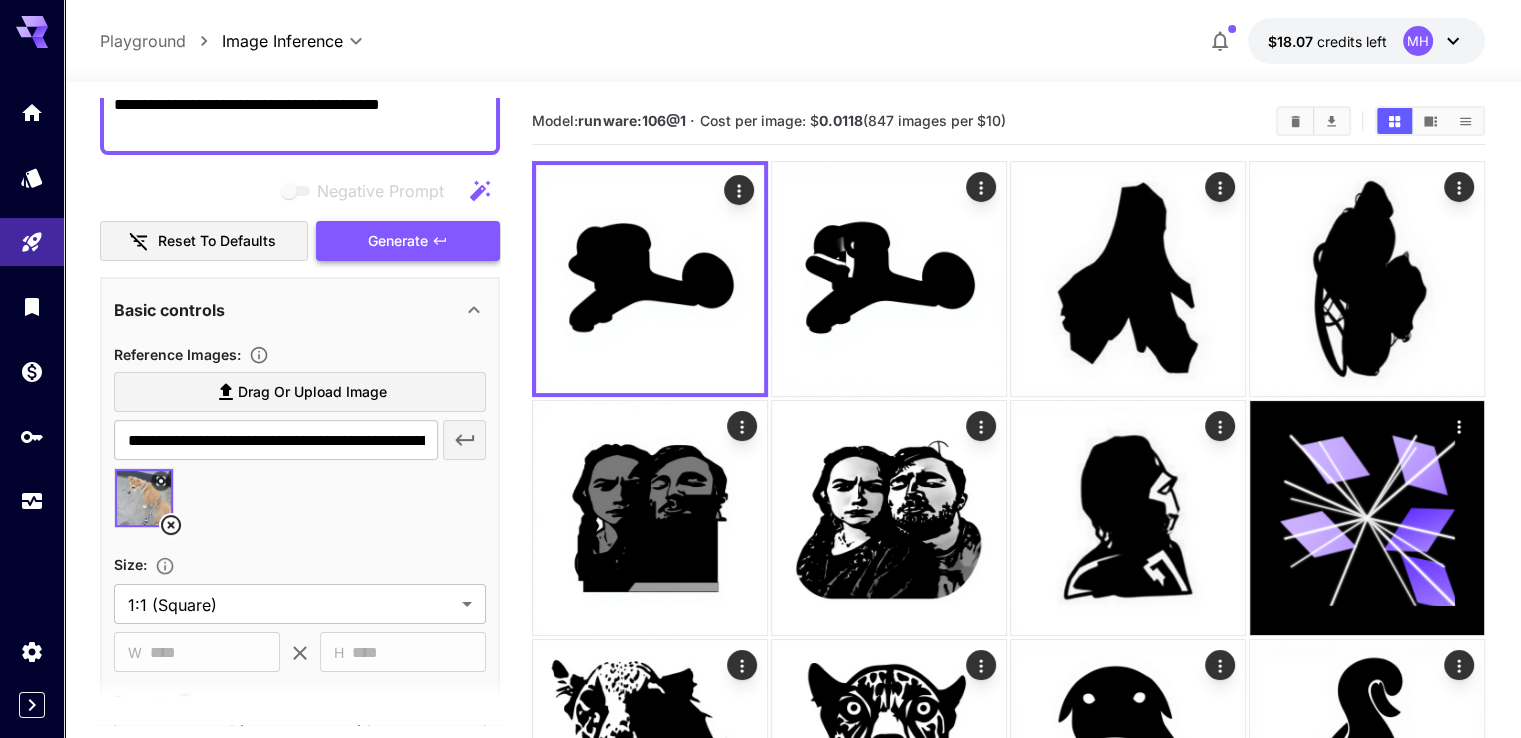 click on "Generate" at bounding box center [408, 241] 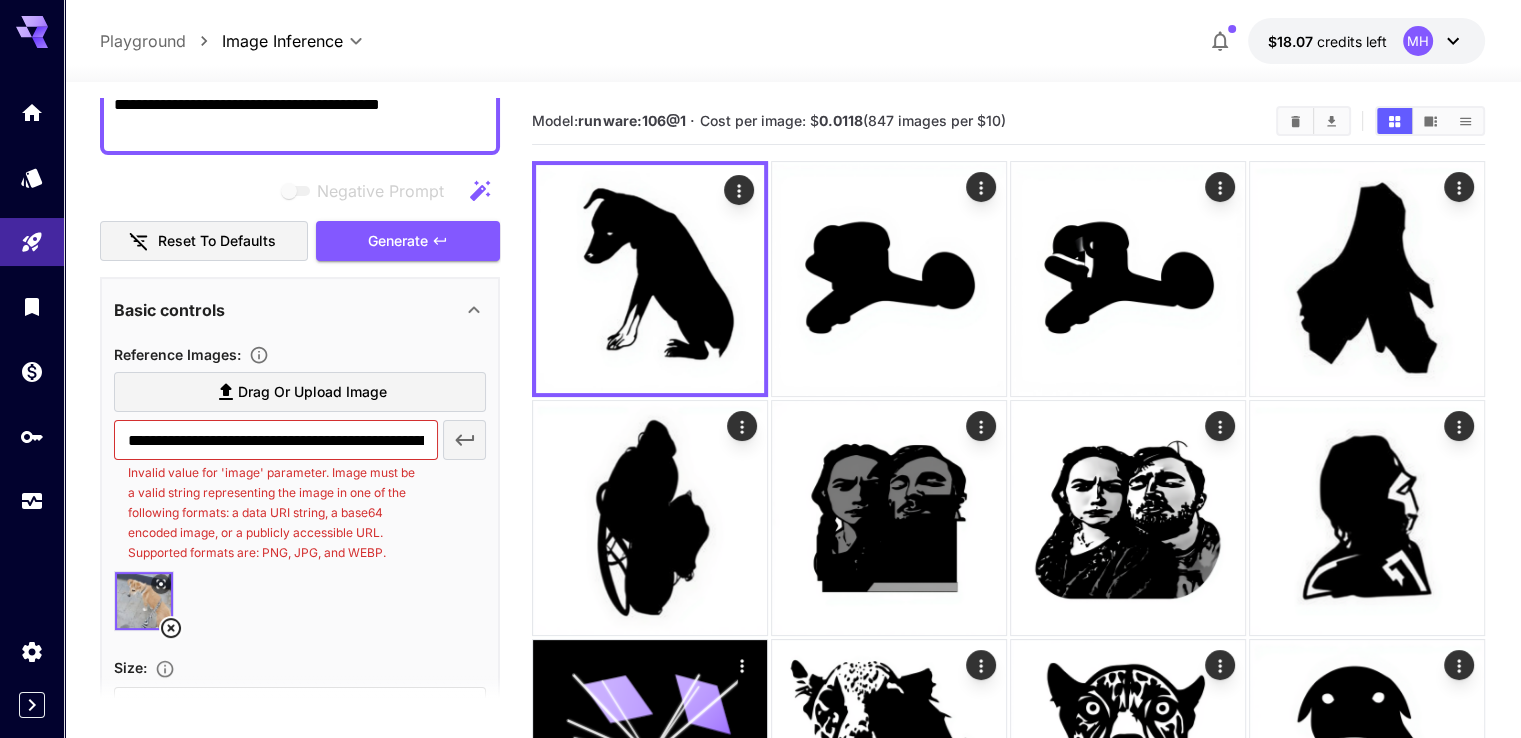 click 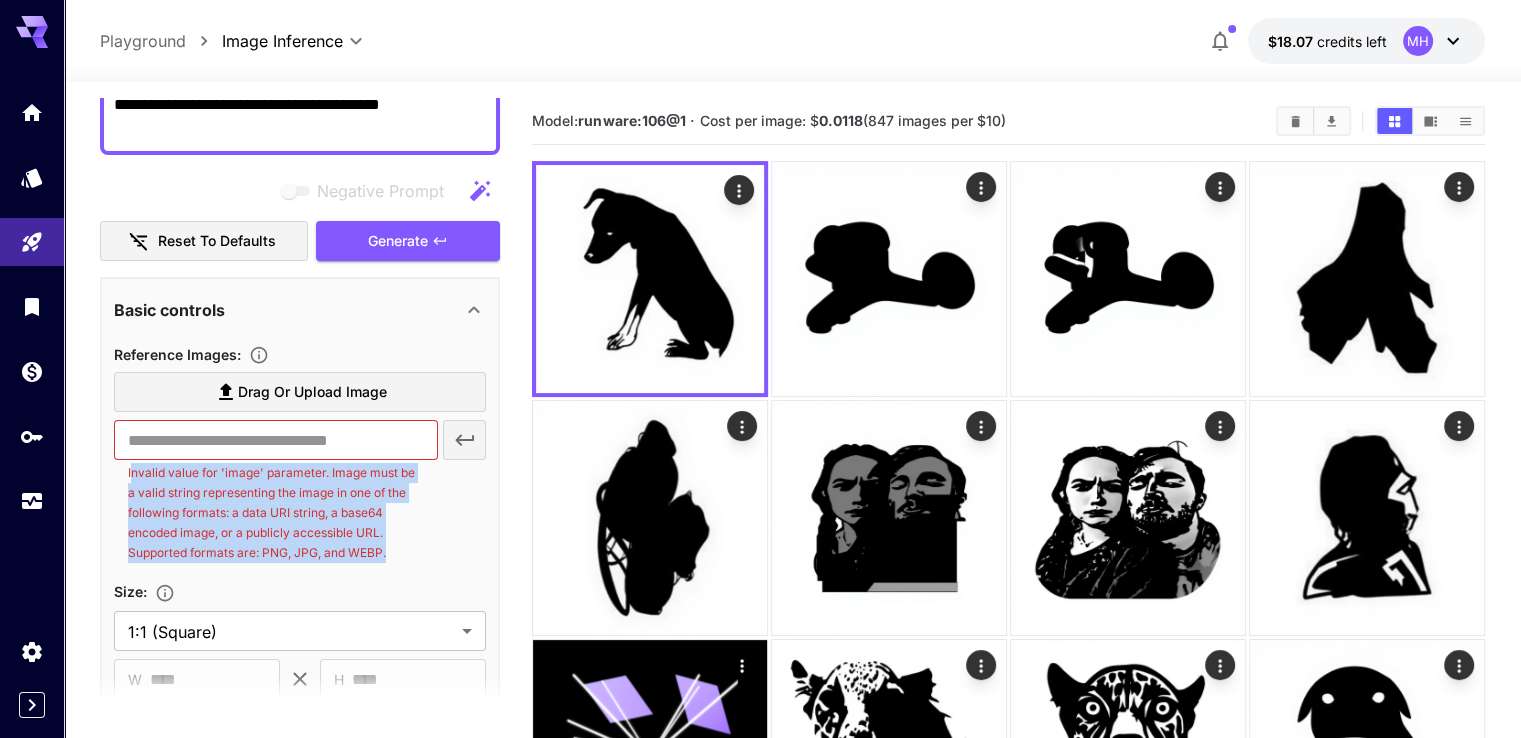 drag, startPoint x: 391, startPoint y: 546, endPoint x: 134, endPoint y: 472, distance: 267.4416 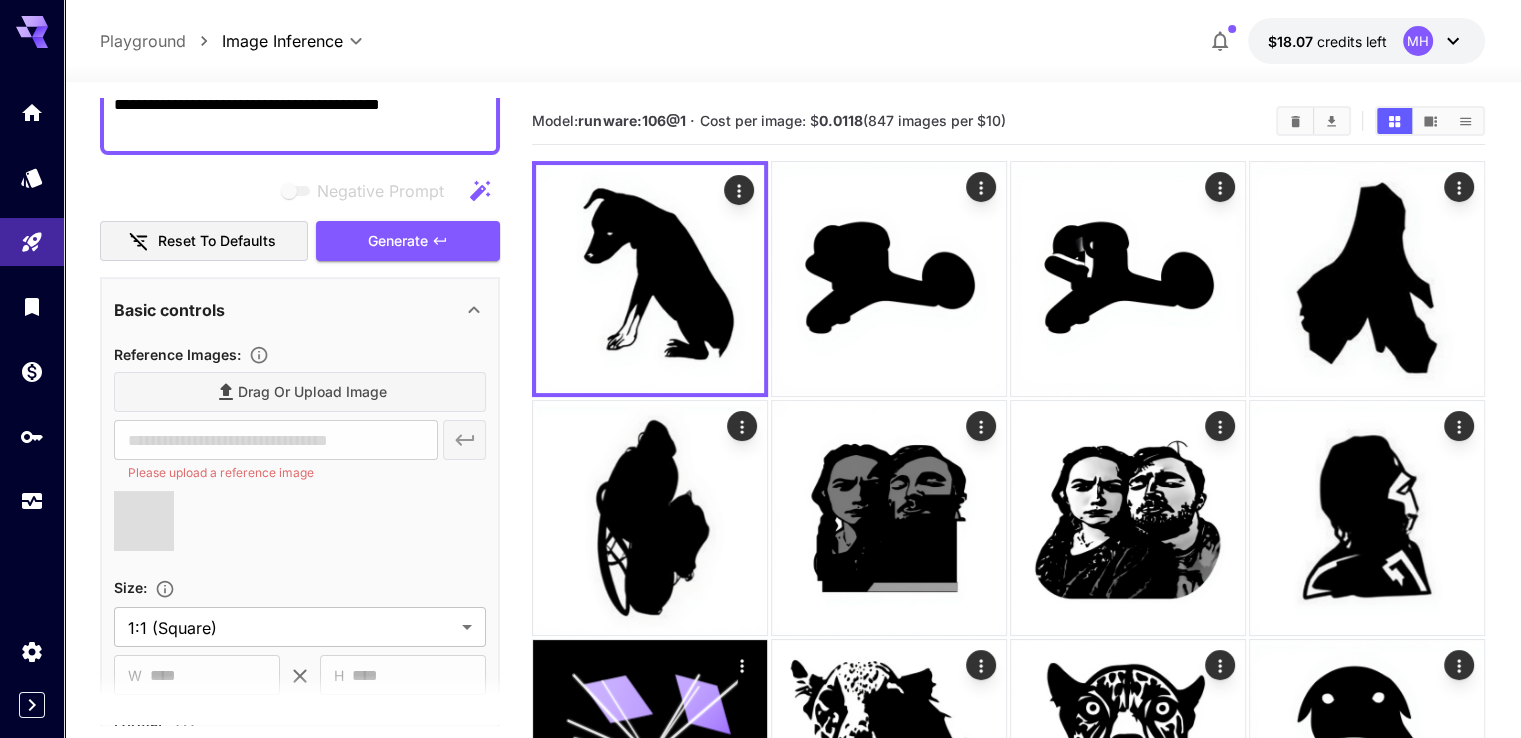 type on "**********" 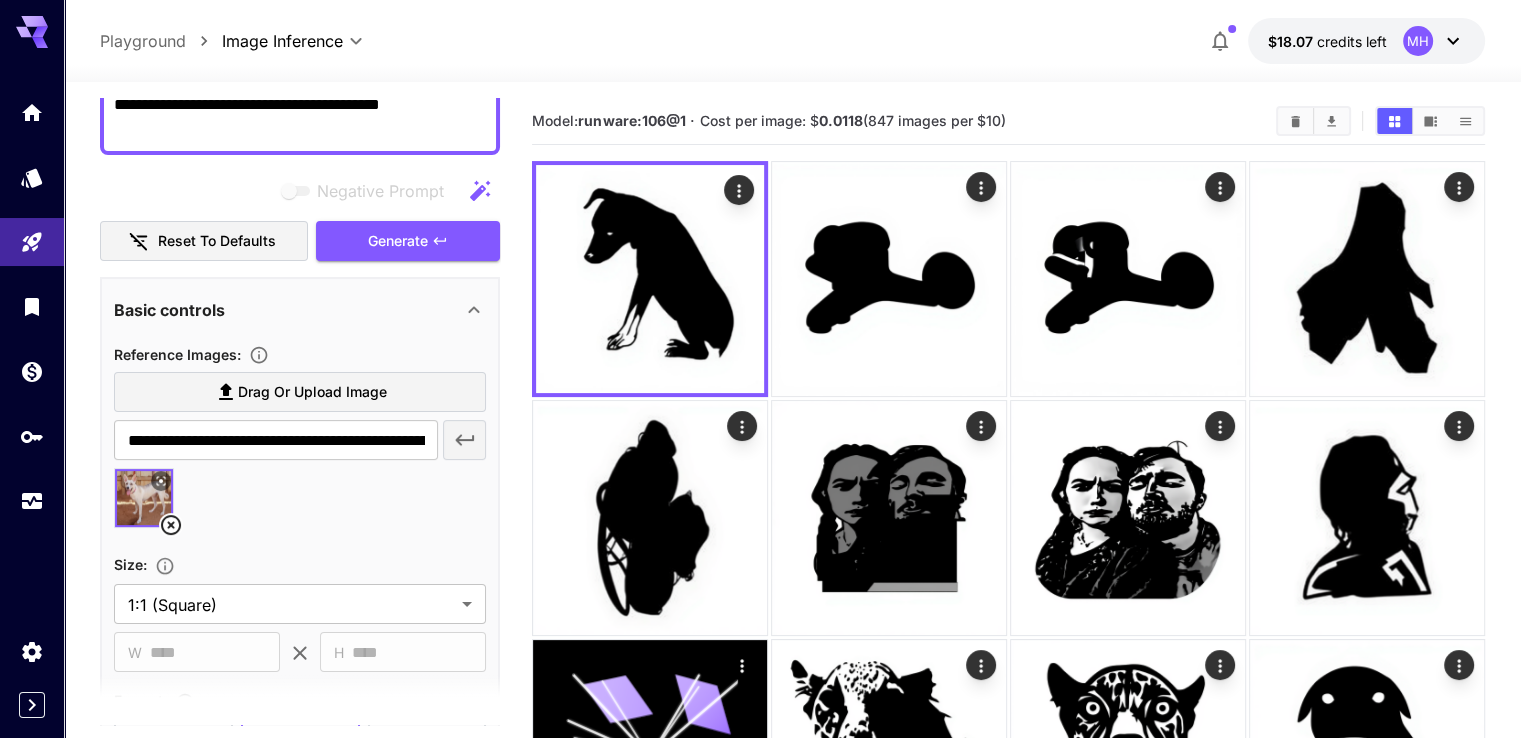 click at bounding box center [144, 498] 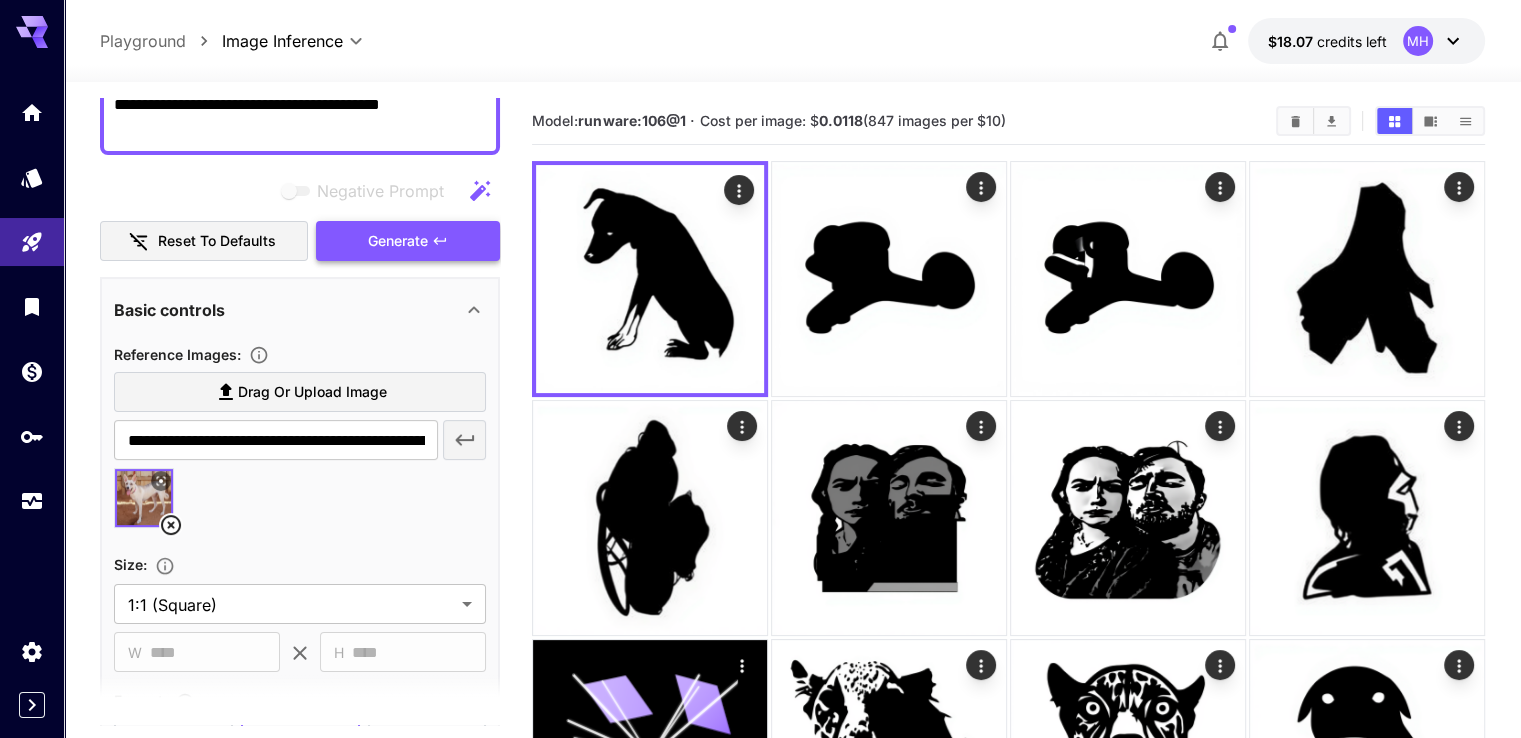 click on "Generate" at bounding box center (408, 241) 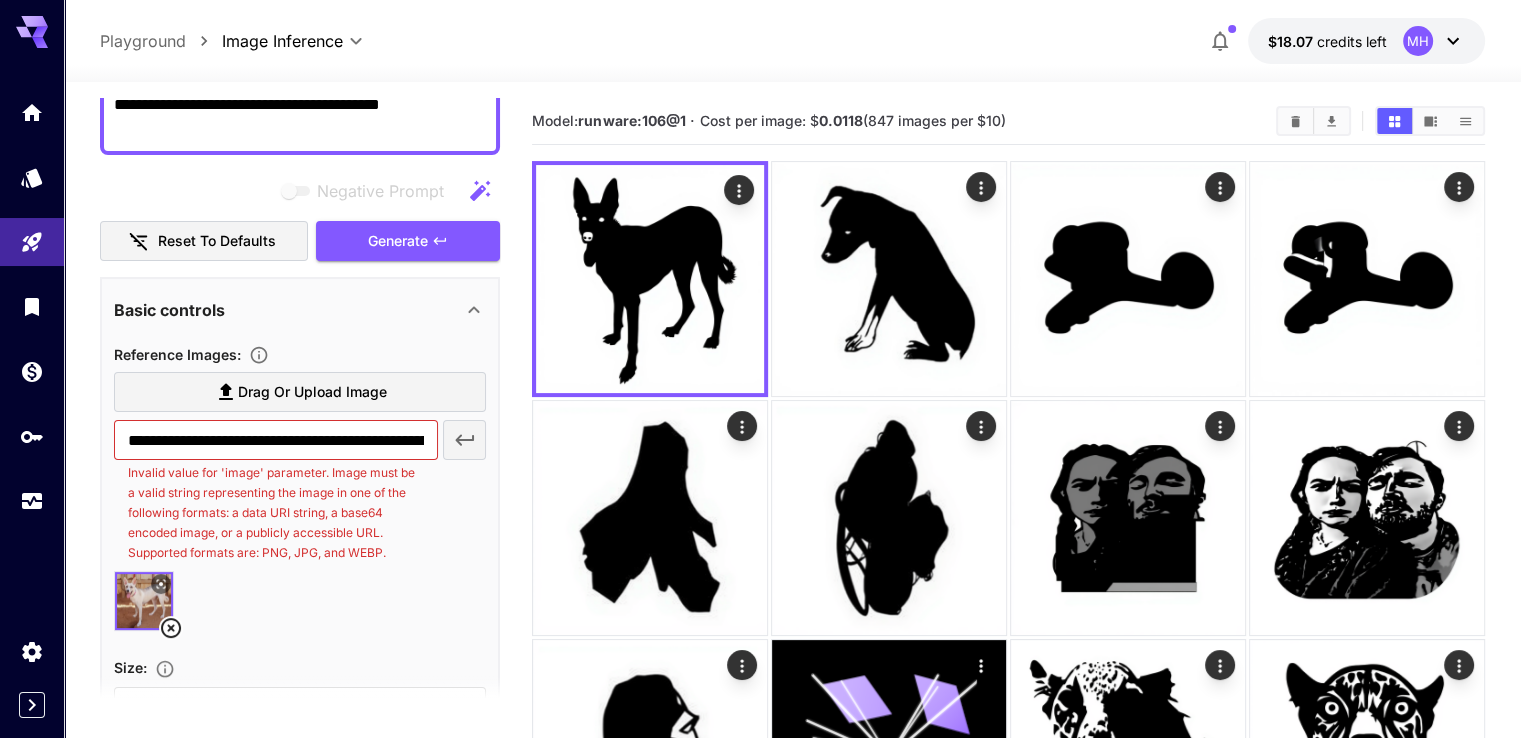 drag, startPoint x: 168, startPoint y: 621, endPoint x: 535, endPoint y: 127, distance: 615.4064 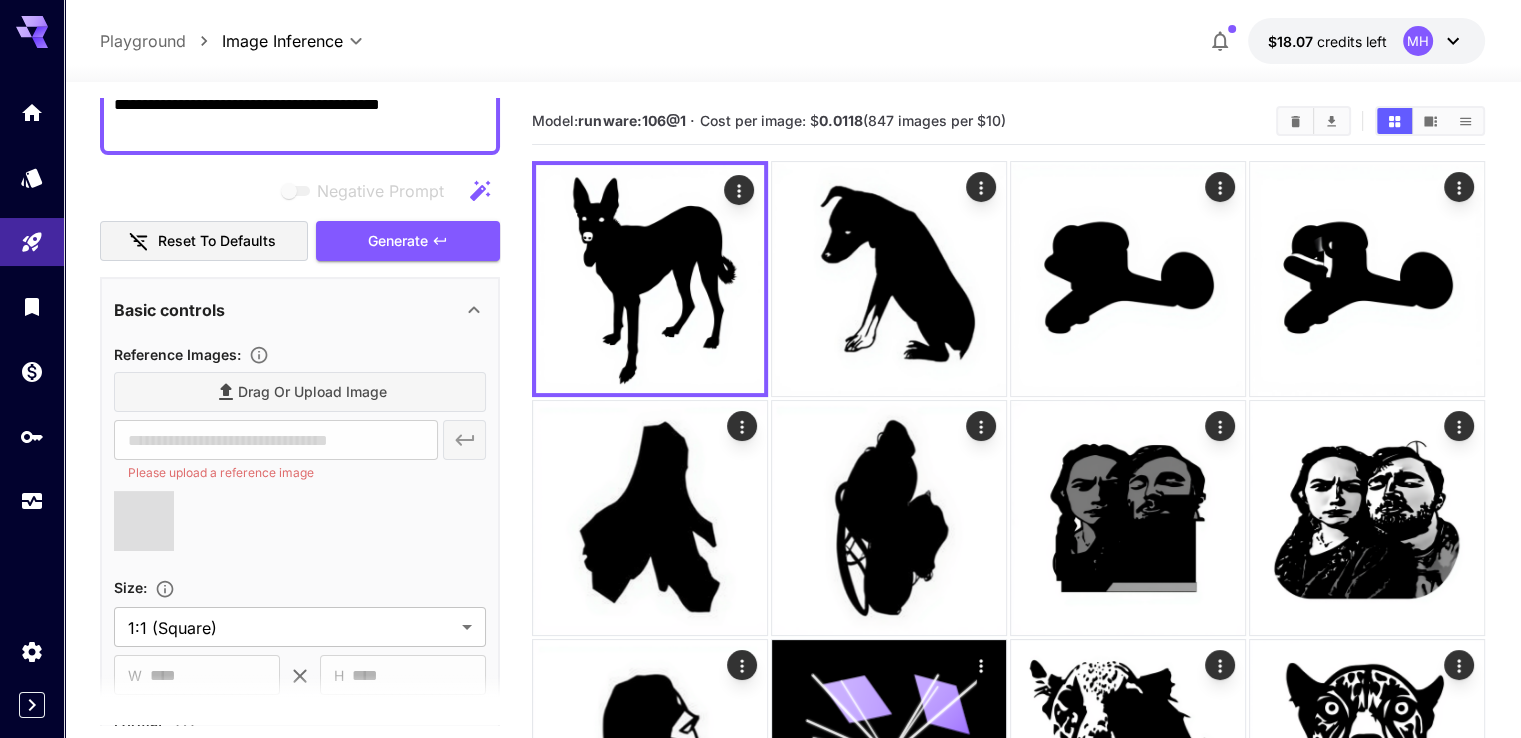 type on "**********" 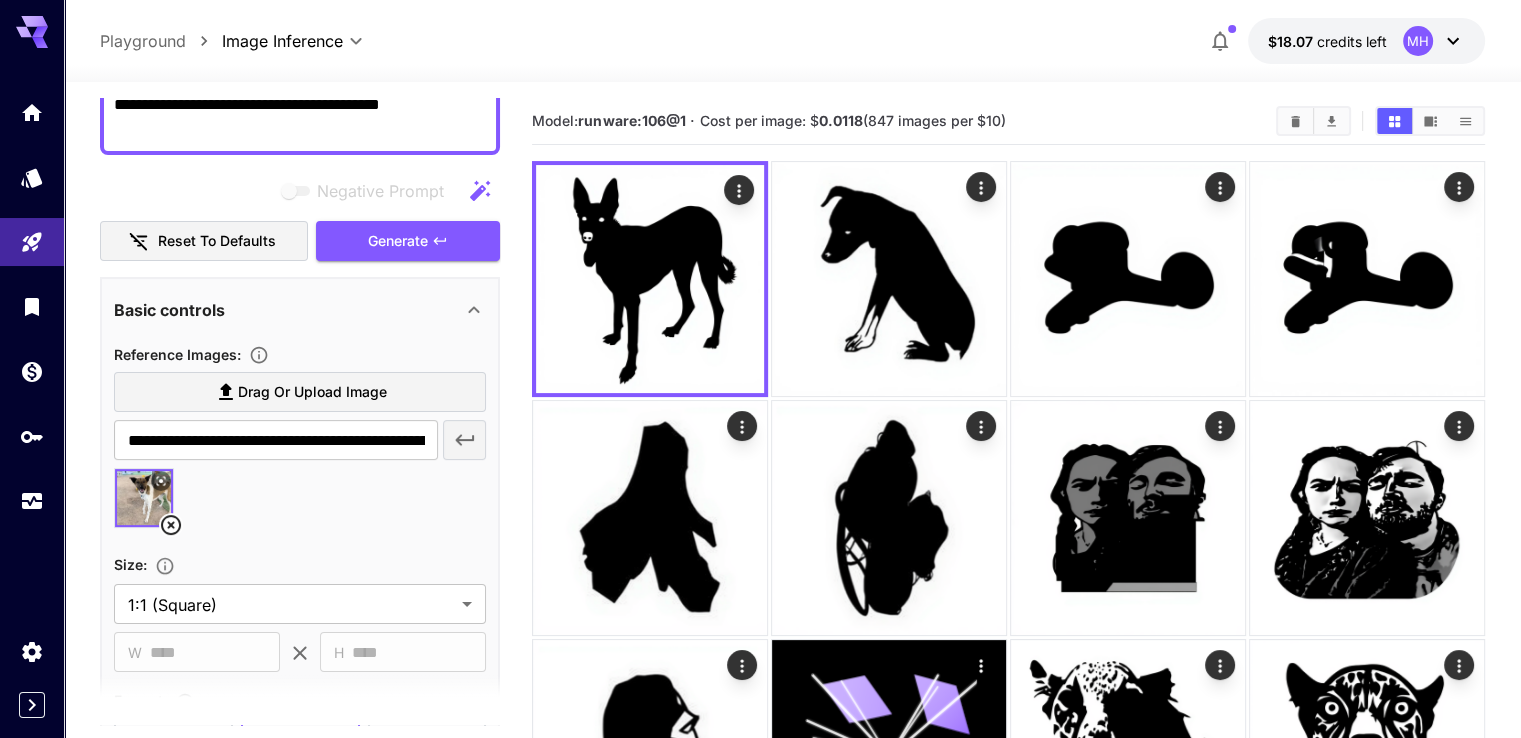 click at bounding box center (300, 506) 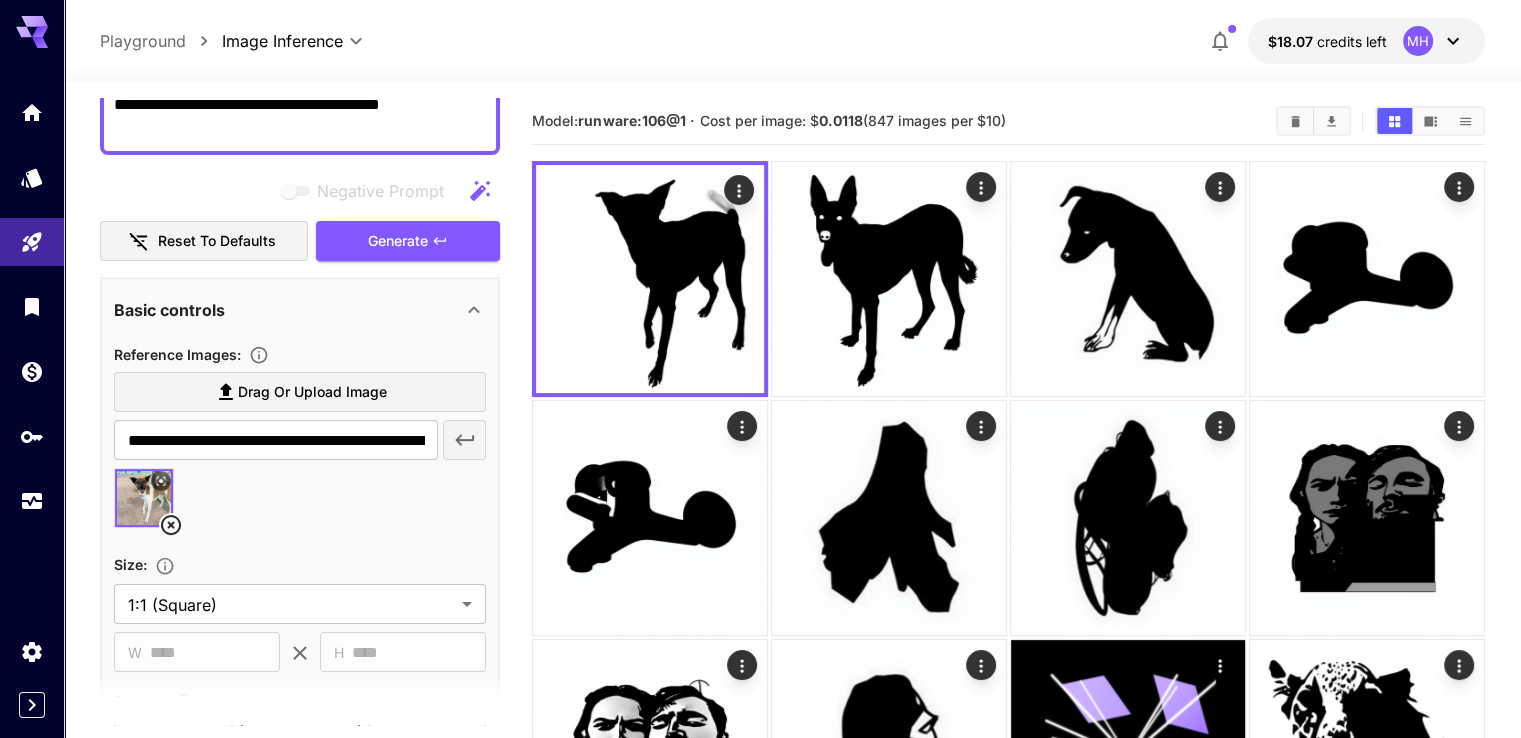 type 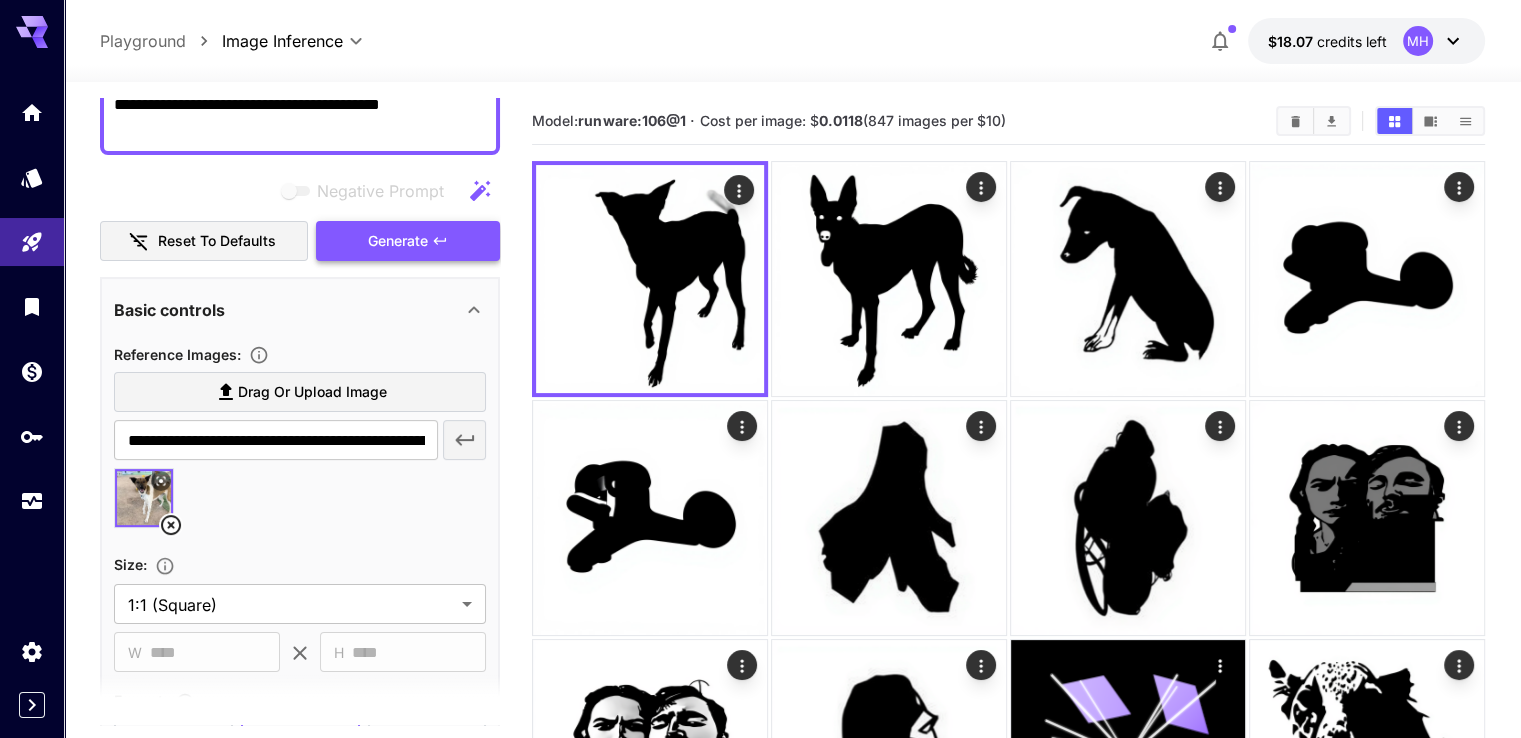 paste 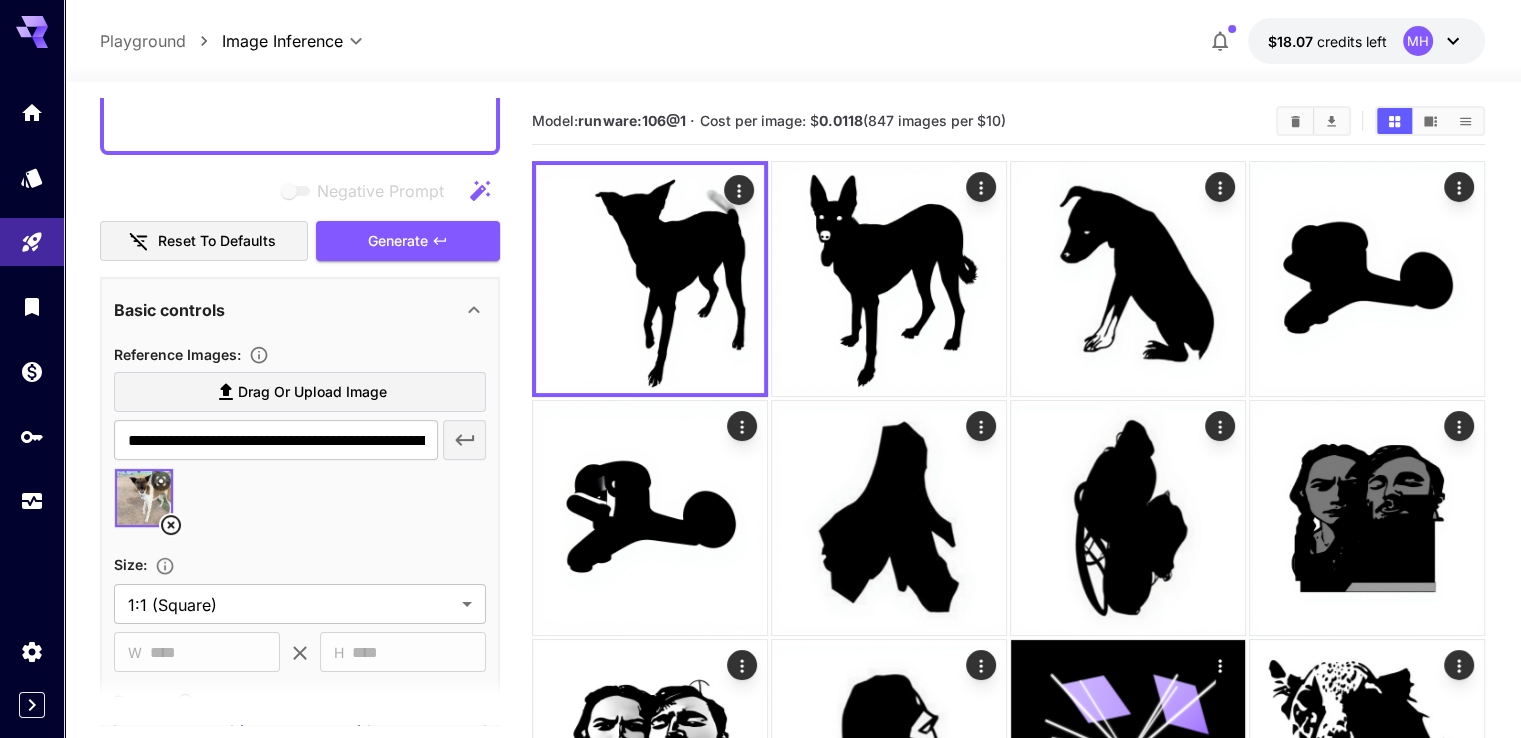 scroll, scrollTop: 303, scrollLeft: 0, axis: vertical 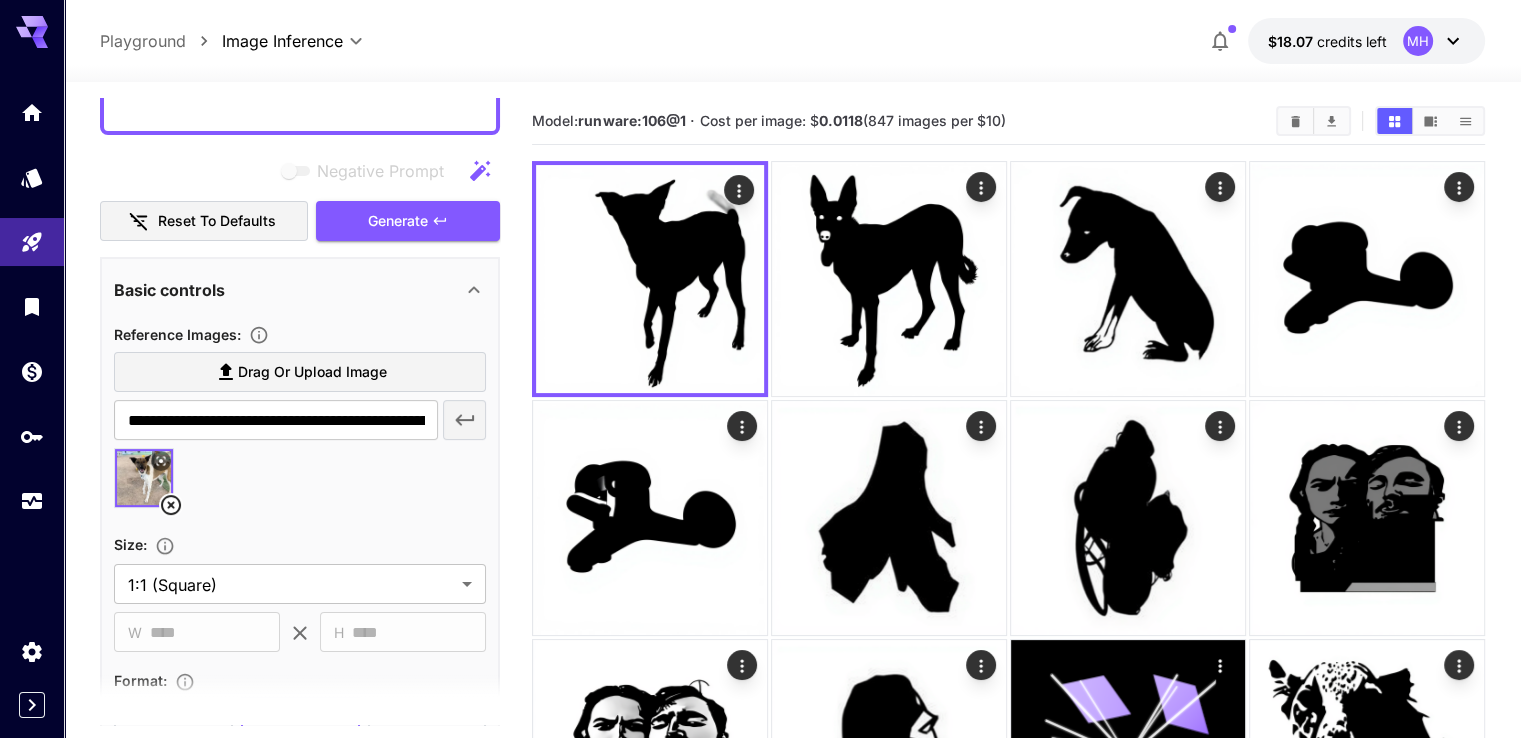 click on "Generate" at bounding box center (398, 221) 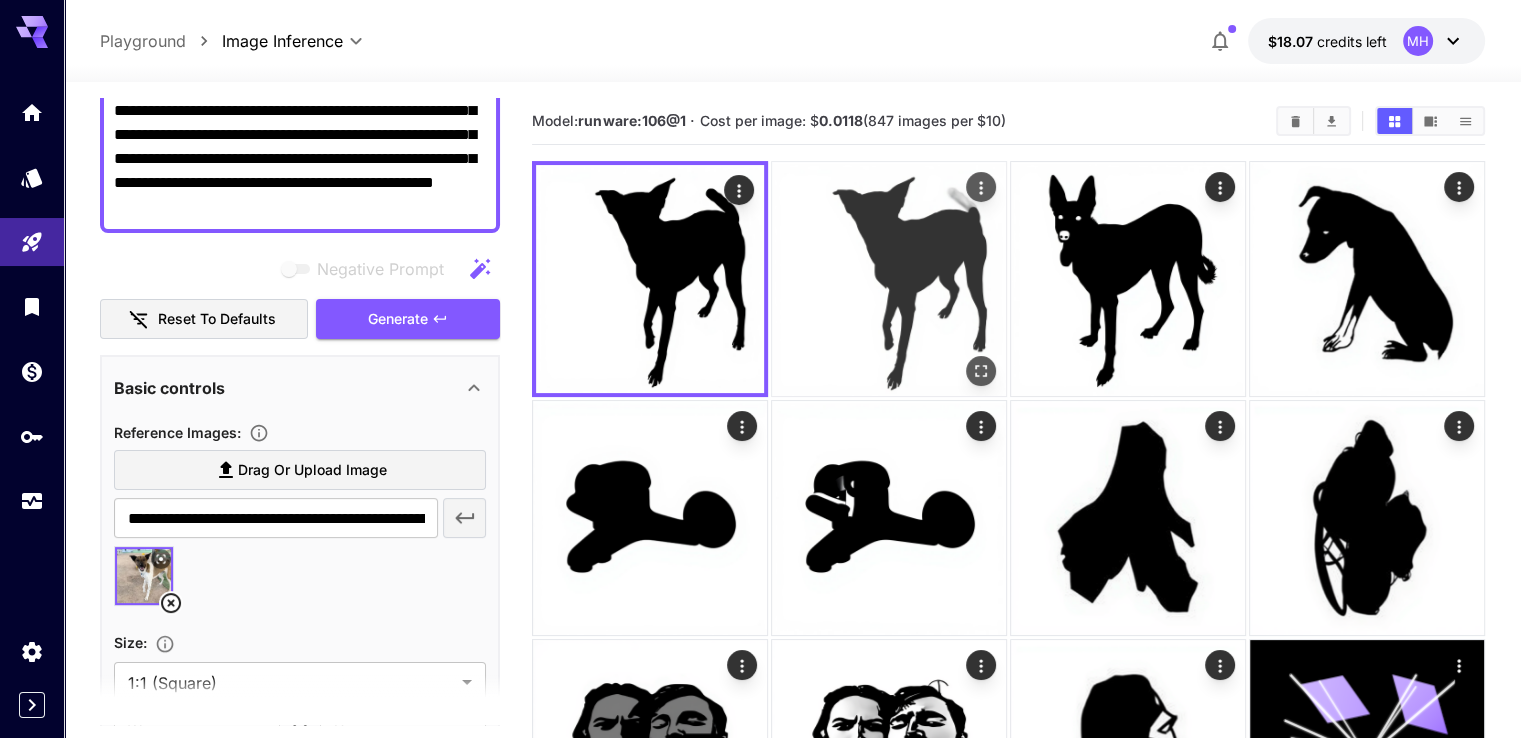 scroll, scrollTop: 203, scrollLeft: 0, axis: vertical 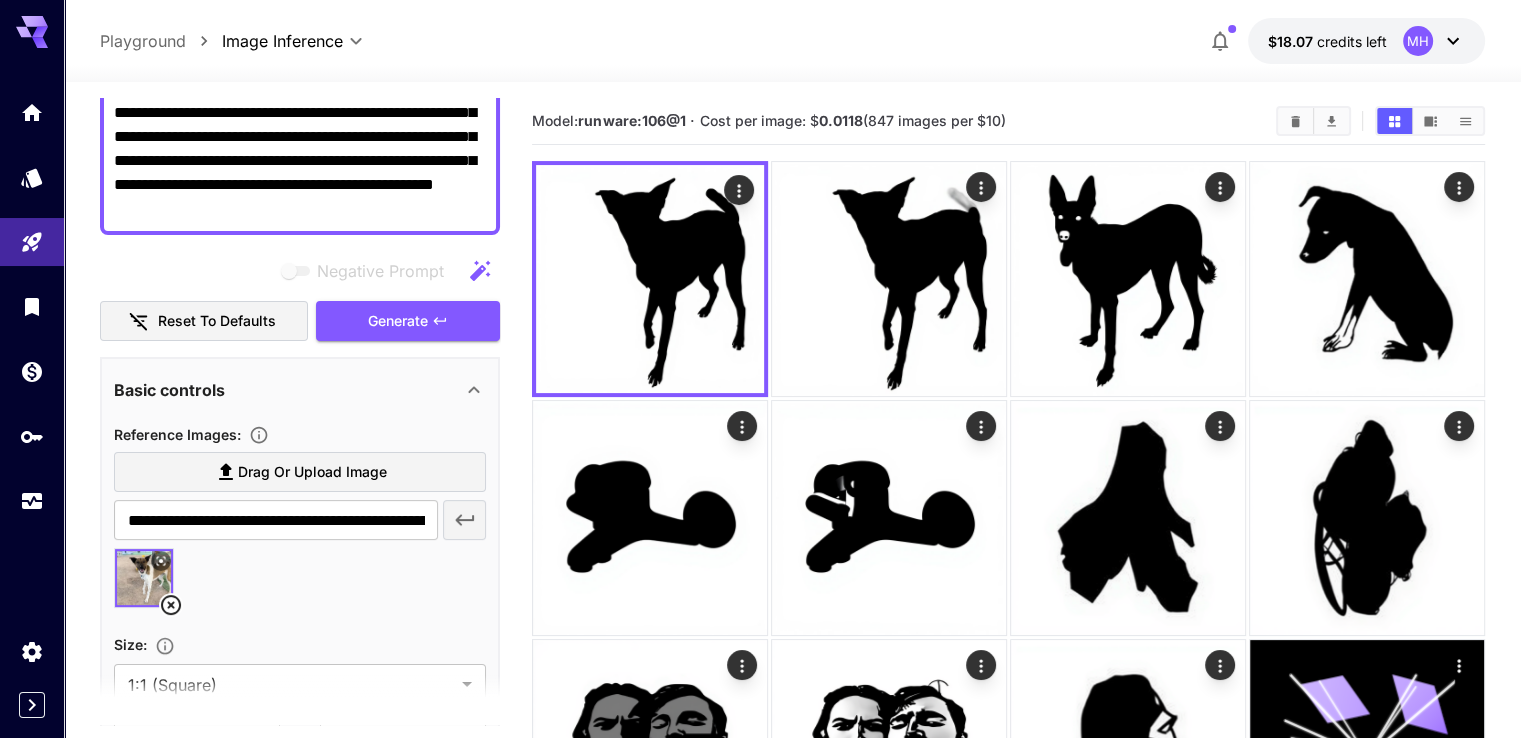 click on "**********" at bounding box center (300, 149) 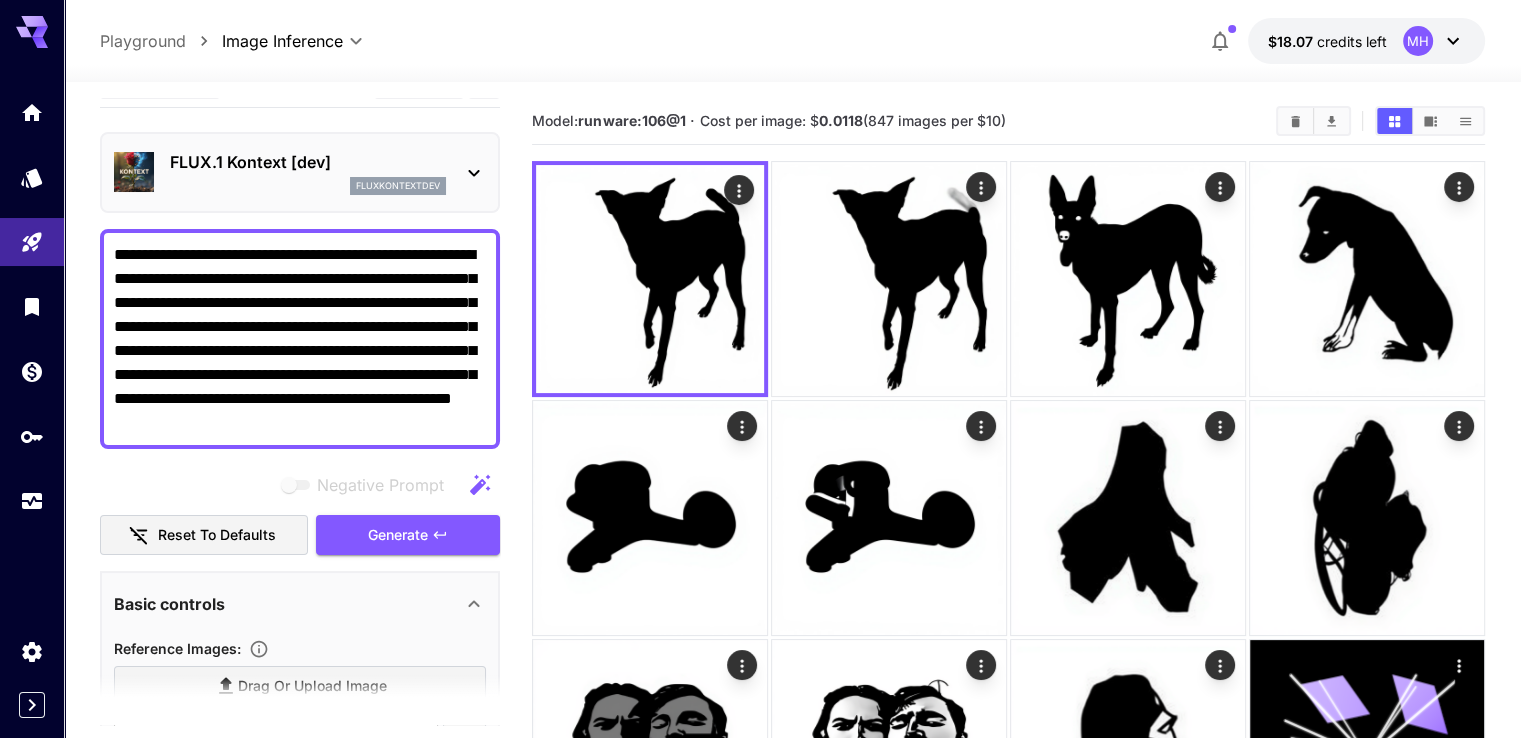scroll, scrollTop: 3, scrollLeft: 0, axis: vertical 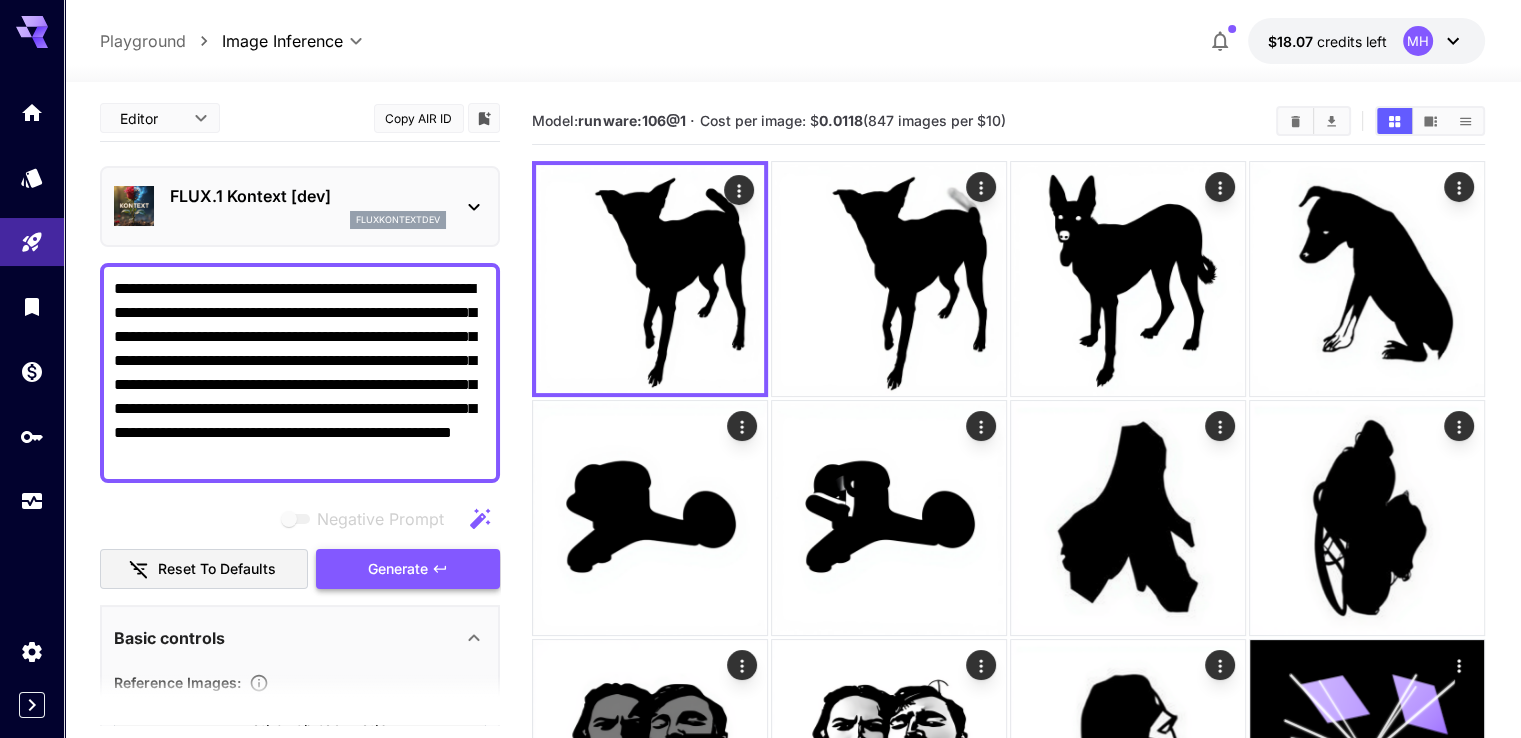 click on "Generate" at bounding box center (408, 569) 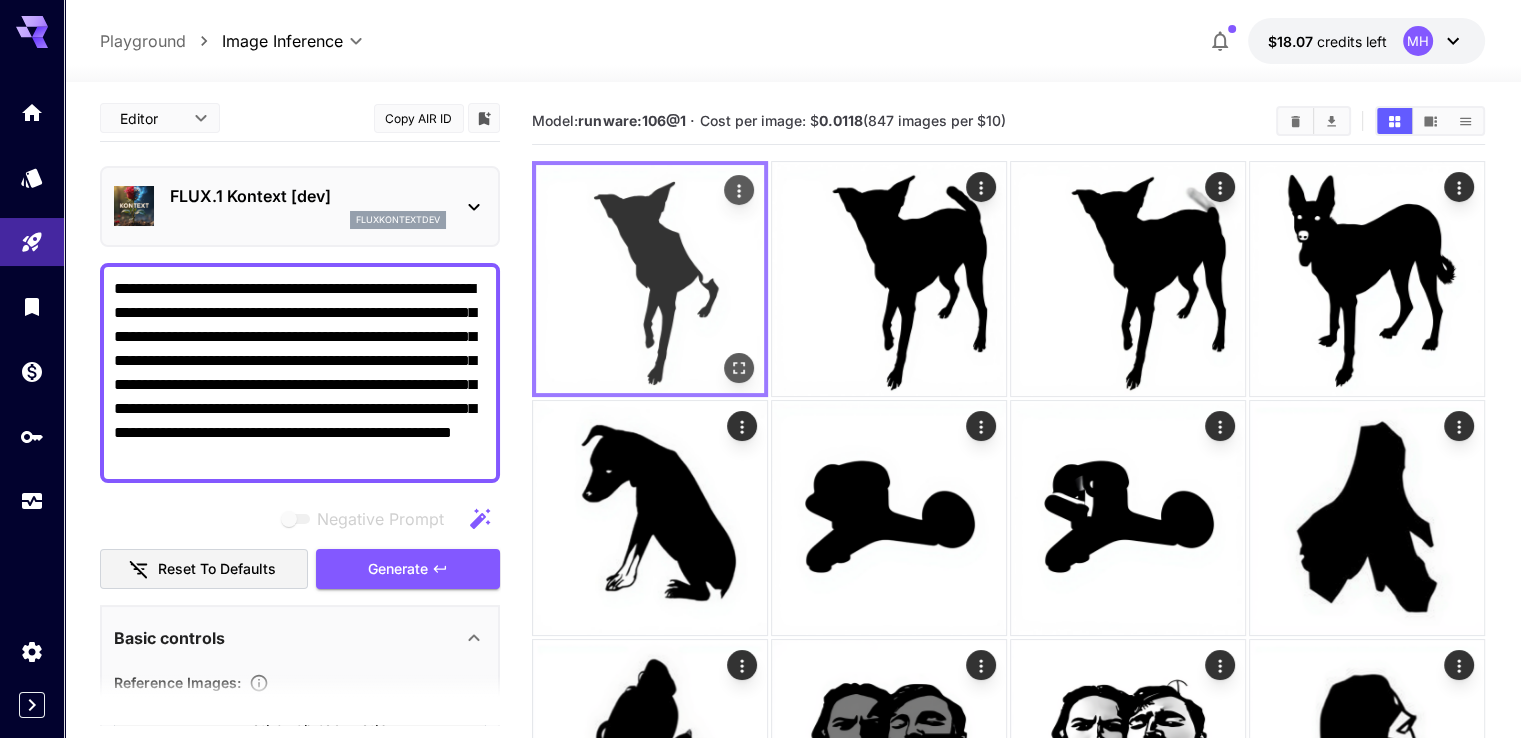 click on "Generate" at bounding box center (398, 569) 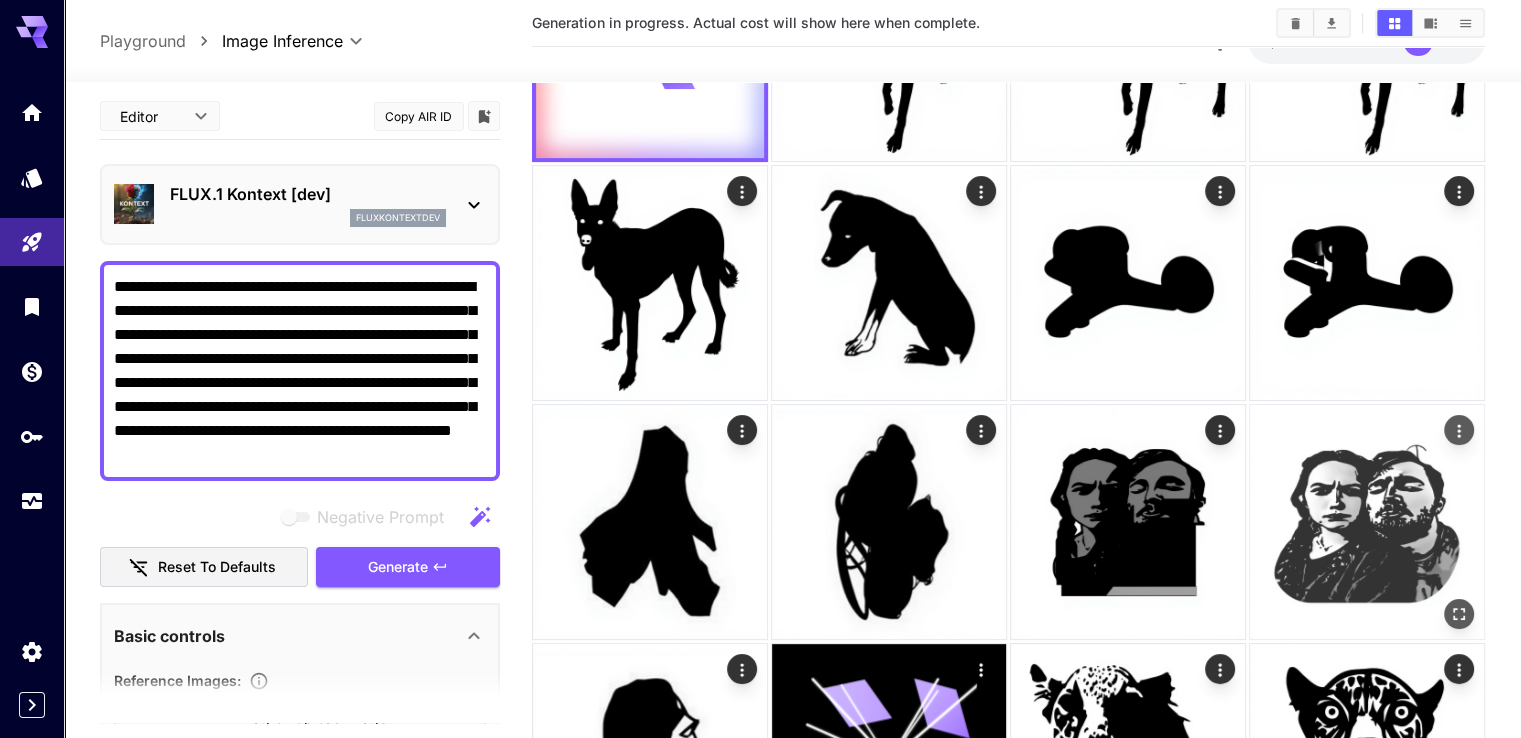 scroll, scrollTop: 0, scrollLeft: 0, axis: both 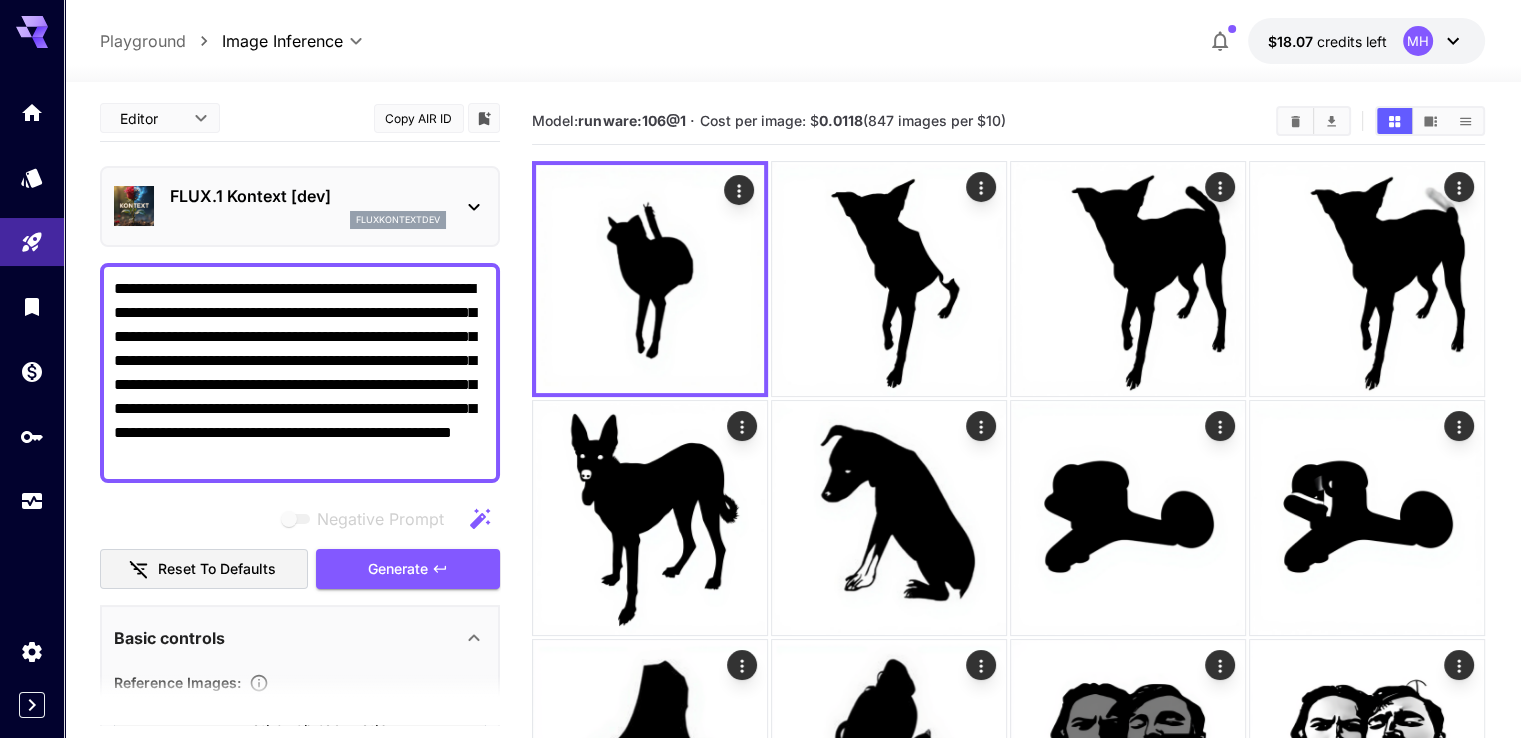 click on "**********" at bounding box center [300, 373] 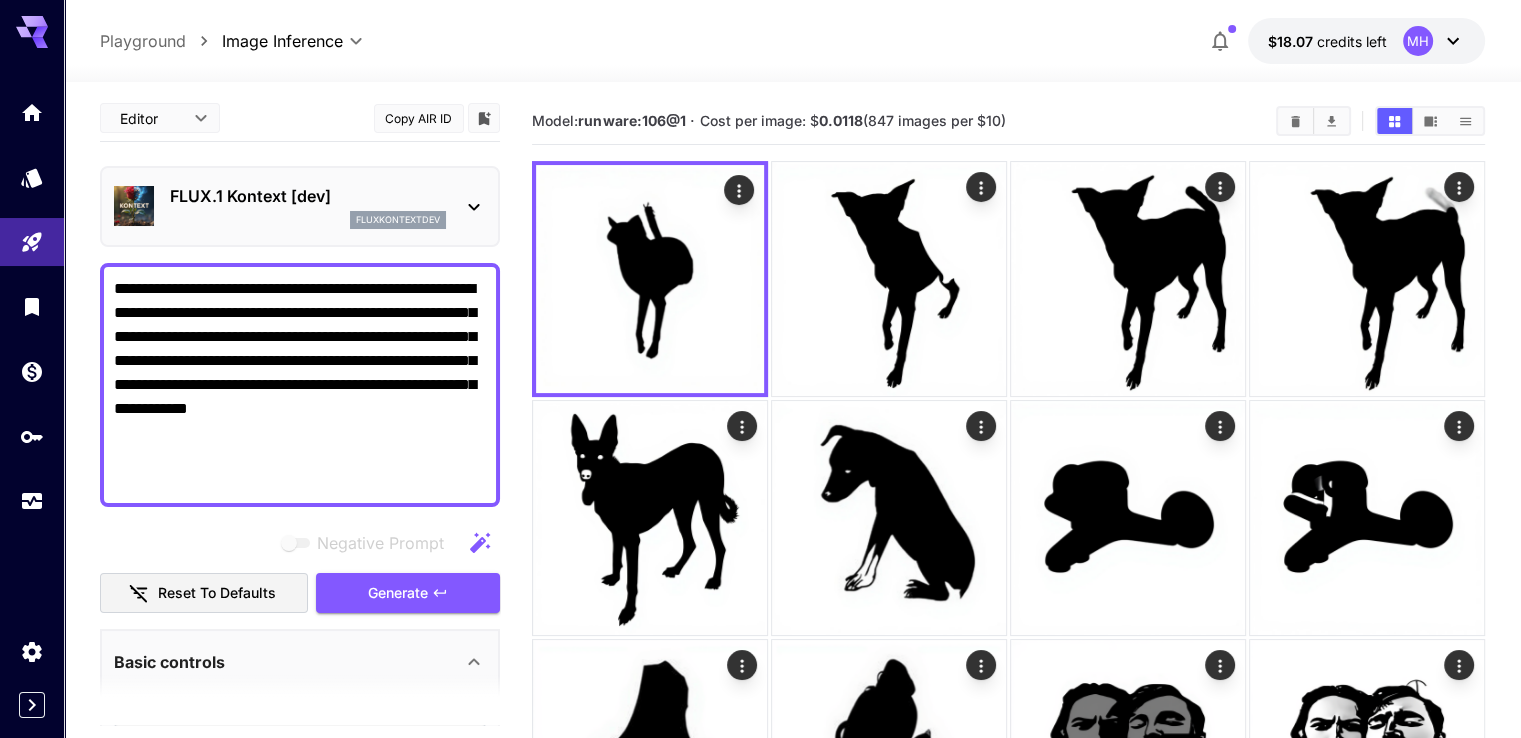drag, startPoint x: 120, startPoint y: 283, endPoint x: 92, endPoint y: 289, distance: 28.635643 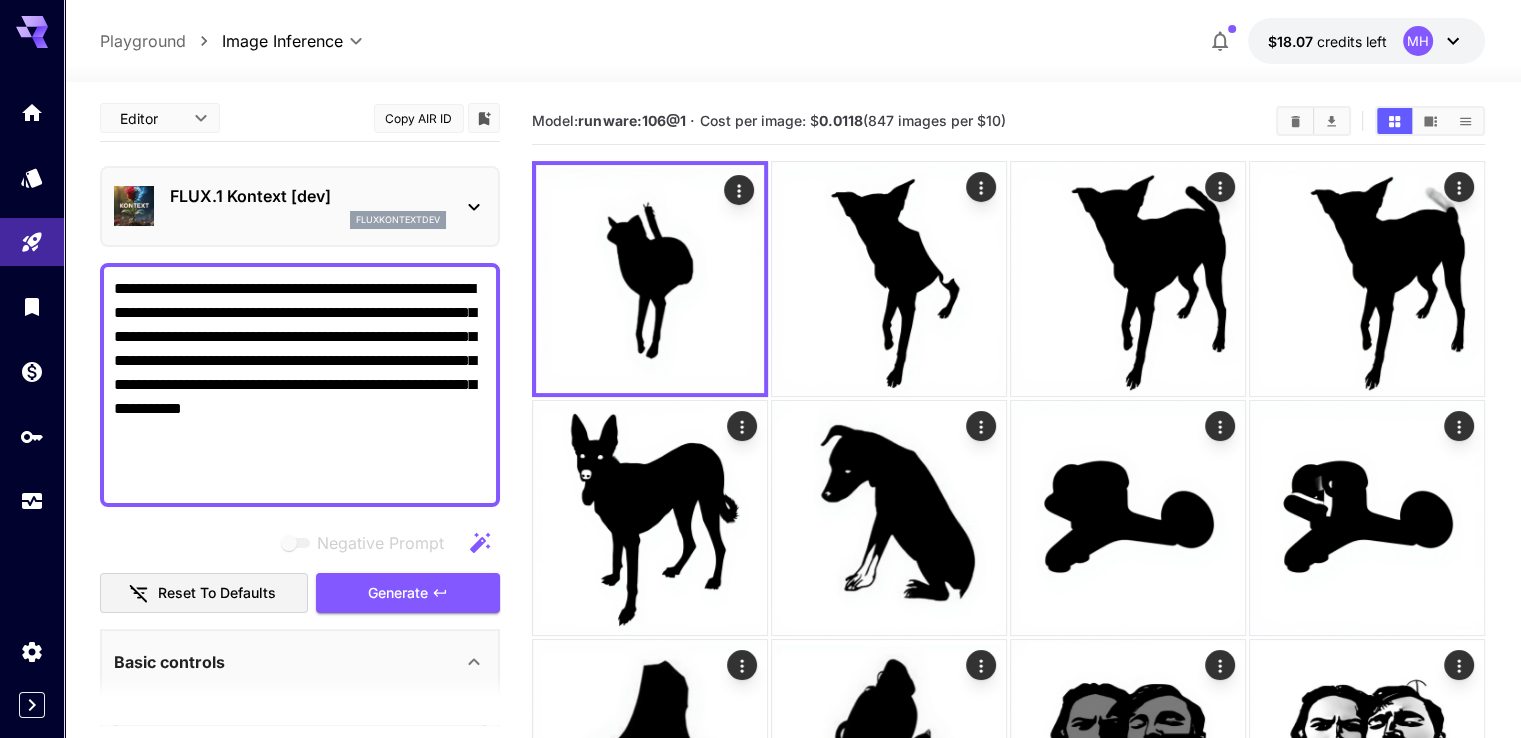 click on "**********" at bounding box center (300, 385) 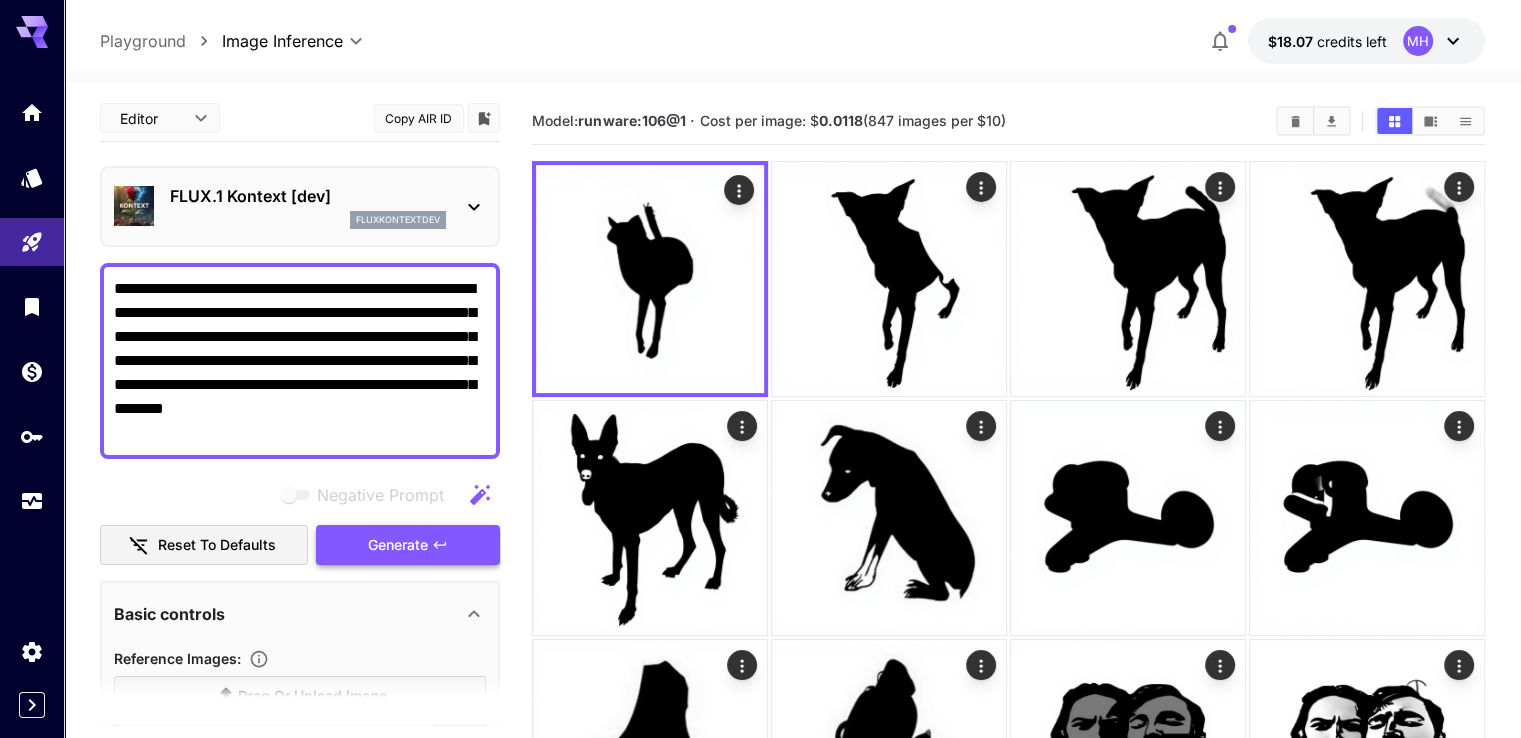 click on "Generate" at bounding box center (398, 545) 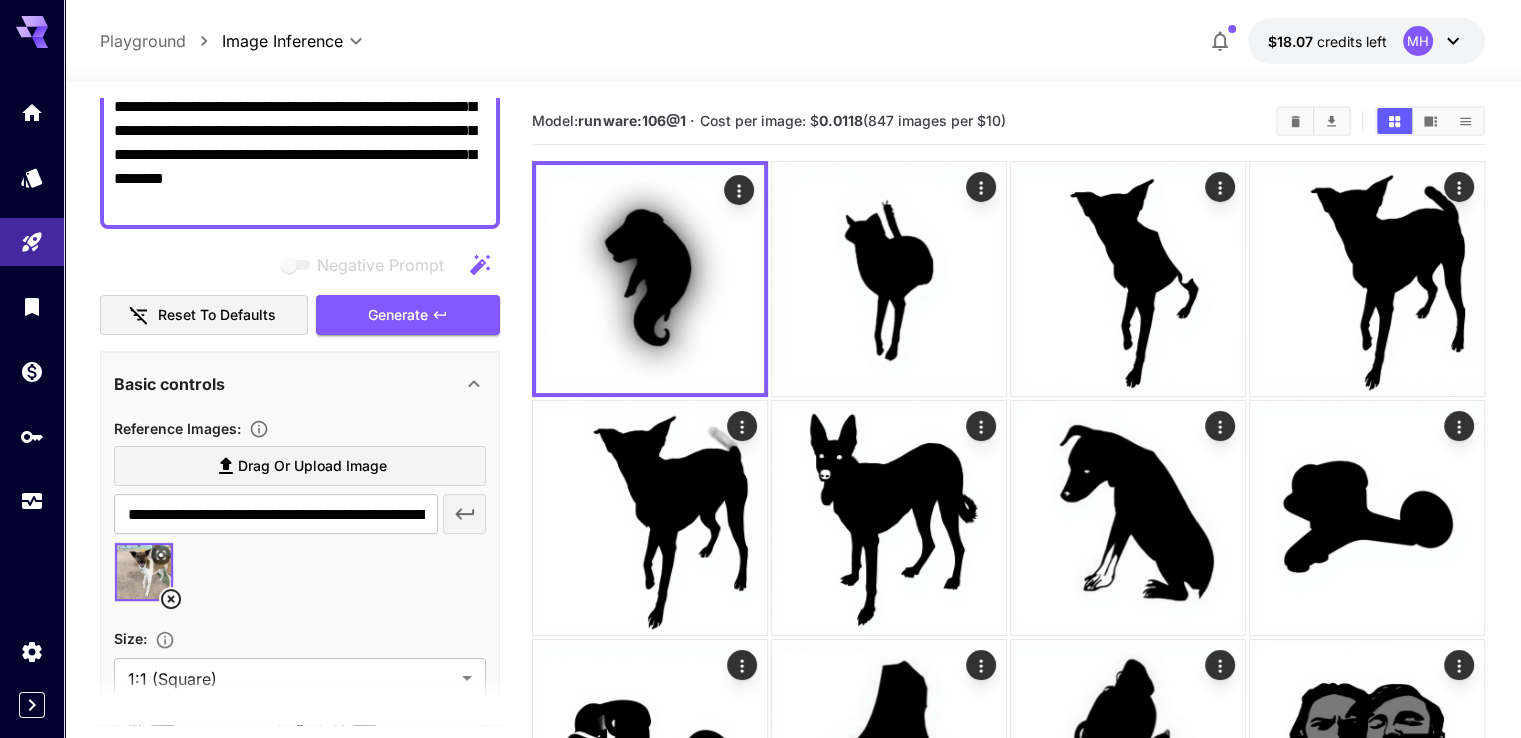 scroll, scrollTop: 103, scrollLeft: 0, axis: vertical 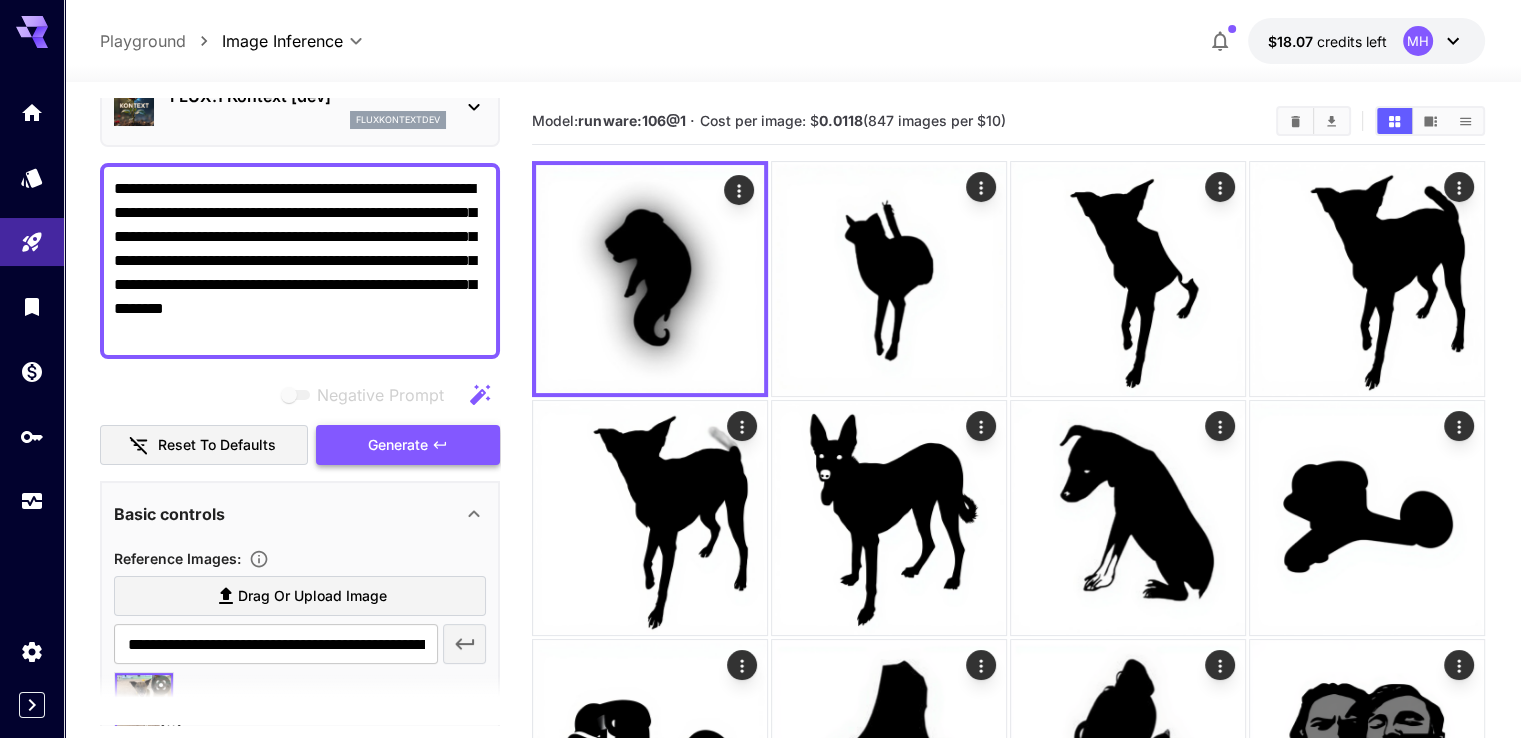 click 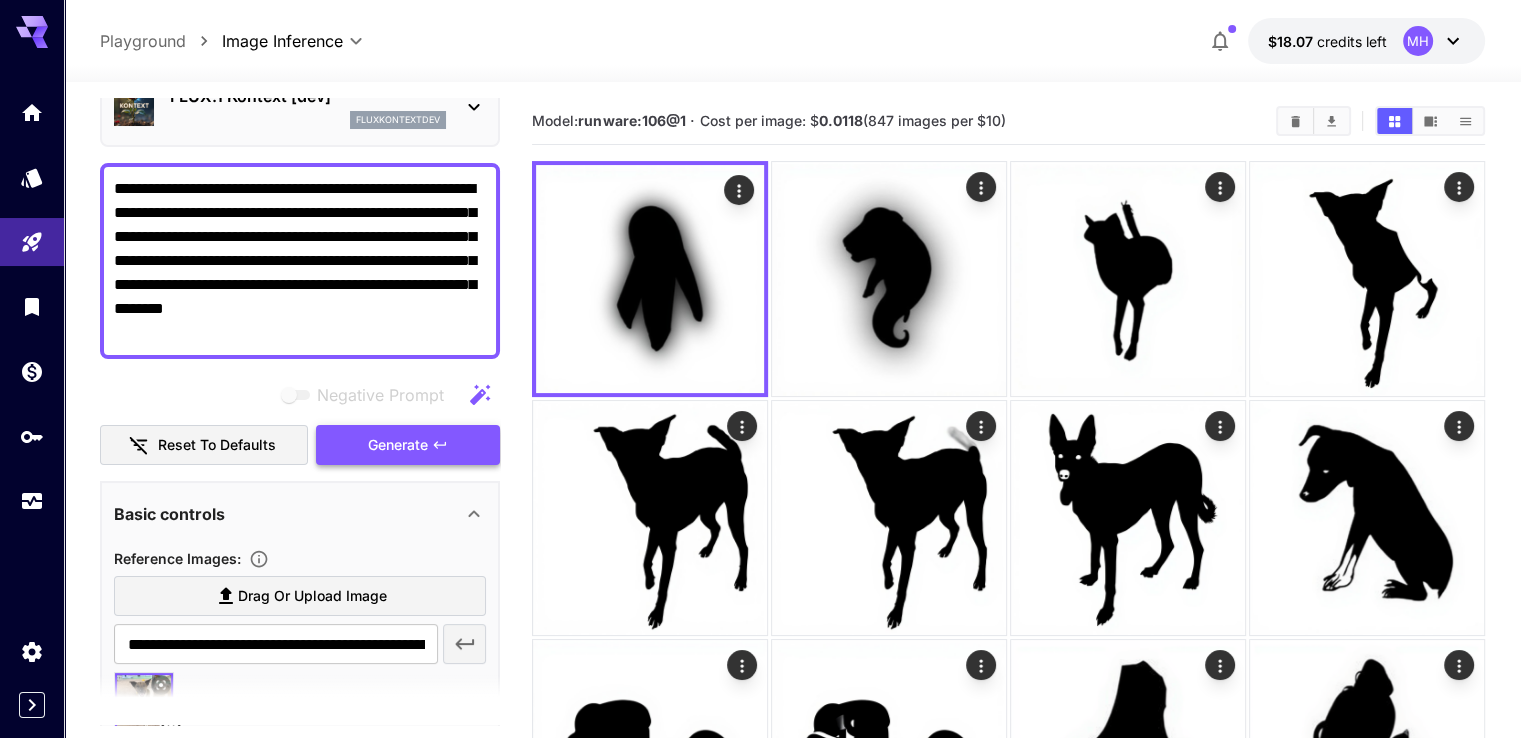 click on "Generate" at bounding box center [398, 445] 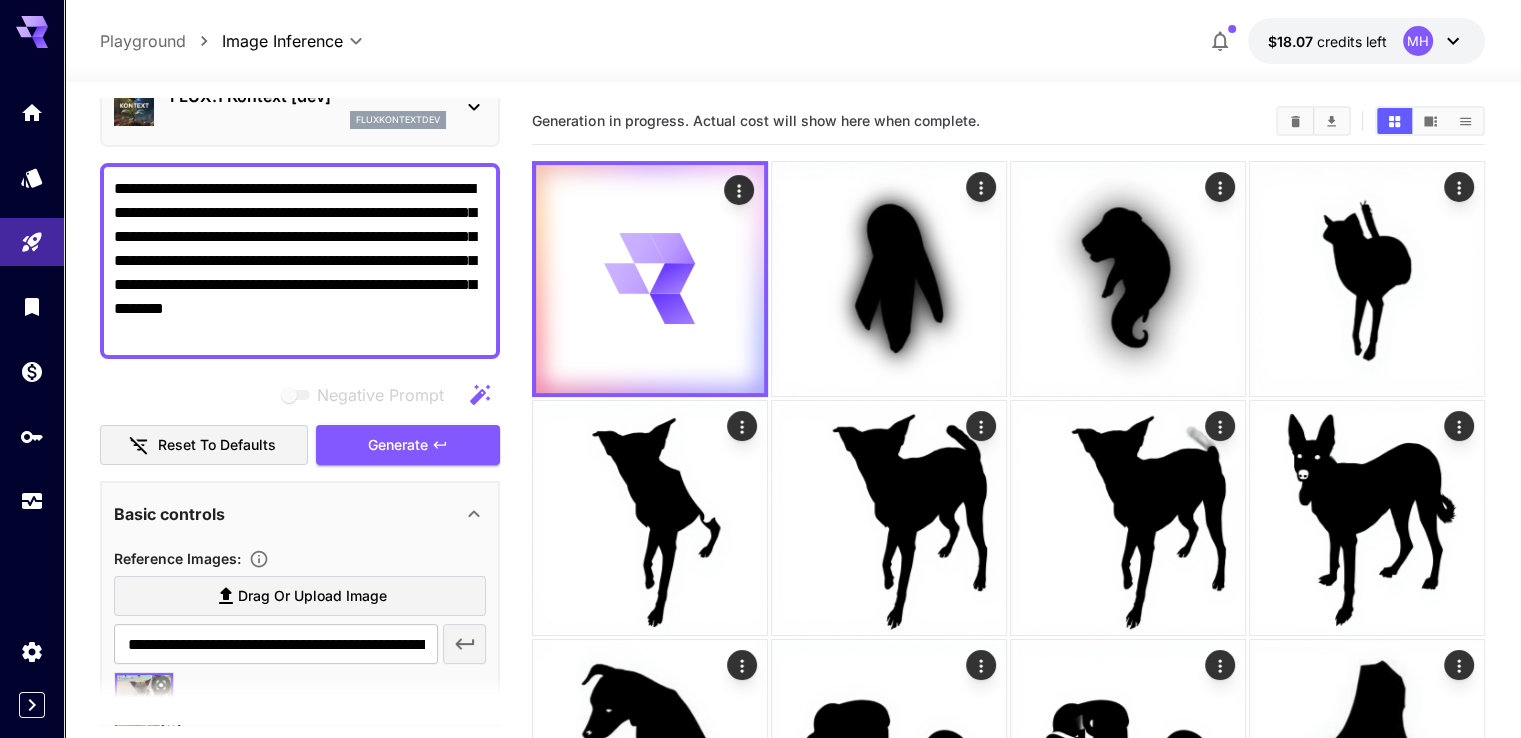 click on "**********" at bounding box center [300, 261] 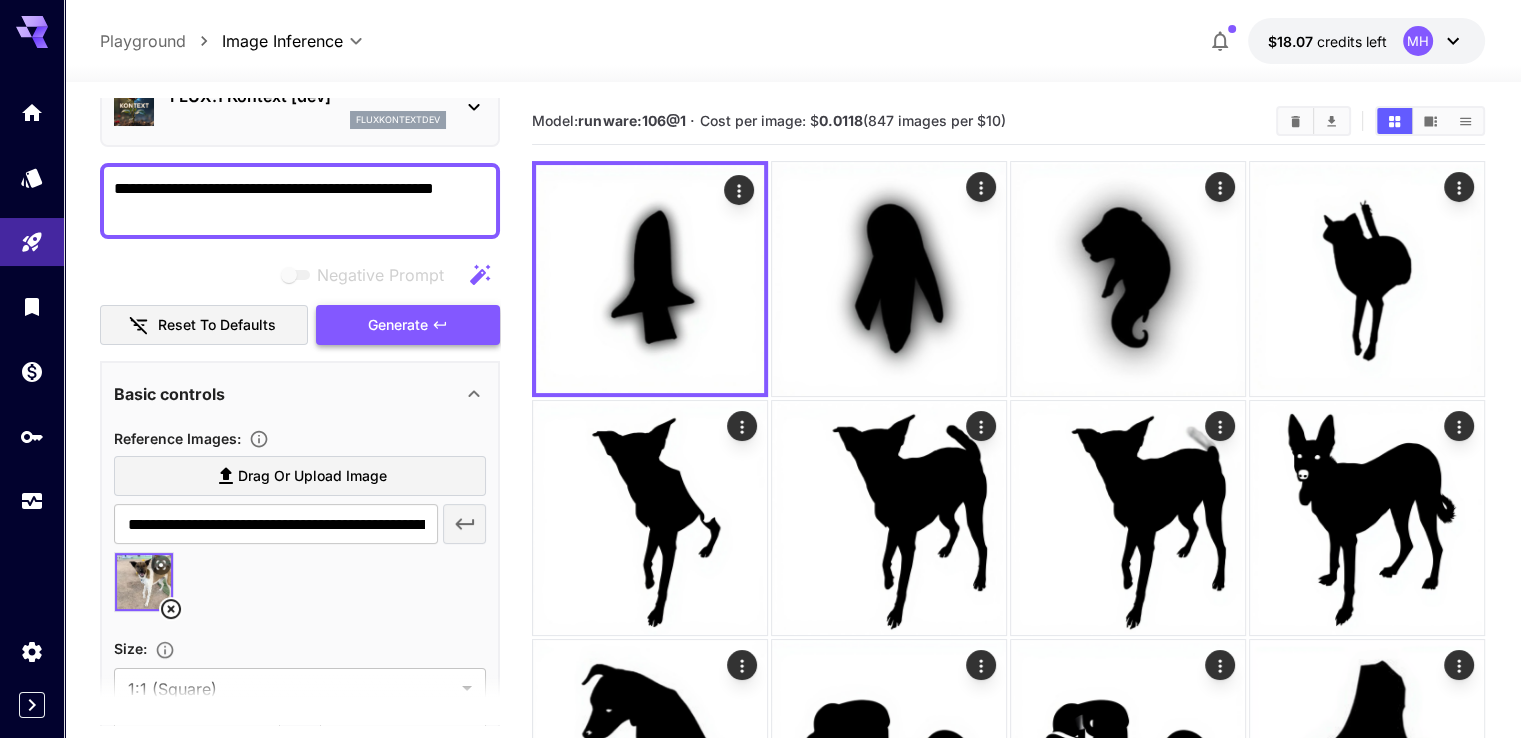 click on "Generate" at bounding box center [398, 325] 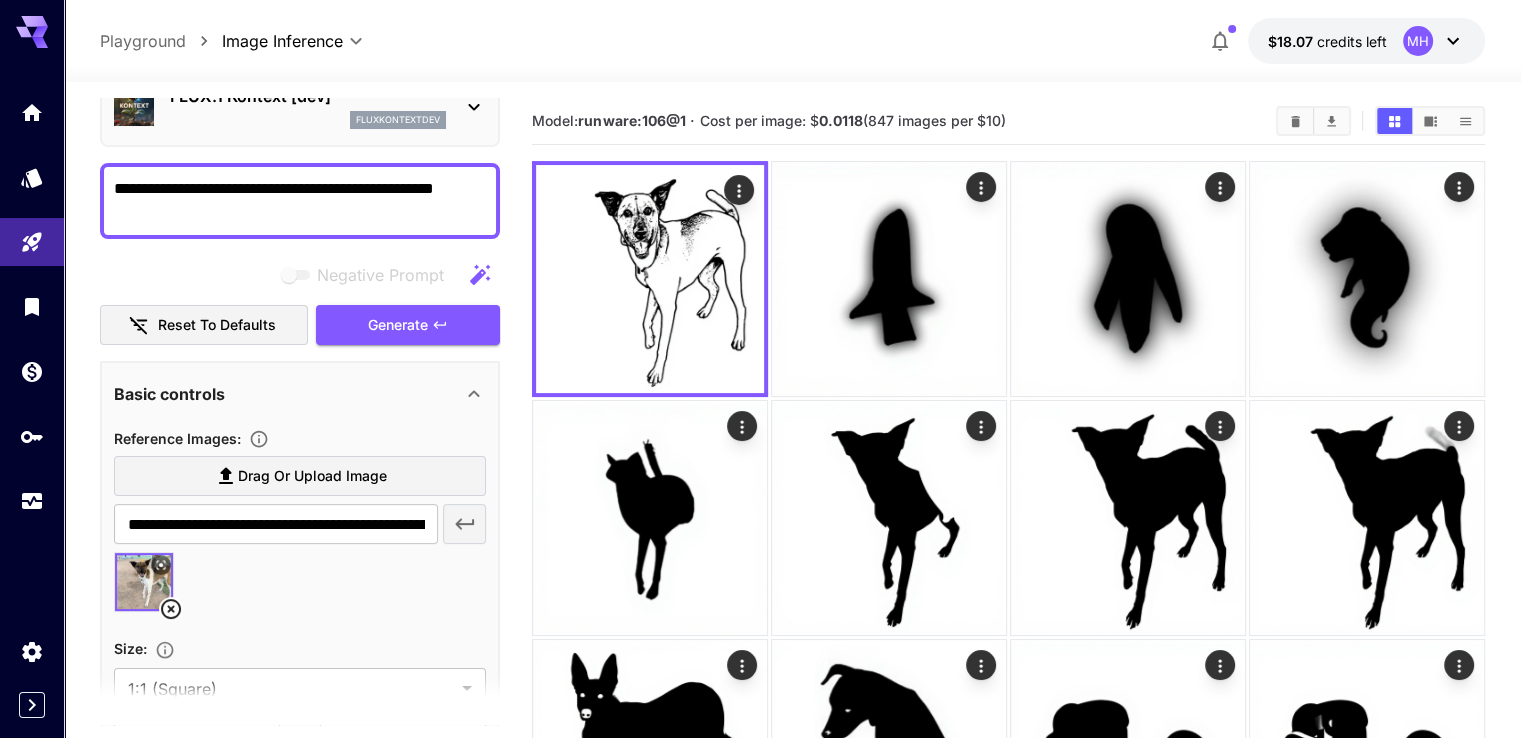 click on "**********" at bounding box center (300, 201) 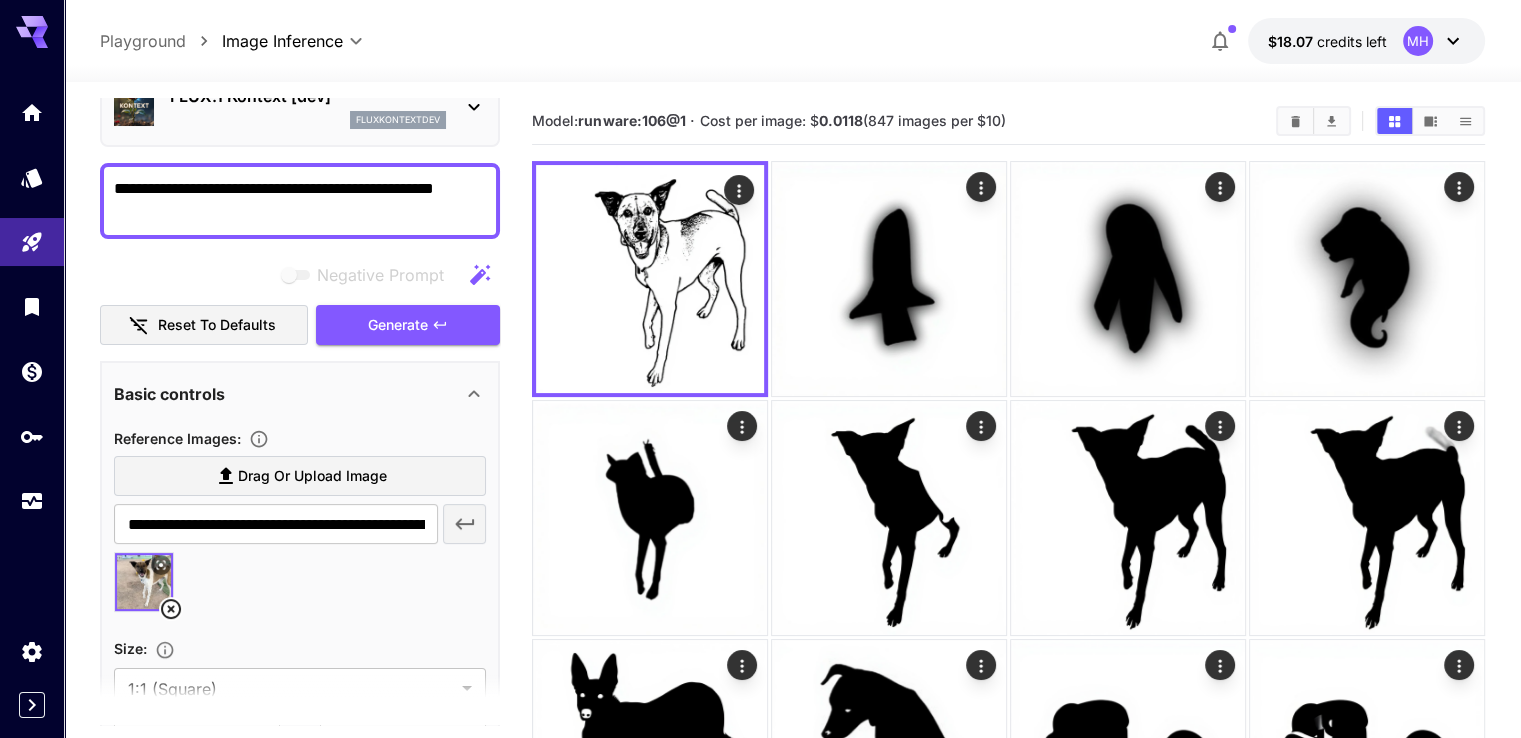 paste on "**********" 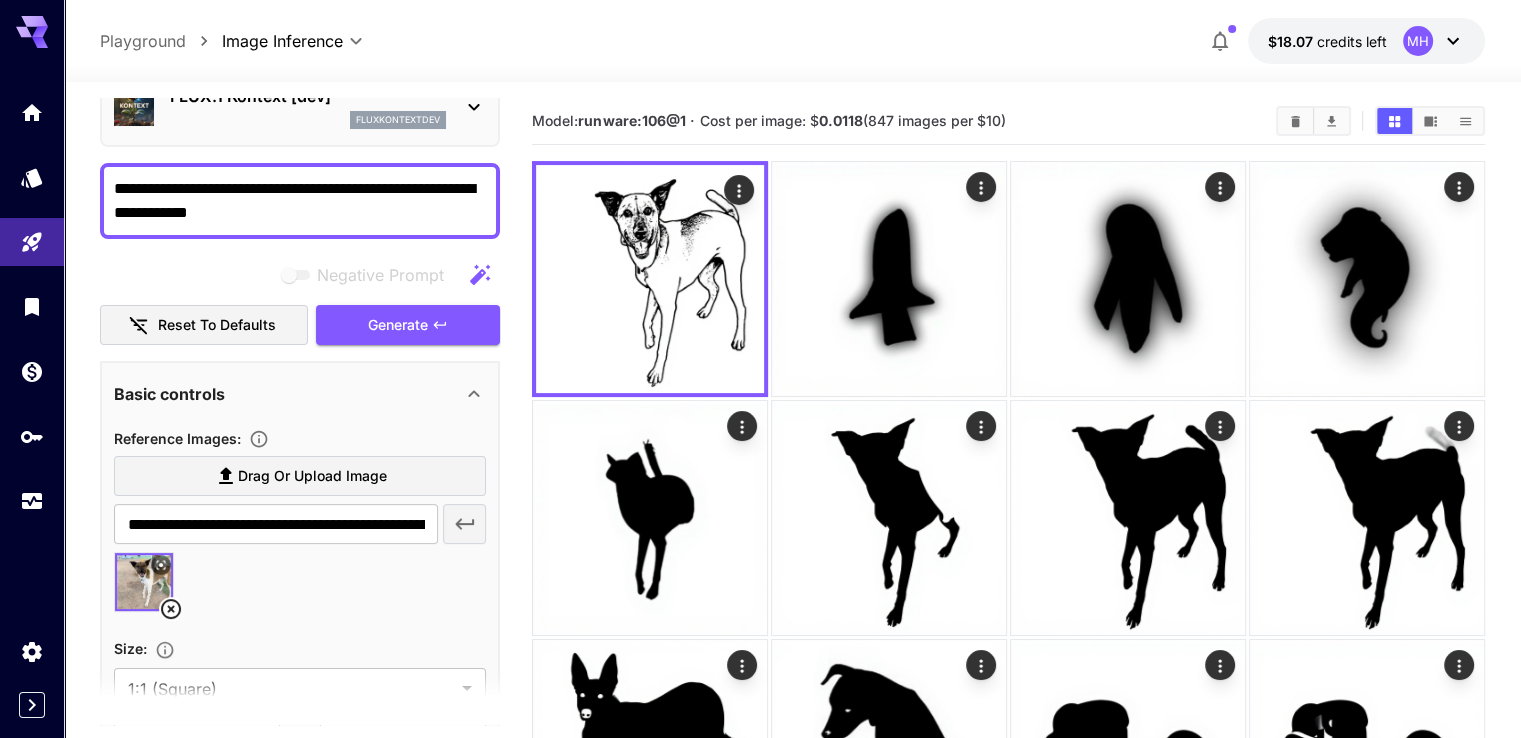 click on "**********" at bounding box center [300, 201] 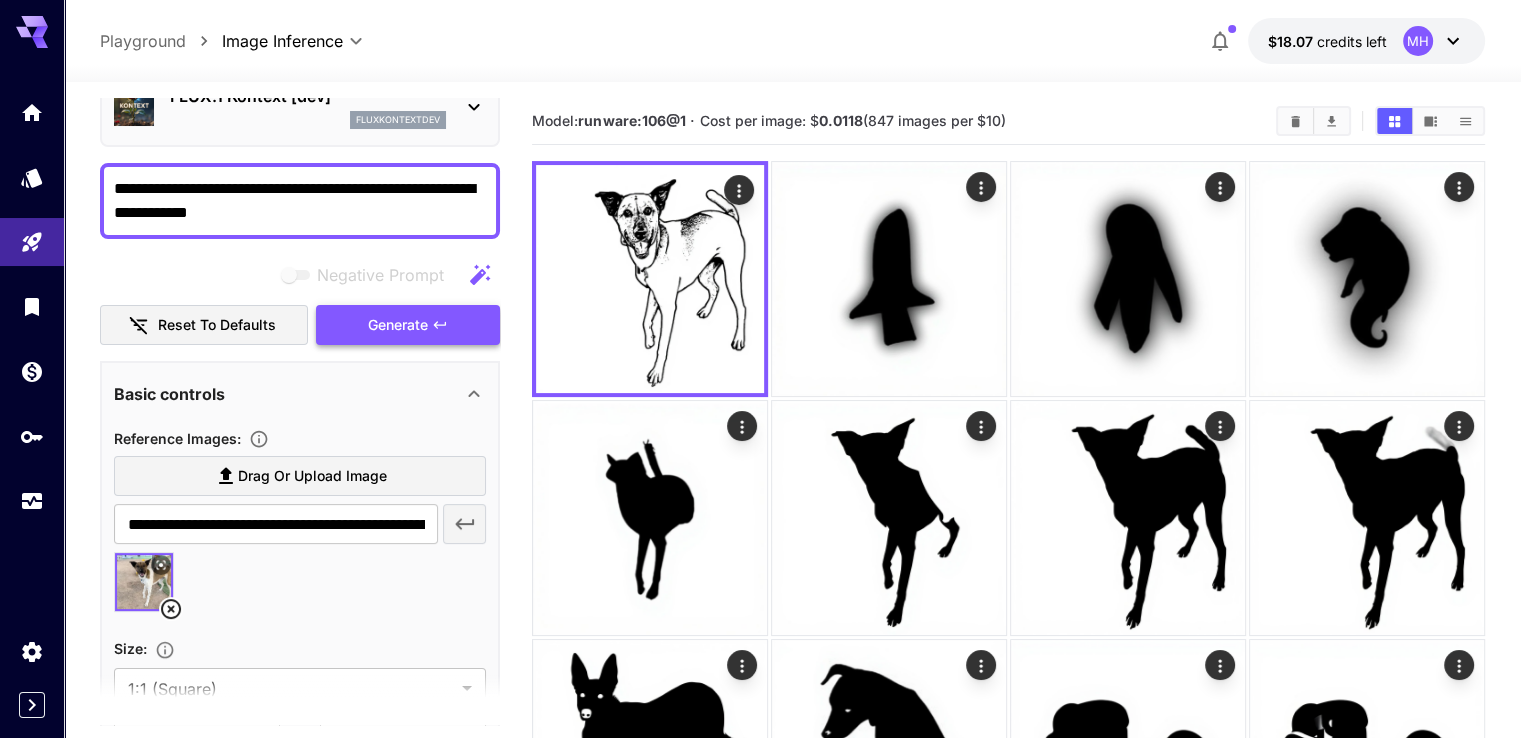 click on "Generate" at bounding box center (408, 325) 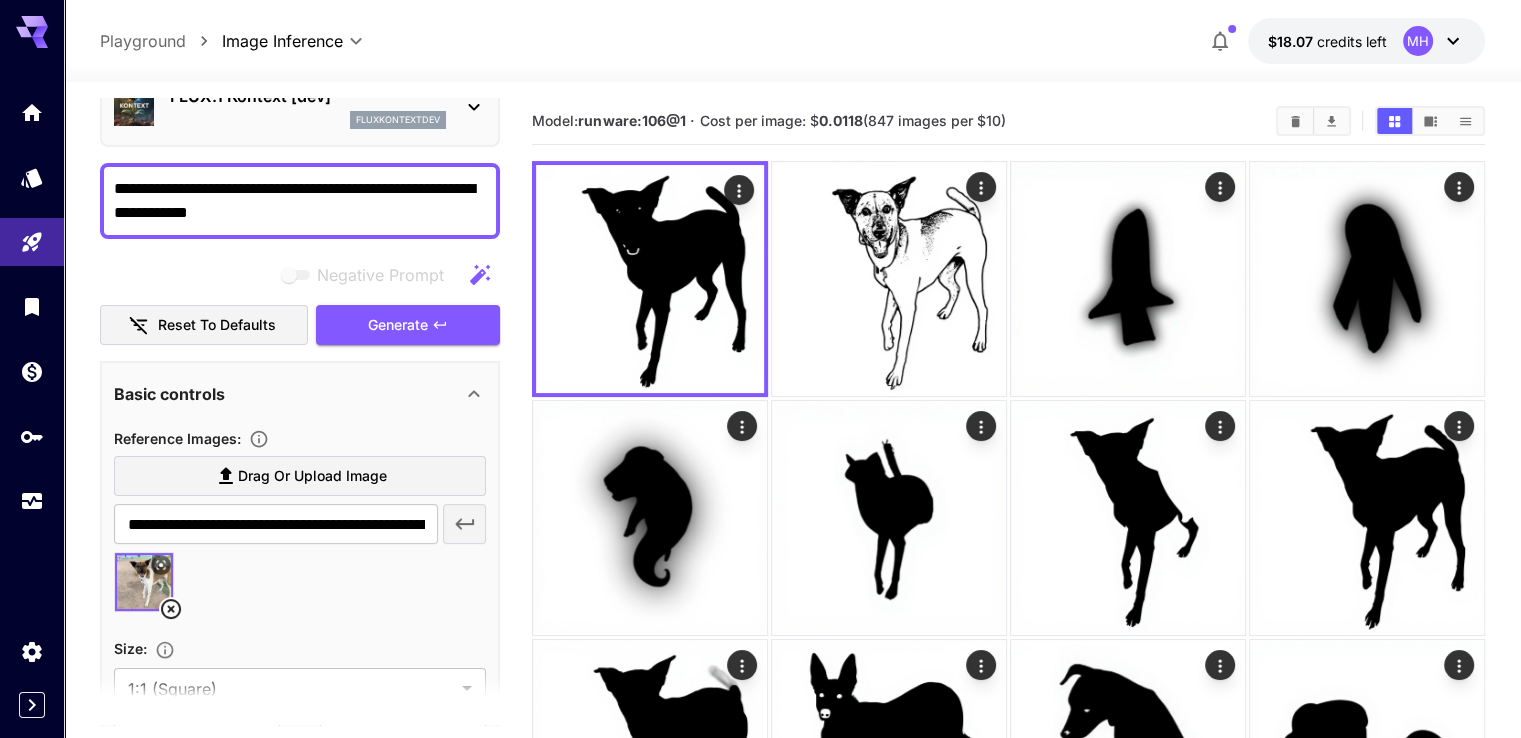 click on "**********" at bounding box center [300, 201] 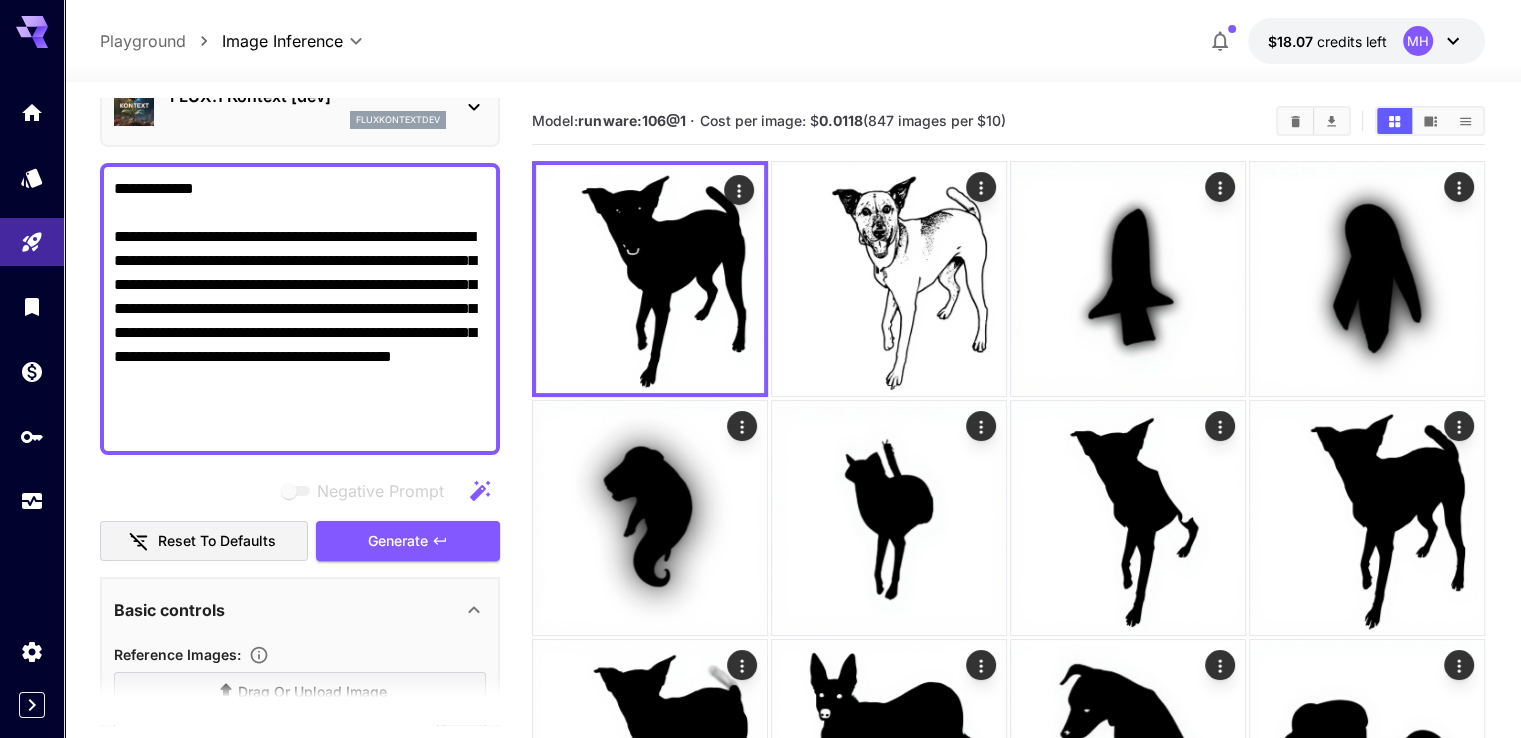click on "**********" at bounding box center [300, 309] 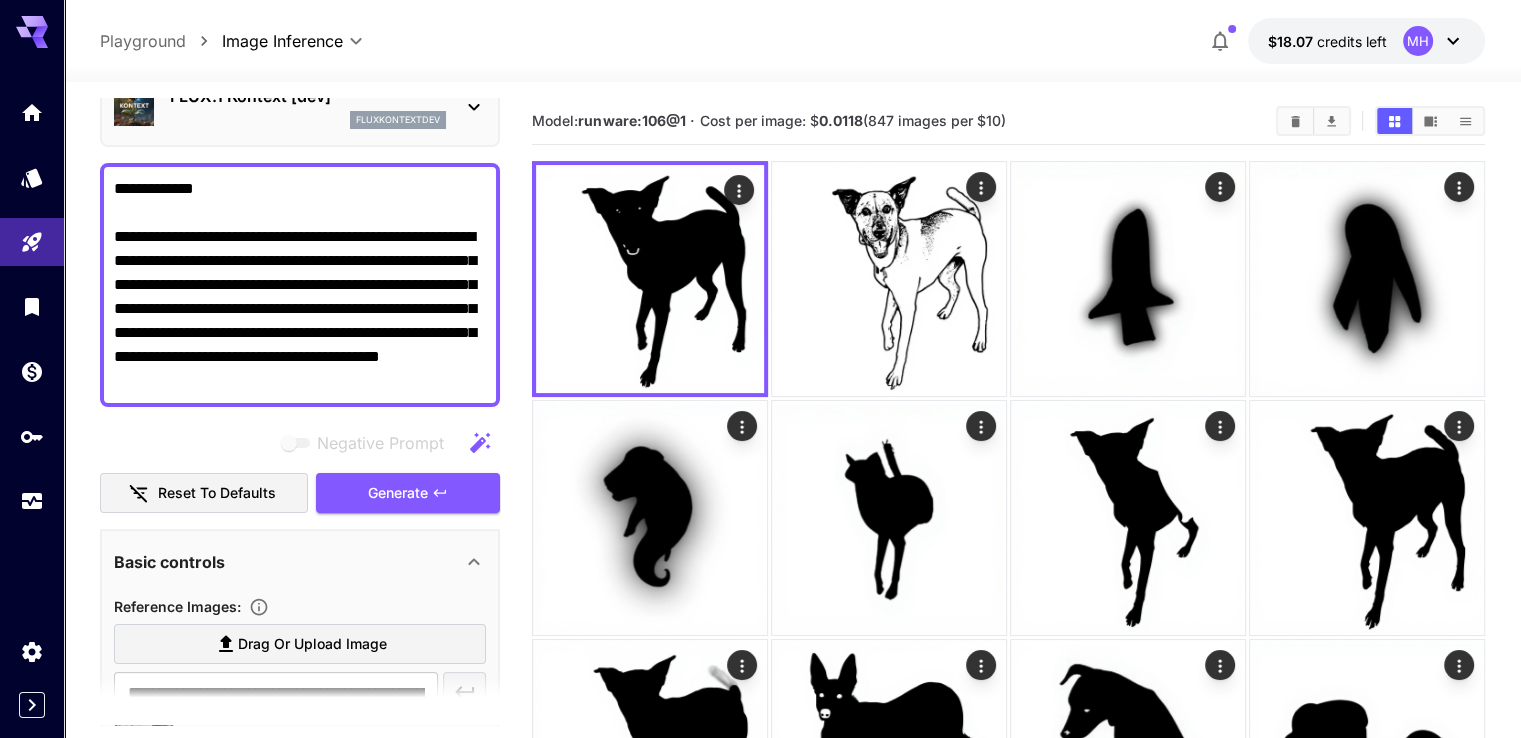 drag, startPoint x: 112, startPoint y: 237, endPoint x: 116, endPoint y: 214, distance: 23.345236 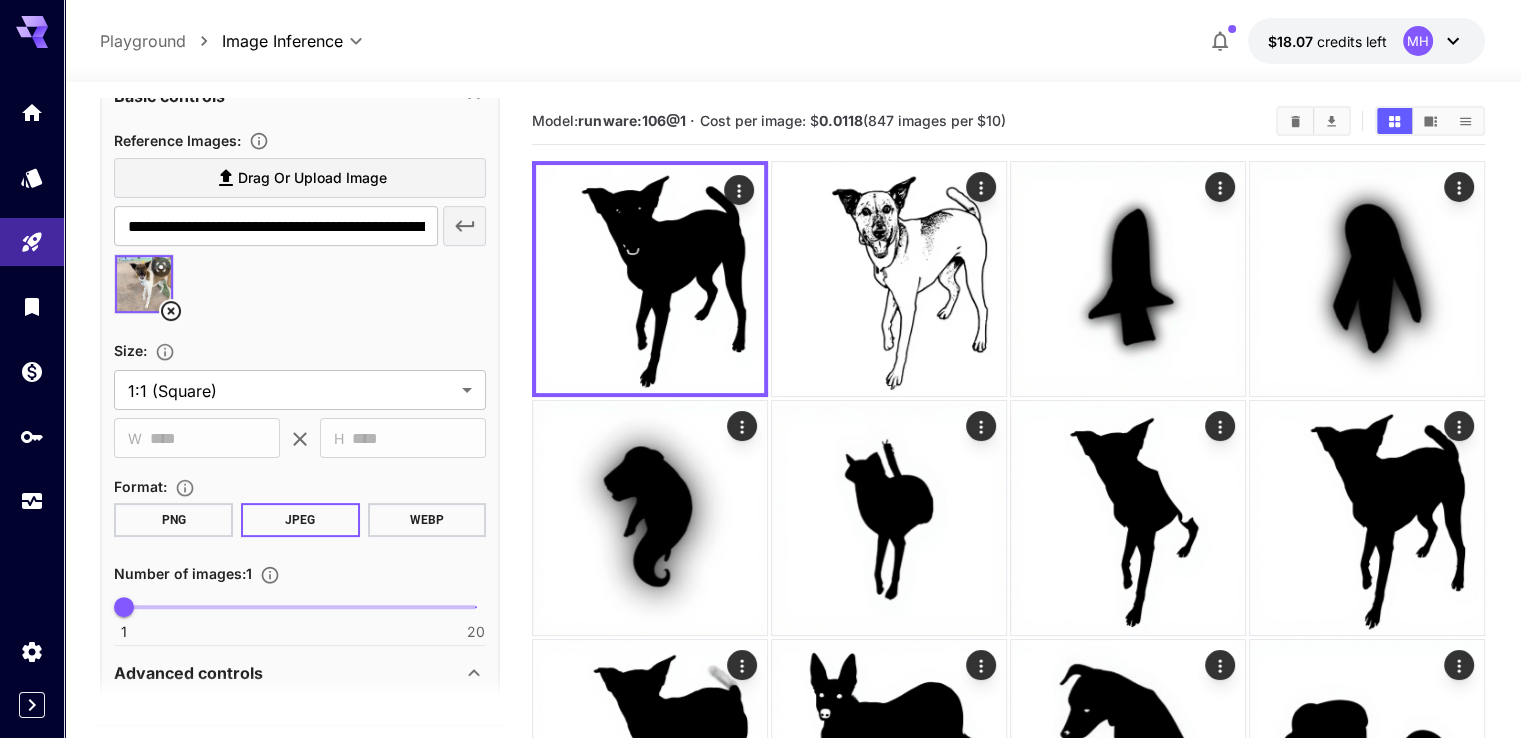 scroll, scrollTop: 503, scrollLeft: 0, axis: vertical 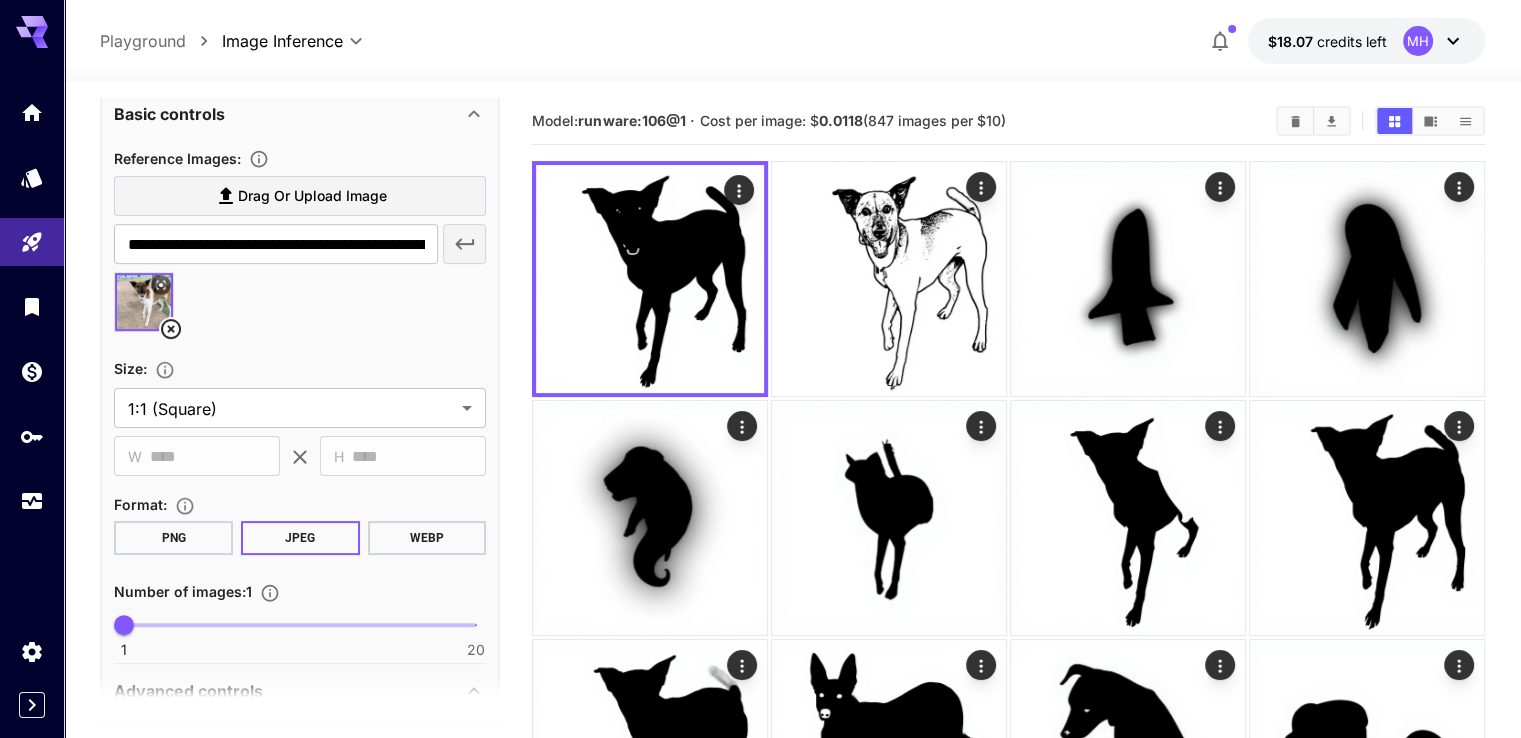 type on "**********" 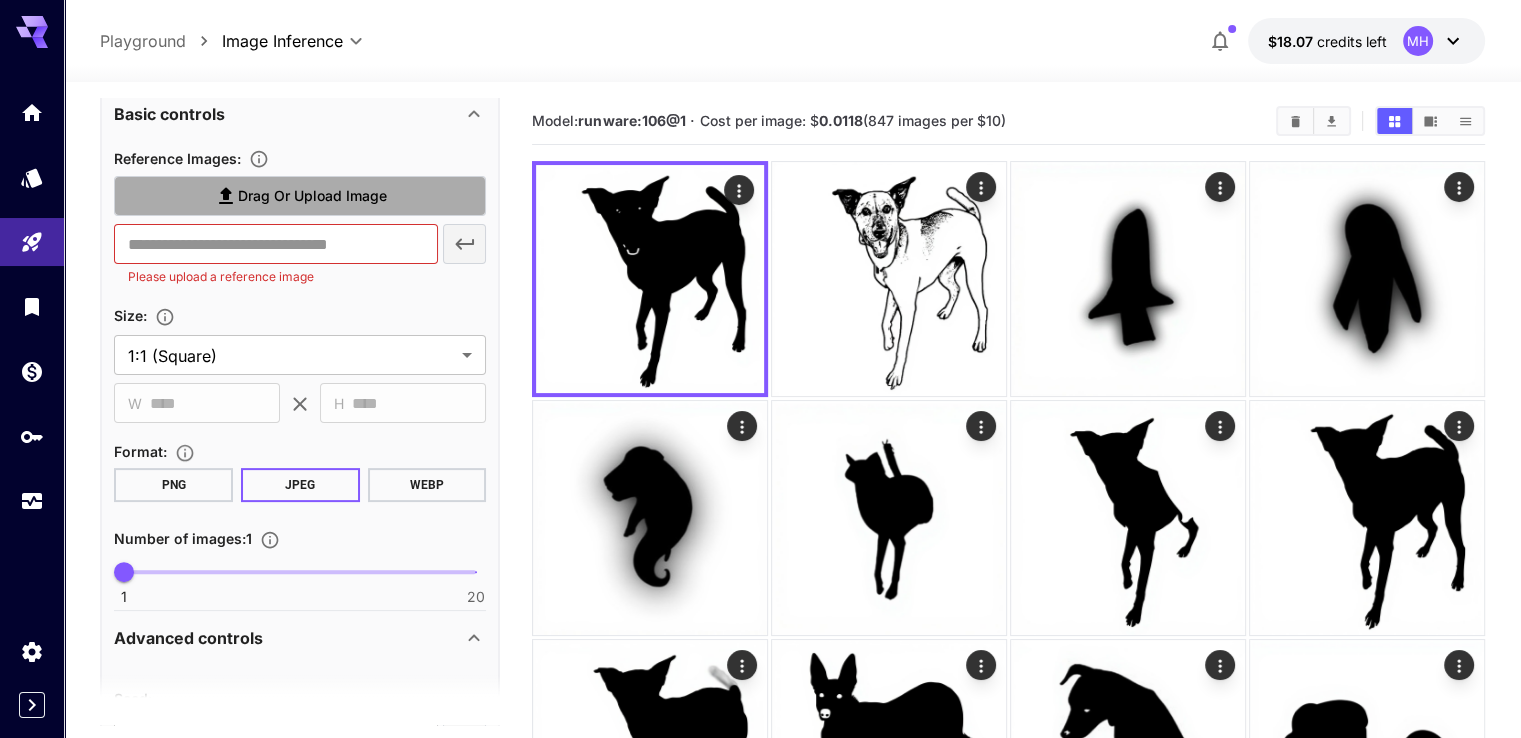 click 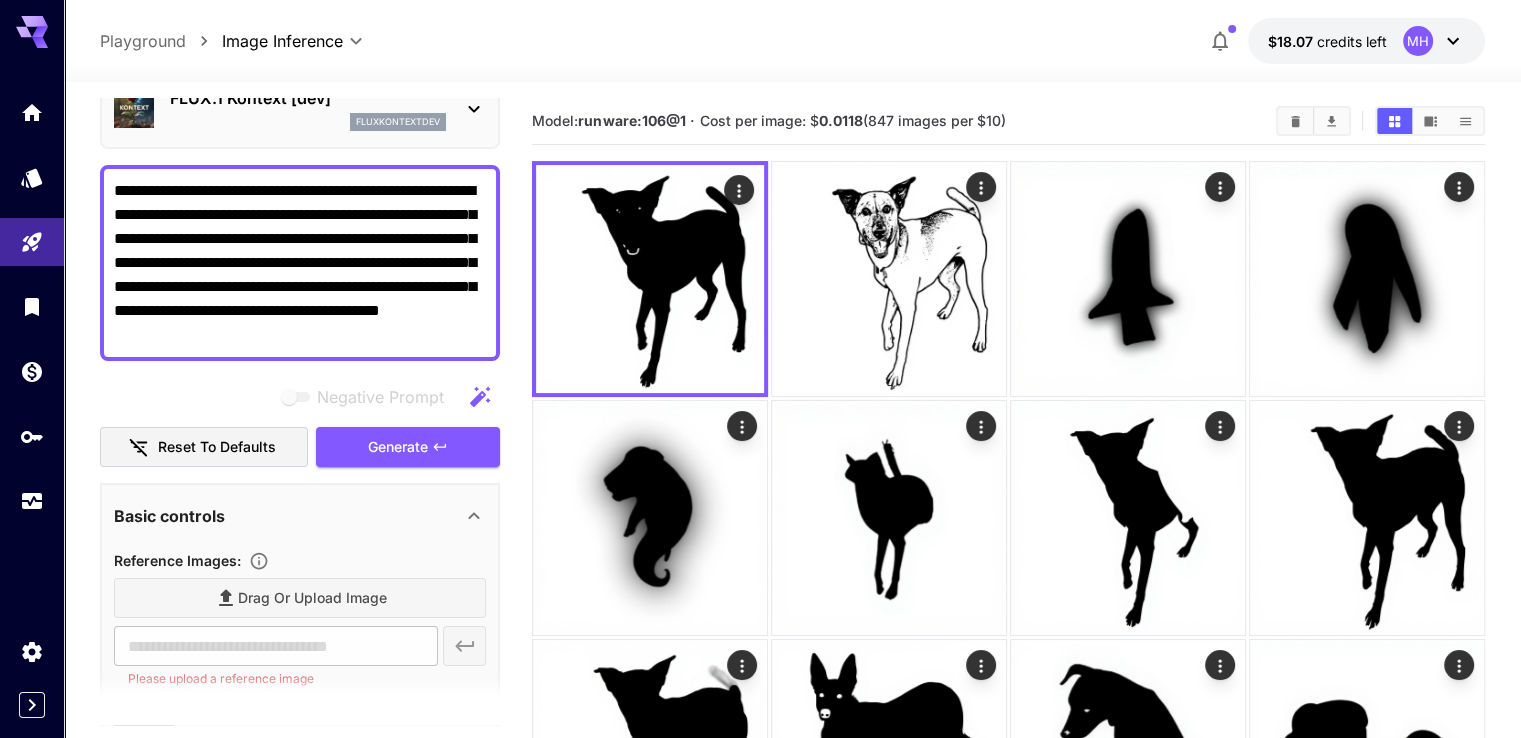 type on "**********" 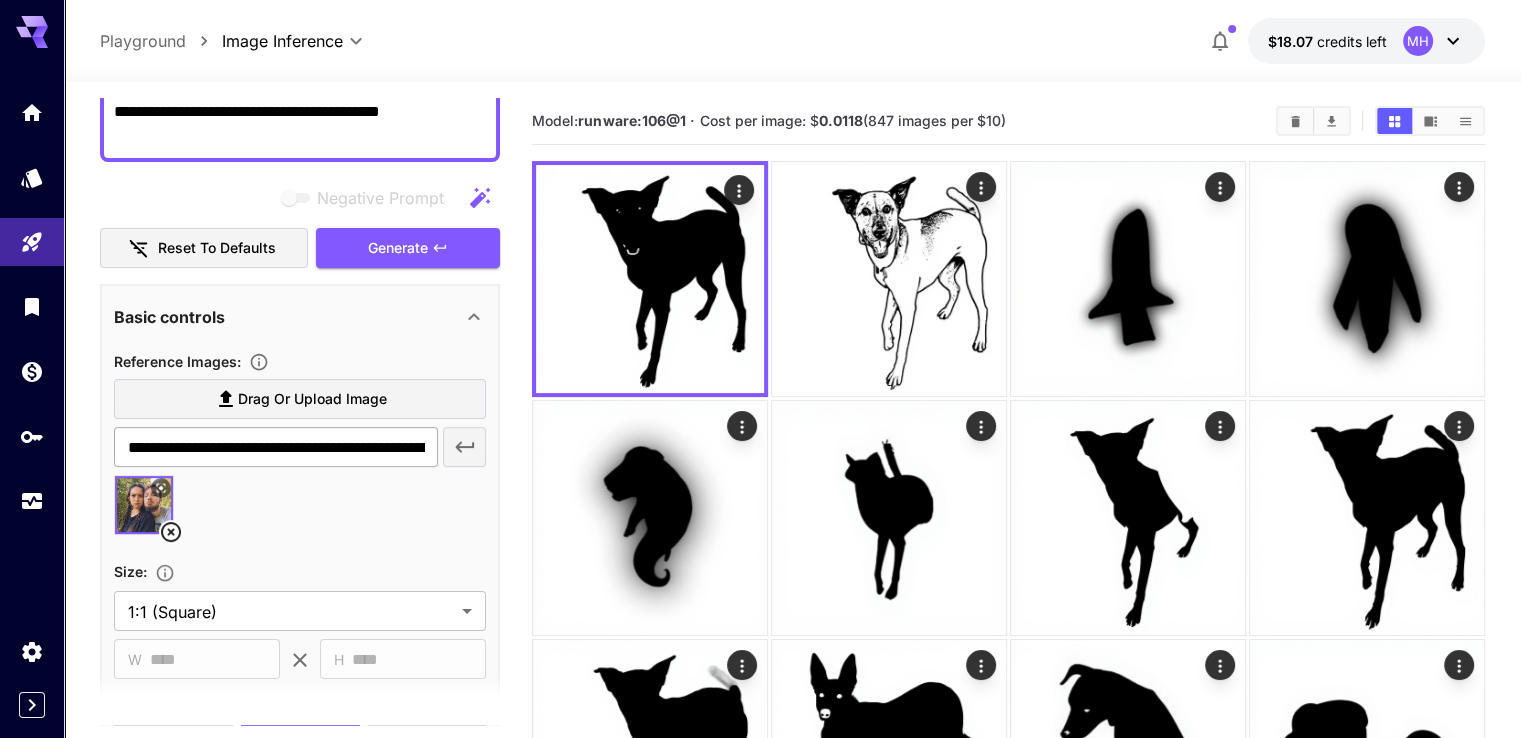 scroll, scrollTop: 303, scrollLeft: 0, axis: vertical 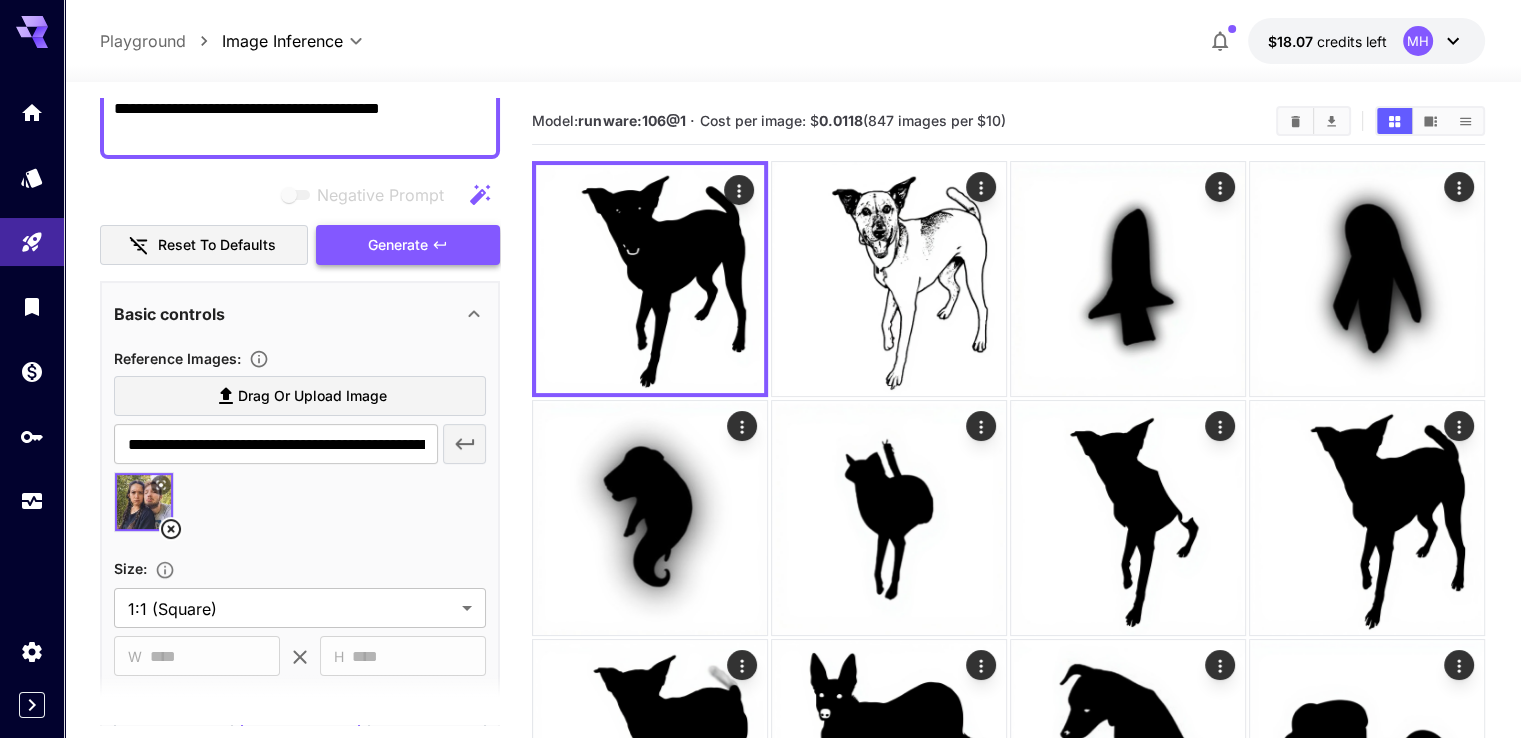click on "Generate" at bounding box center (398, 245) 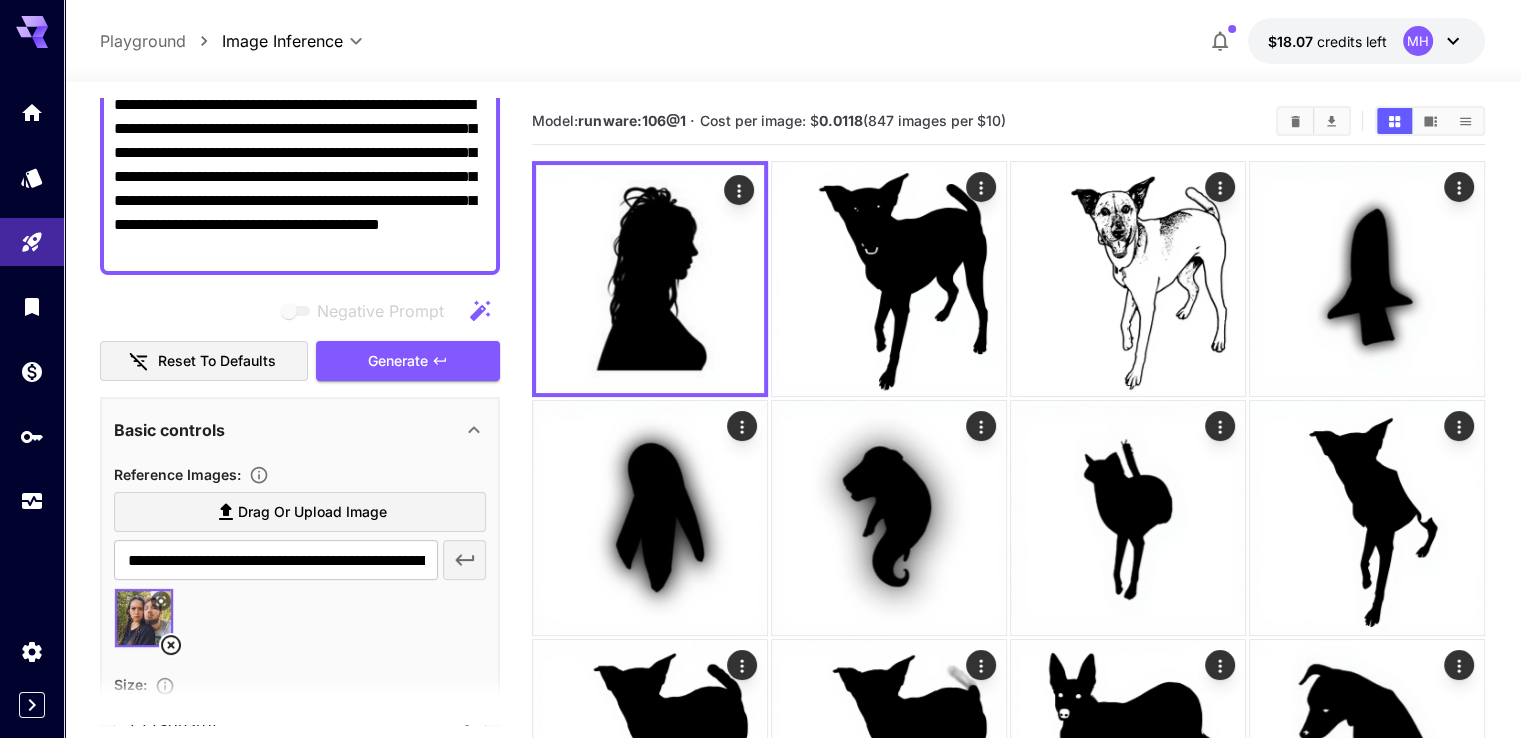 scroll, scrollTop: 203, scrollLeft: 0, axis: vertical 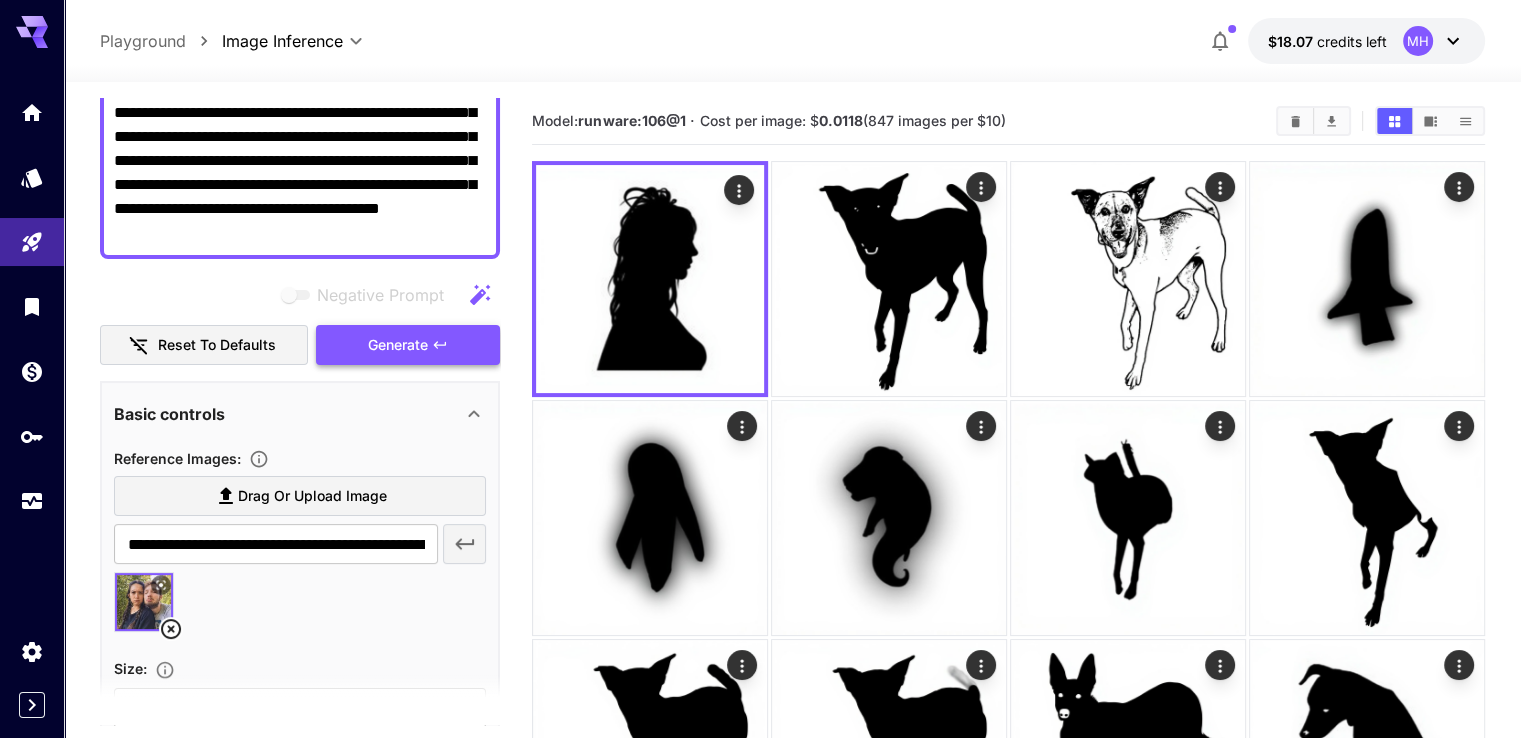 click on "Generate" at bounding box center (398, 345) 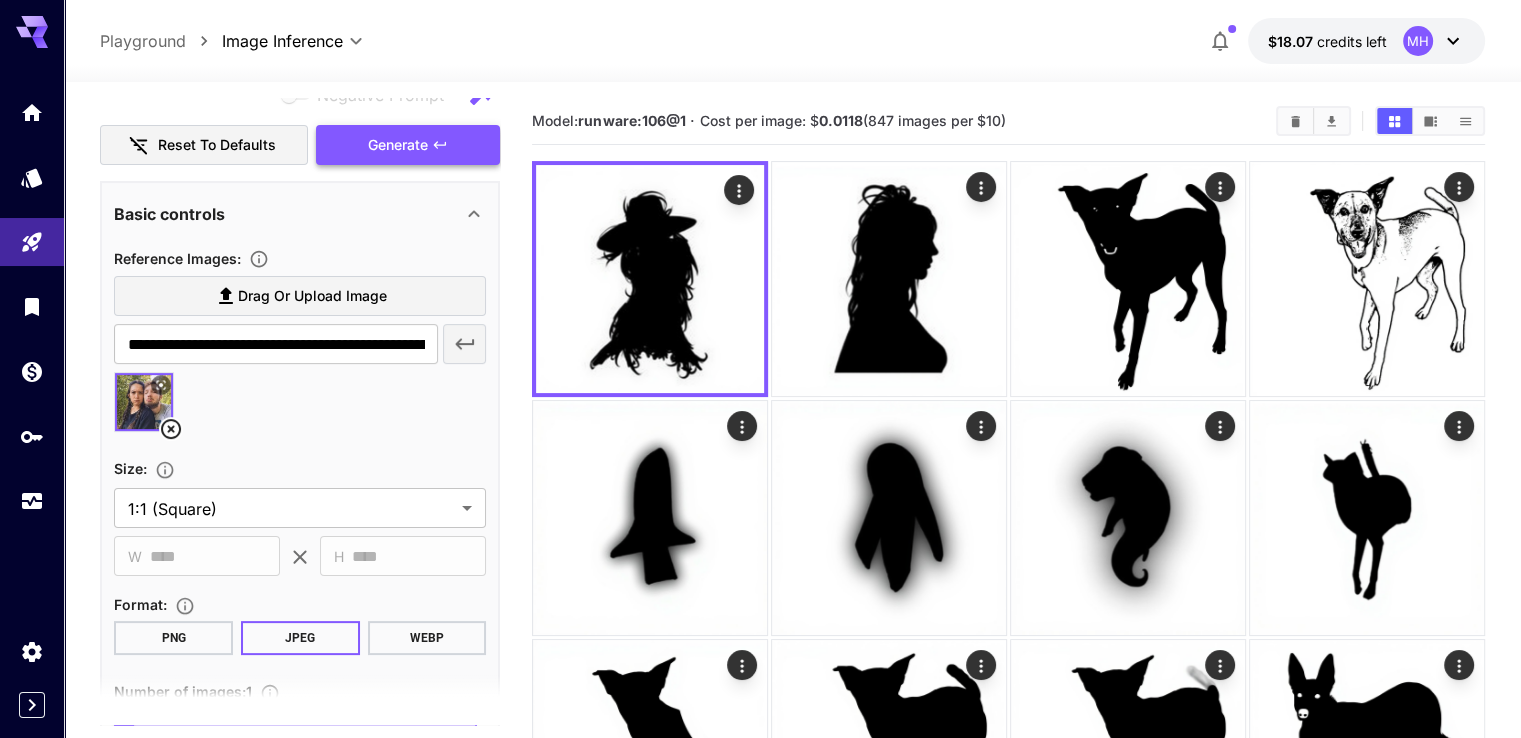 scroll, scrollTop: 303, scrollLeft: 0, axis: vertical 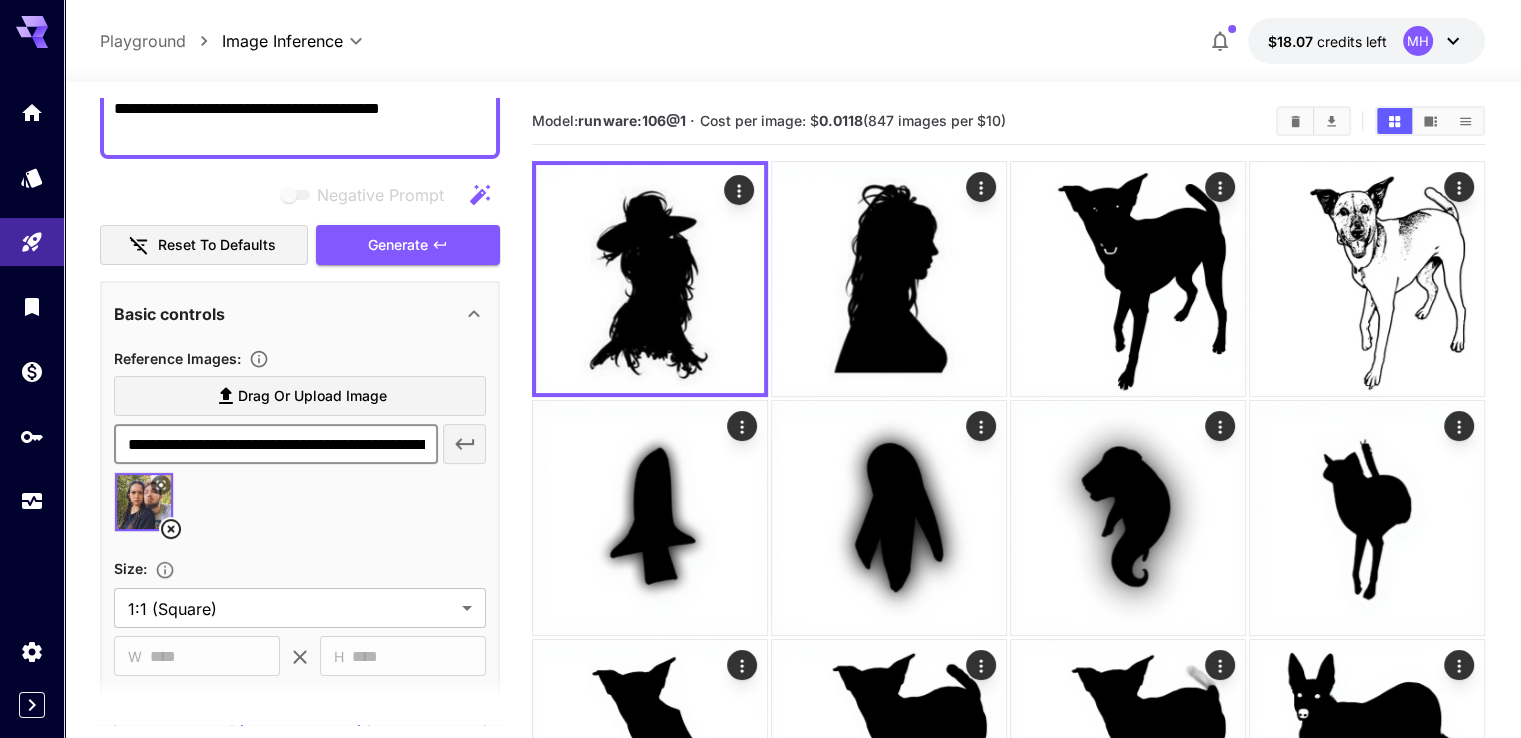 click on "**********" at bounding box center (275, 444) 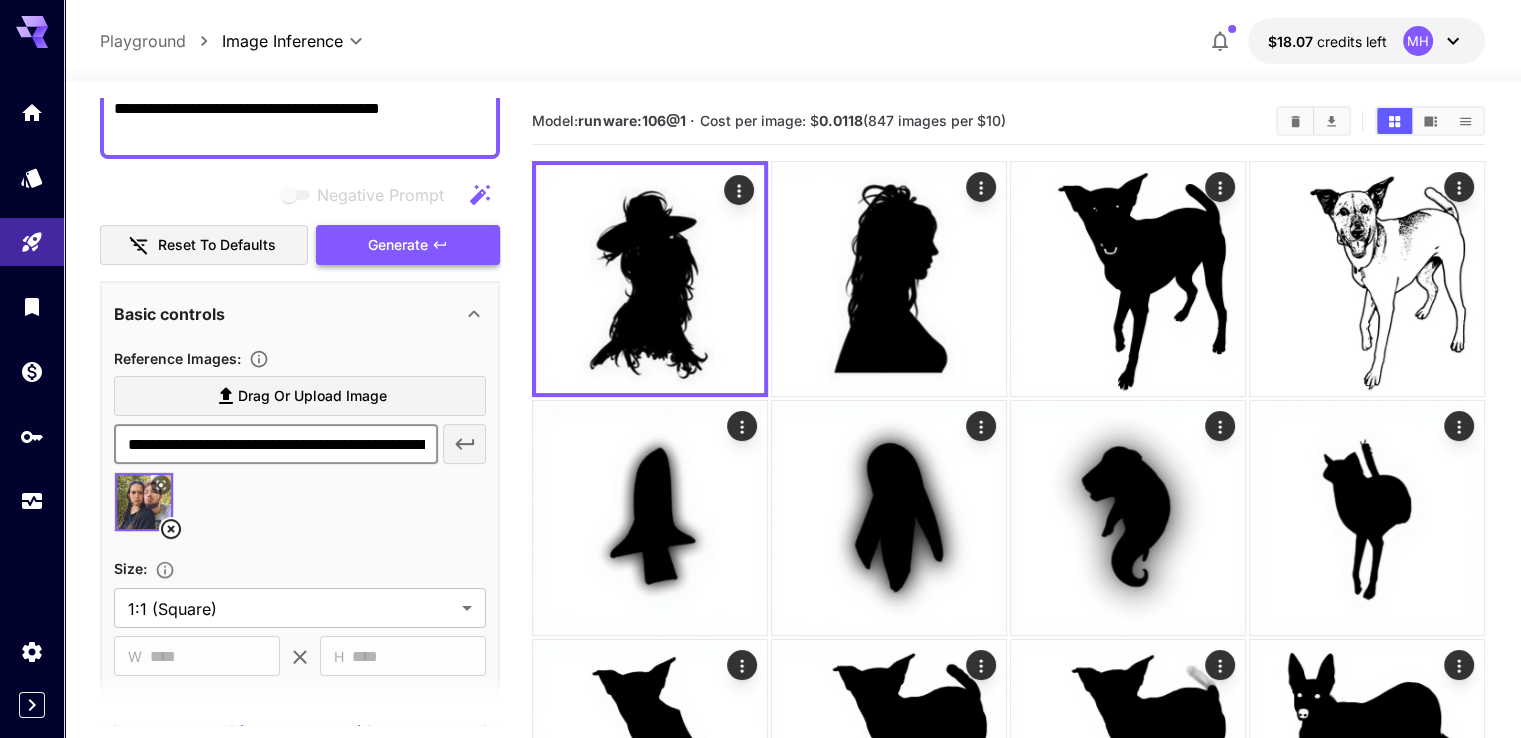 click on "Generate" at bounding box center (398, 245) 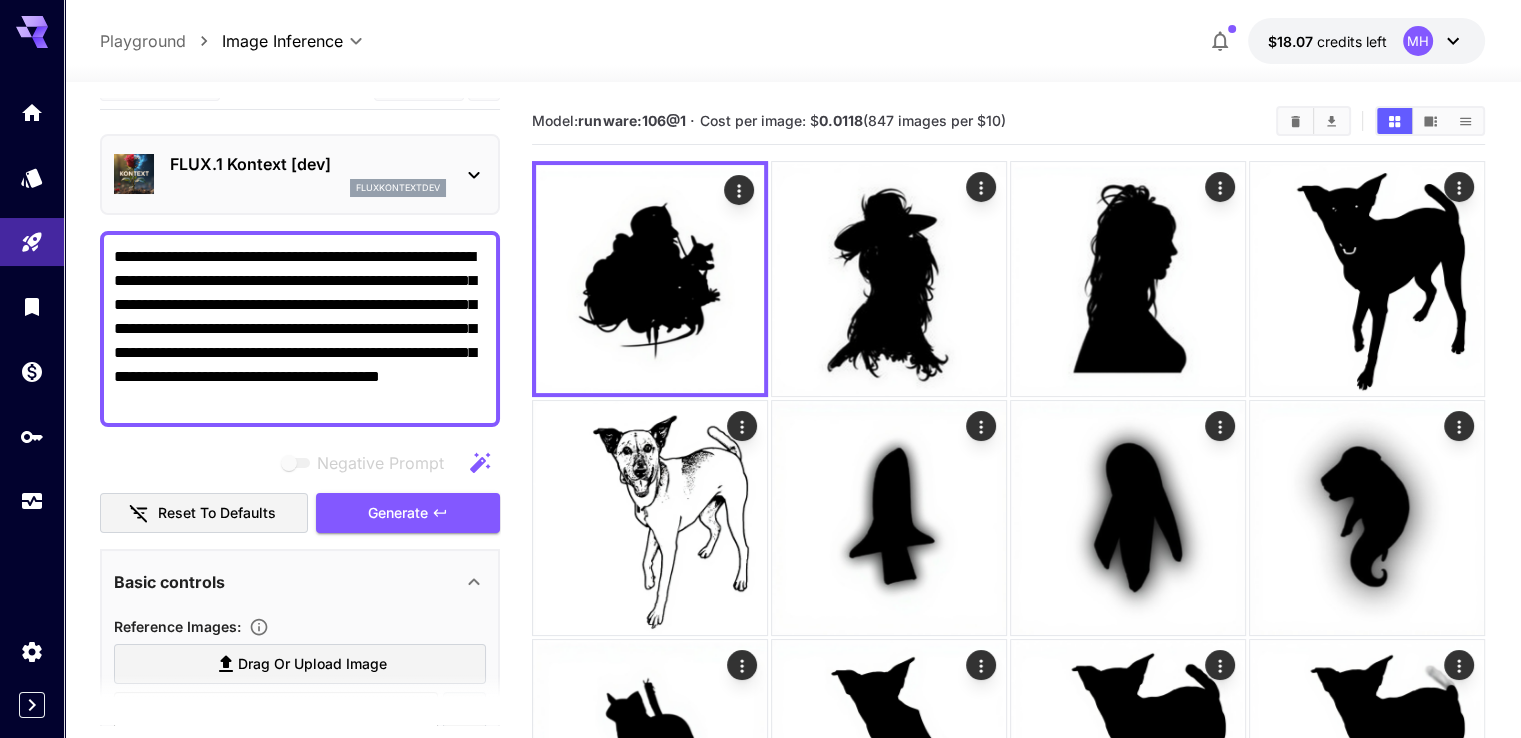 scroll, scrollTop: 3, scrollLeft: 0, axis: vertical 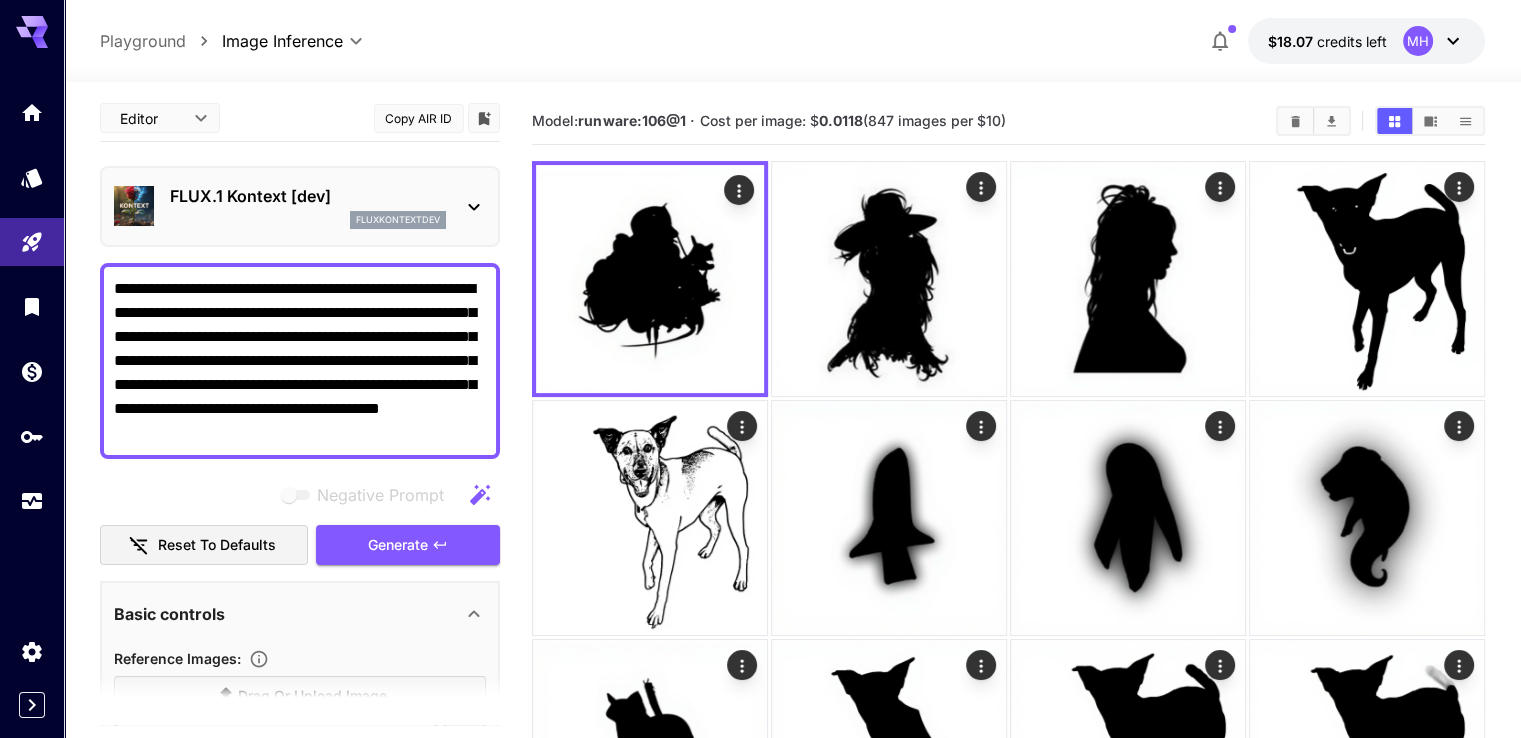 click on "**********" at bounding box center [300, 361] 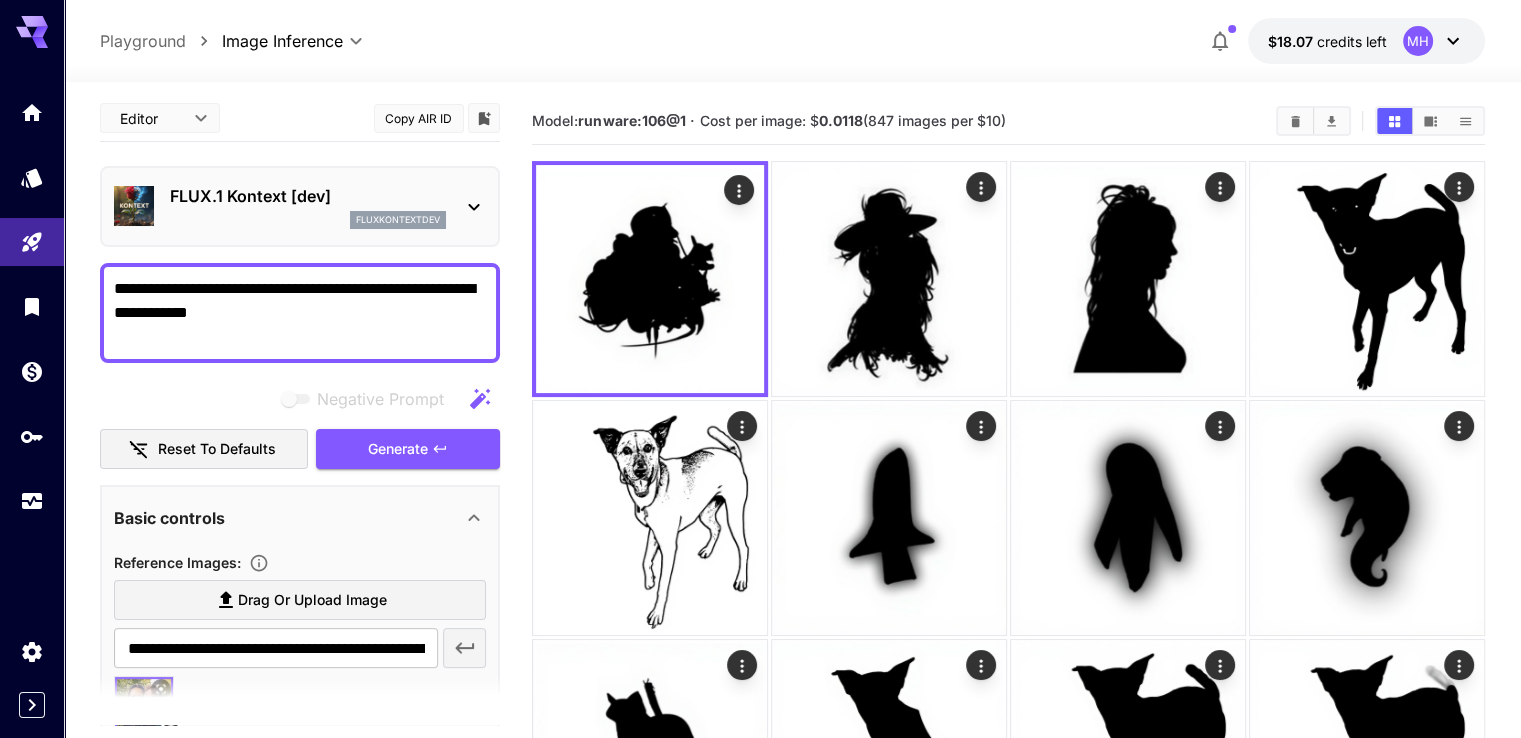 click on "**********" at bounding box center (300, 313) 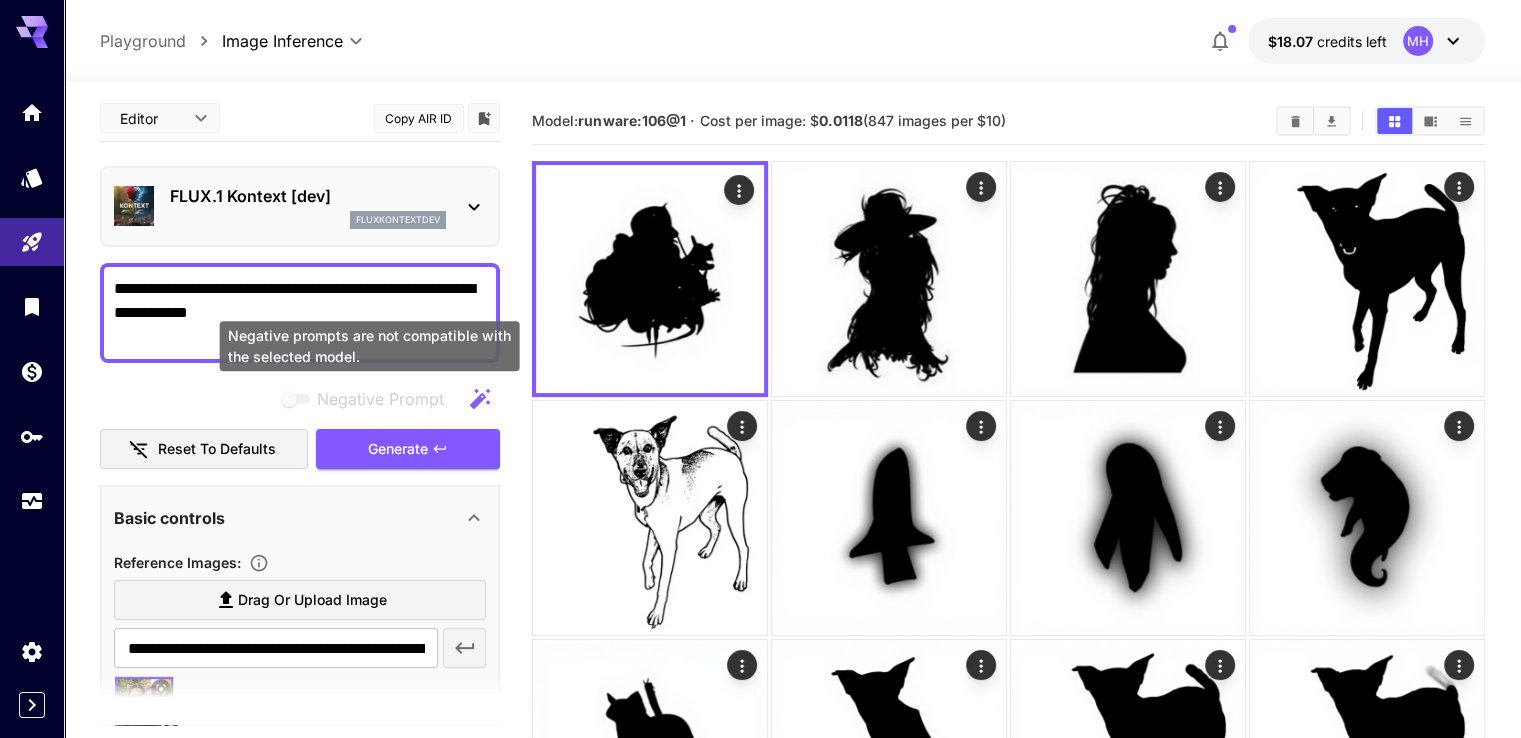 click on "Negative prompts are not compatible with the selected model." at bounding box center (370, 346) 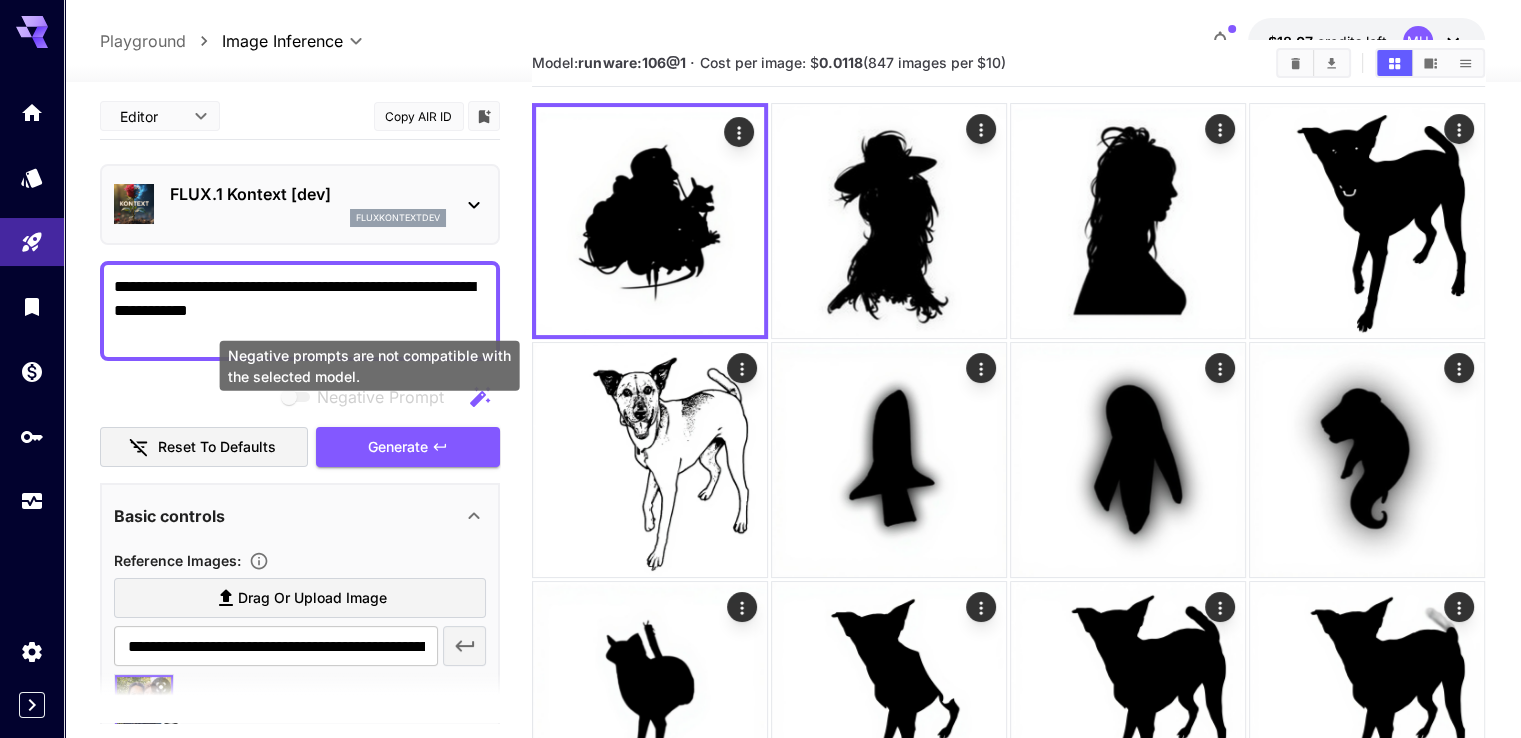 scroll, scrollTop: 80, scrollLeft: 0, axis: vertical 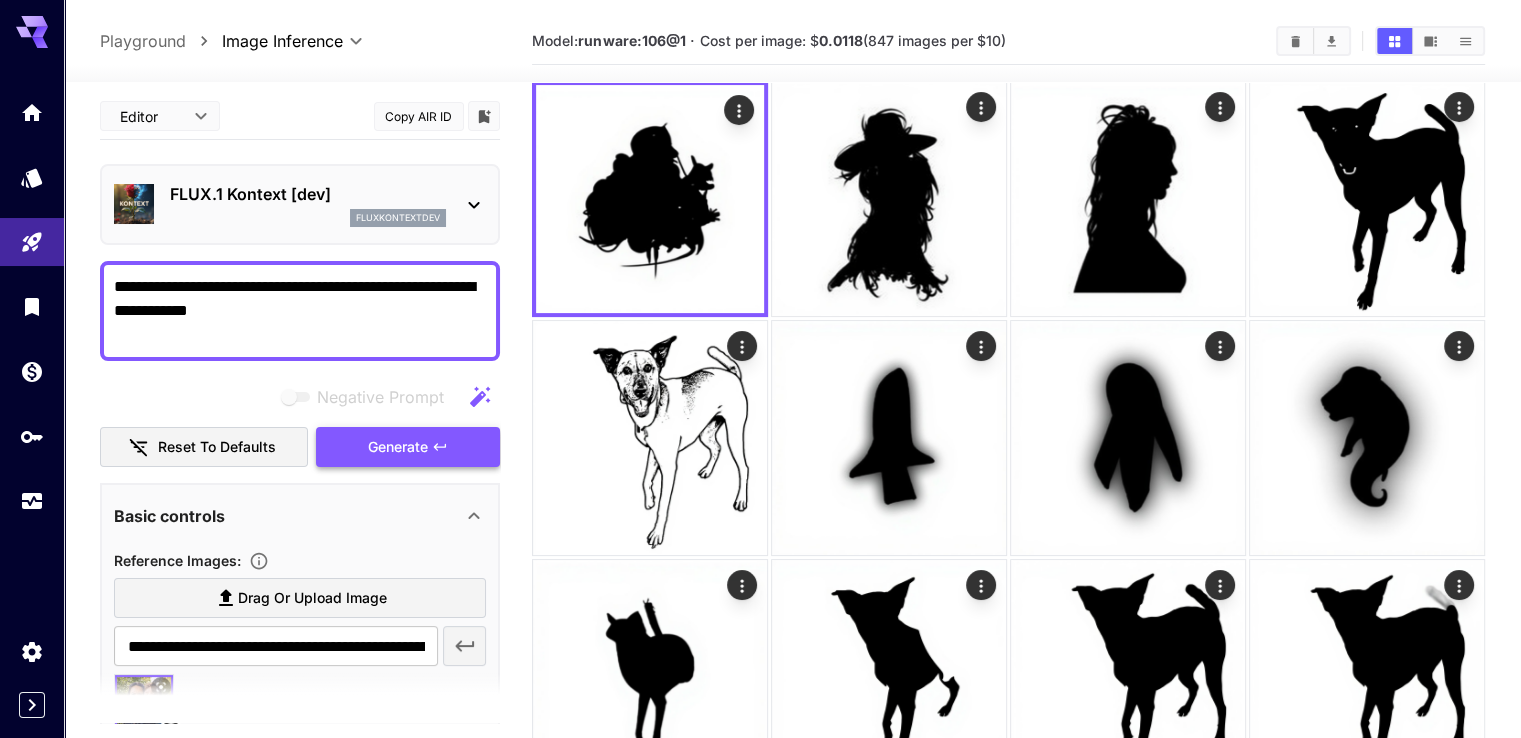click on "Generate" at bounding box center (398, 447) 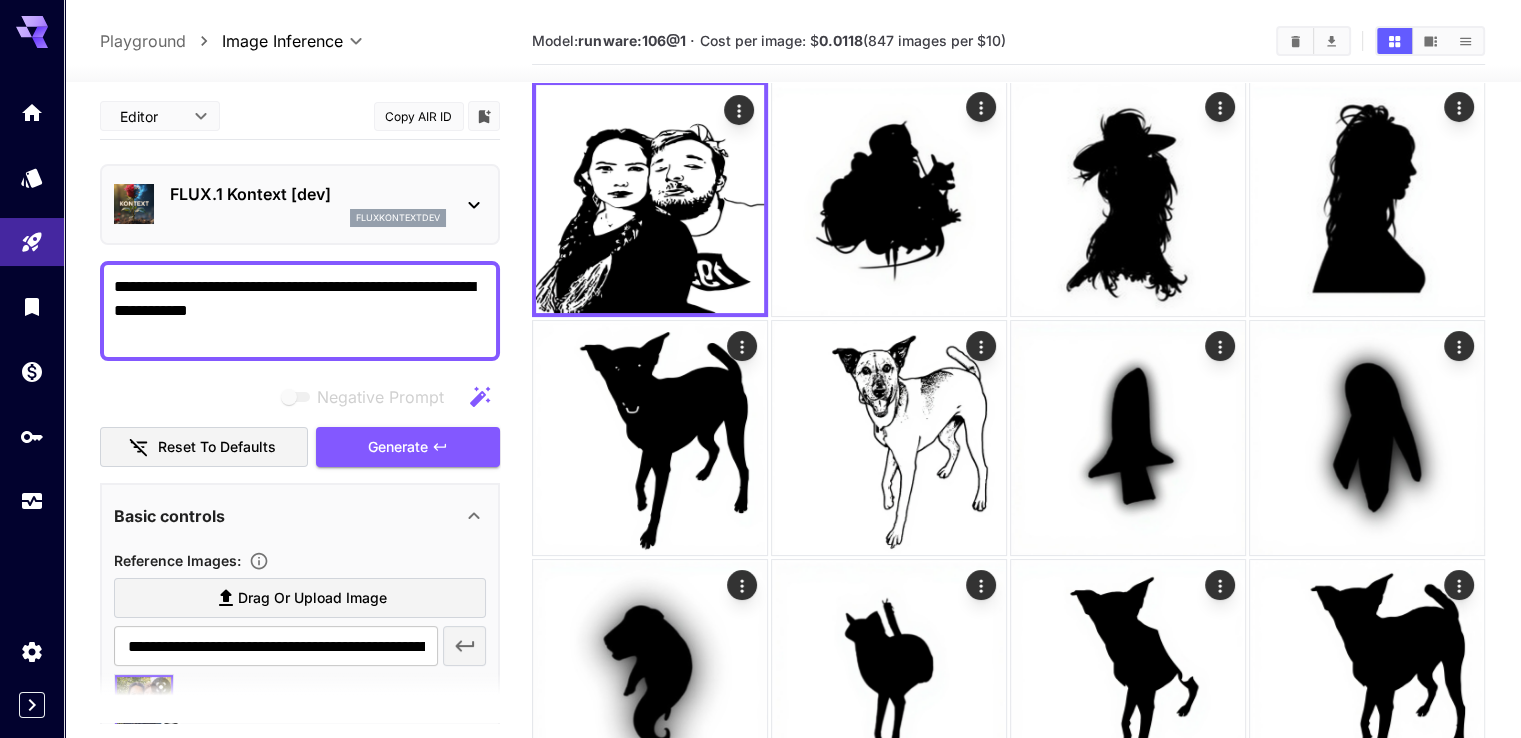click on "**********" at bounding box center (300, 311) 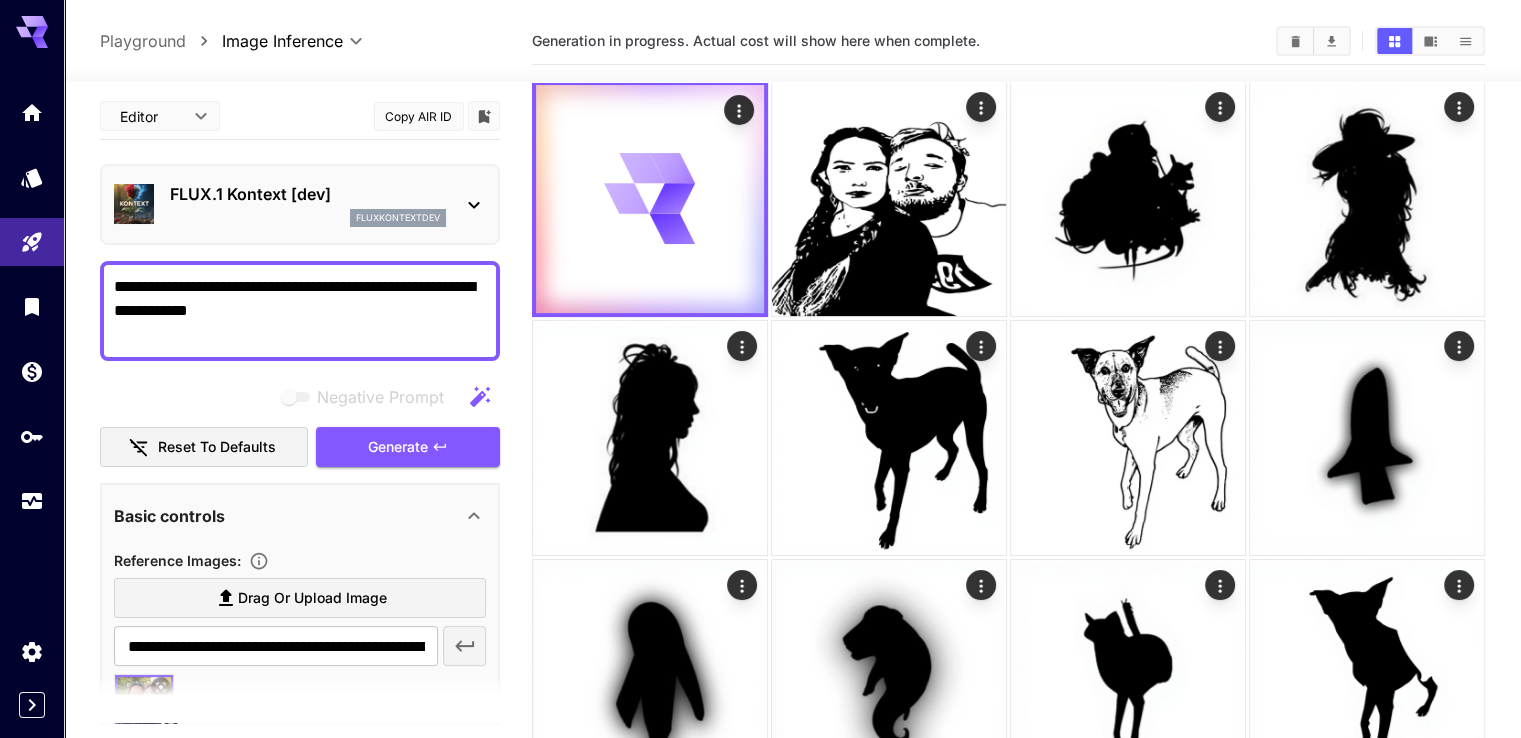 click on "**********" at bounding box center (300, 311) 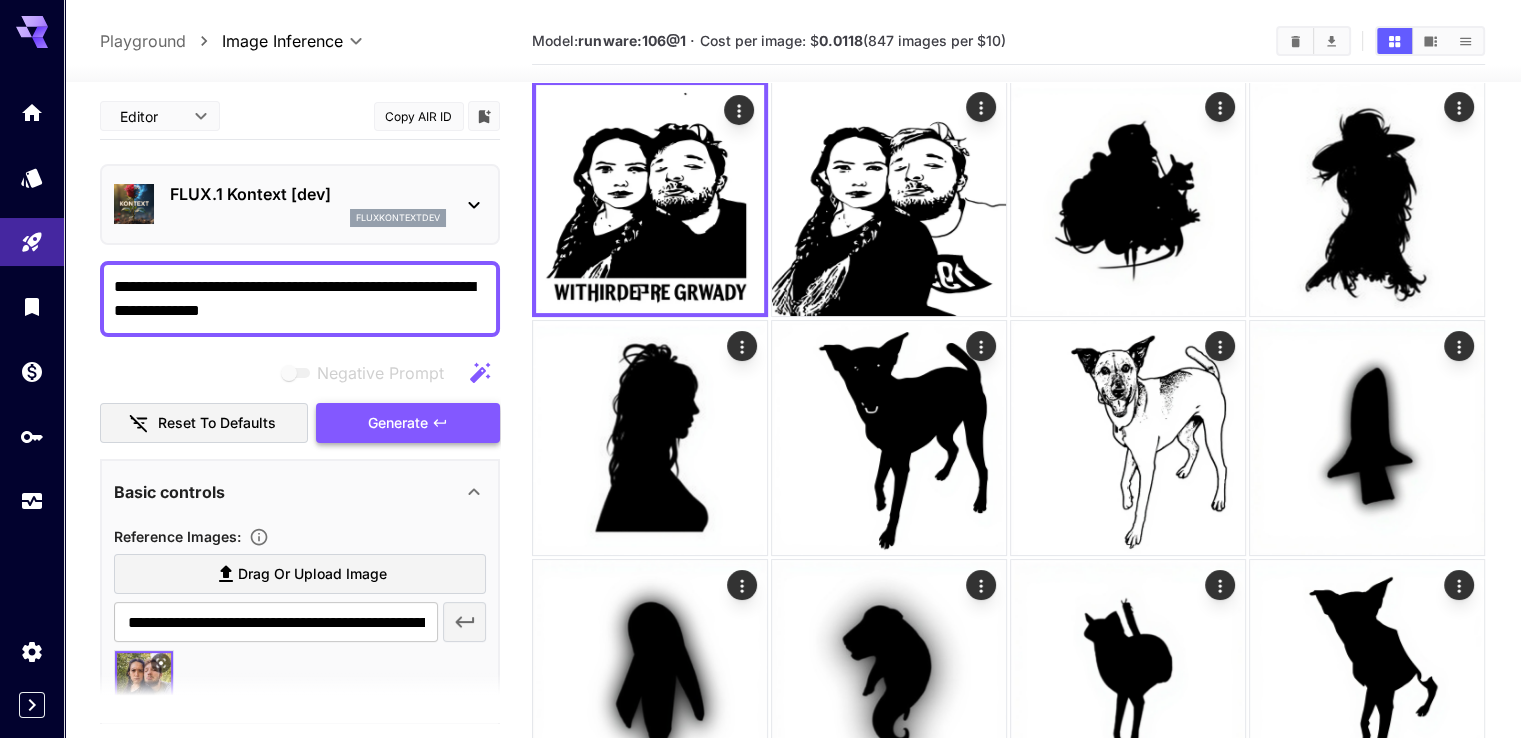 type on "**********" 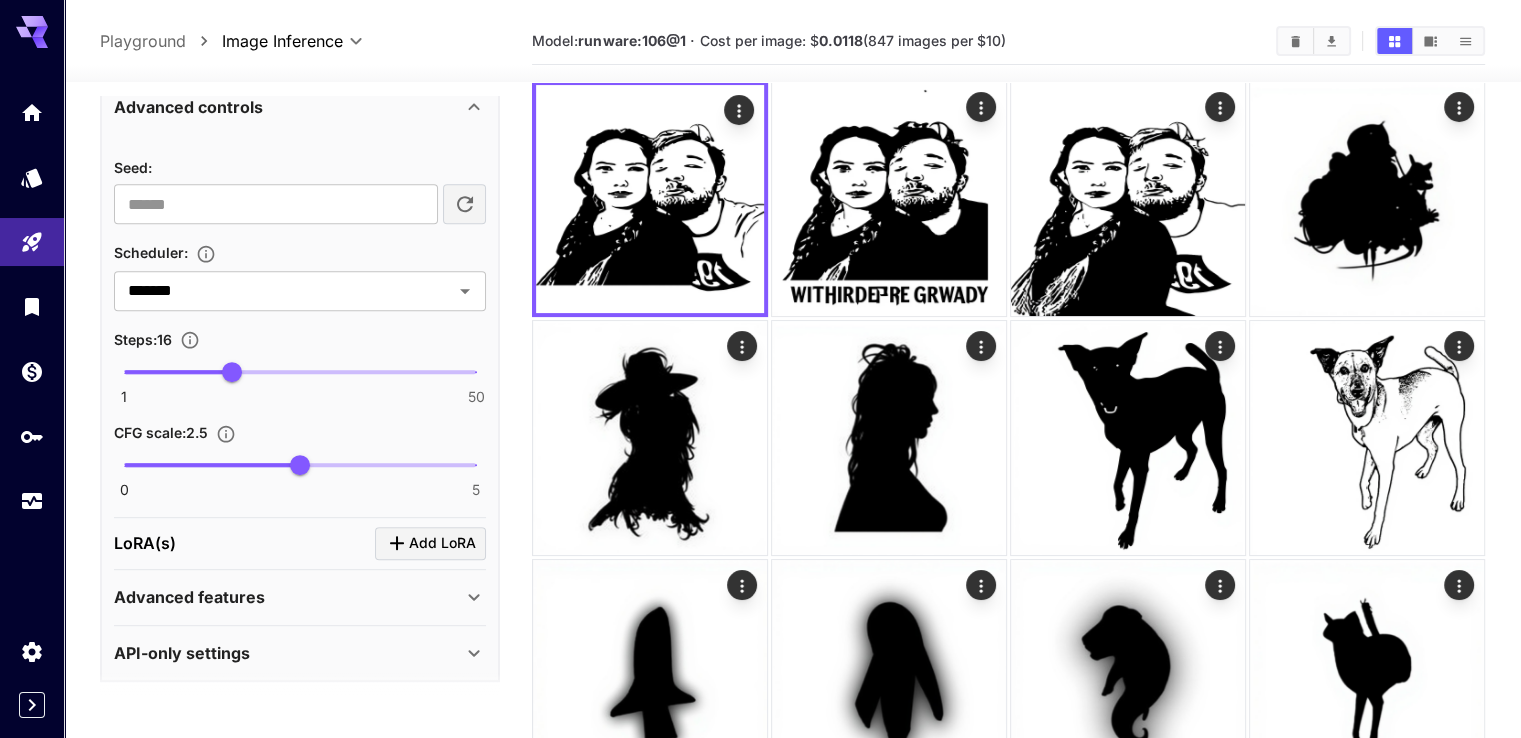 scroll, scrollTop: 968, scrollLeft: 0, axis: vertical 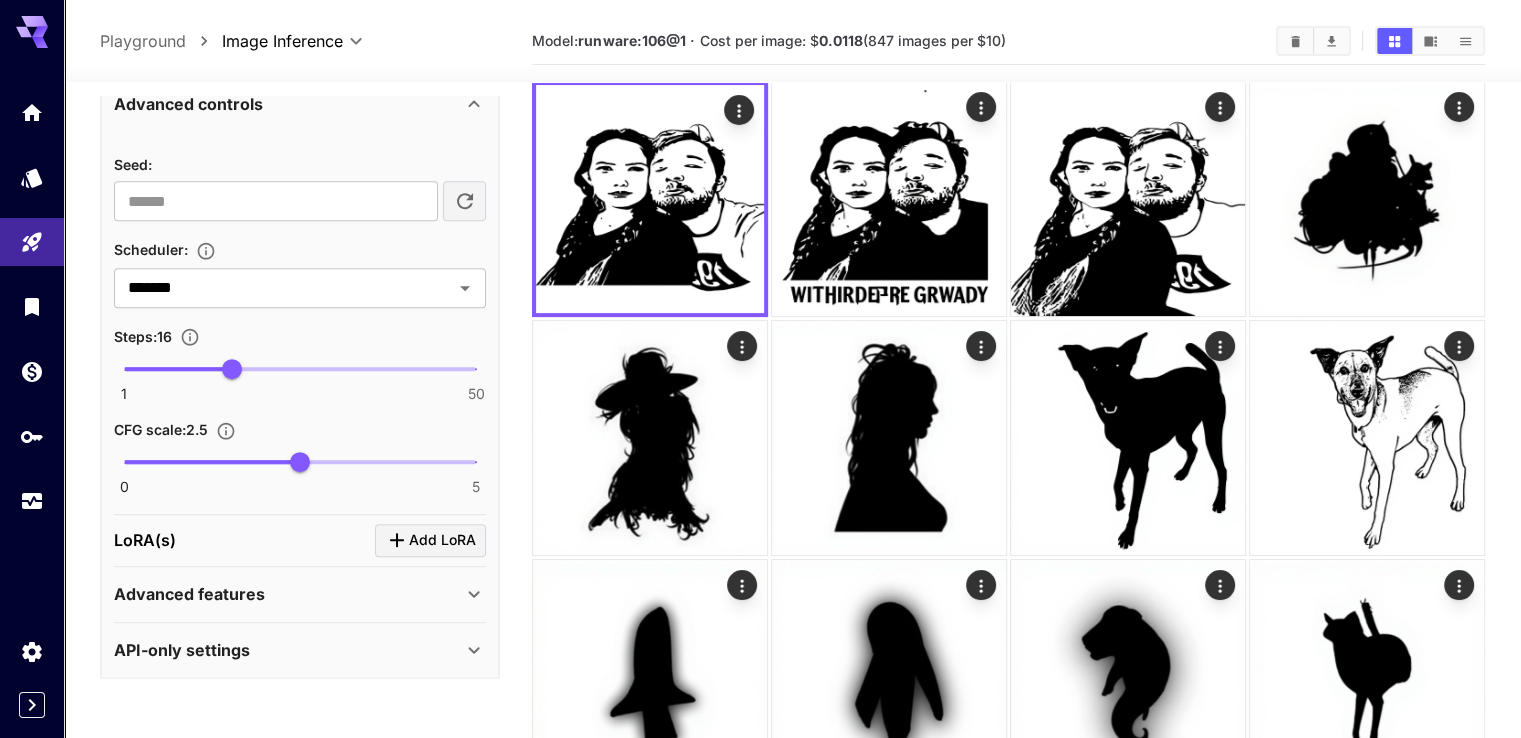 click on "0 5 2.5" at bounding box center [300, 462] 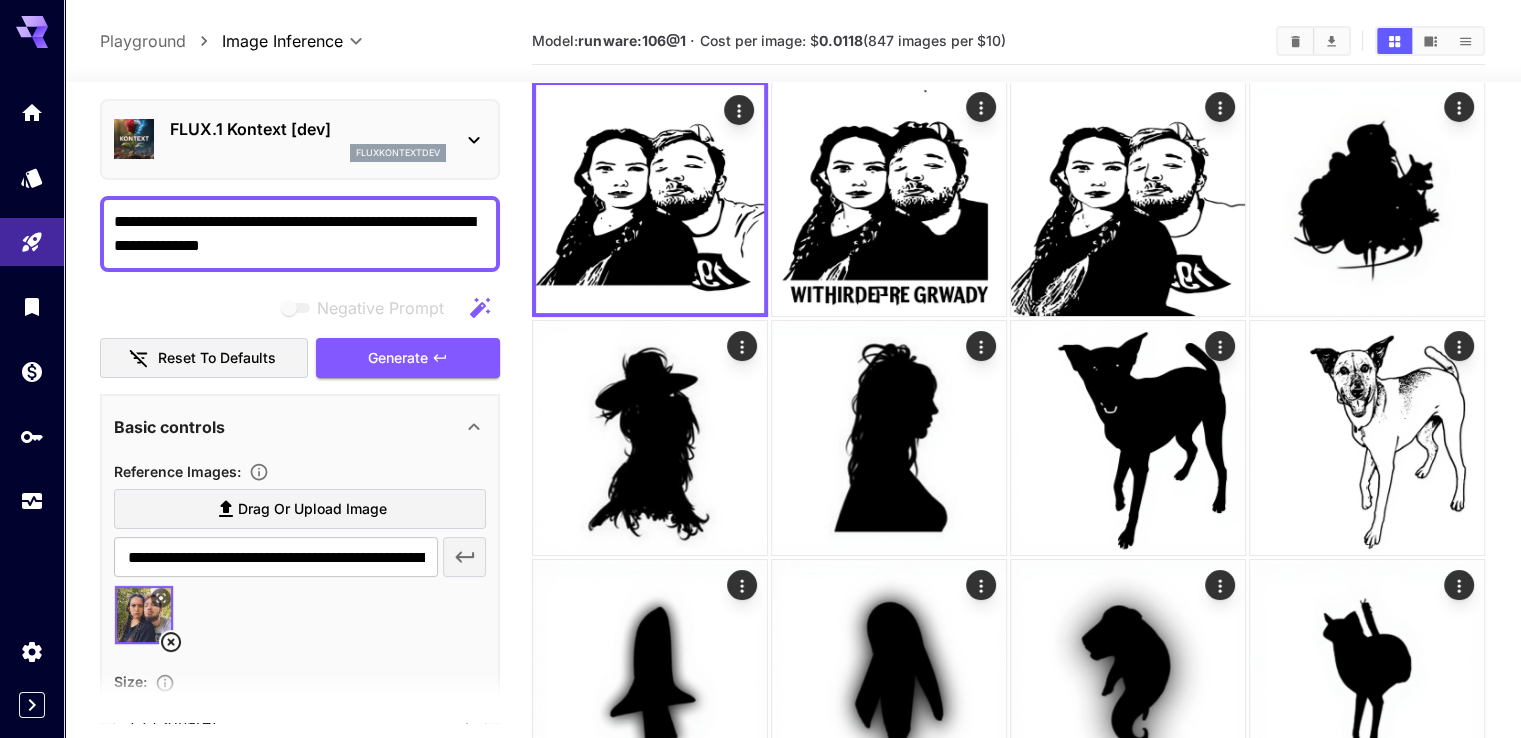 scroll, scrollTop: 68, scrollLeft: 0, axis: vertical 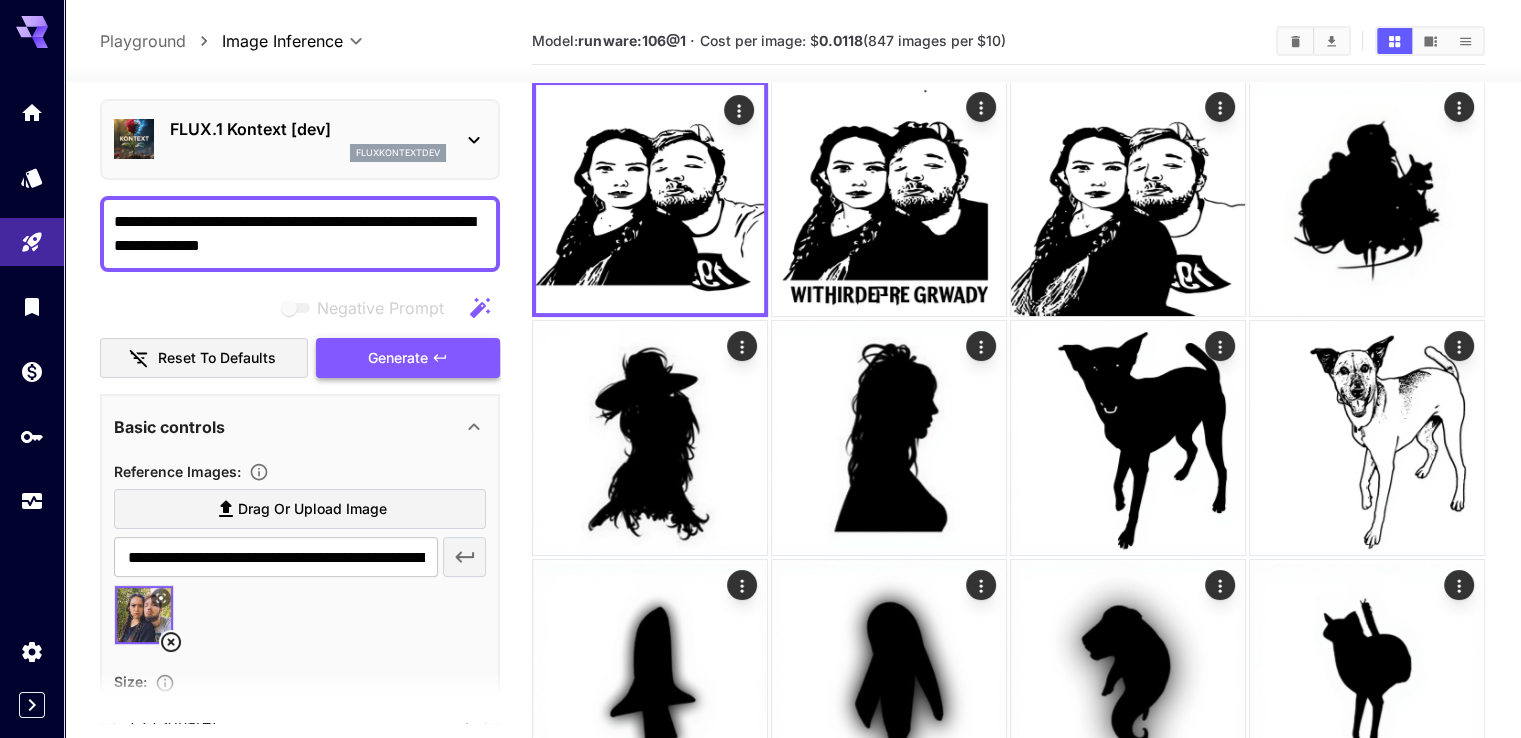 click on "Generate" at bounding box center (398, 358) 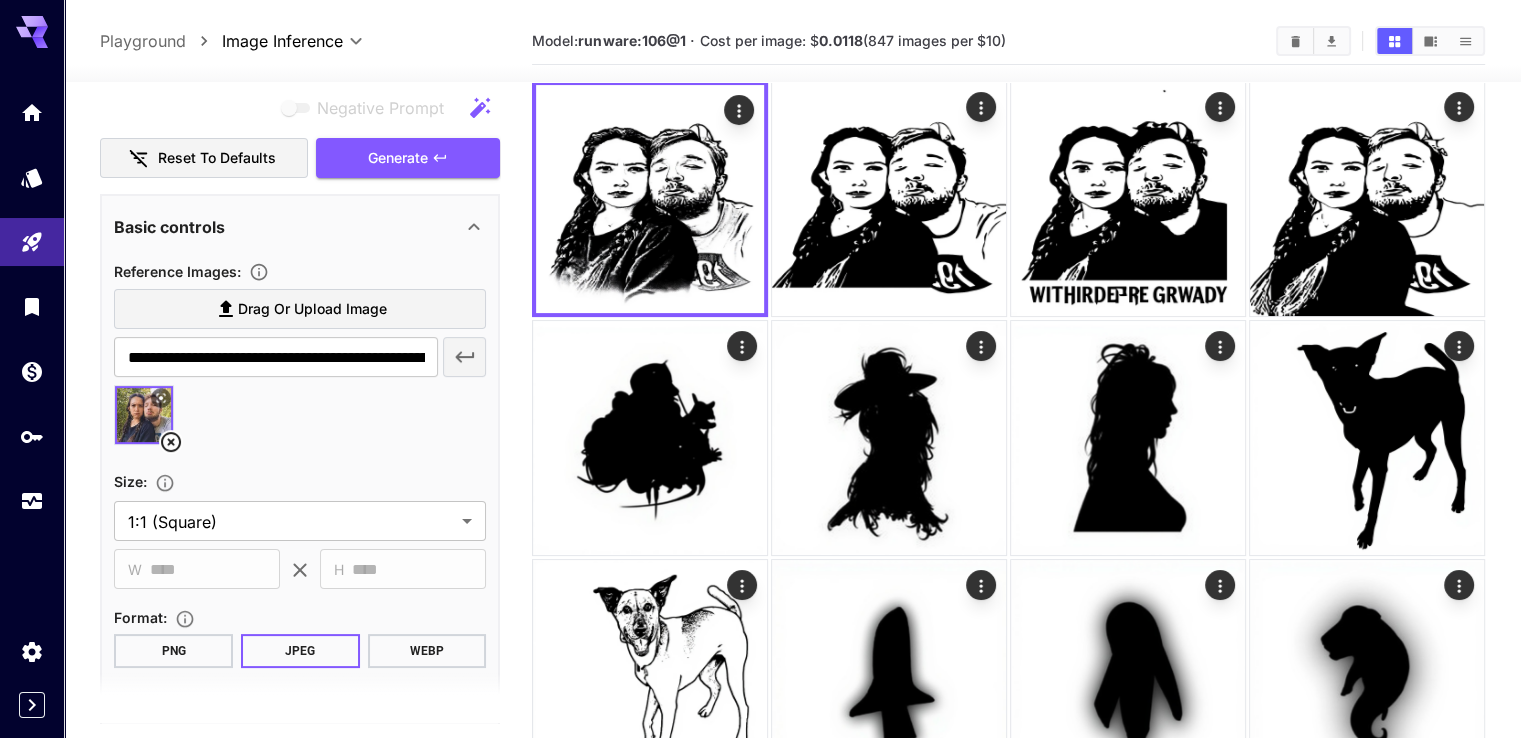 scroll, scrollTop: 168, scrollLeft: 0, axis: vertical 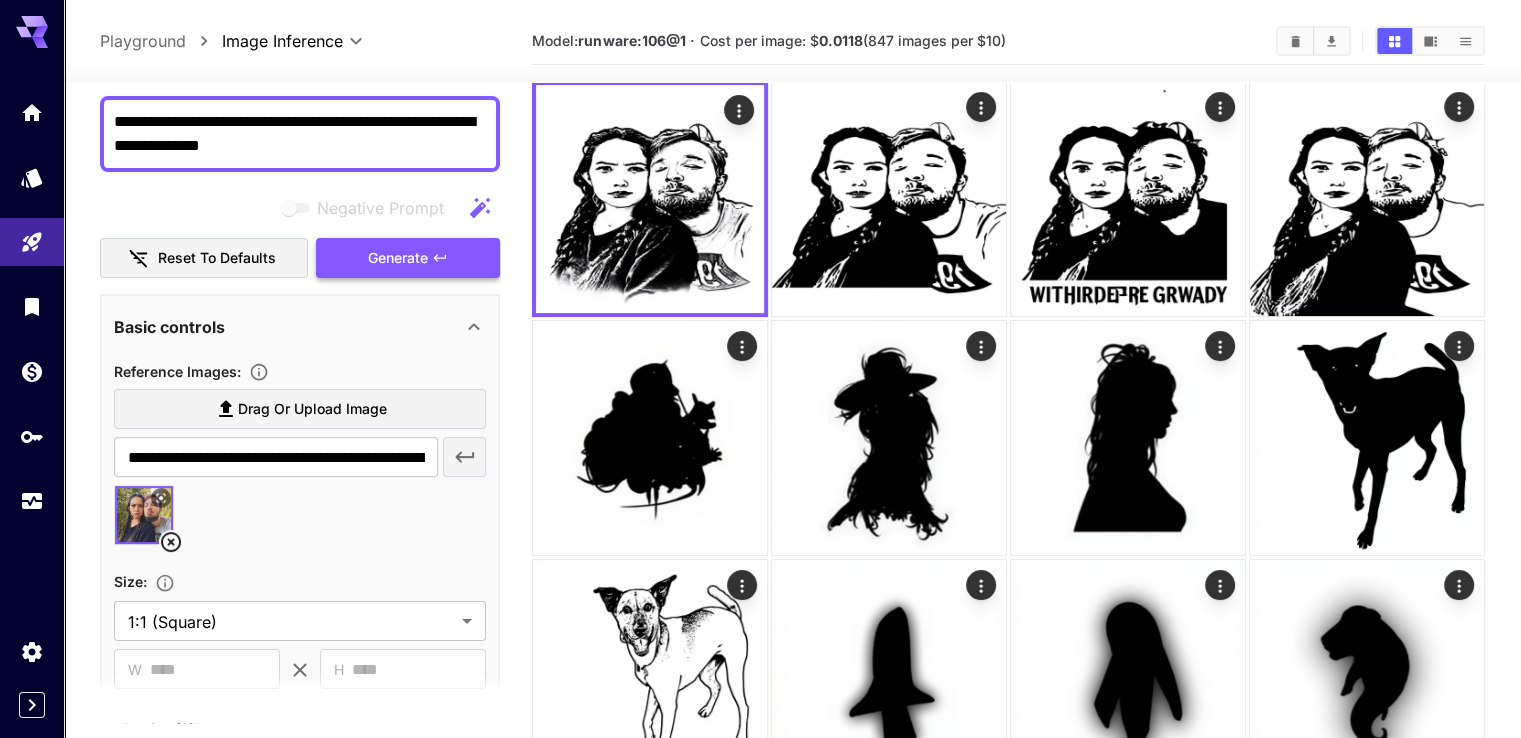 click on "Generate" at bounding box center [408, 258] 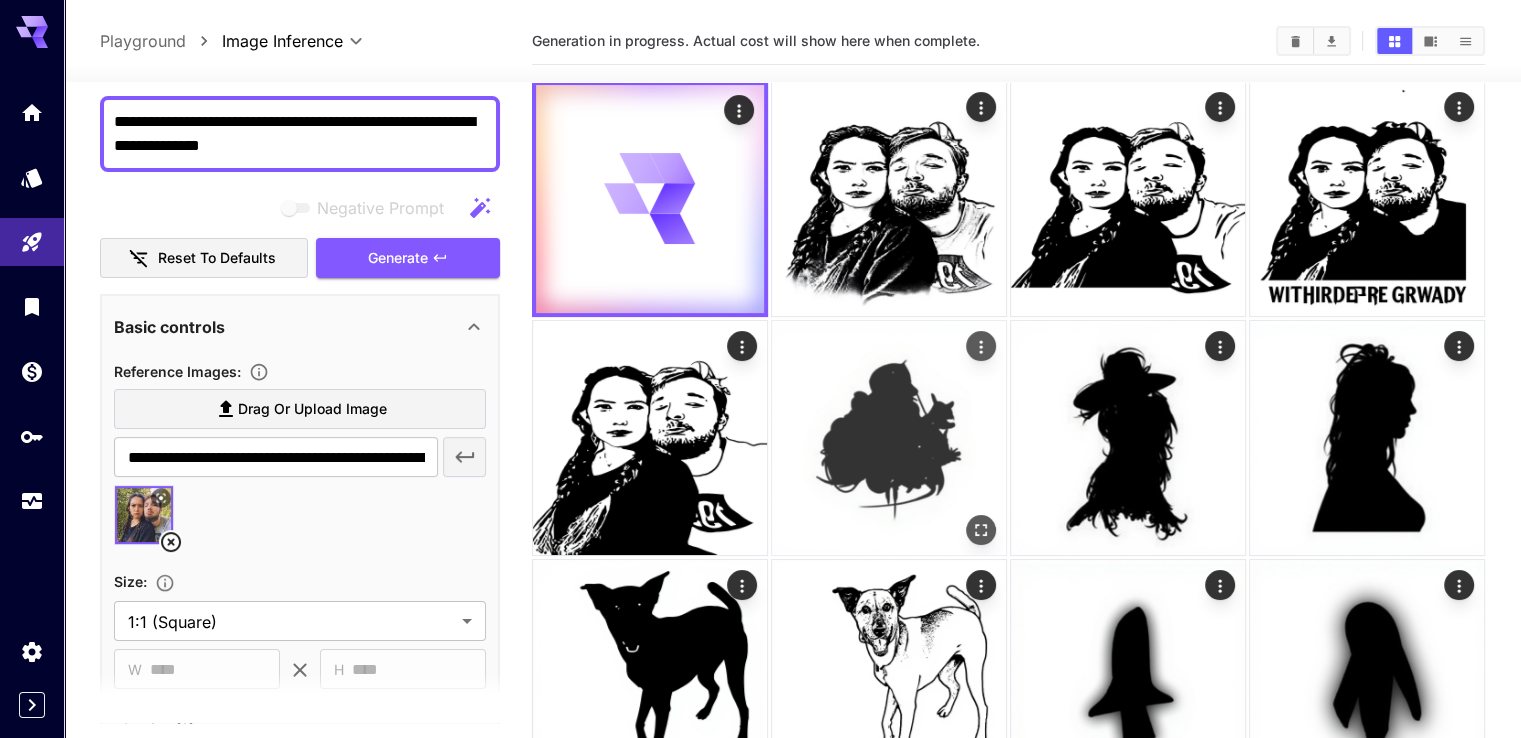 scroll, scrollTop: 0, scrollLeft: 0, axis: both 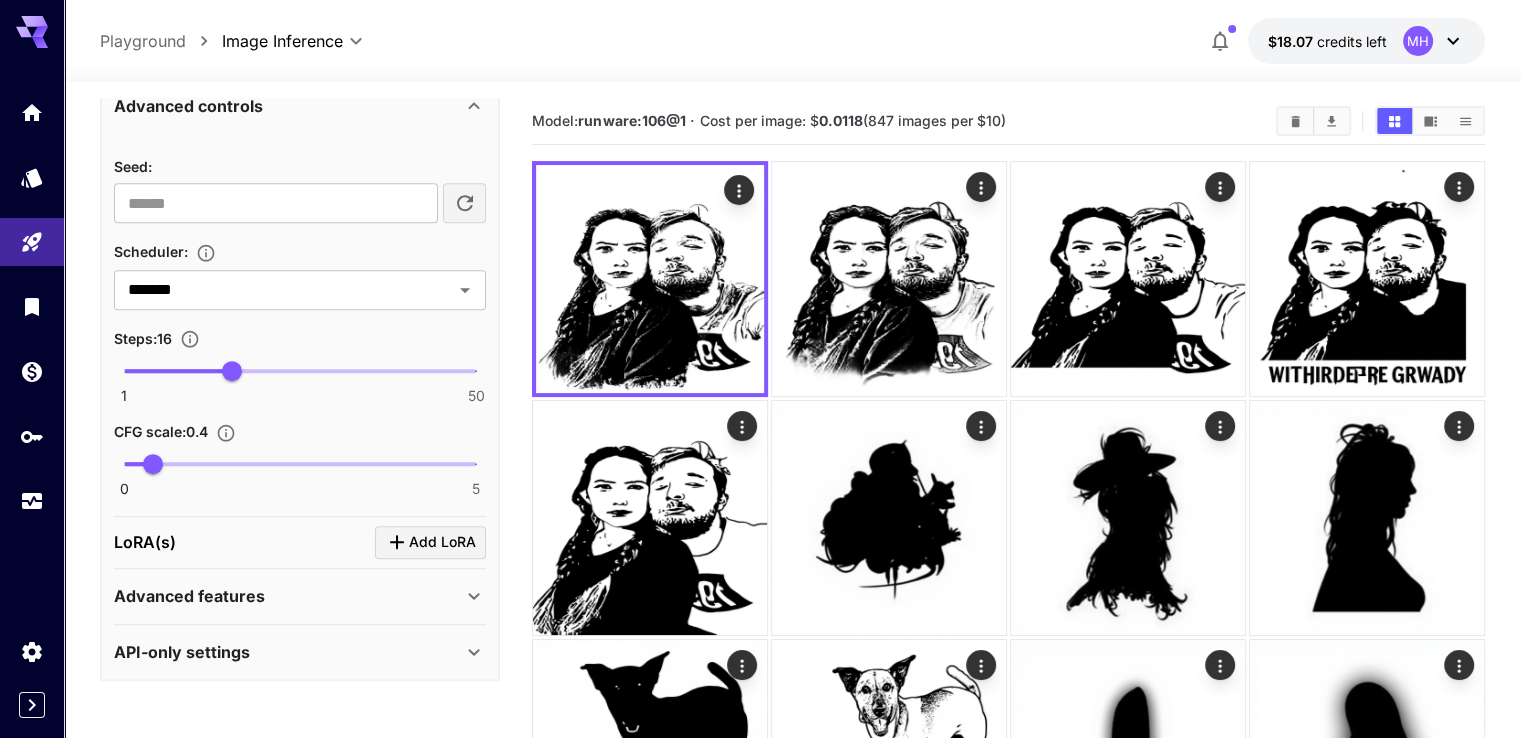 click on "1 50 16" at bounding box center [300, 371] 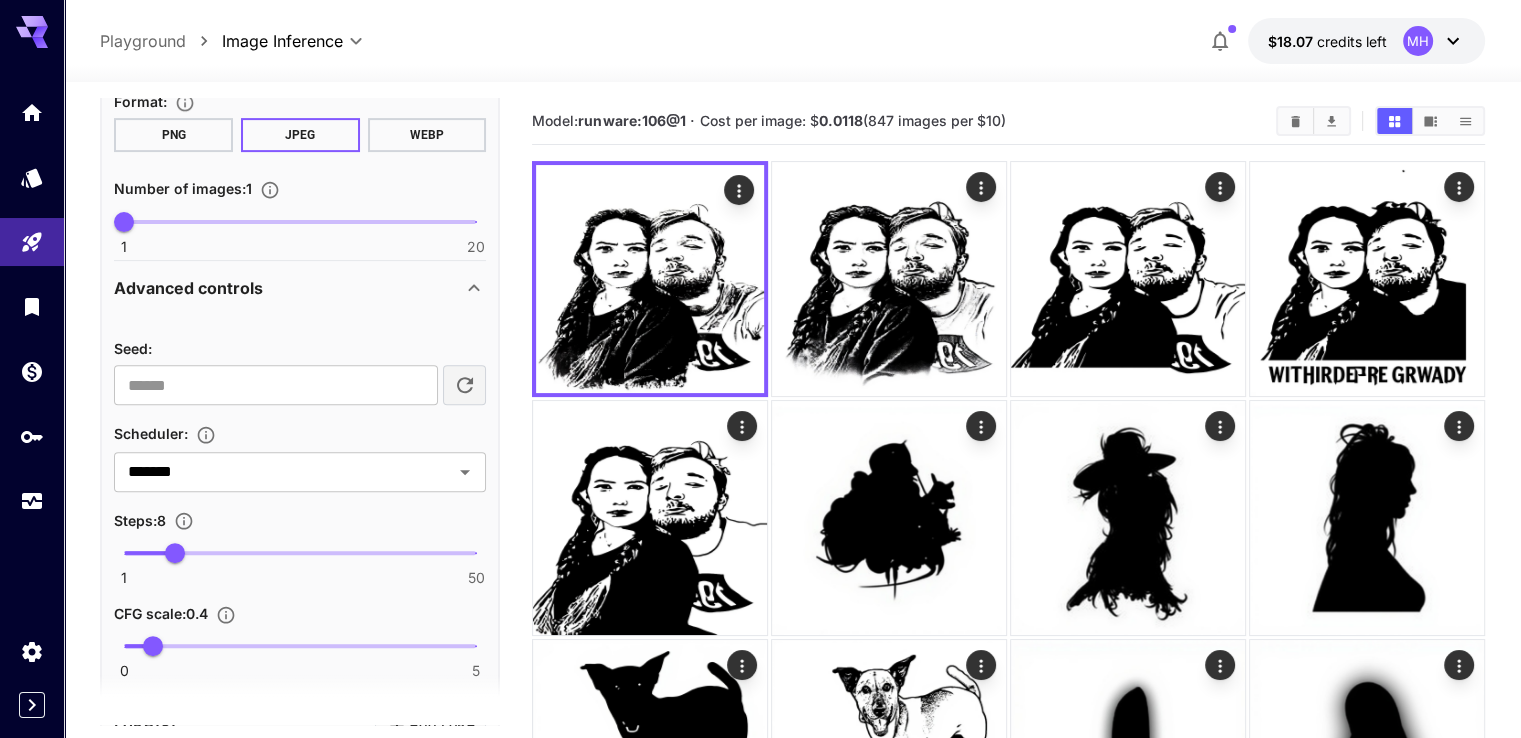 scroll, scrollTop: 968, scrollLeft: 0, axis: vertical 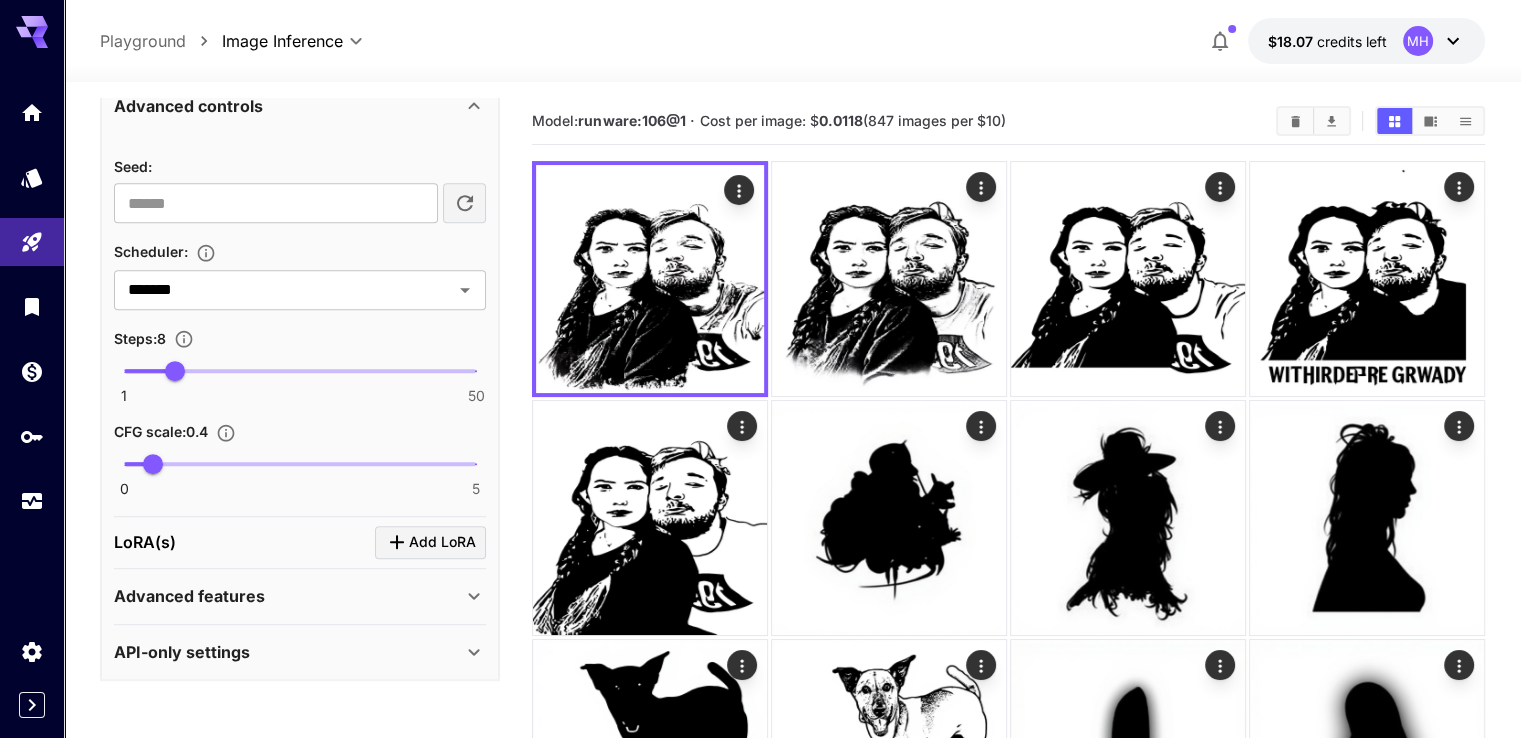 click on "0 5 0.4" at bounding box center [300, 464] 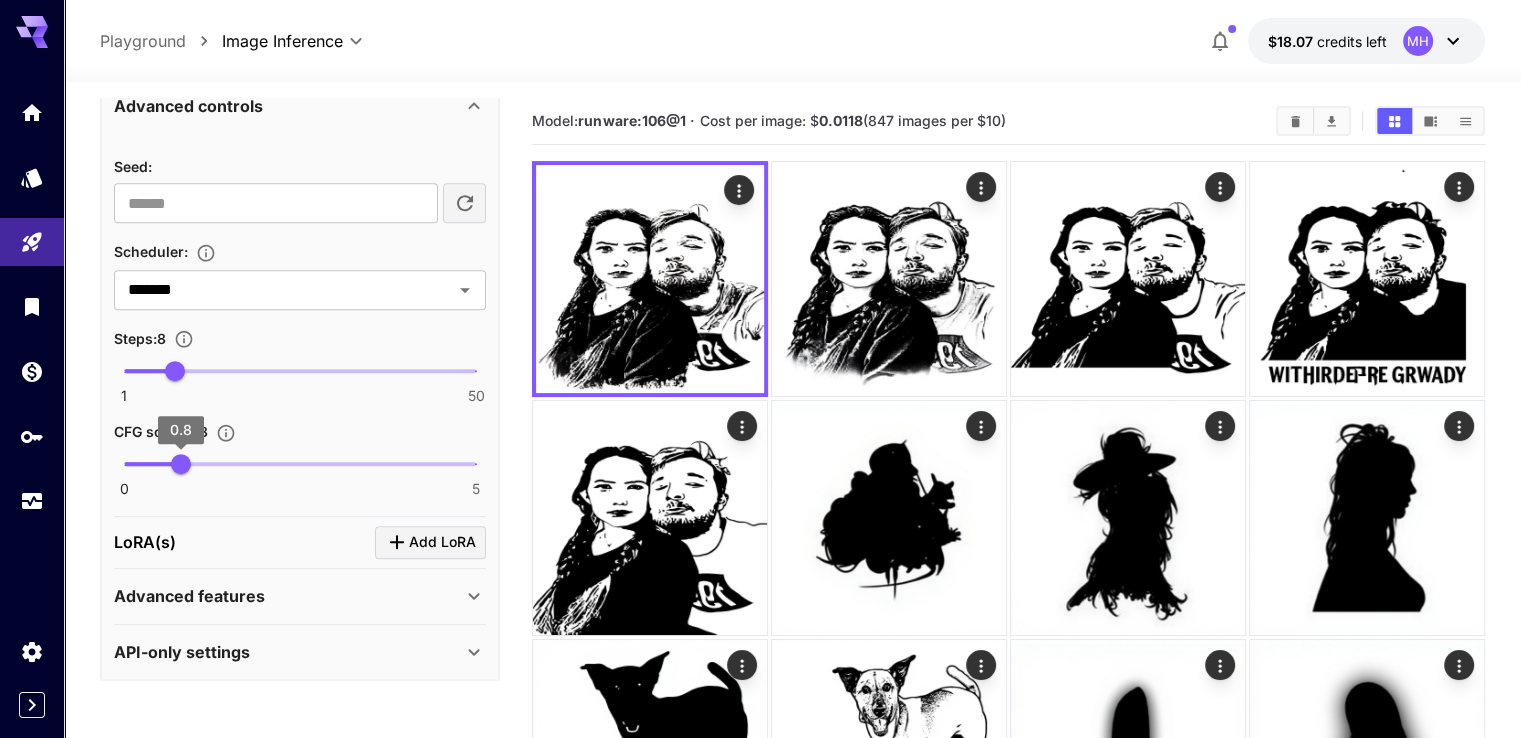 click at bounding box center (300, 464) 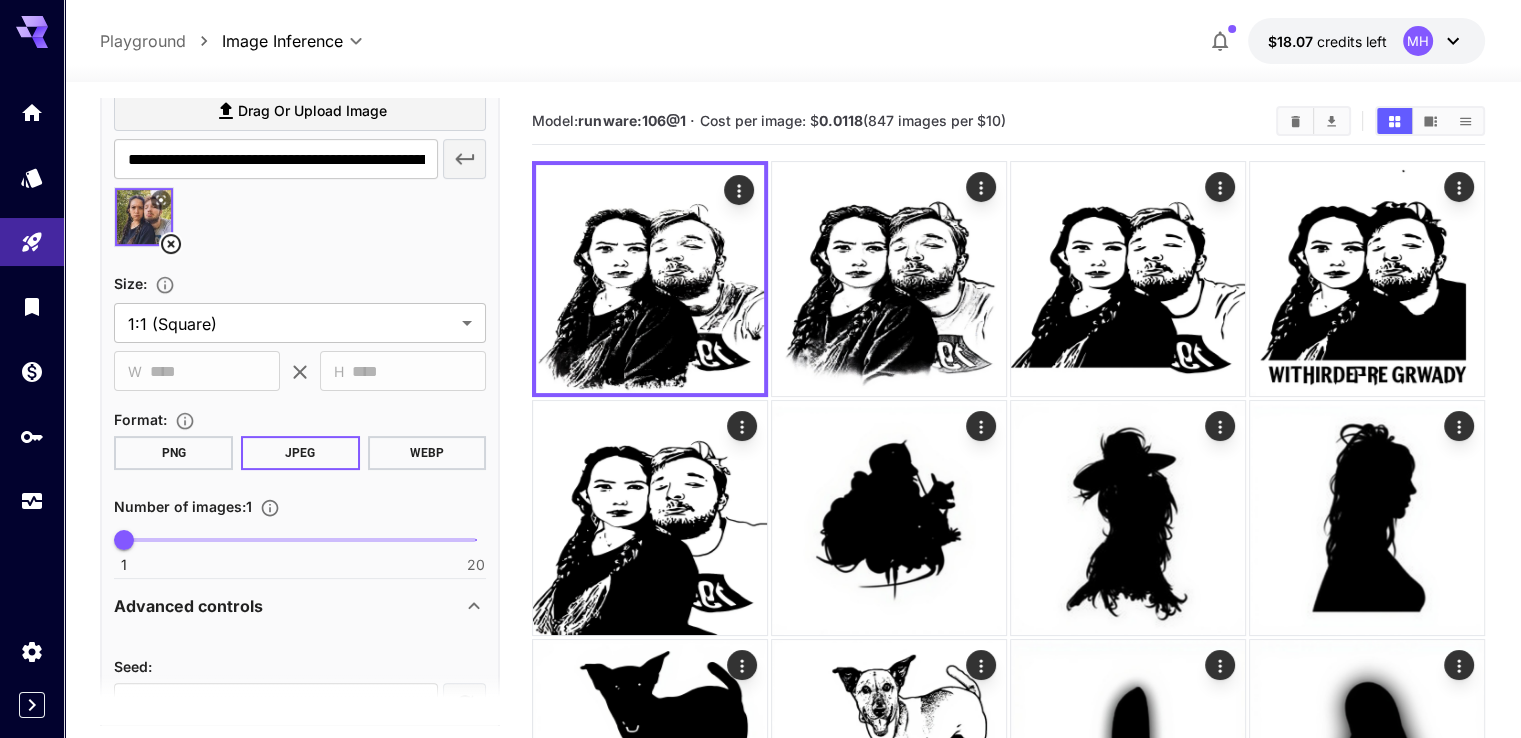 scroll, scrollTop: 268, scrollLeft: 0, axis: vertical 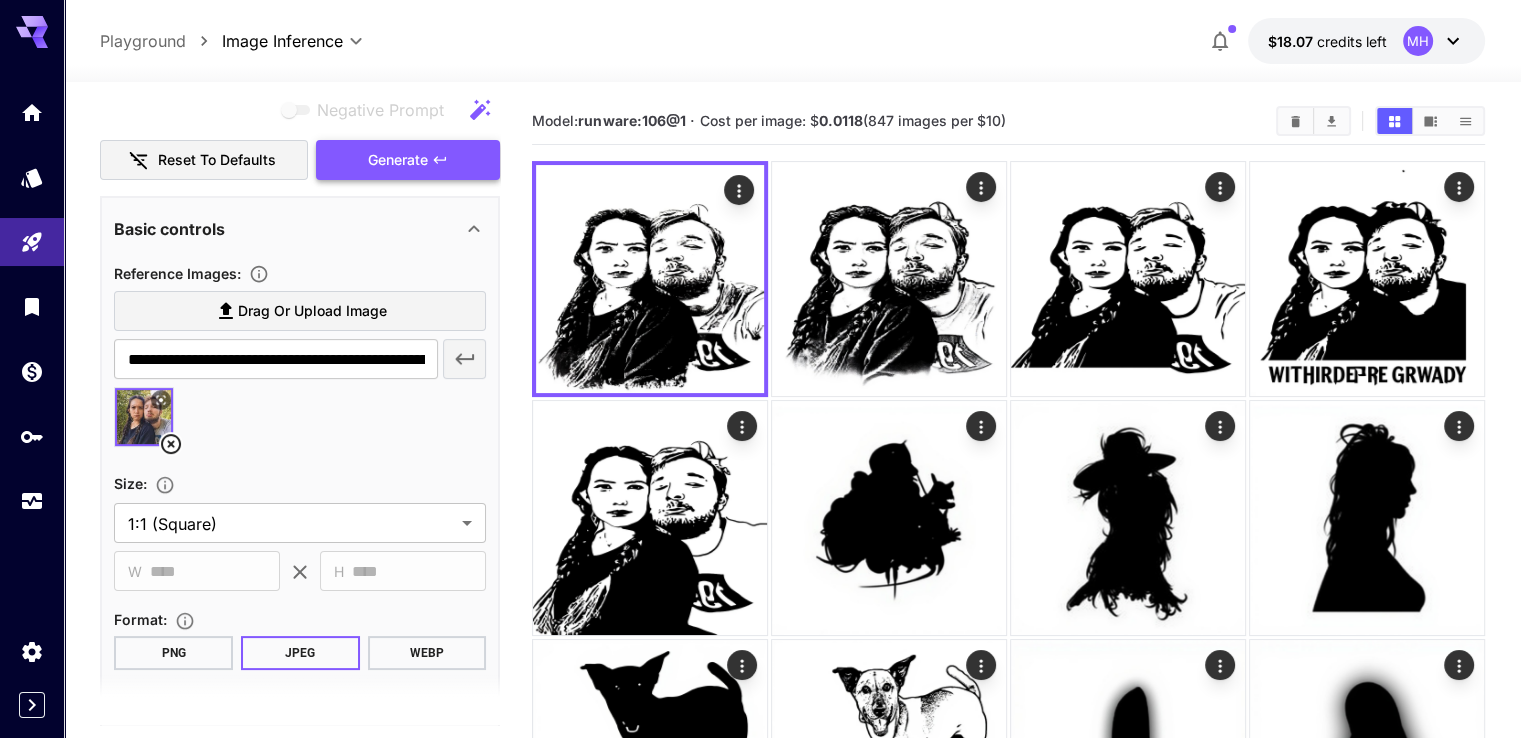 click on "Generate" at bounding box center [398, 160] 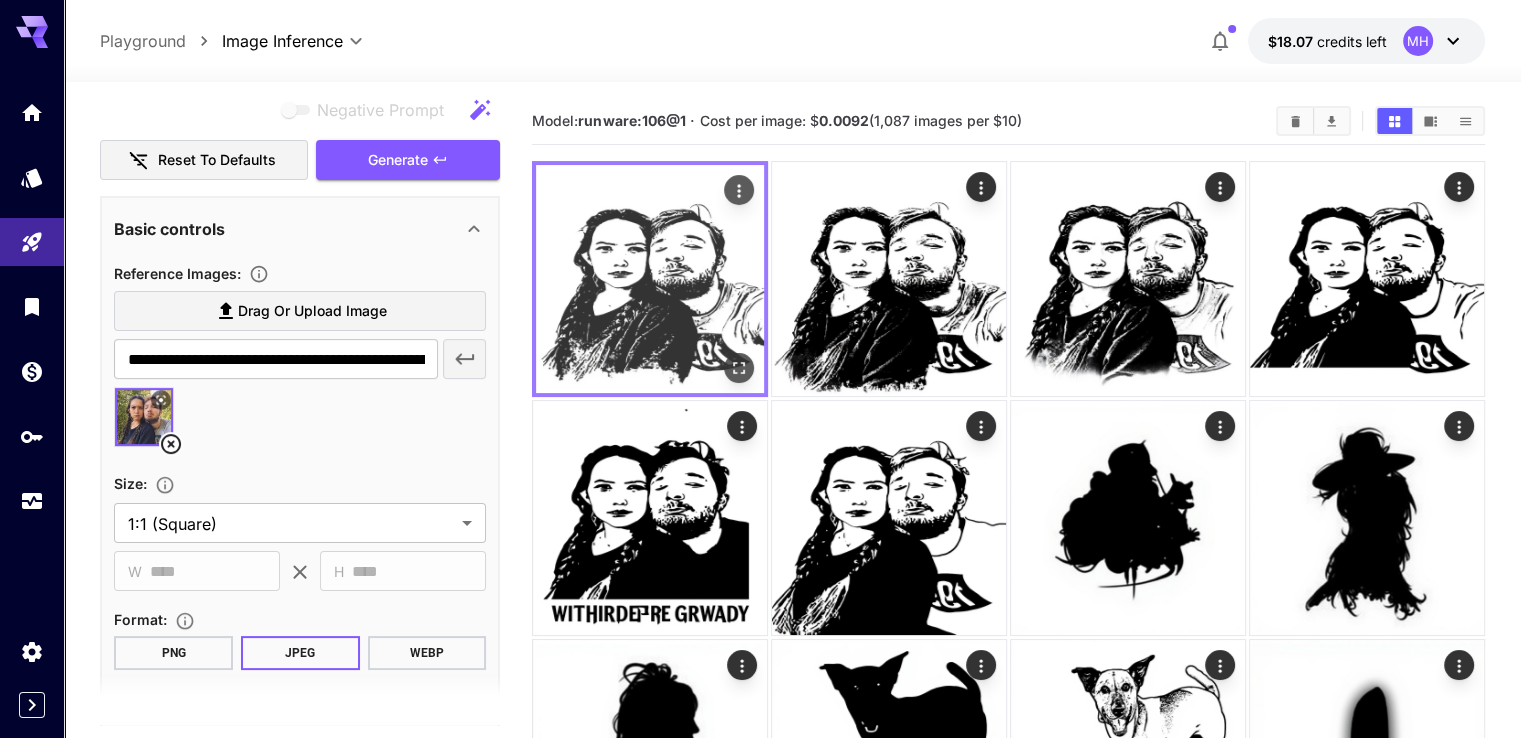 scroll, scrollTop: 300, scrollLeft: 0, axis: vertical 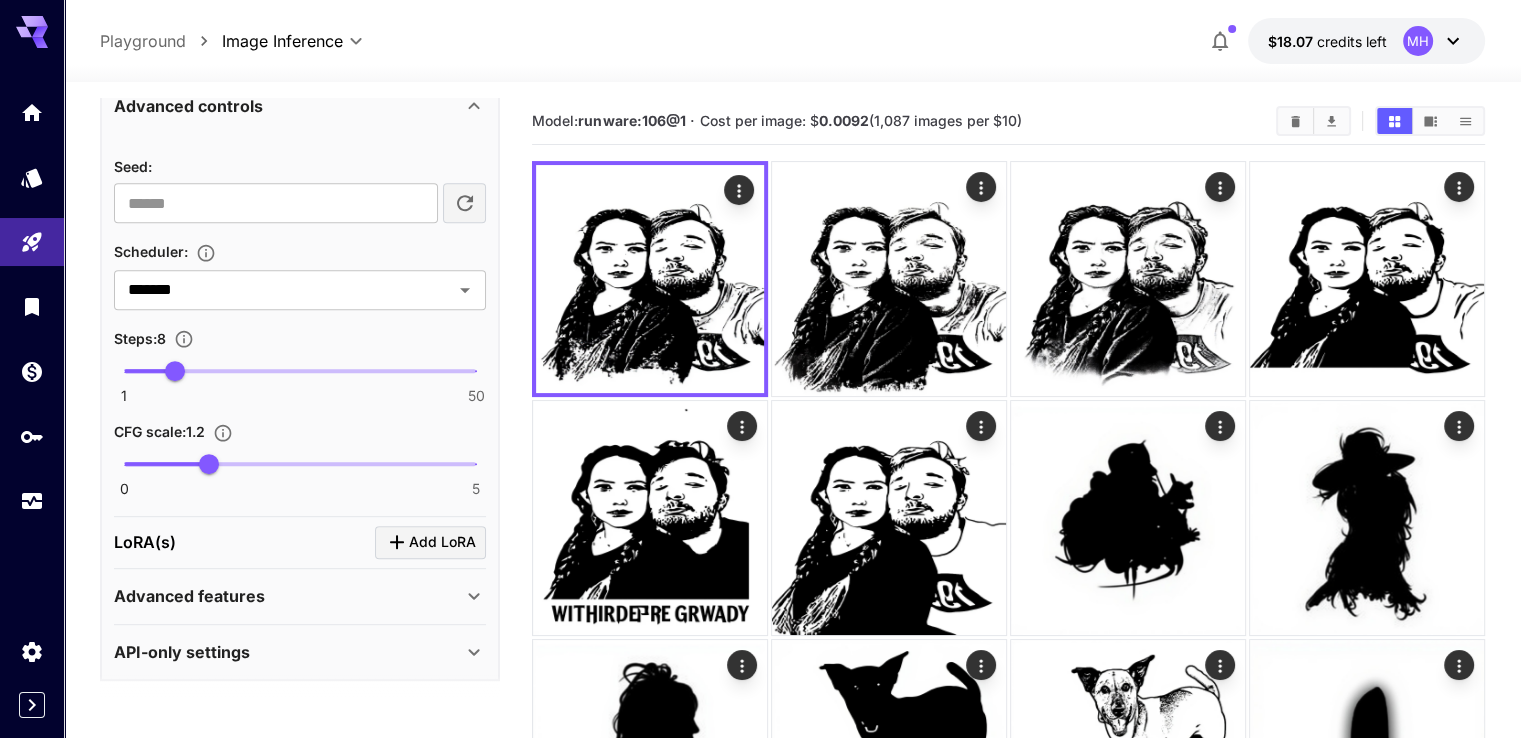 click at bounding box center [300, 464] 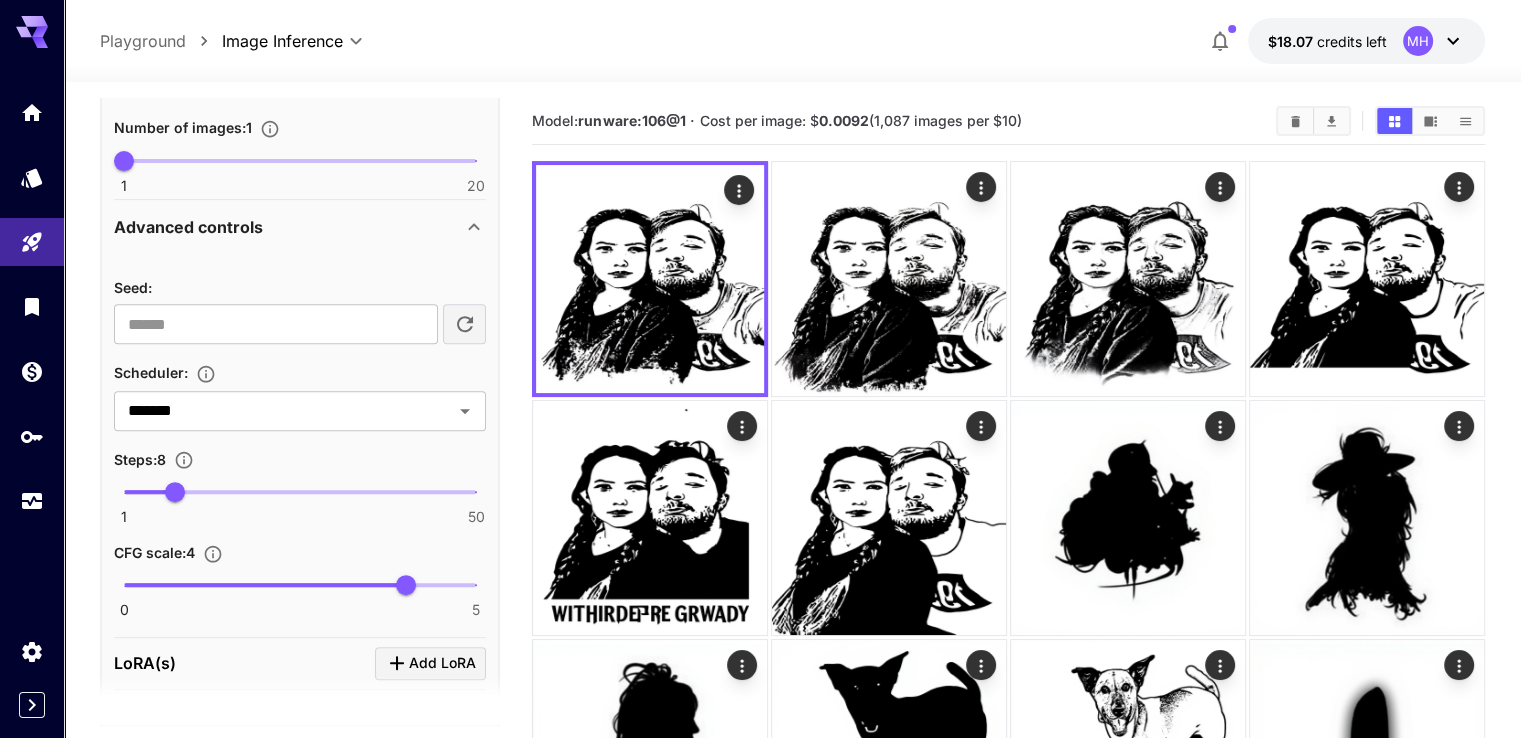 scroll, scrollTop: 968, scrollLeft: 0, axis: vertical 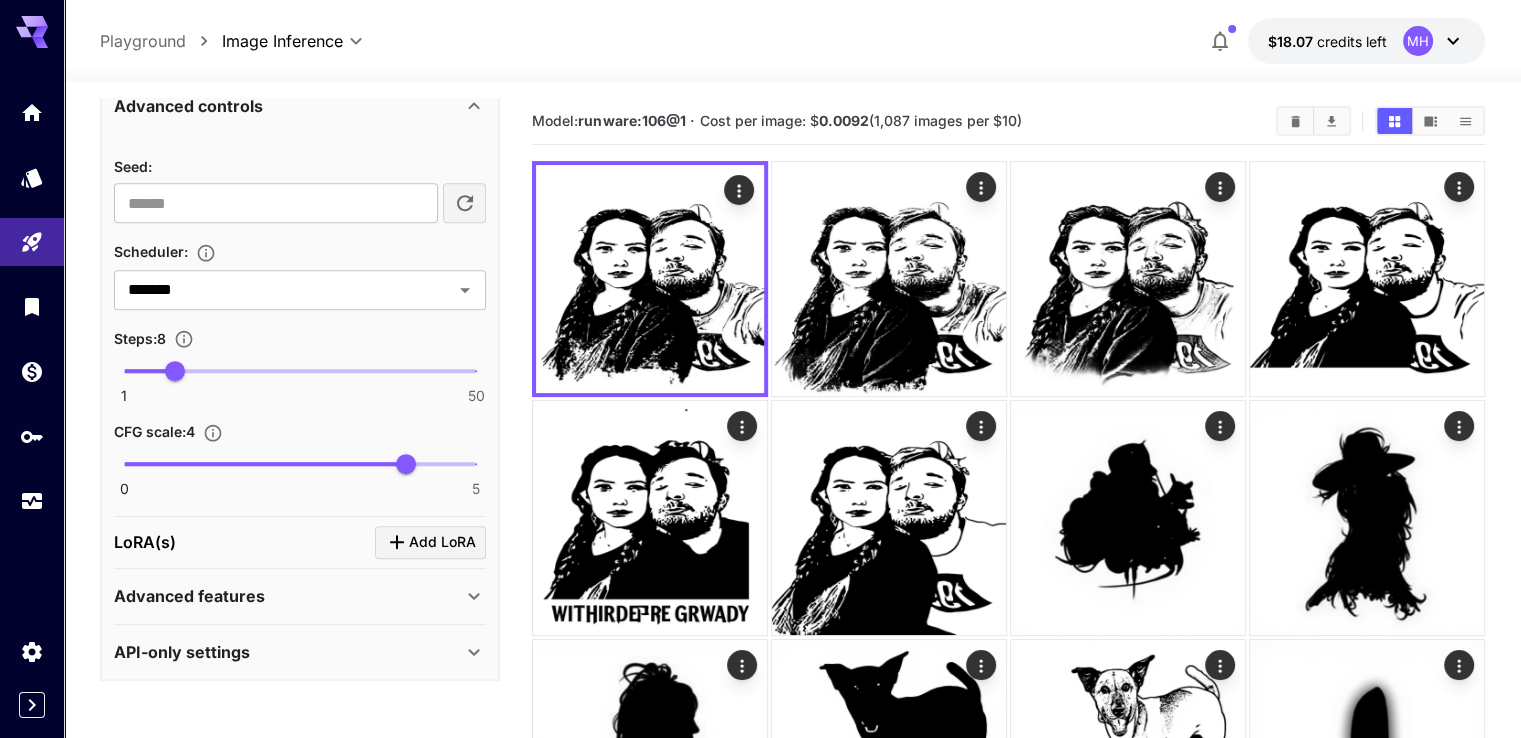 click on "1 50 8" at bounding box center (300, 371) 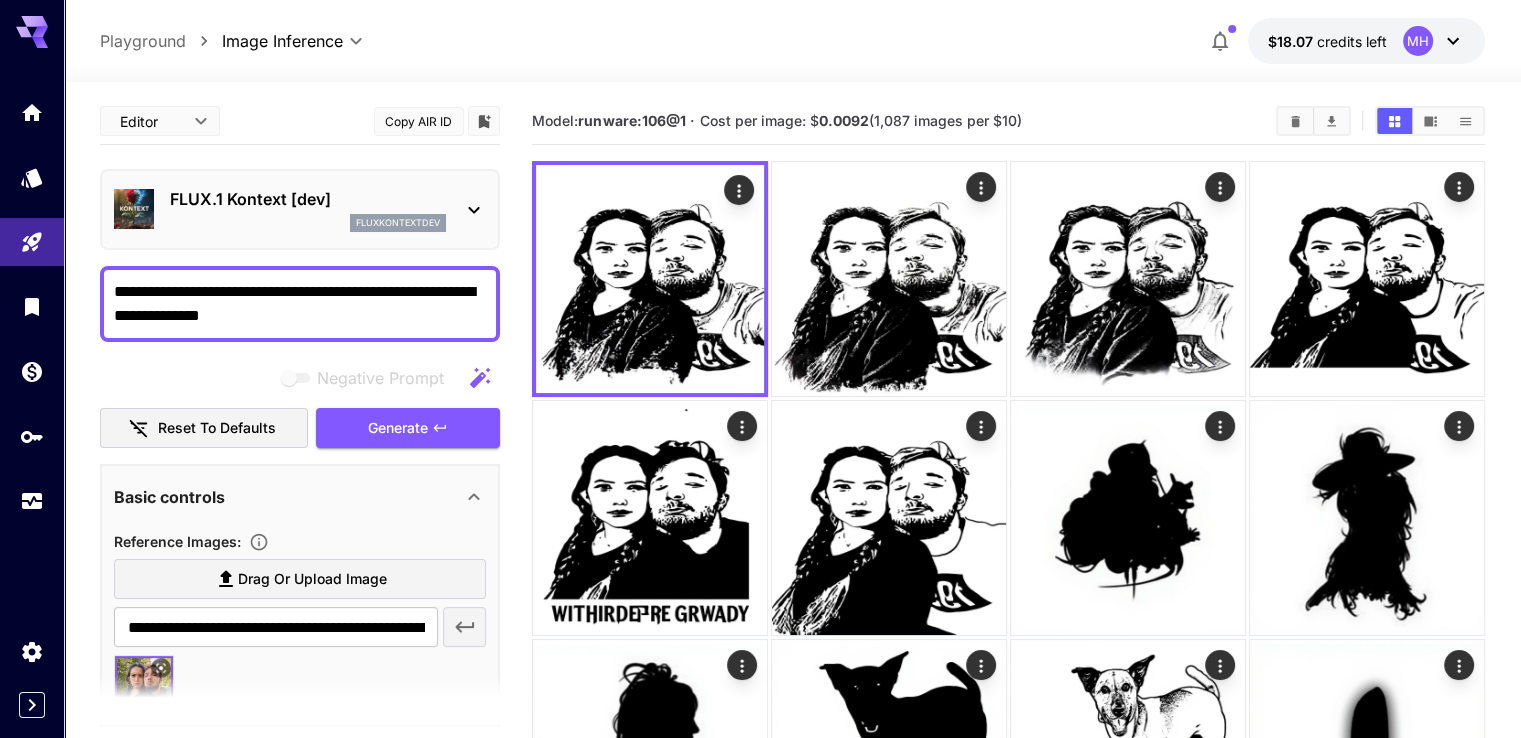 scroll, scrollTop: 0, scrollLeft: 0, axis: both 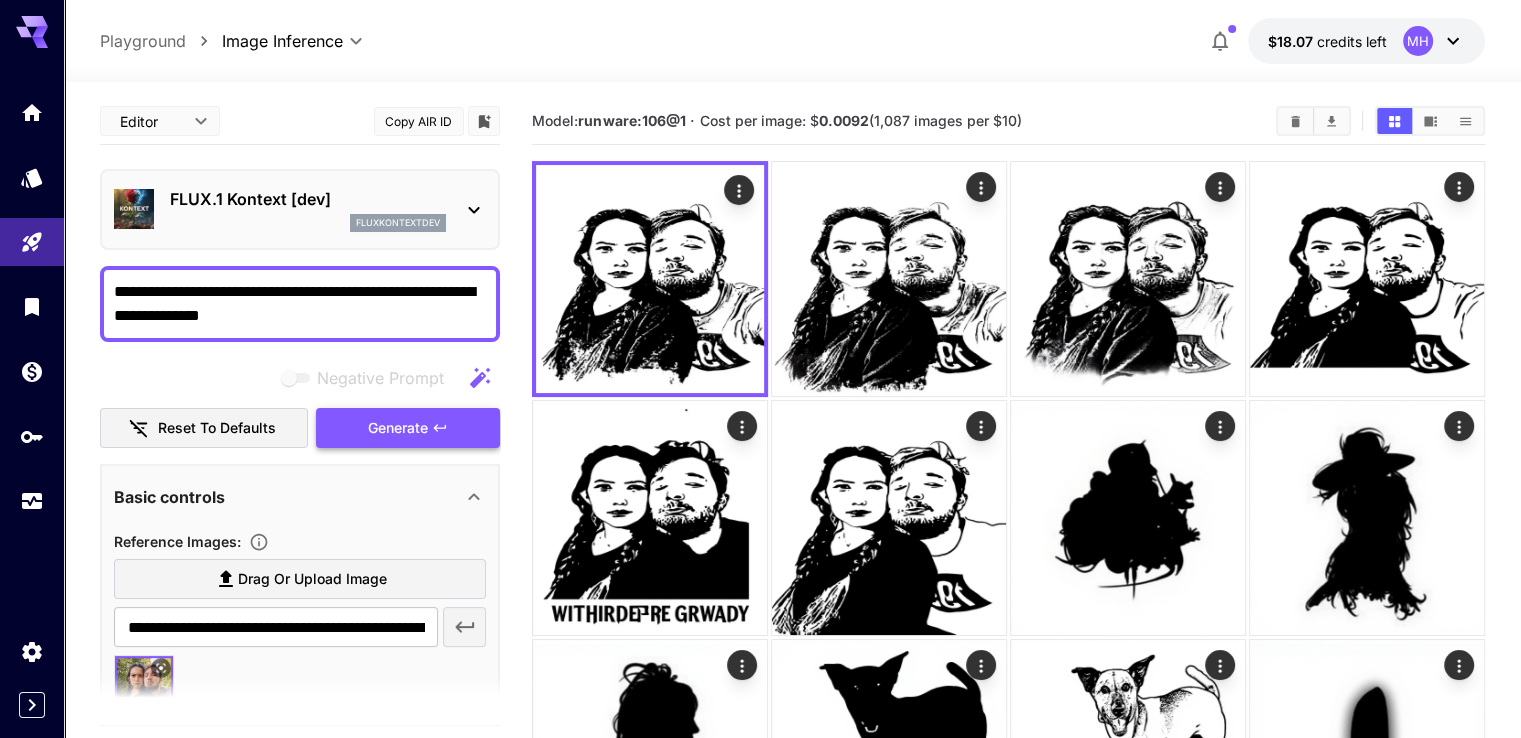 click on "Generate" at bounding box center (398, 428) 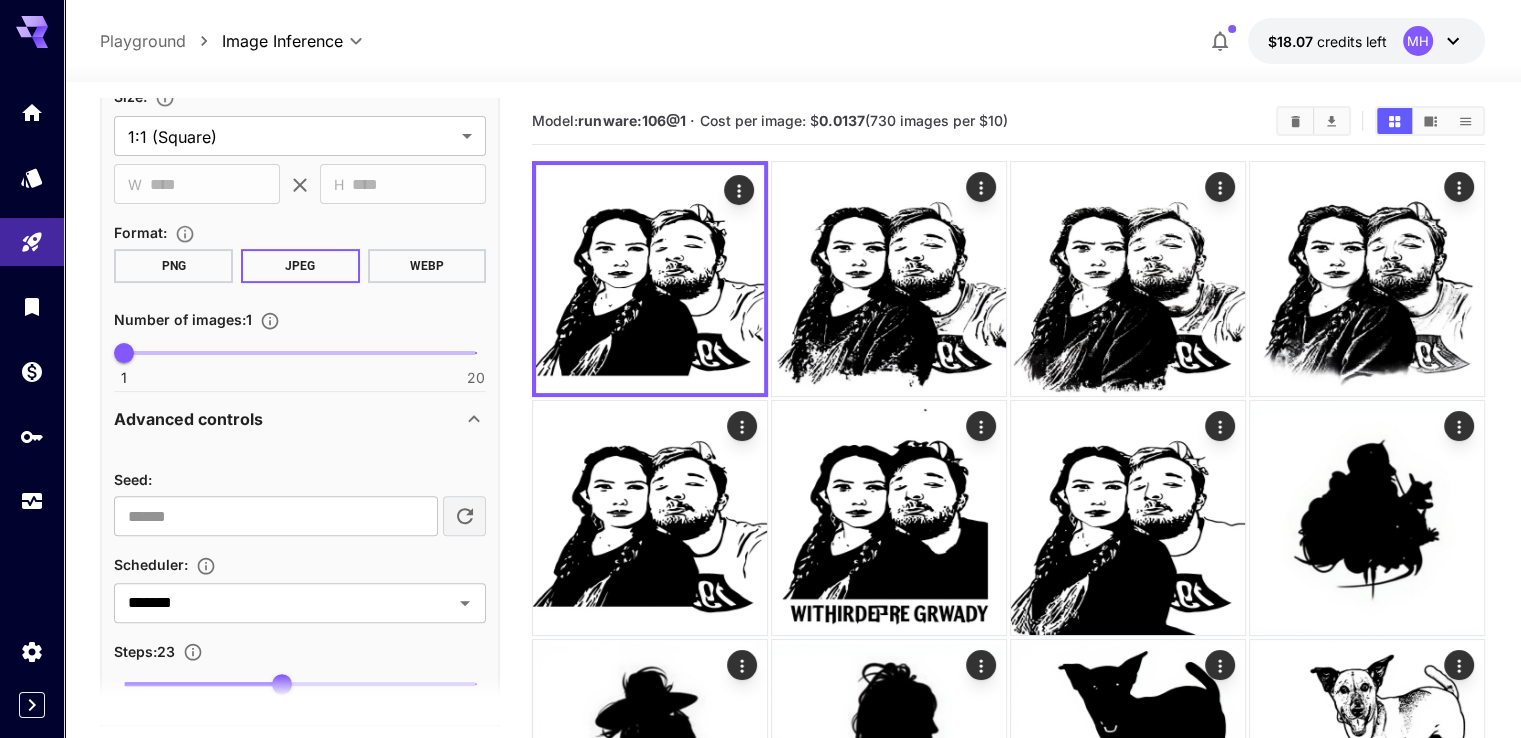 scroll, scrollTop: 700, scrollLeft: 0, axis: vertical 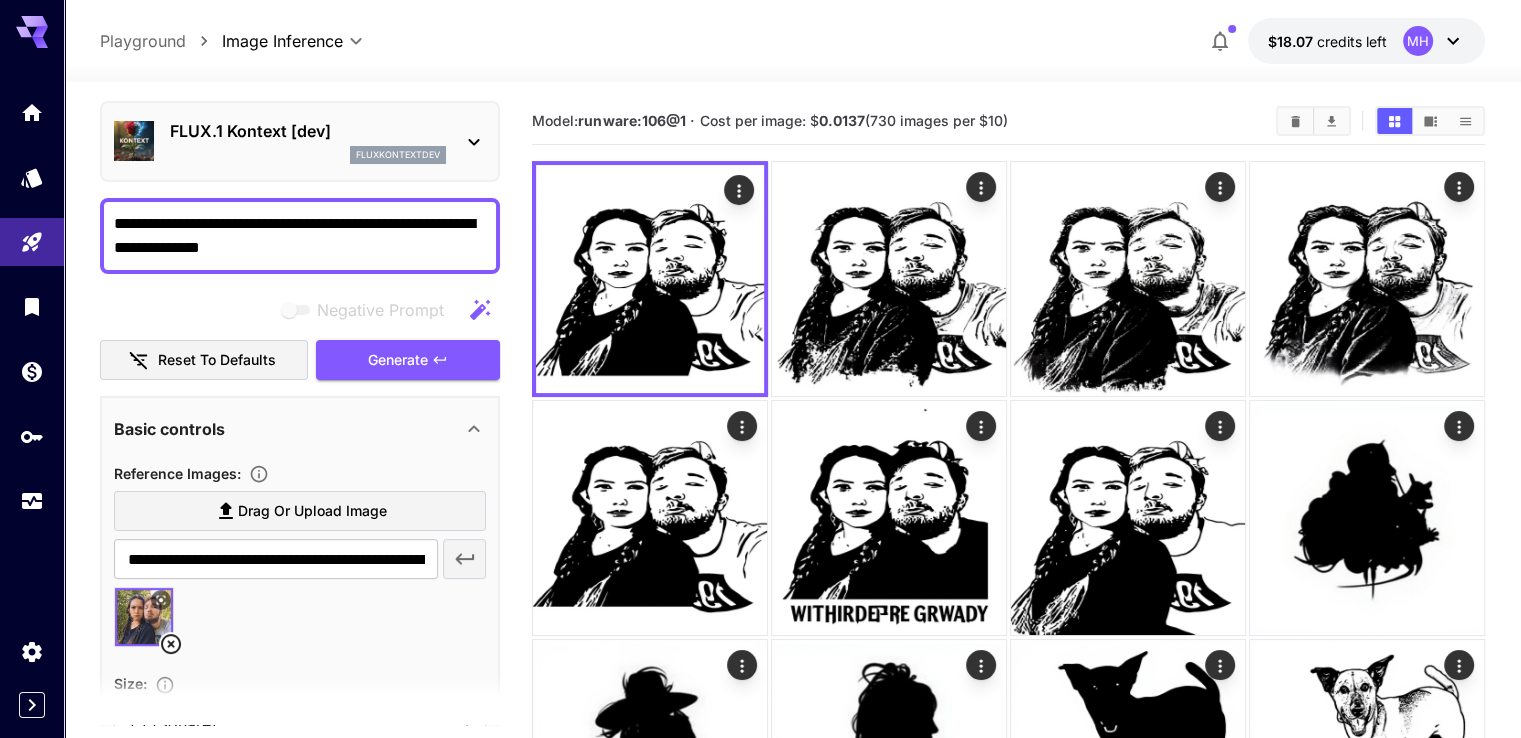 click on "**********" at bounding box center [300, 236] 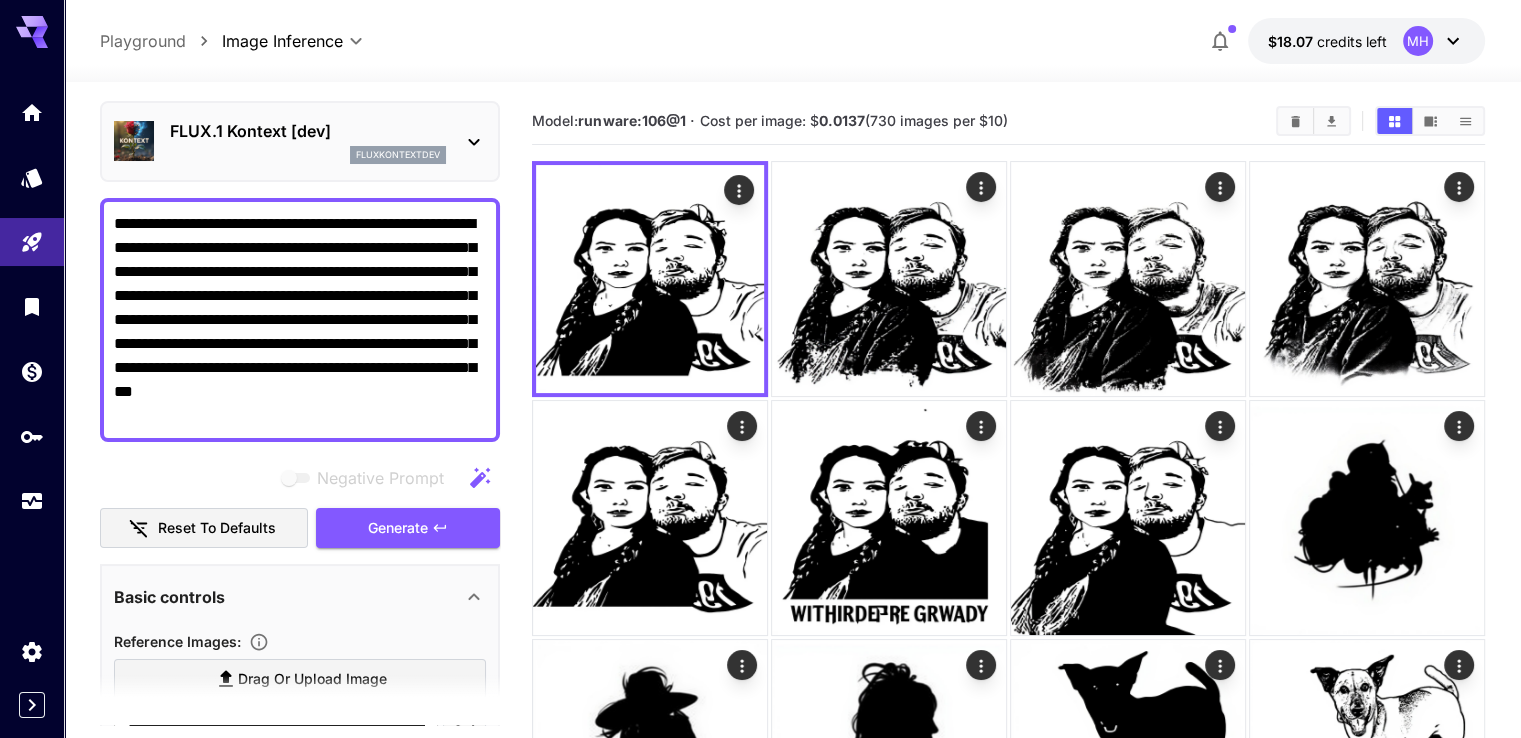 scroll, scrollTop: 368, scrollLeft: 0, axis: vertical 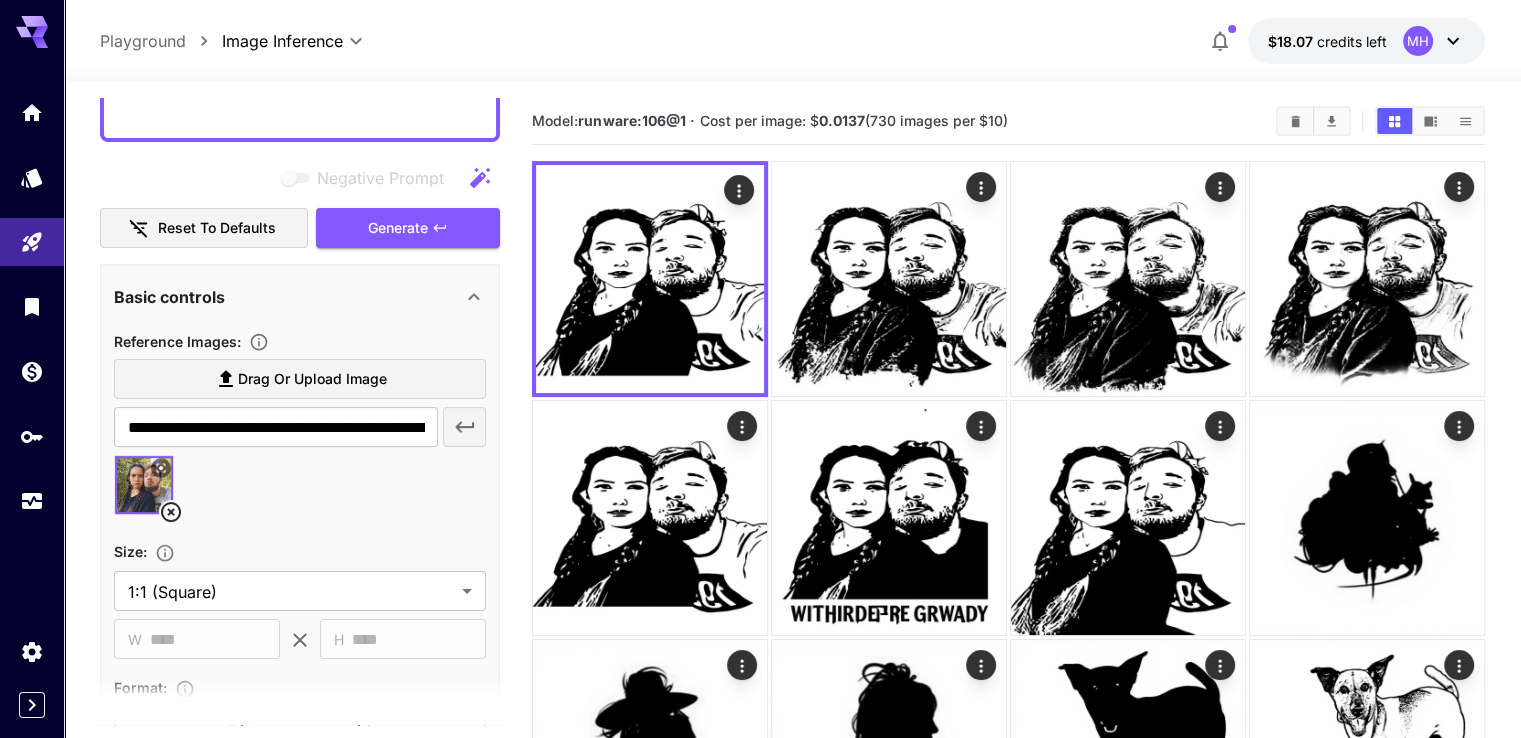 type on "**********" 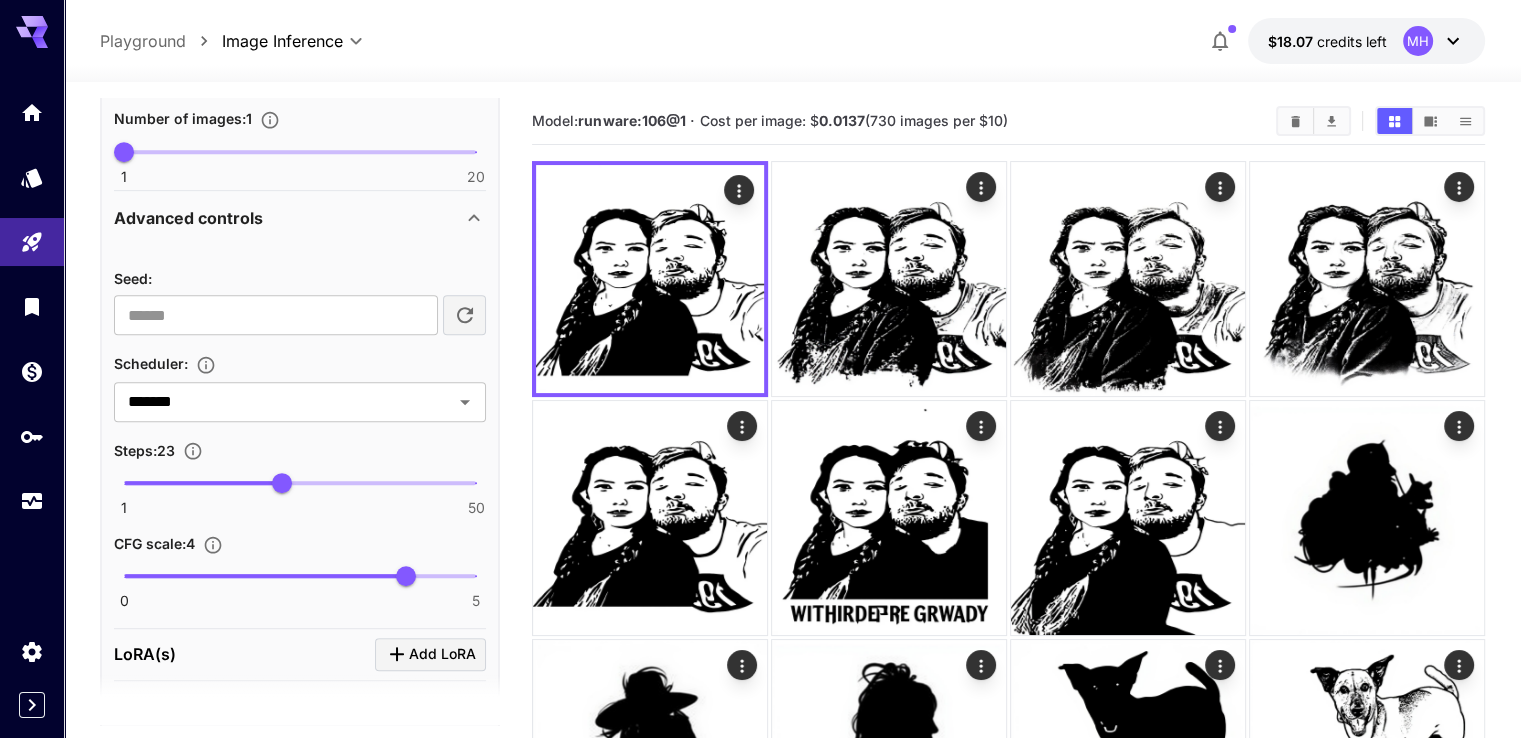 scroll, scrollTop: 1136, scrollLeft: 0, axis: vertical 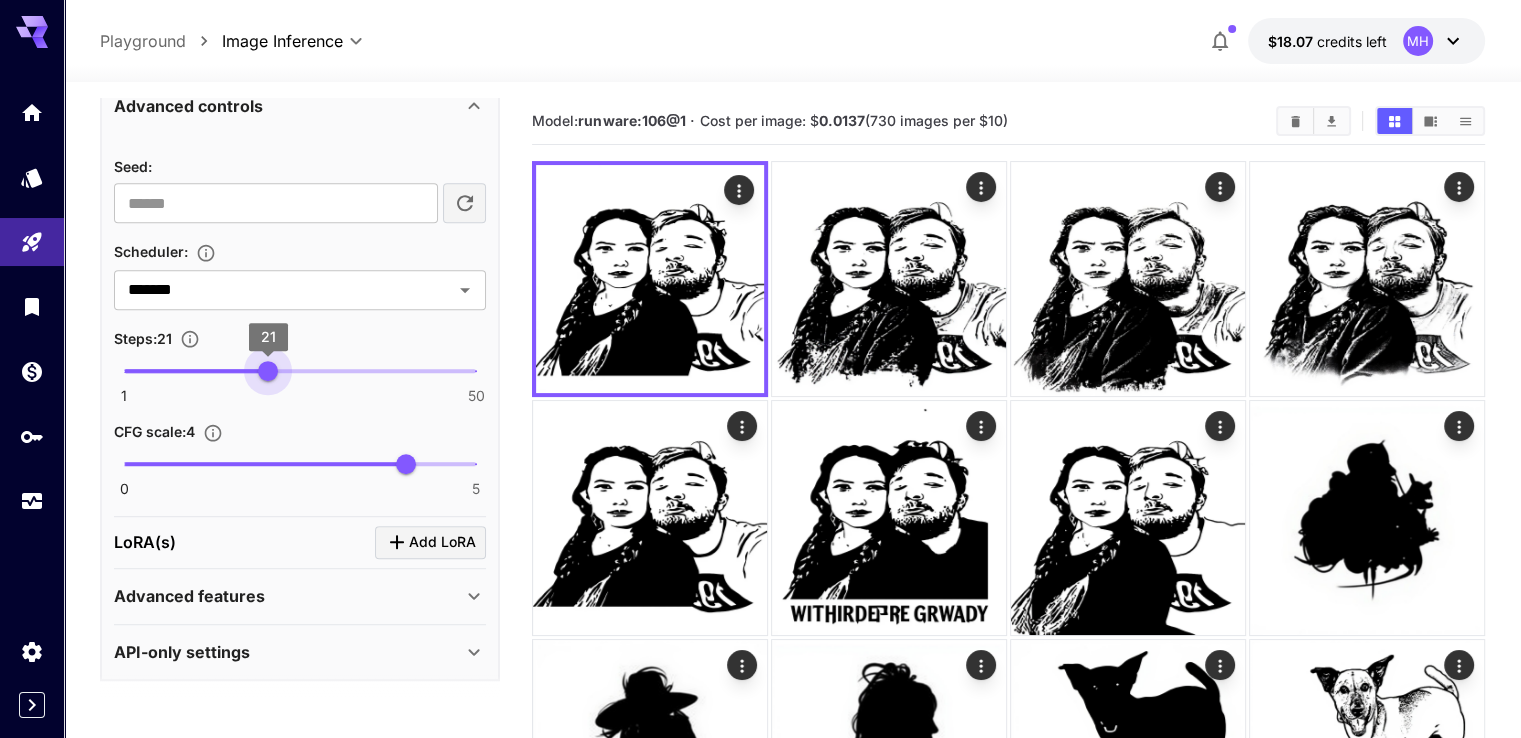 type on "**" 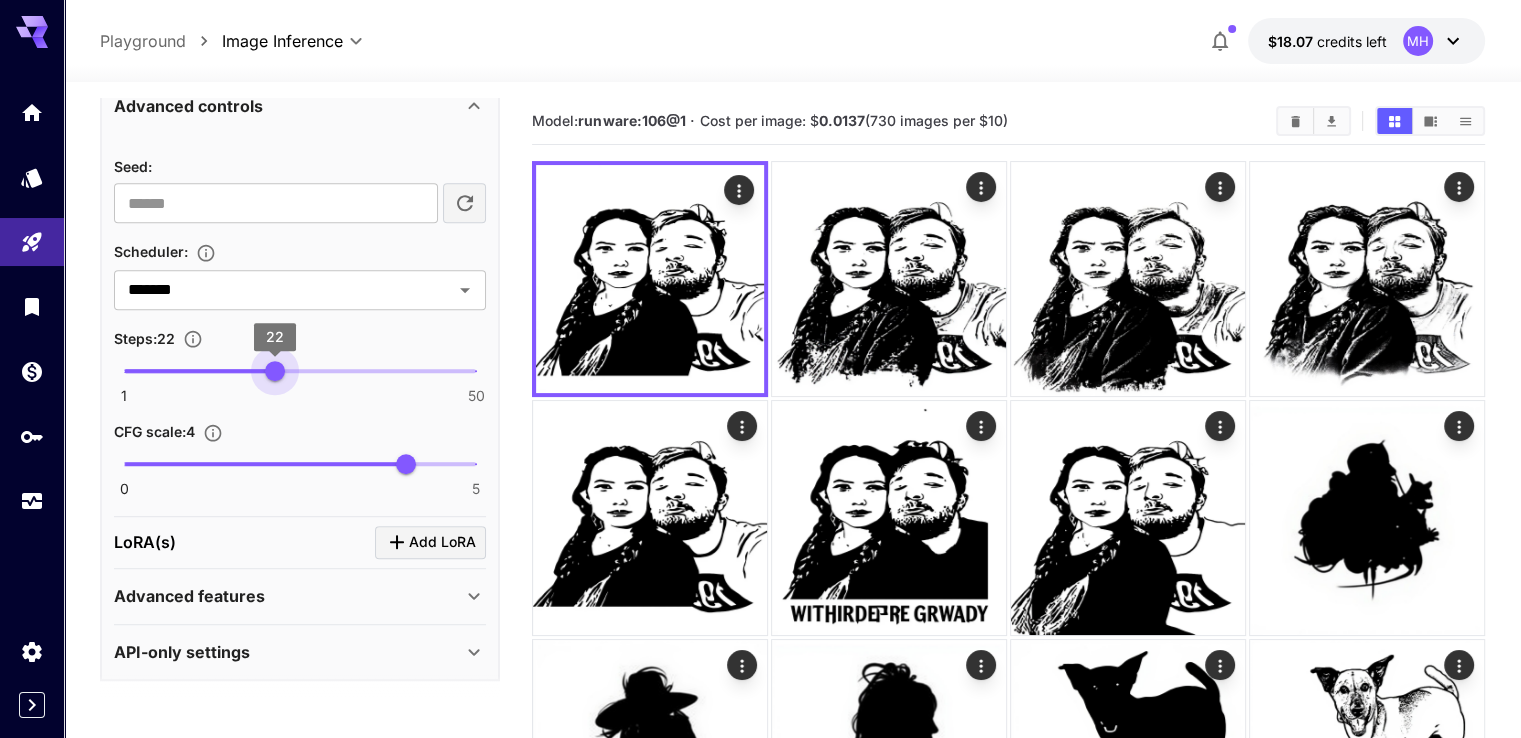 click on "22" at bounding box center (275, 371) 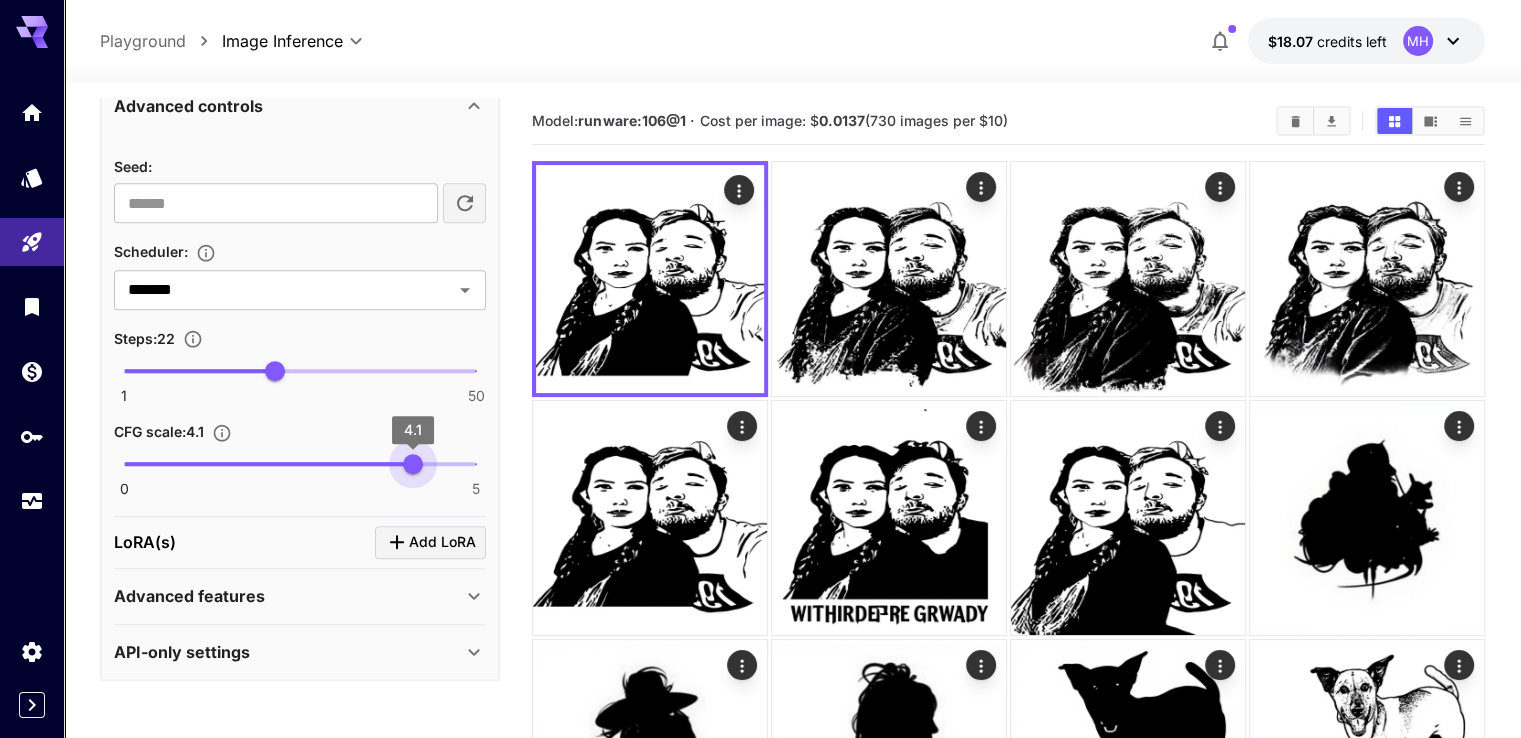 type on "***" 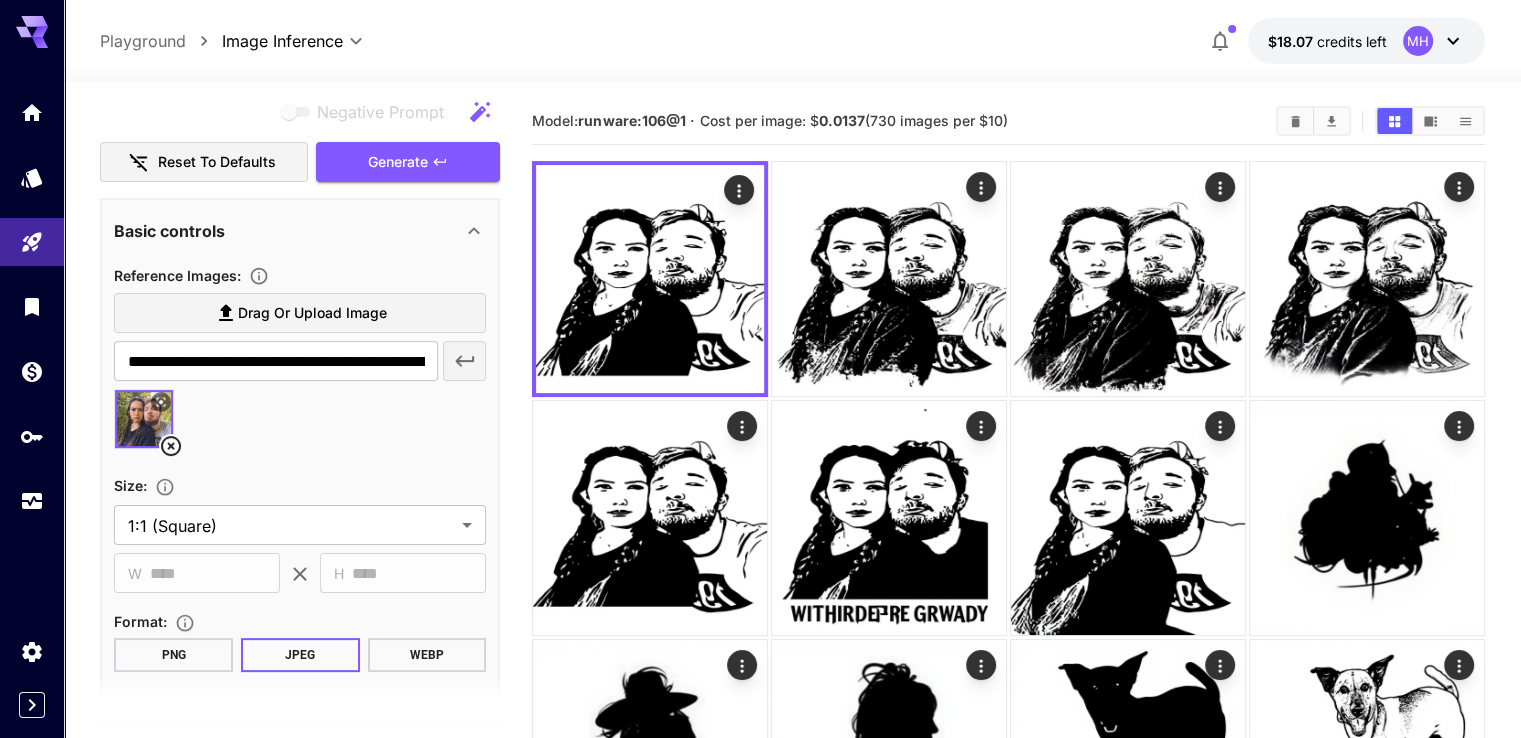 scroll, scrollTop: 236, scrollLeft: 0, axis: vertical 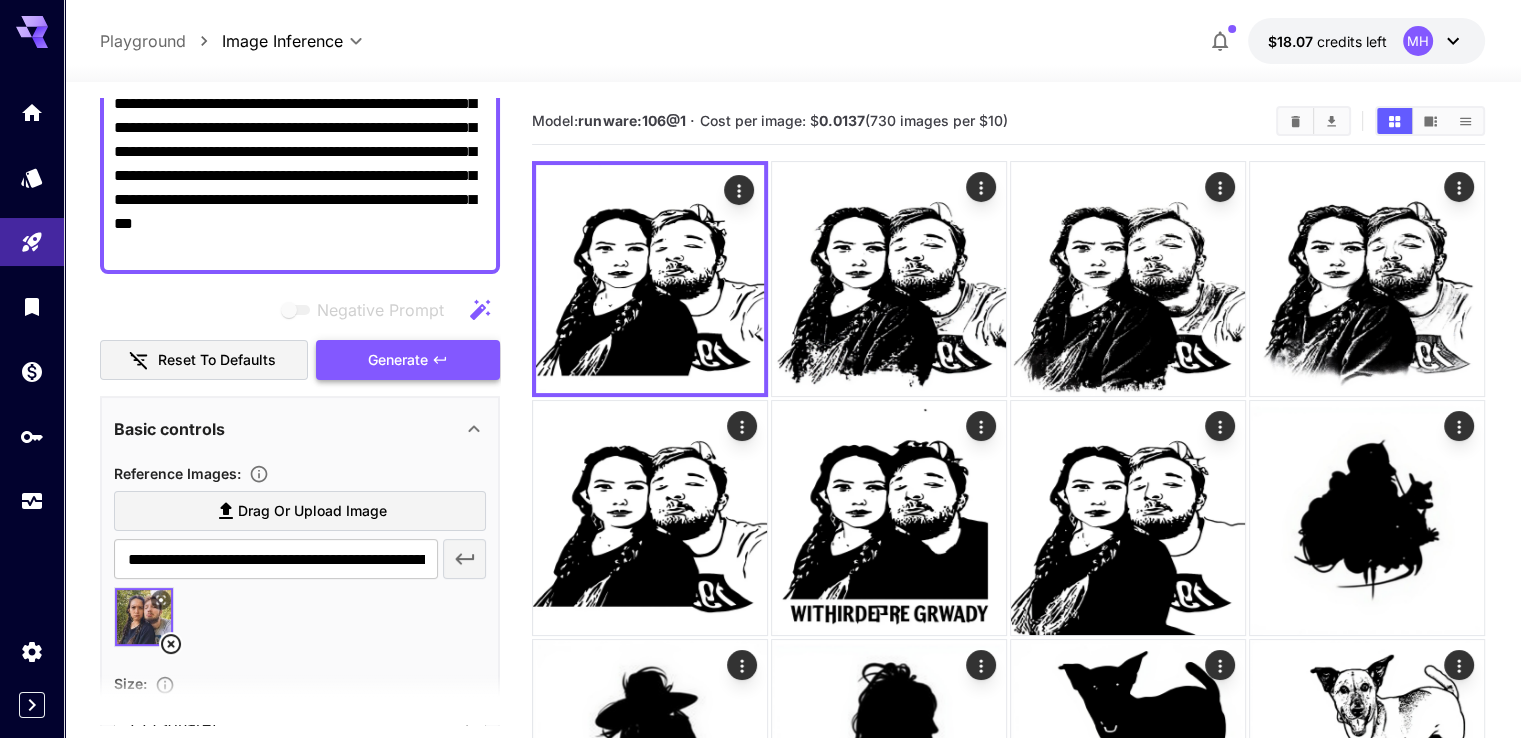 click on "Generate" at bounding box center [398, 360] 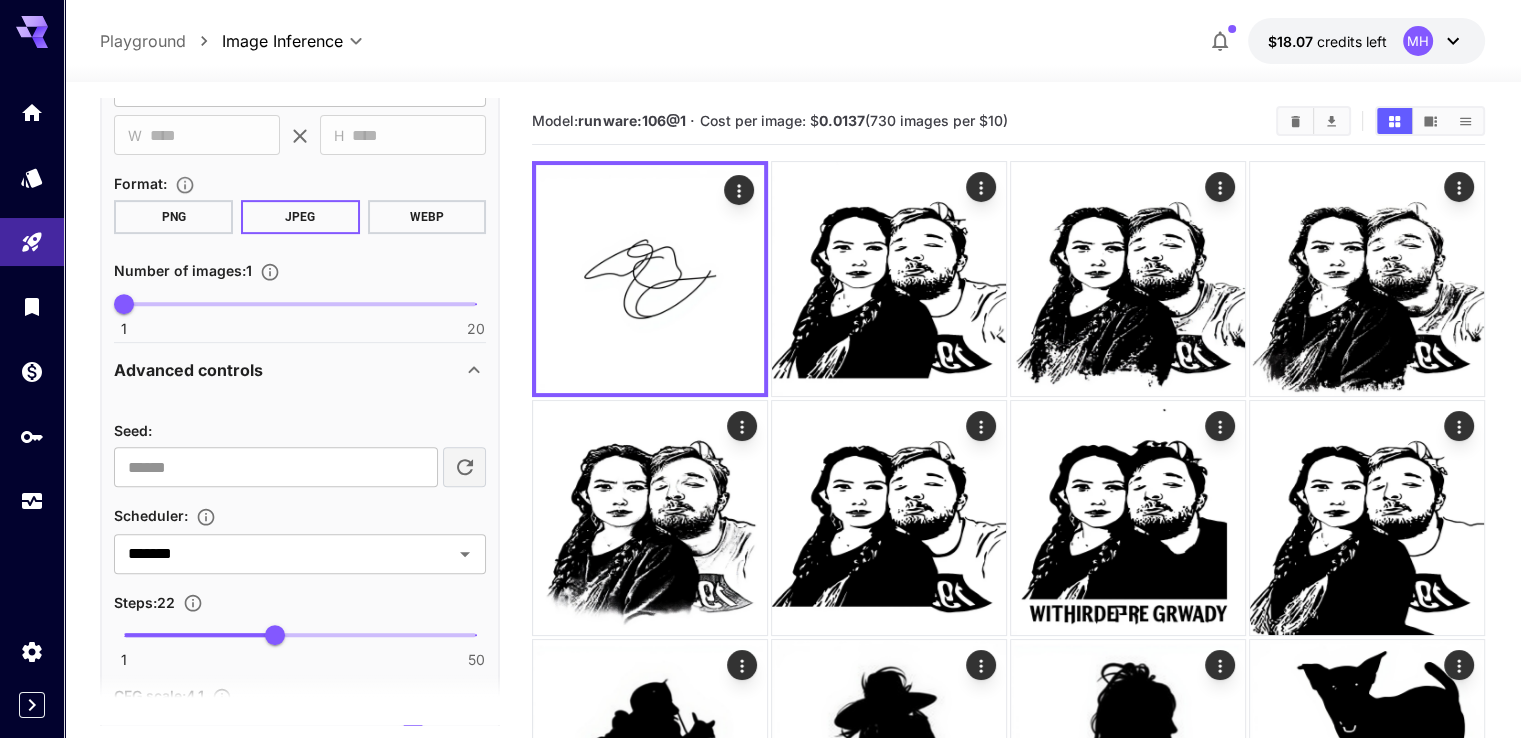 scroll, scrollTop: 1036, scrollLeft: 0, axis: vertical 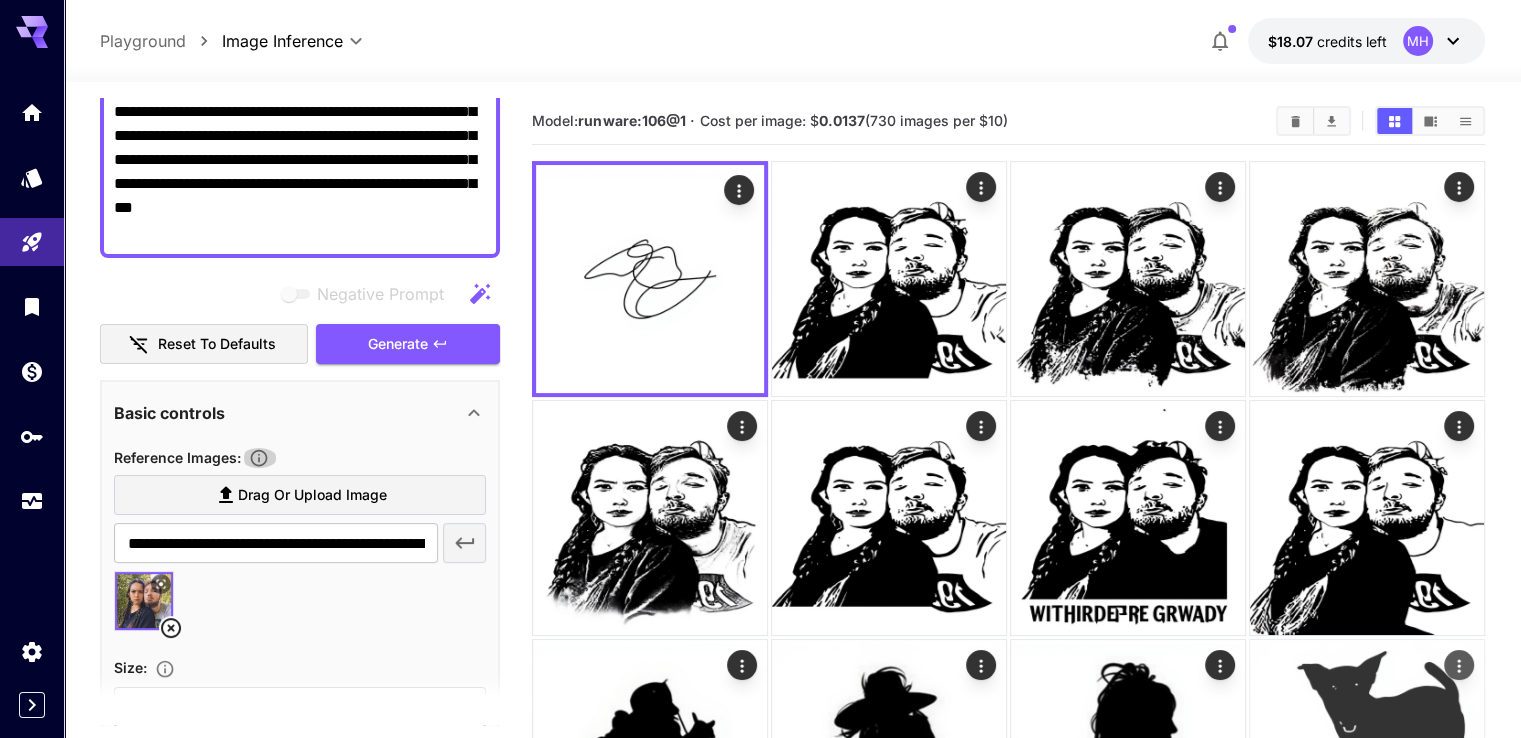 type 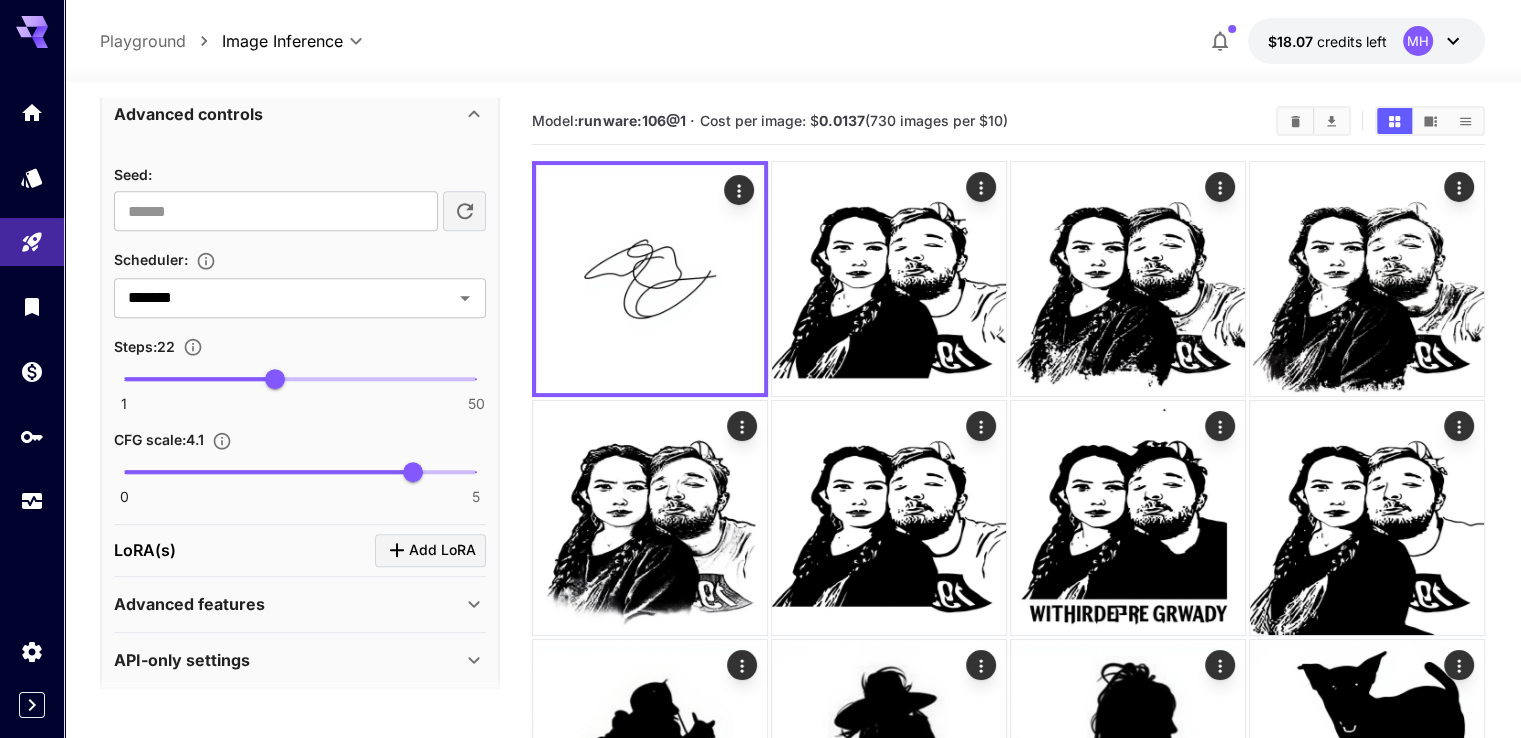 scroll, scrollTop: 1136, scrollLeft: 0, axis: vertical 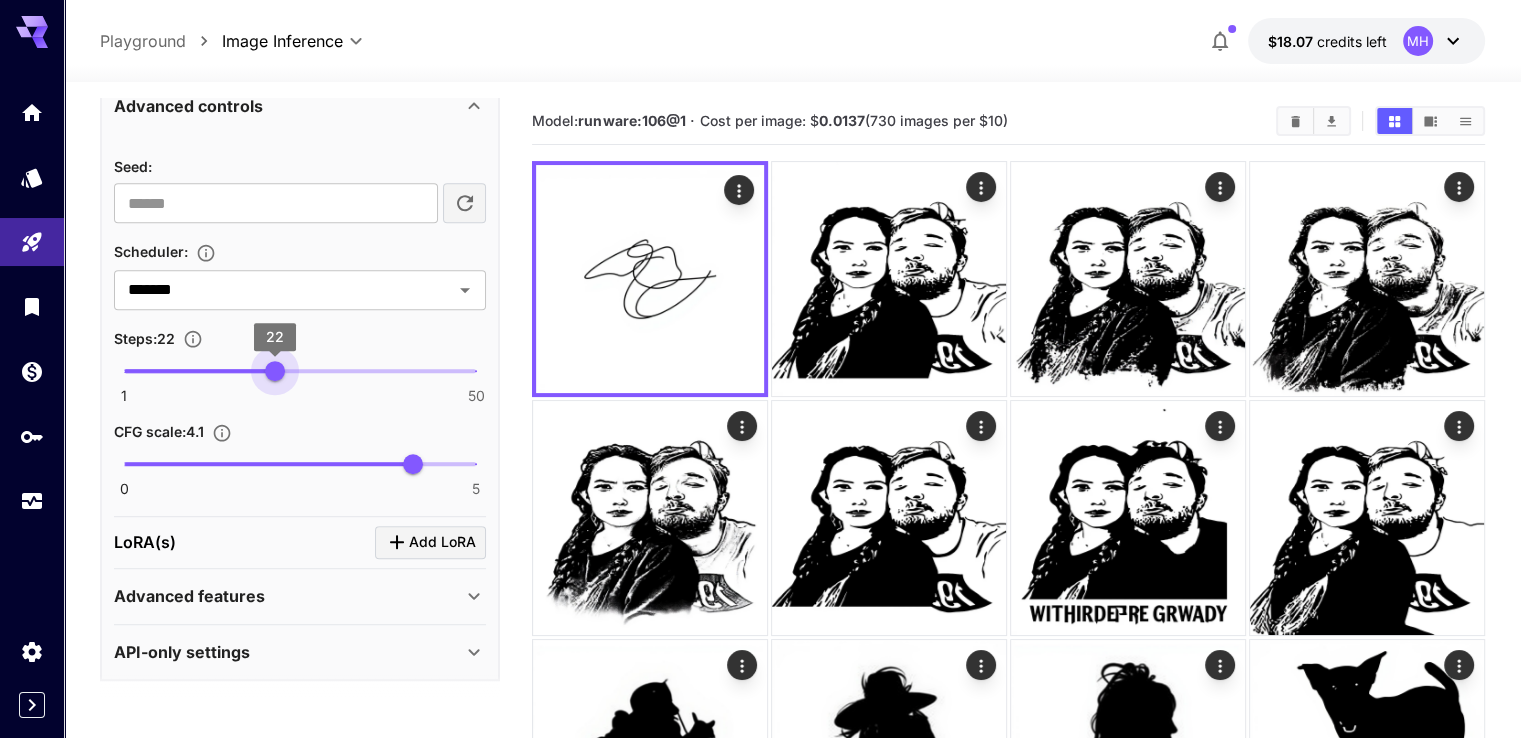 type on "**" 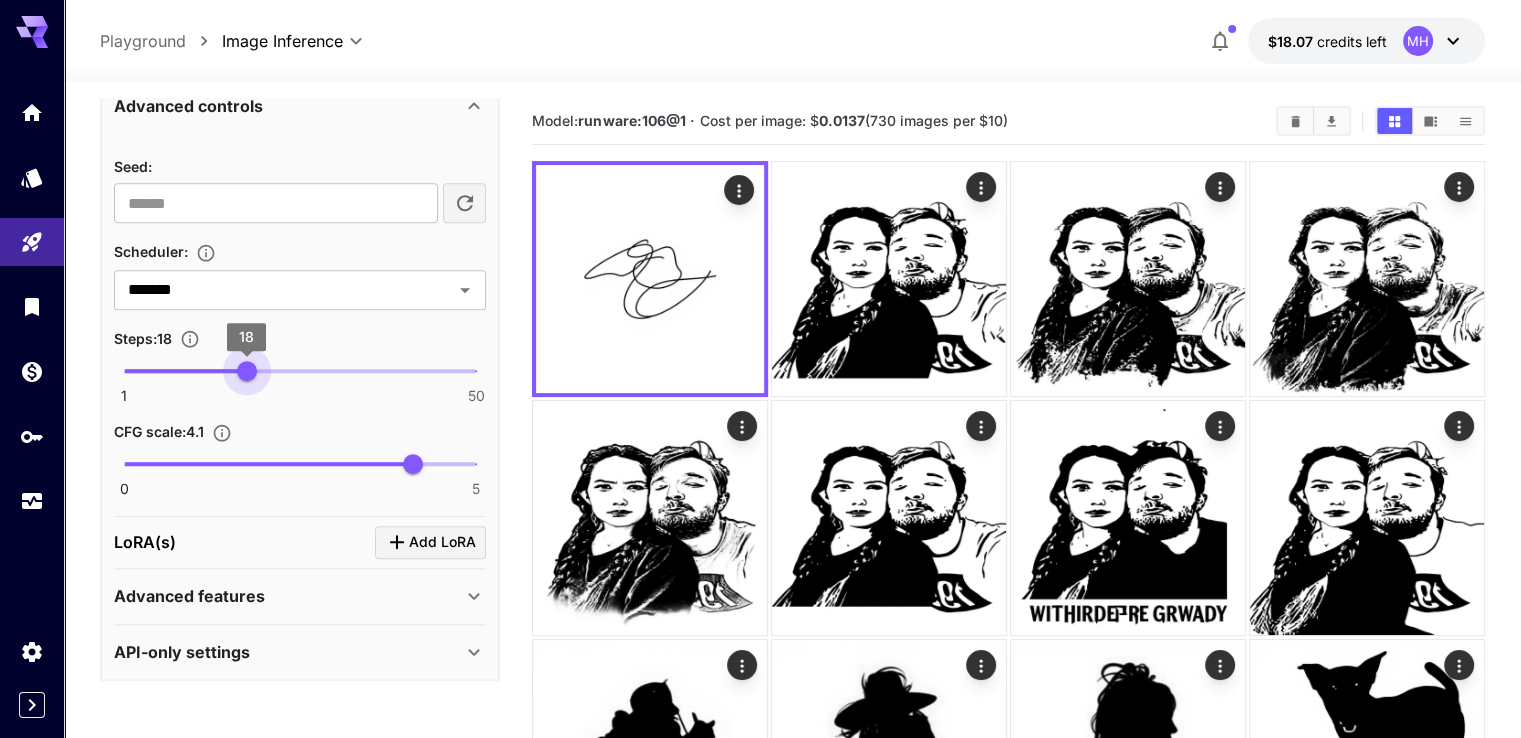 drag, startPoint x: 274, startPoint y: 375, endPoint x: 249, endPoint y: 374, distance: 25.019993 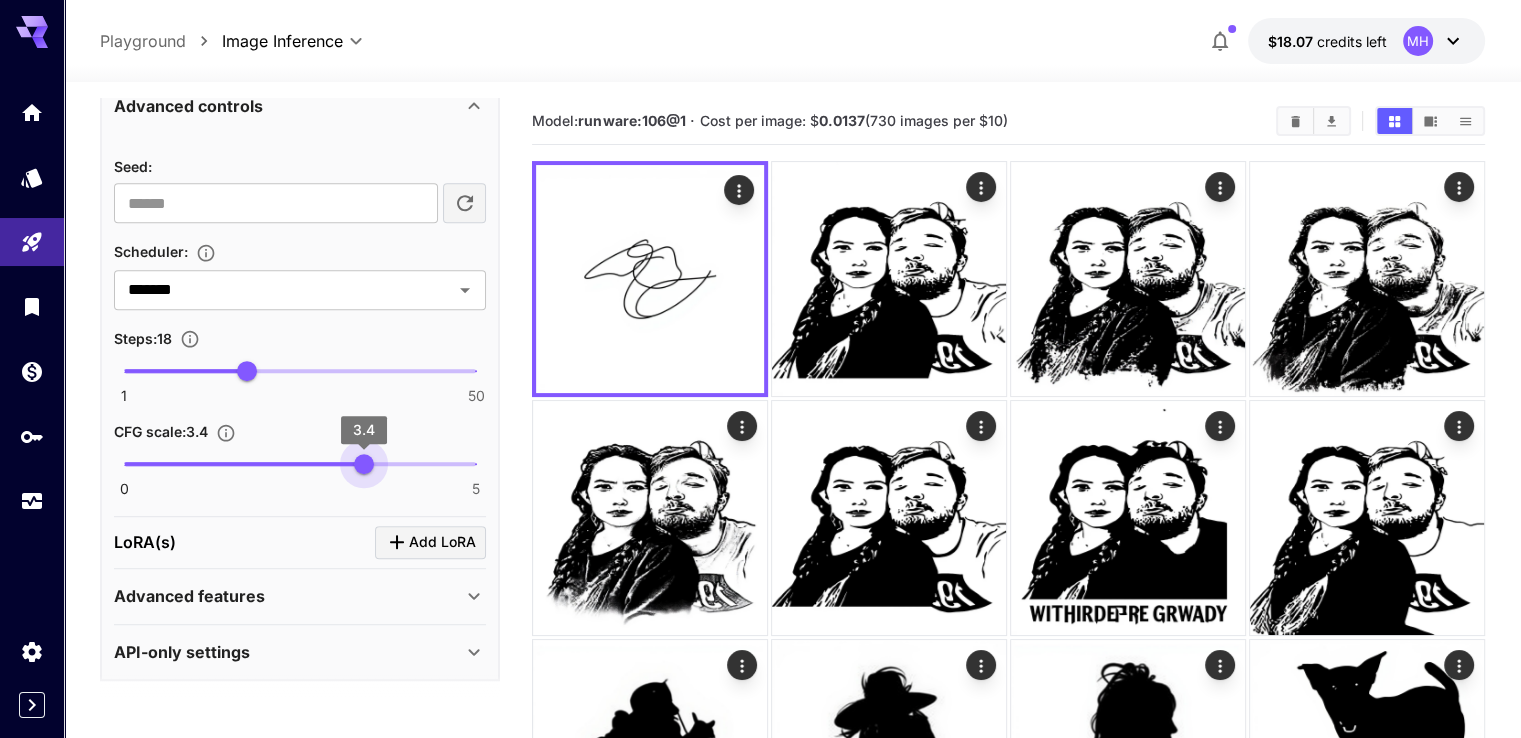 type on "***" 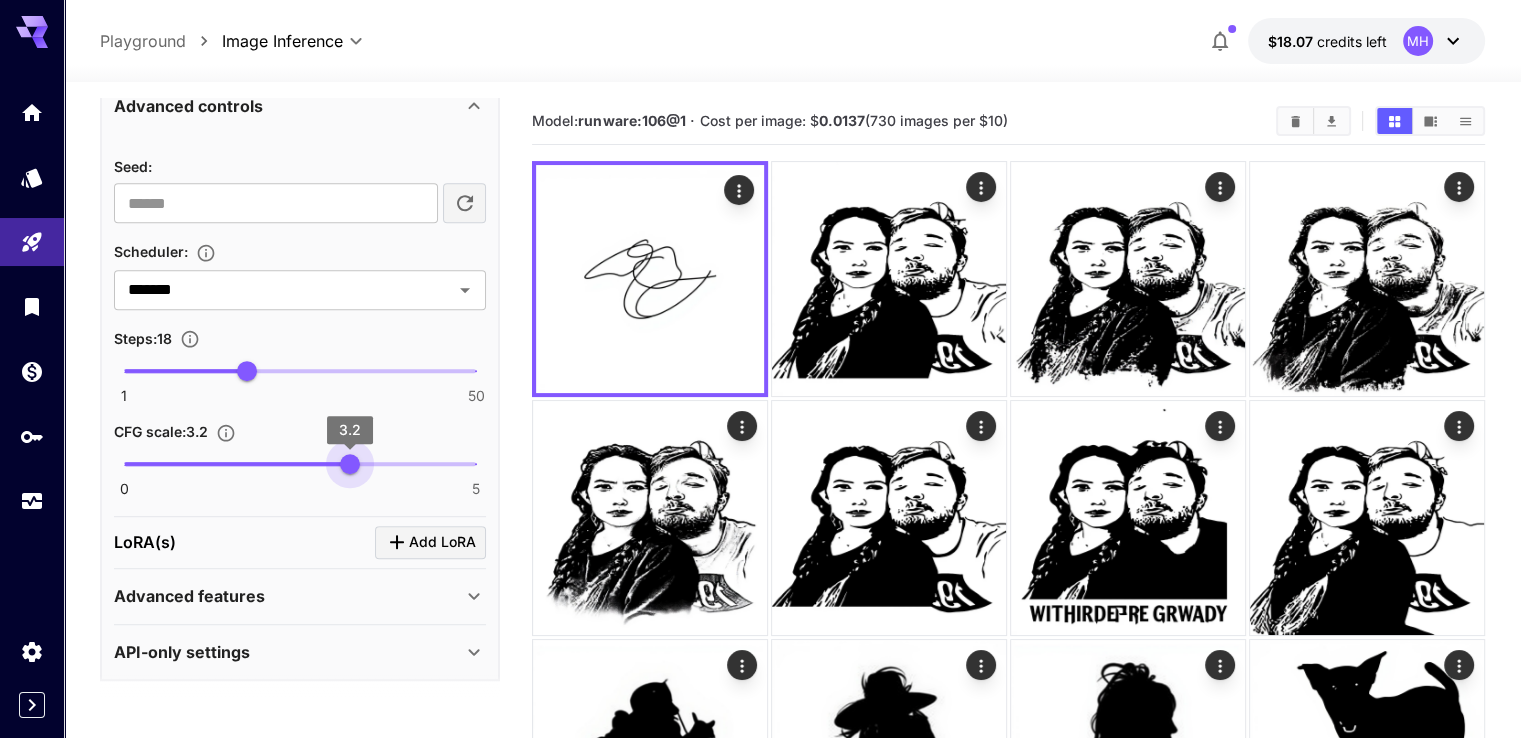 click on "3.2" at bounding box center [350, 464] 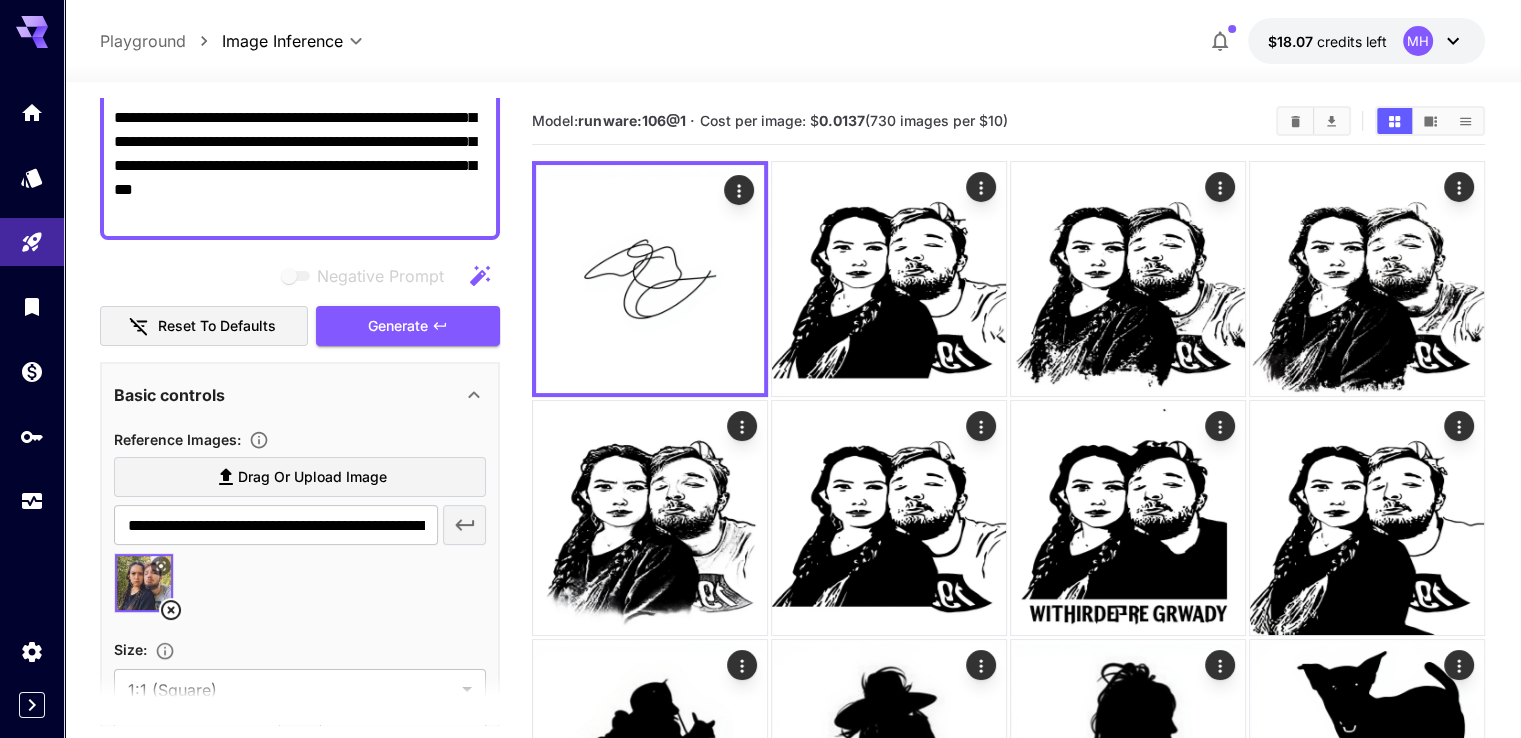 scroll, scrollTop: 136, scrollLeft: 0, axis: vertical 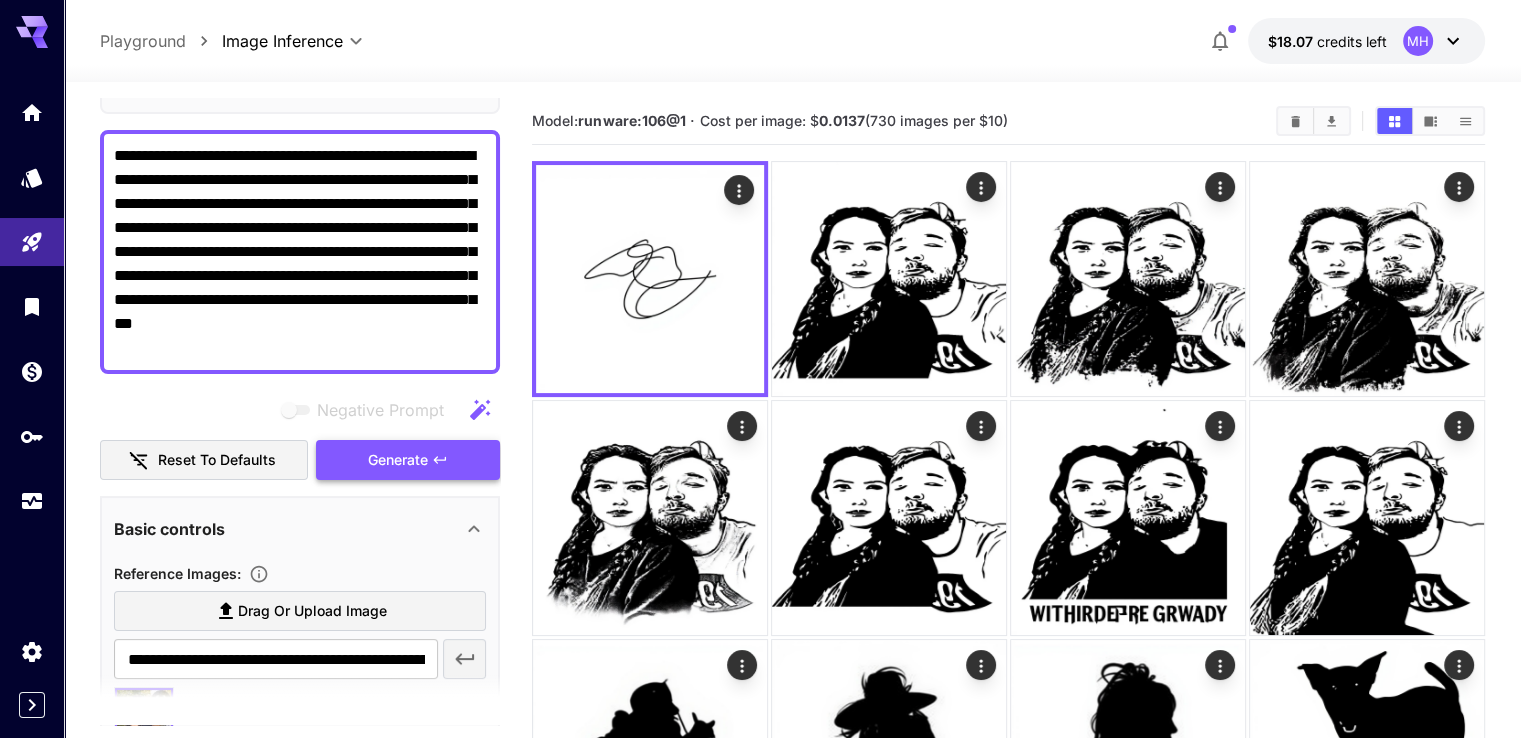 click on "Generate" at bounding box center (398, 460) 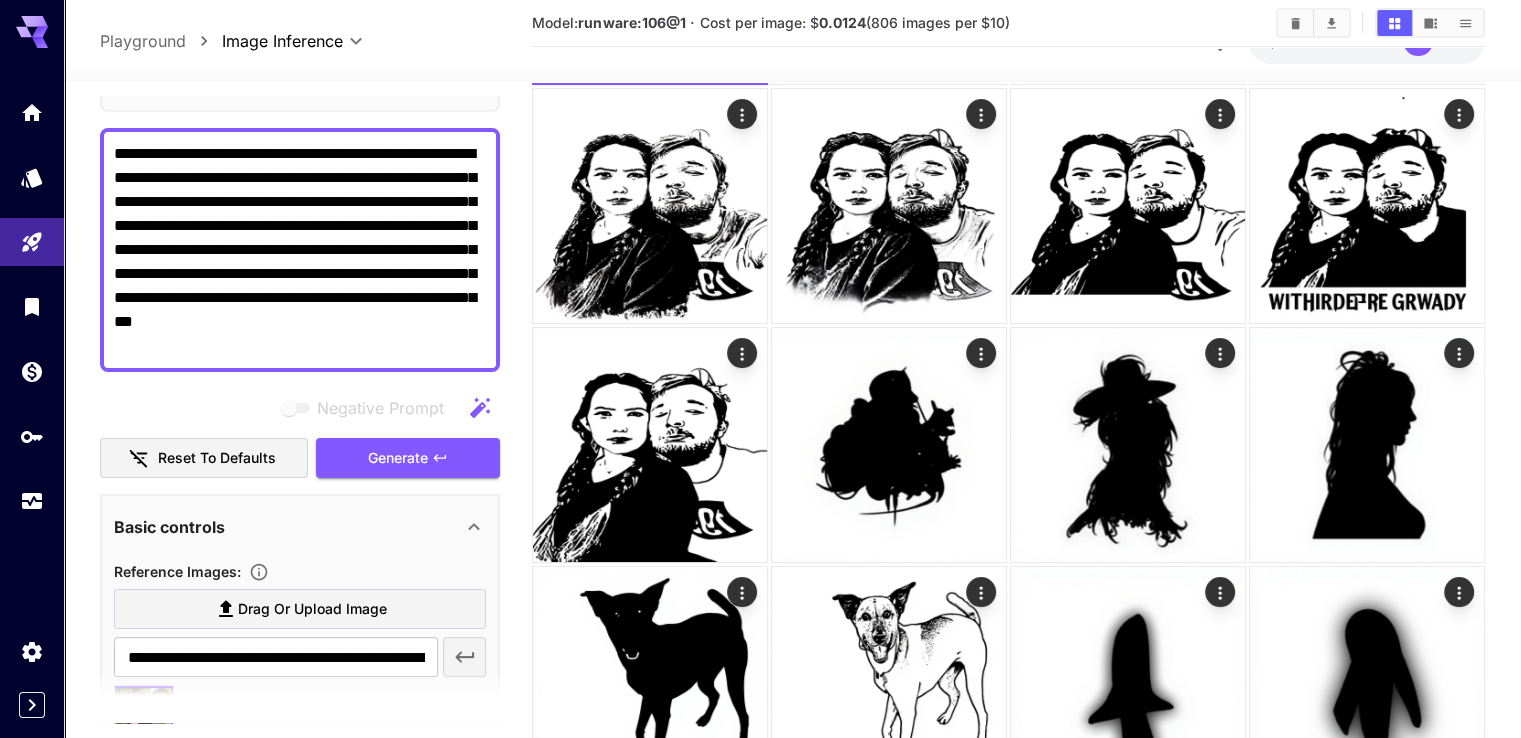 scroll, scrollTop: 400, scrollLeft: 0, axis: vertical 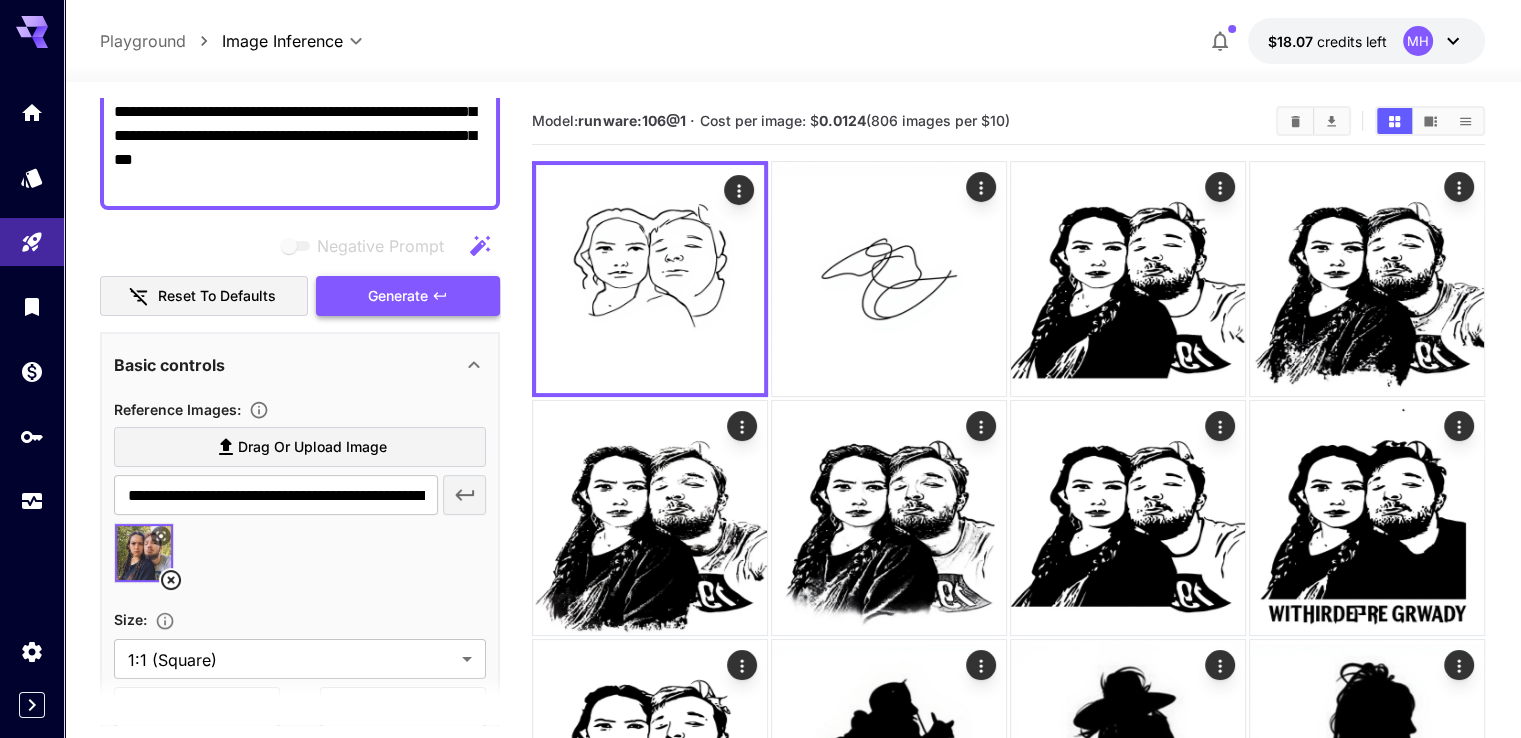 click on "Generate" at bounding box center [398, 296] 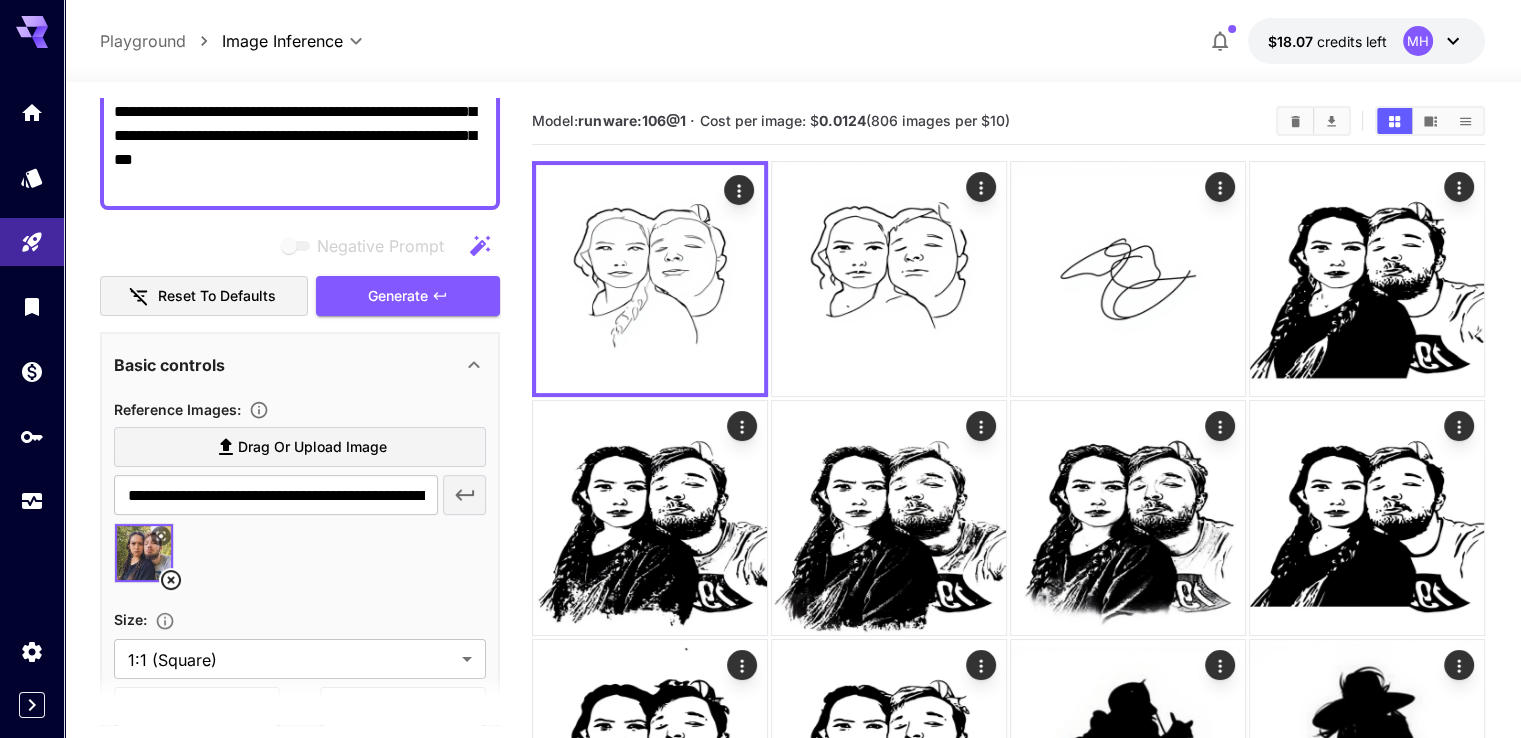 click at bounding box center [144, 553] 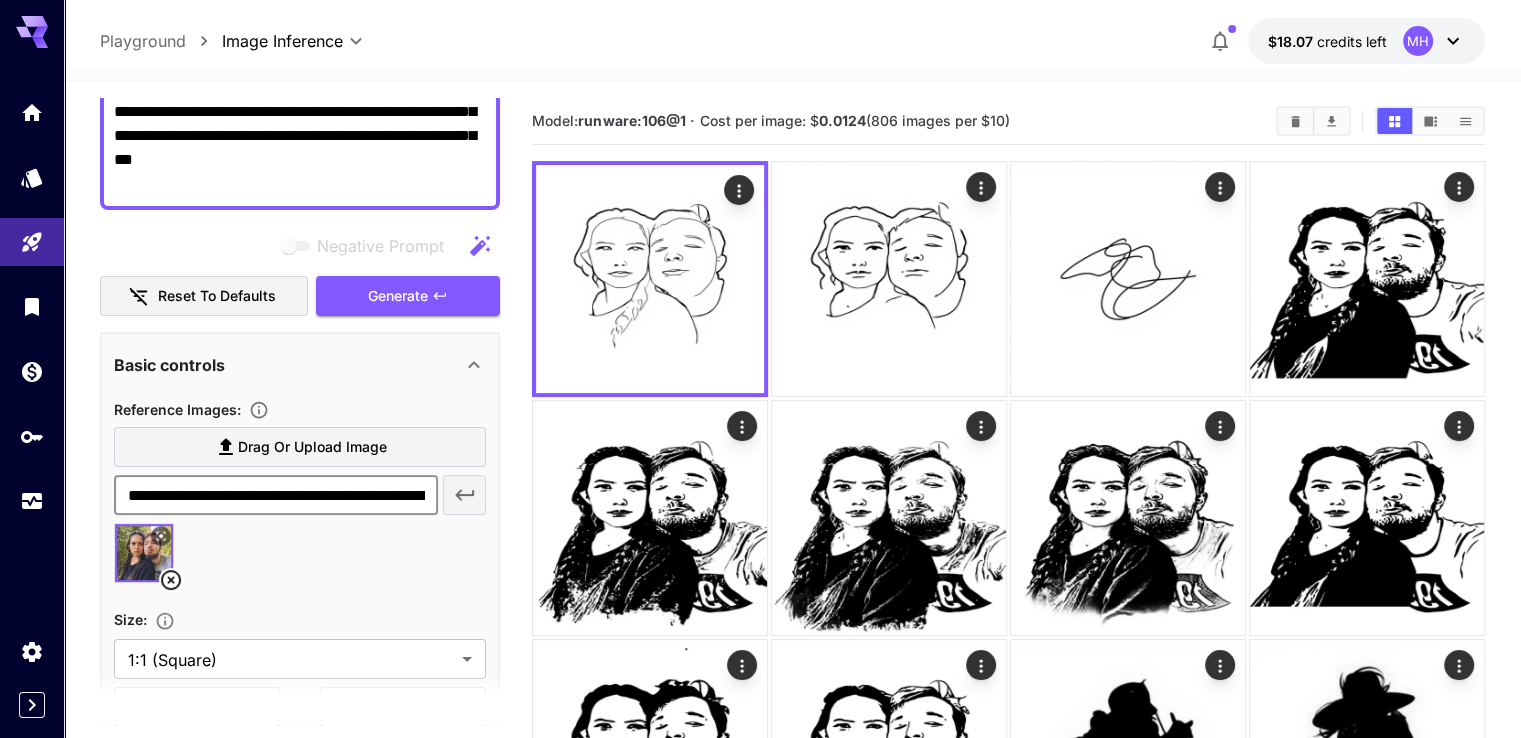 click on "**********" at bounding box center (275, 495) 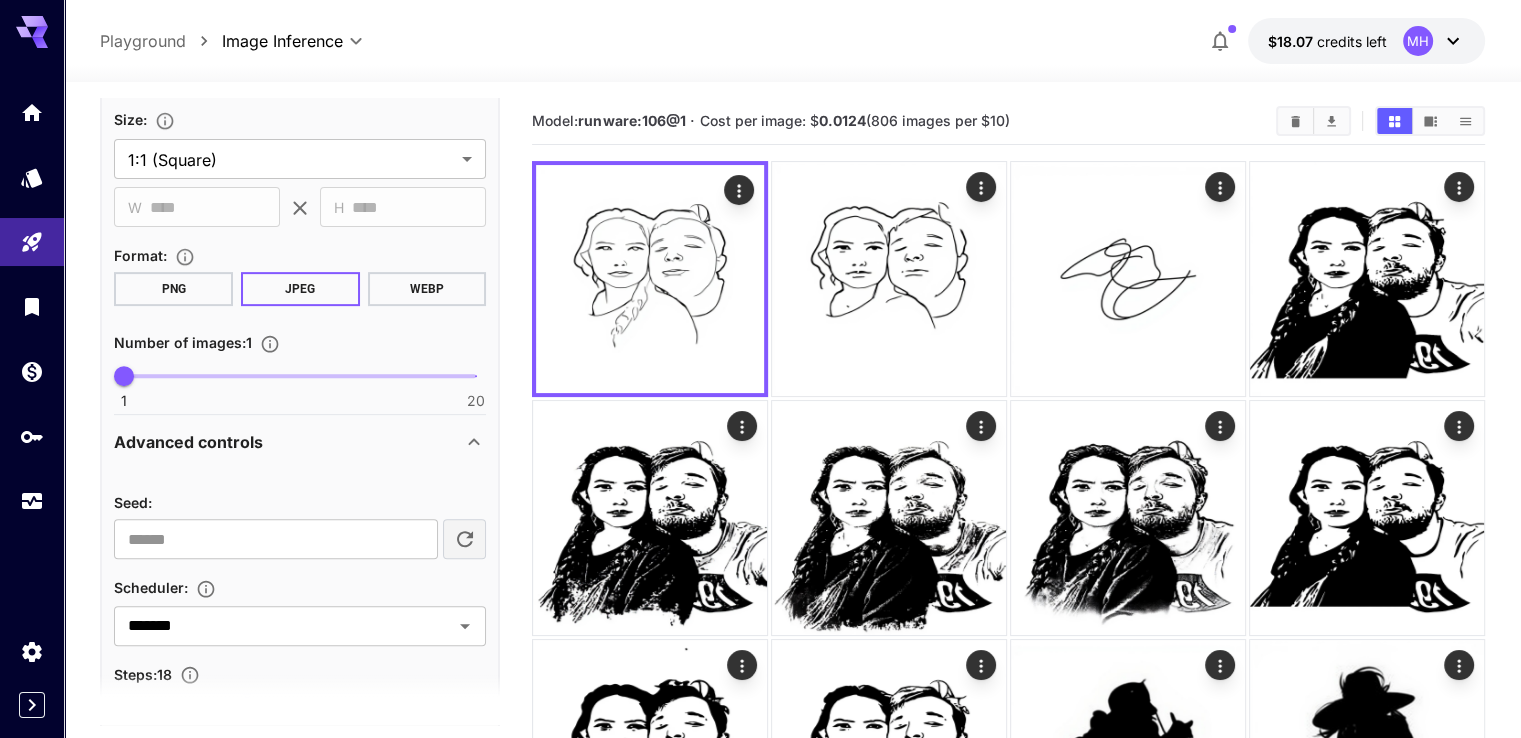 scroll, scrollTop: 1100, scrollLeft: 0, axis: vertical 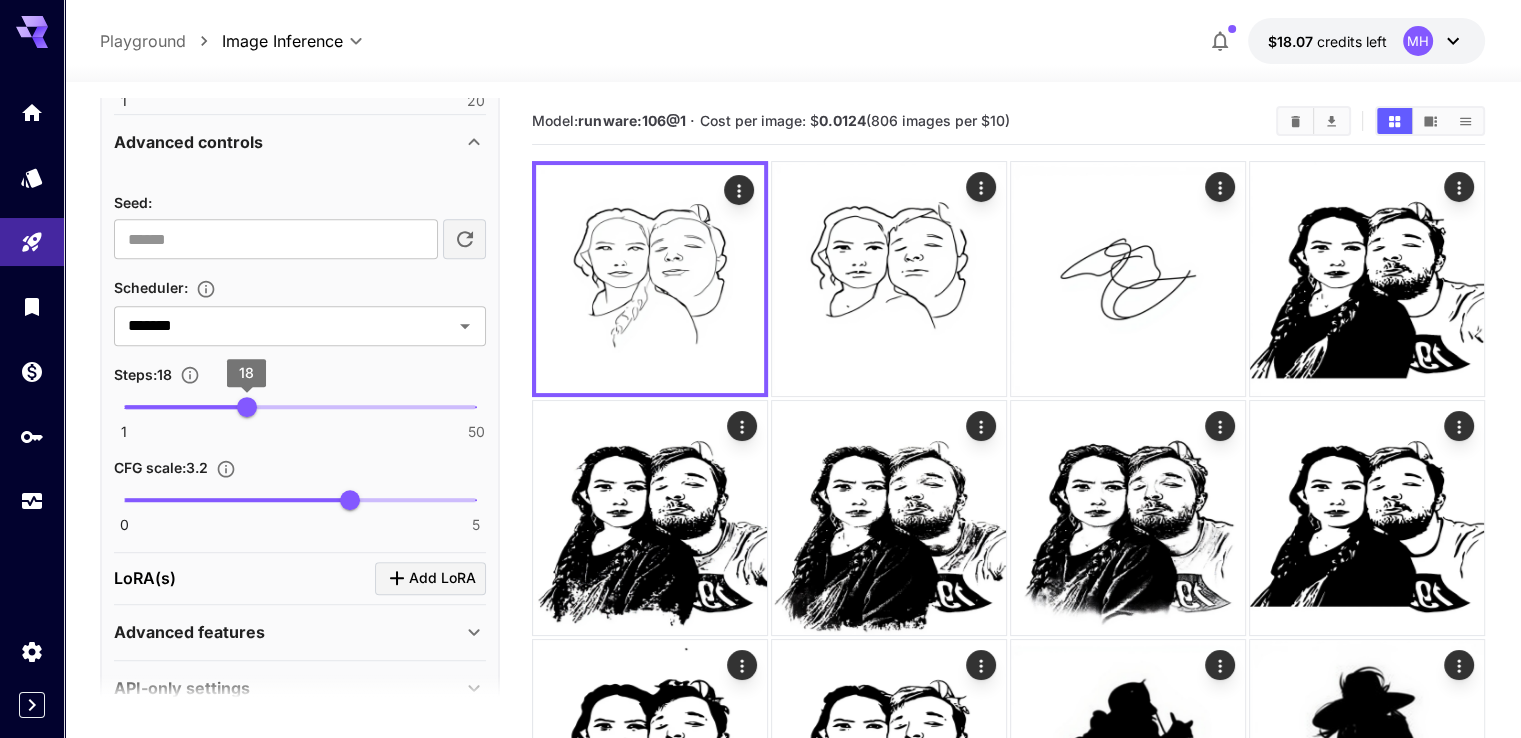 click at bounding box center (300, 407) 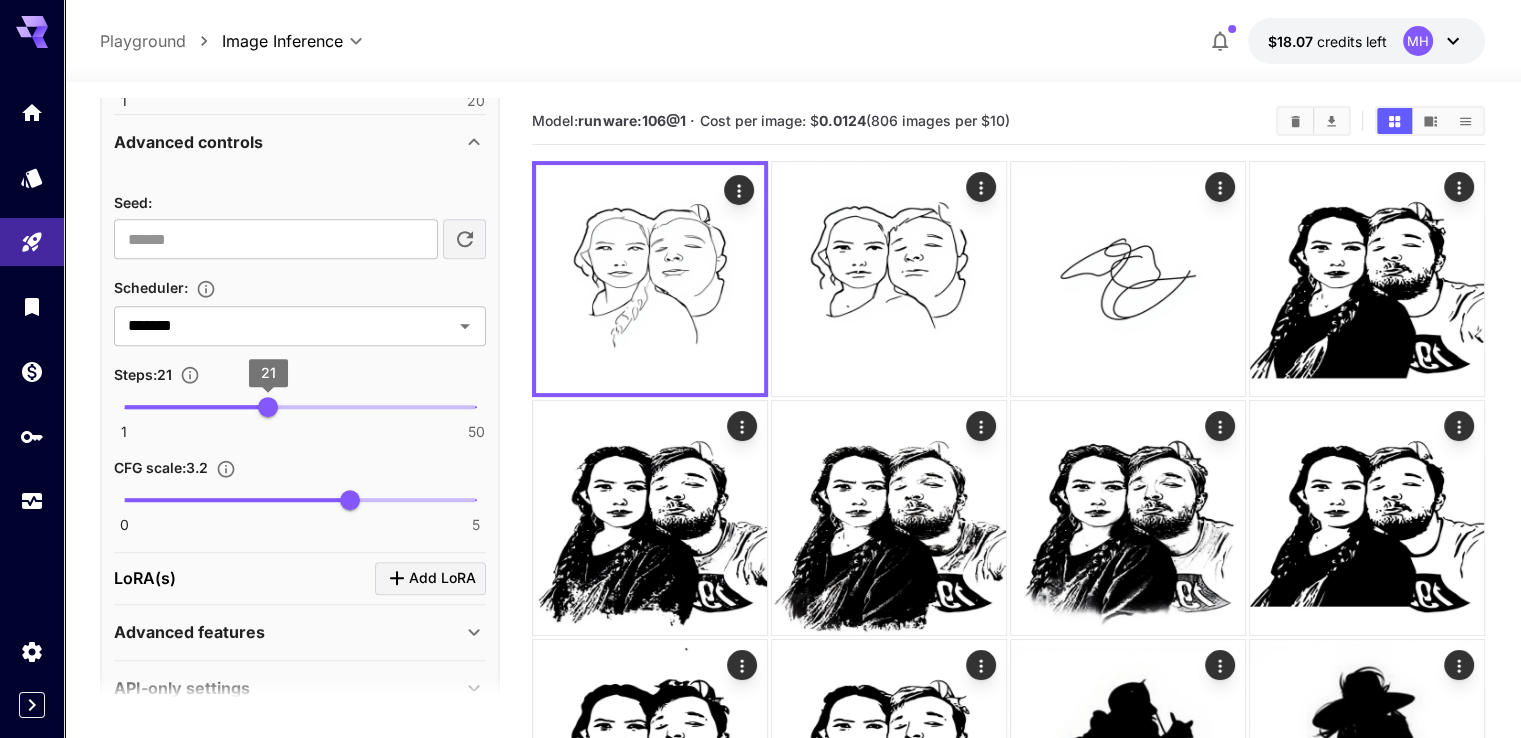 click at bounding box center [300, 500] 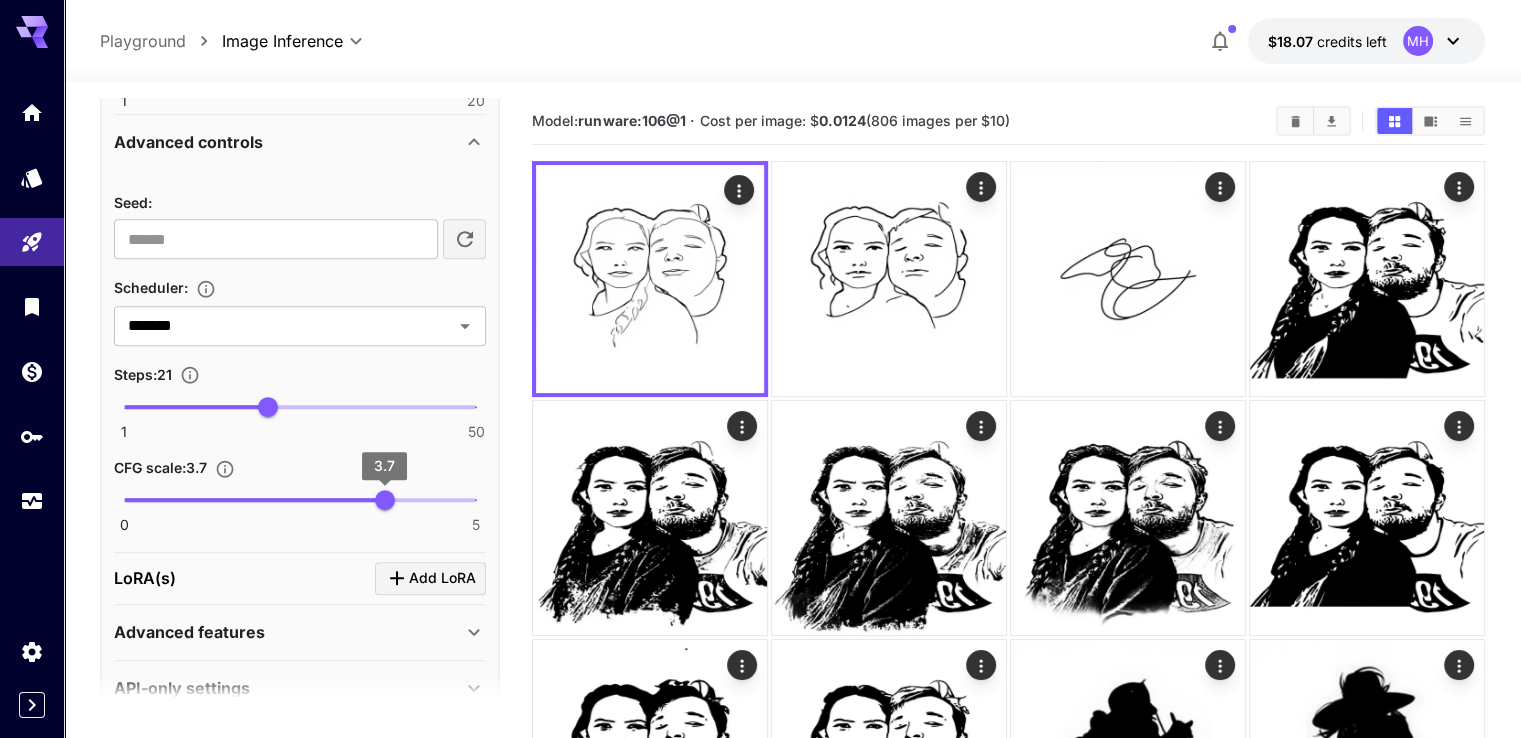 click on "1 50 21" at bounding box center [300, 407] 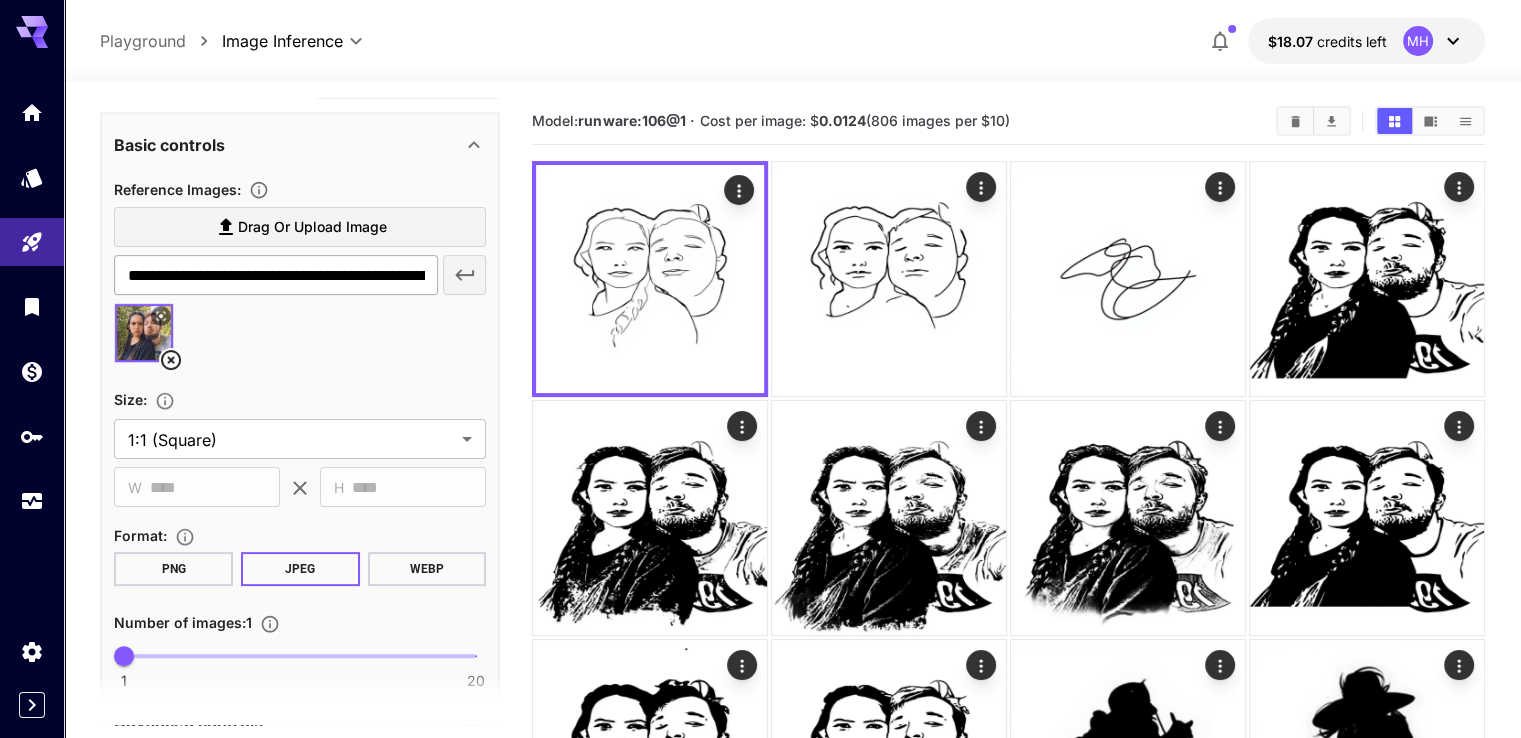 scroll, scrollTop: 200, scrollLeft: 0, axis: vertical 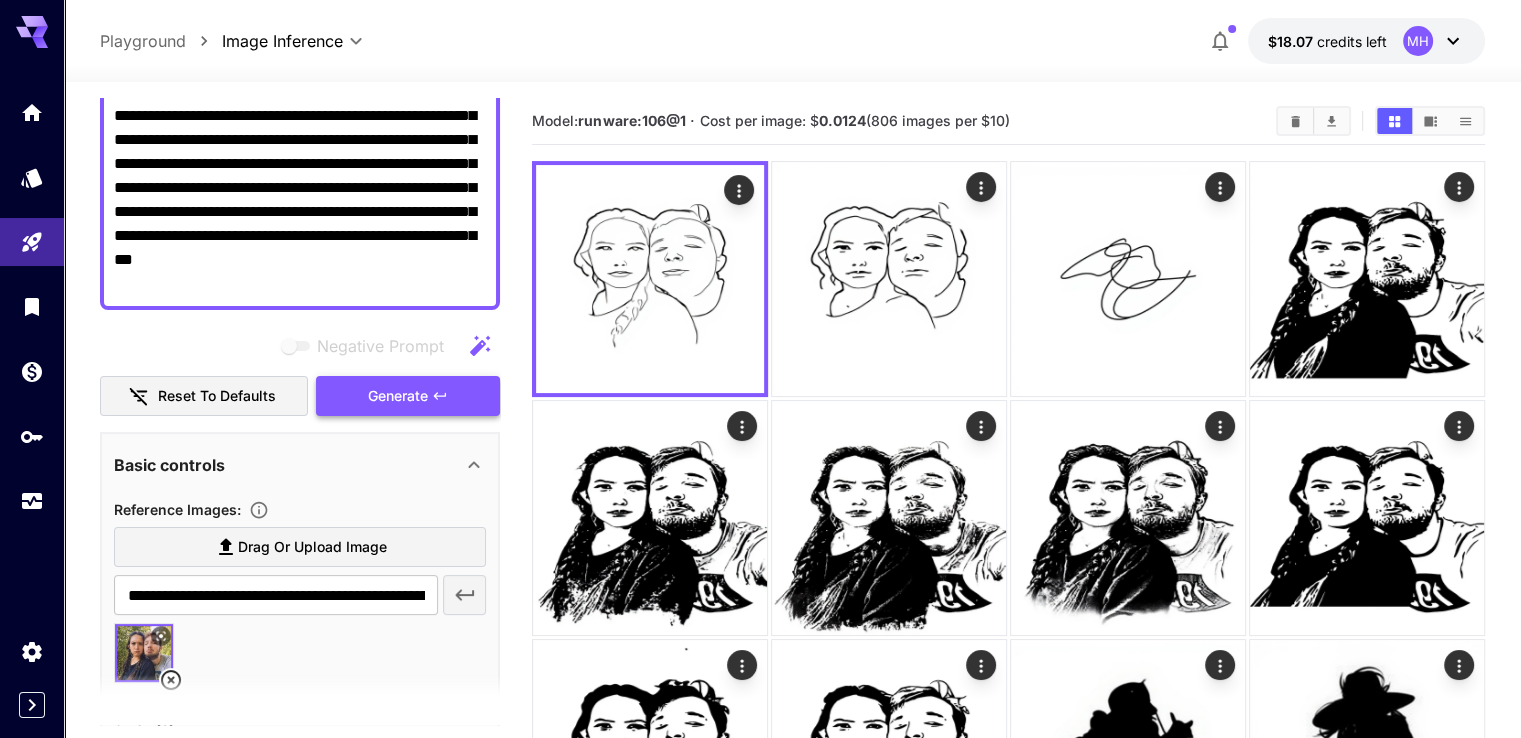 click on "Generate" at bounding box center (408, 396) 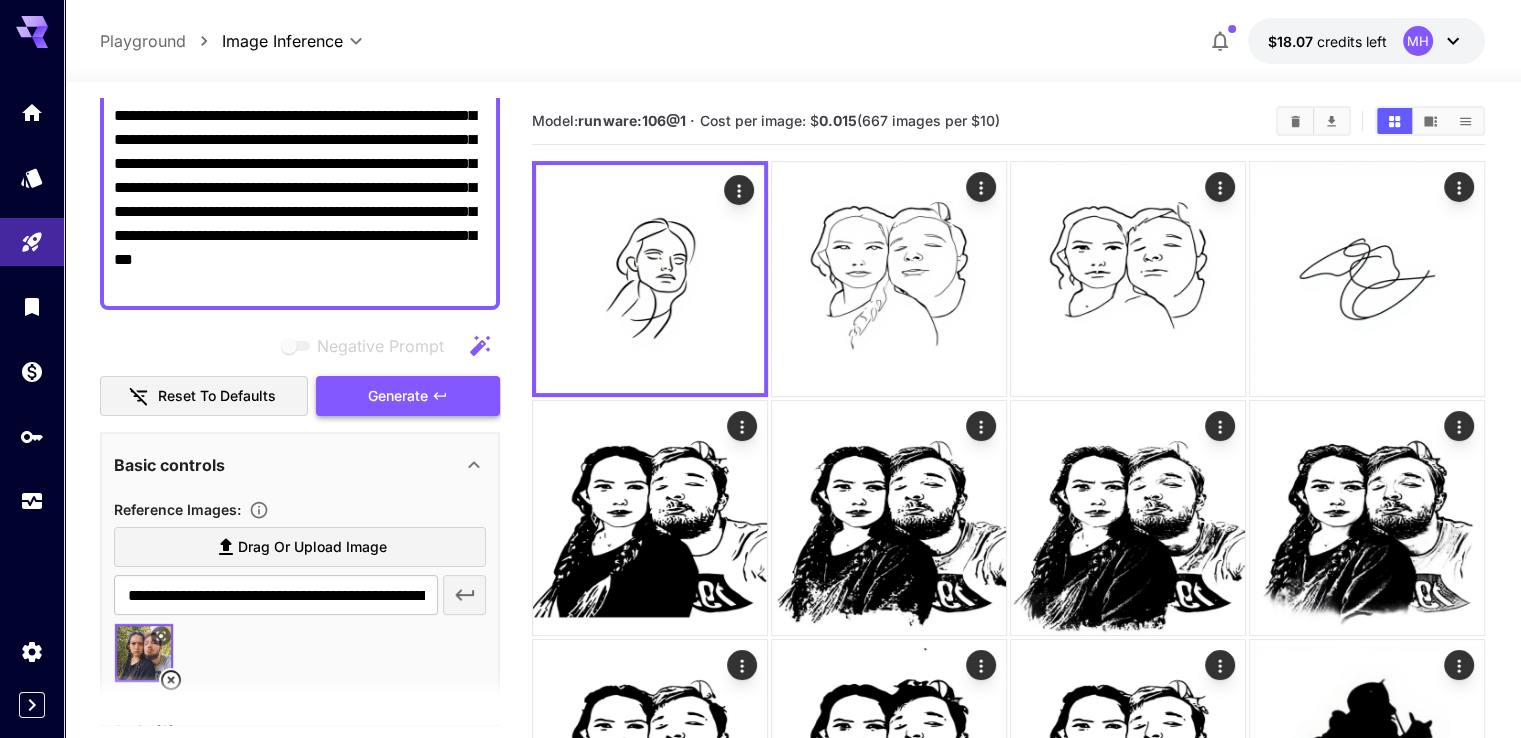 click on "Generate" at bounding box center (398, 396) 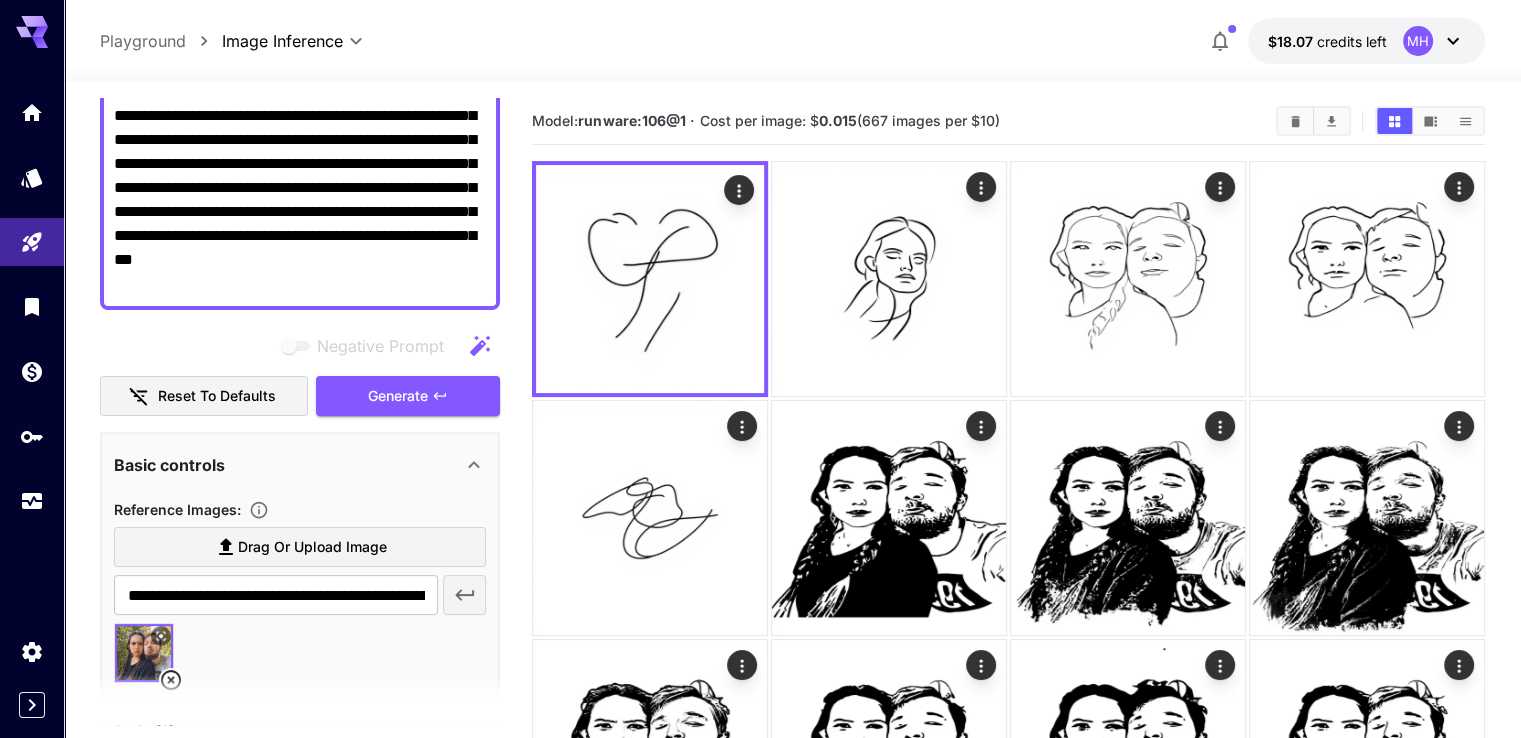click on "**********" at bounding box center (300, 188) 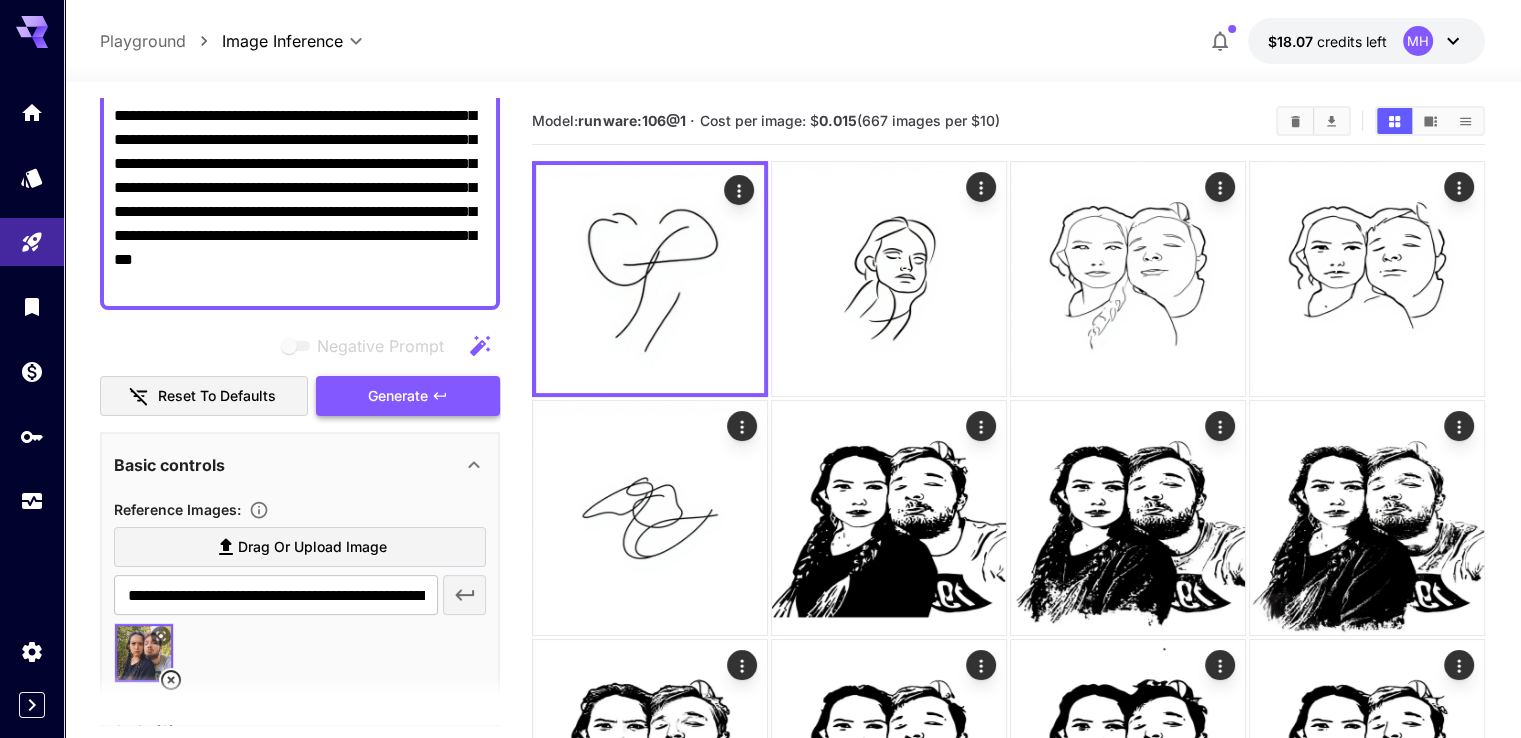 paste 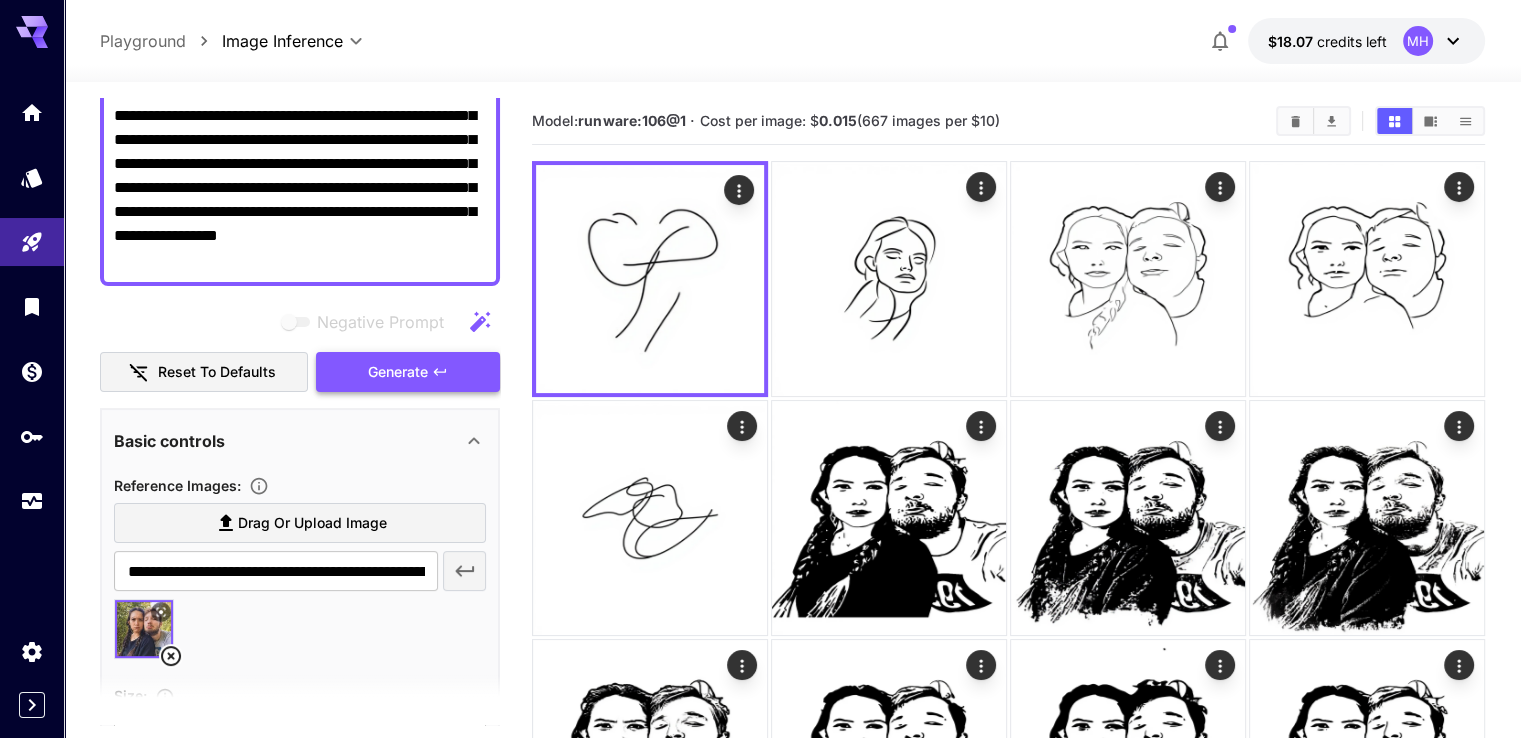 click on "Generate" at bounding box center [398, 372] 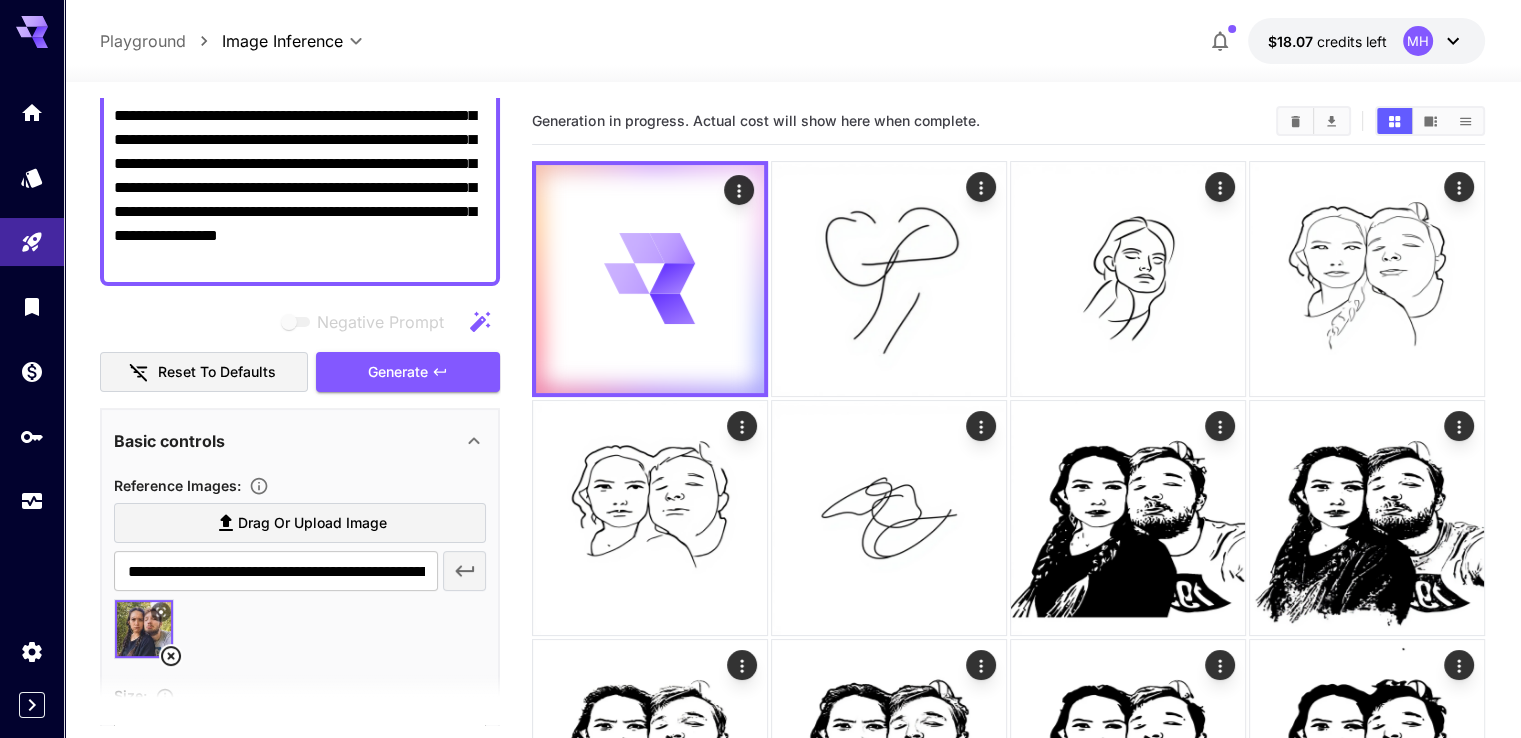scroll, scrollTop: 100, scrollLeft: 0, axis: vertical 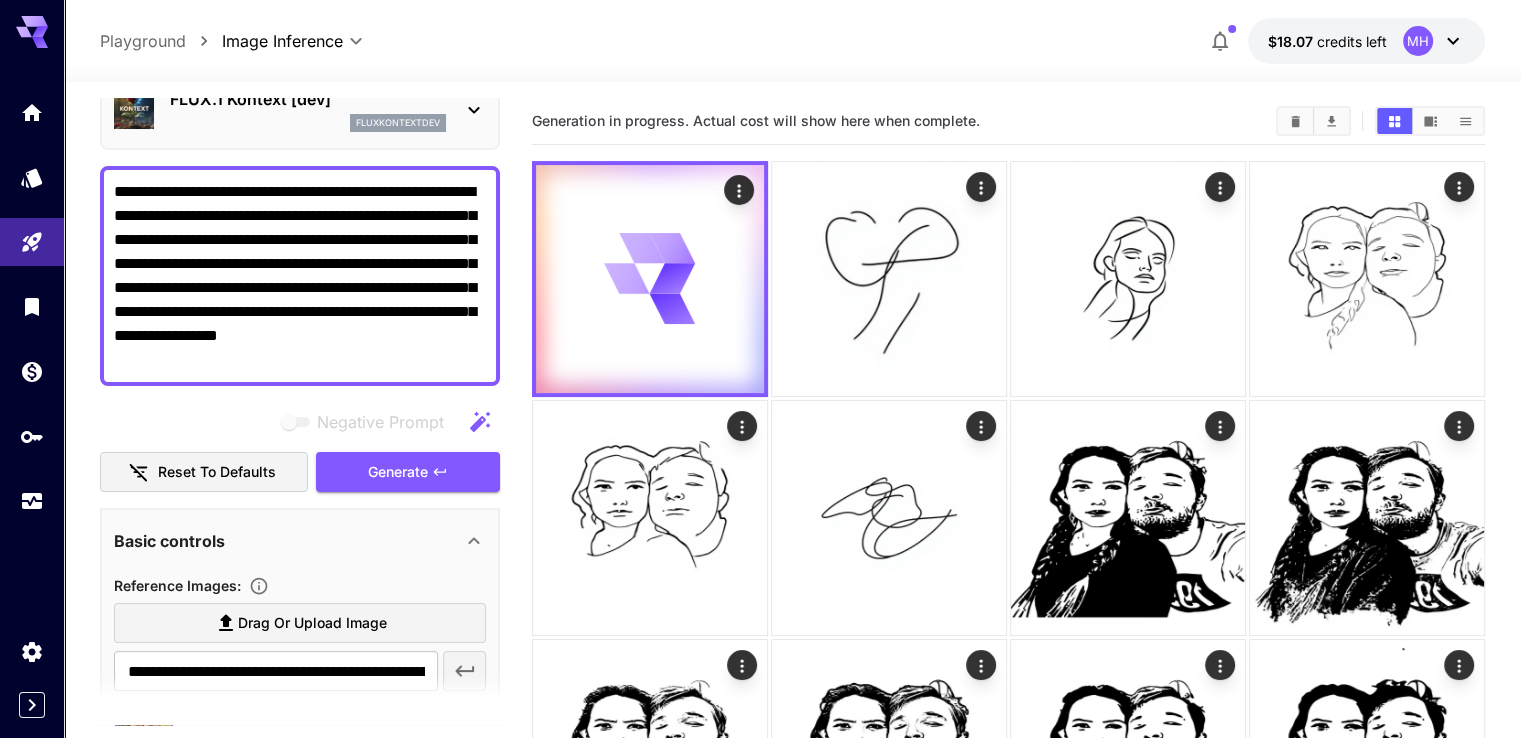 click on "**********" at bounding box center (300, 276) 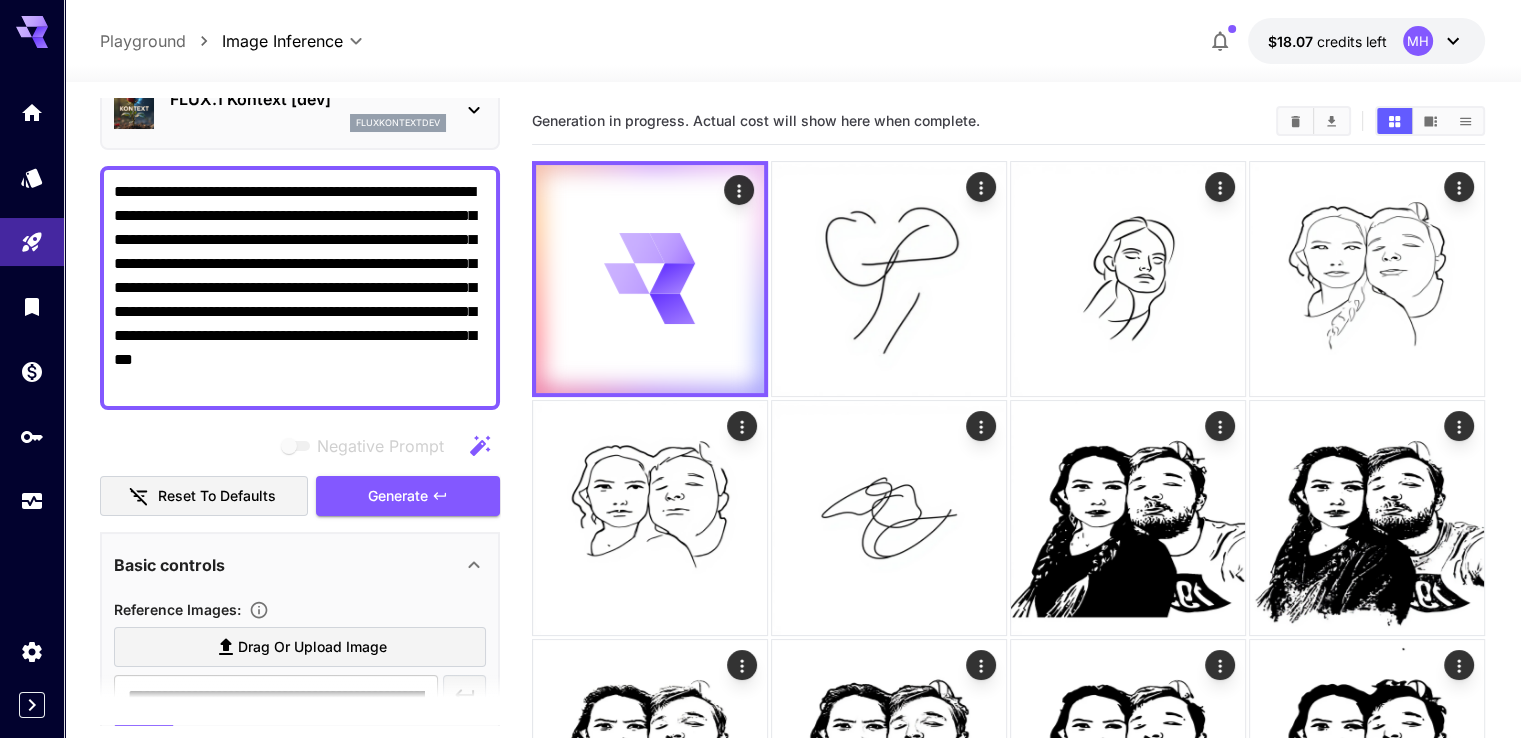 type on "**********" 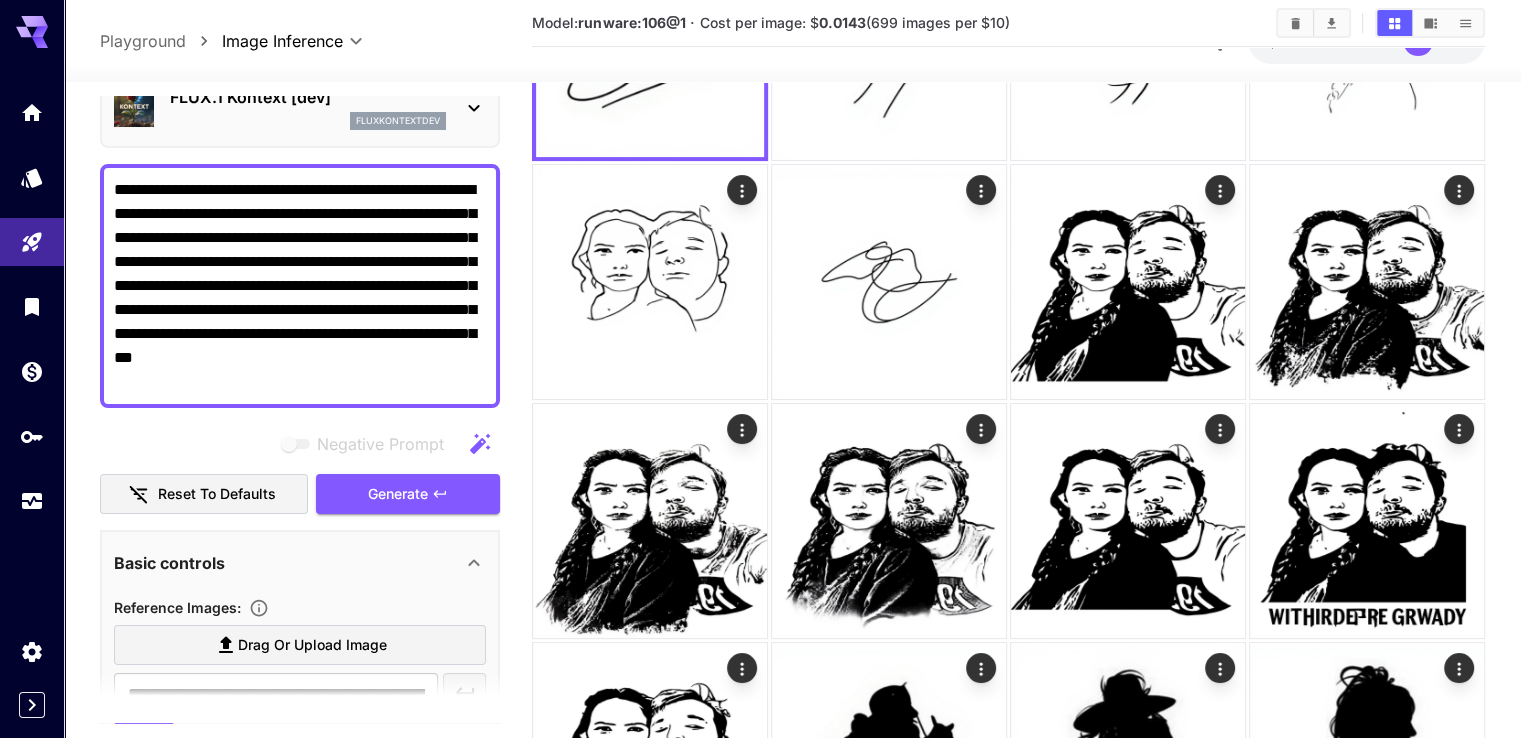 scroll, scrollTop: 400, scrollLeft: 0, axis: vertical 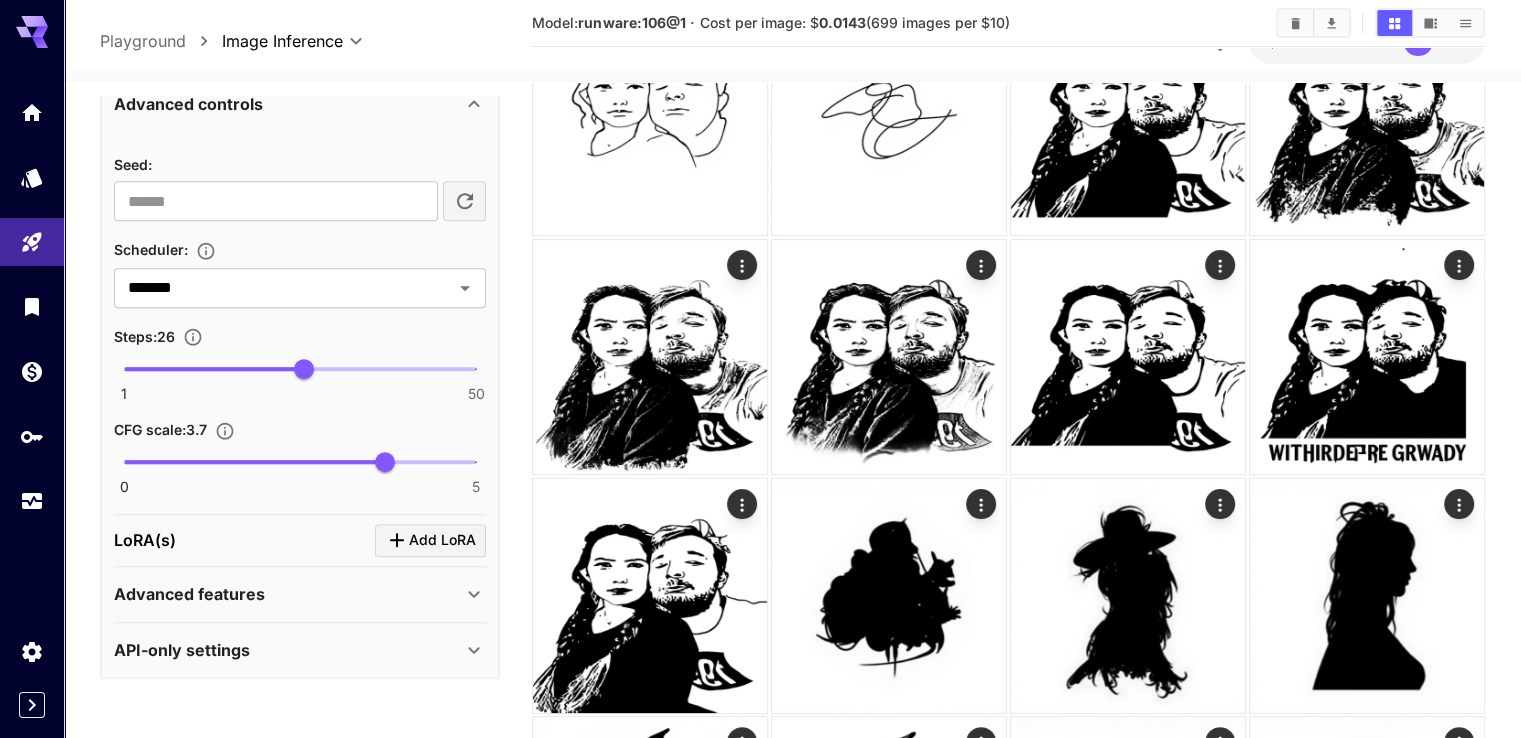 click at bounding box center [214, 369] 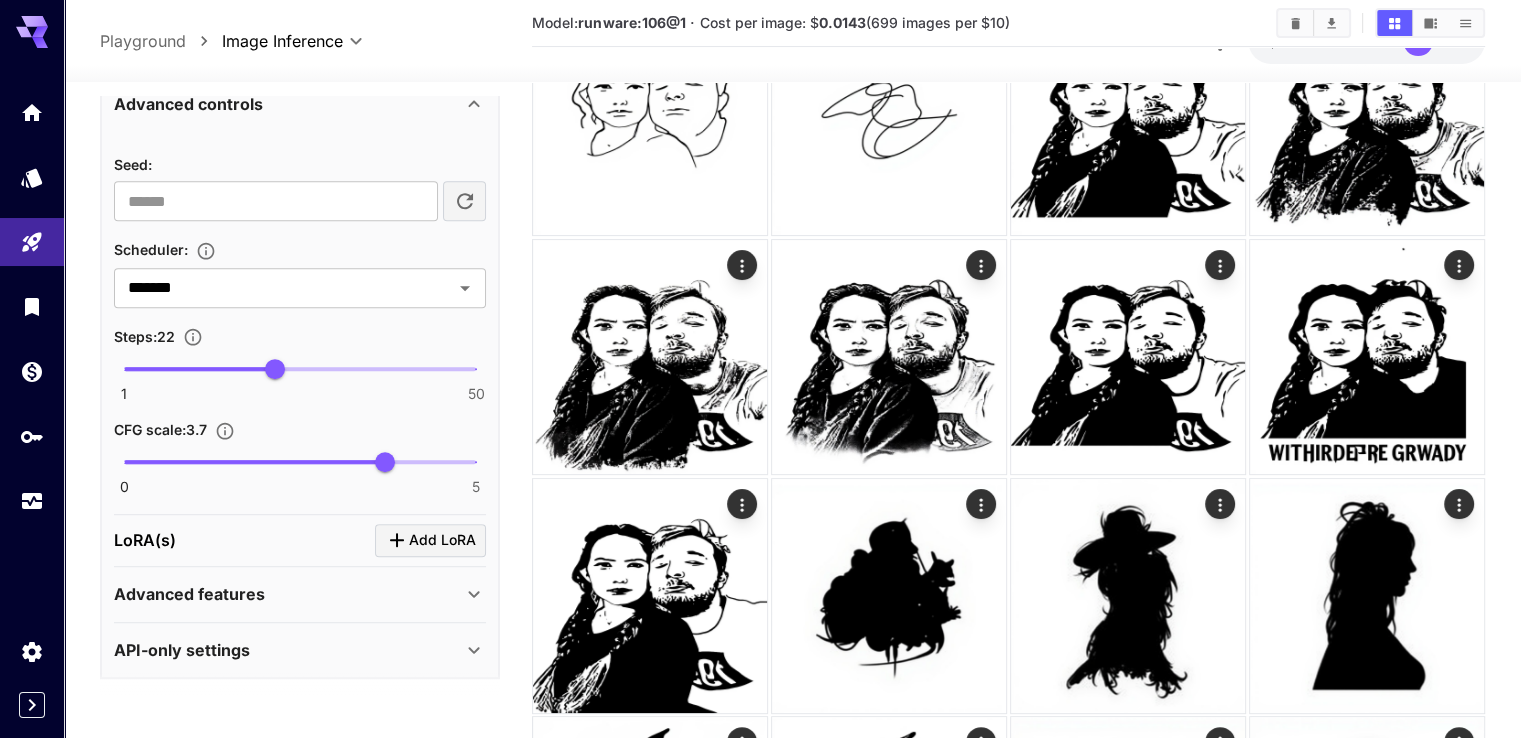 click at bounding box center [254, 462] 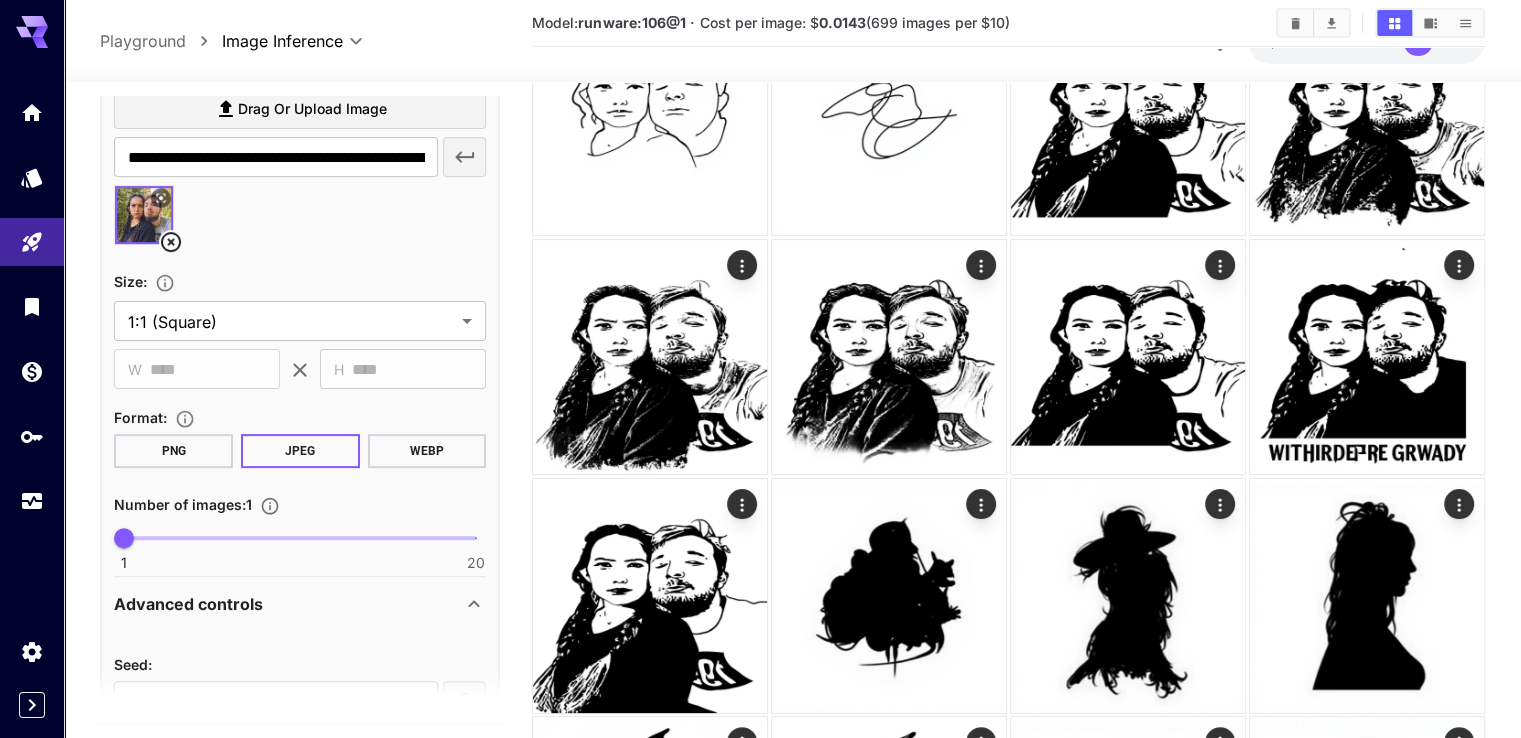 scroll, scrollTop: 436, scrollLeft: 0, axis: vertical 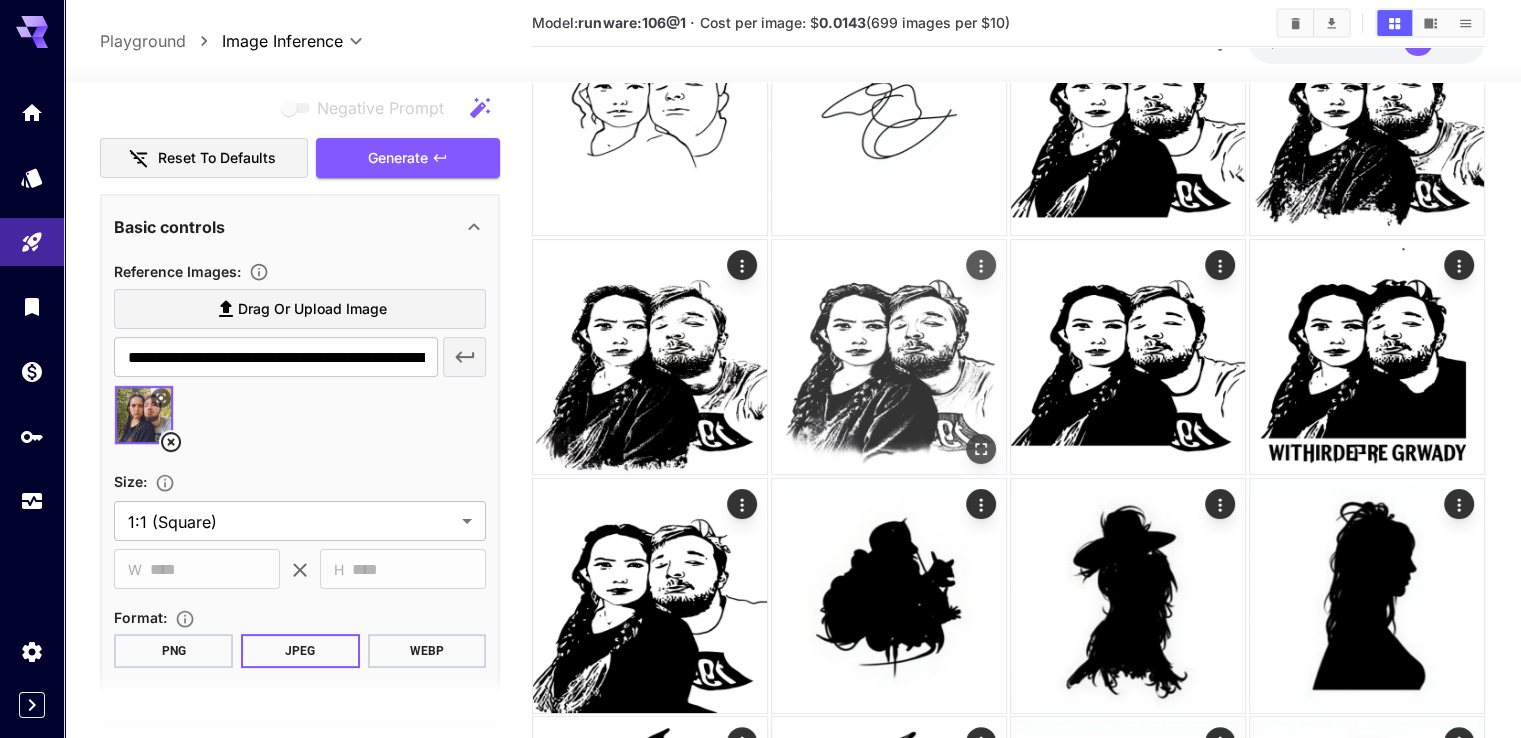click on "Generate" at bounding box center [398, 158] 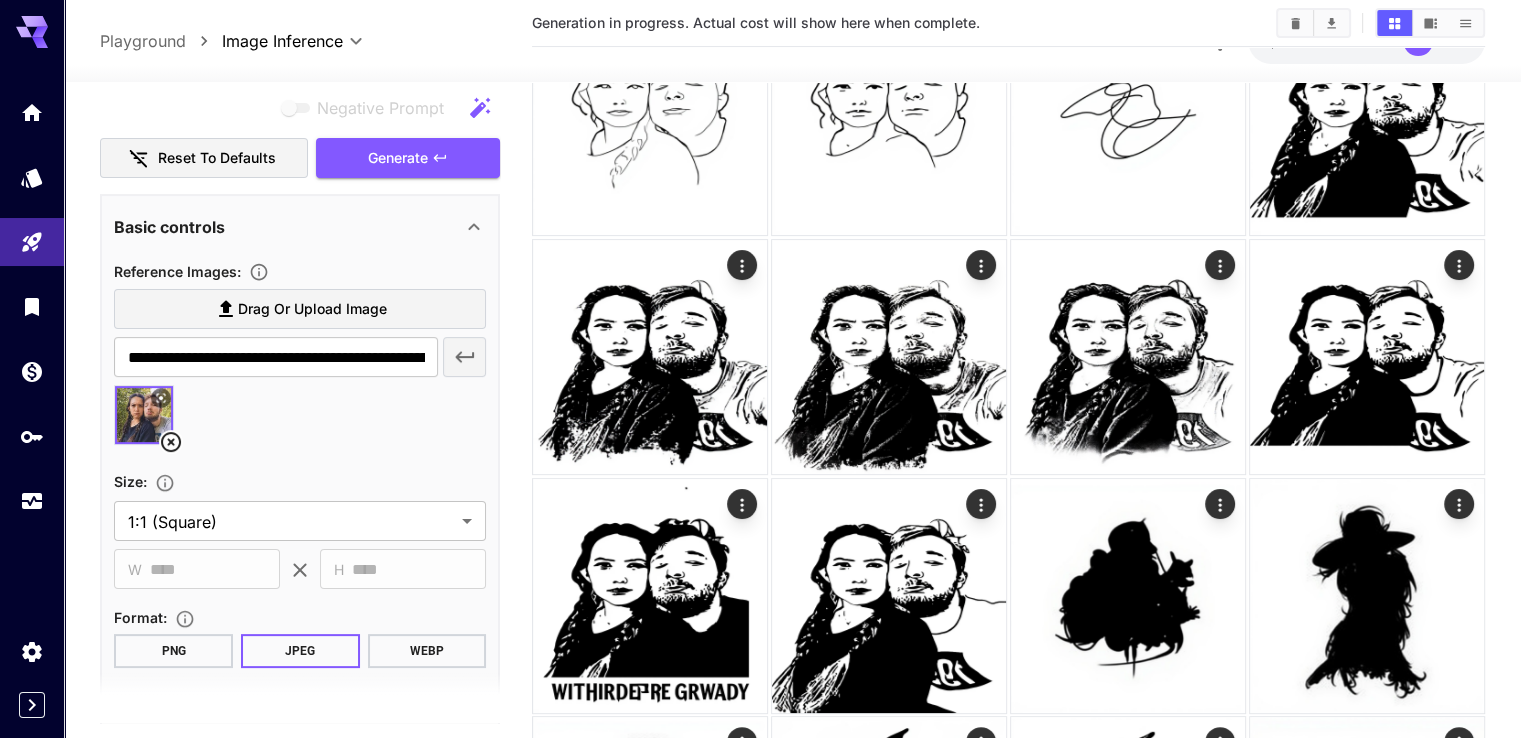 scroll, scrollTop: 0, scrollLeft: 0, axis: both 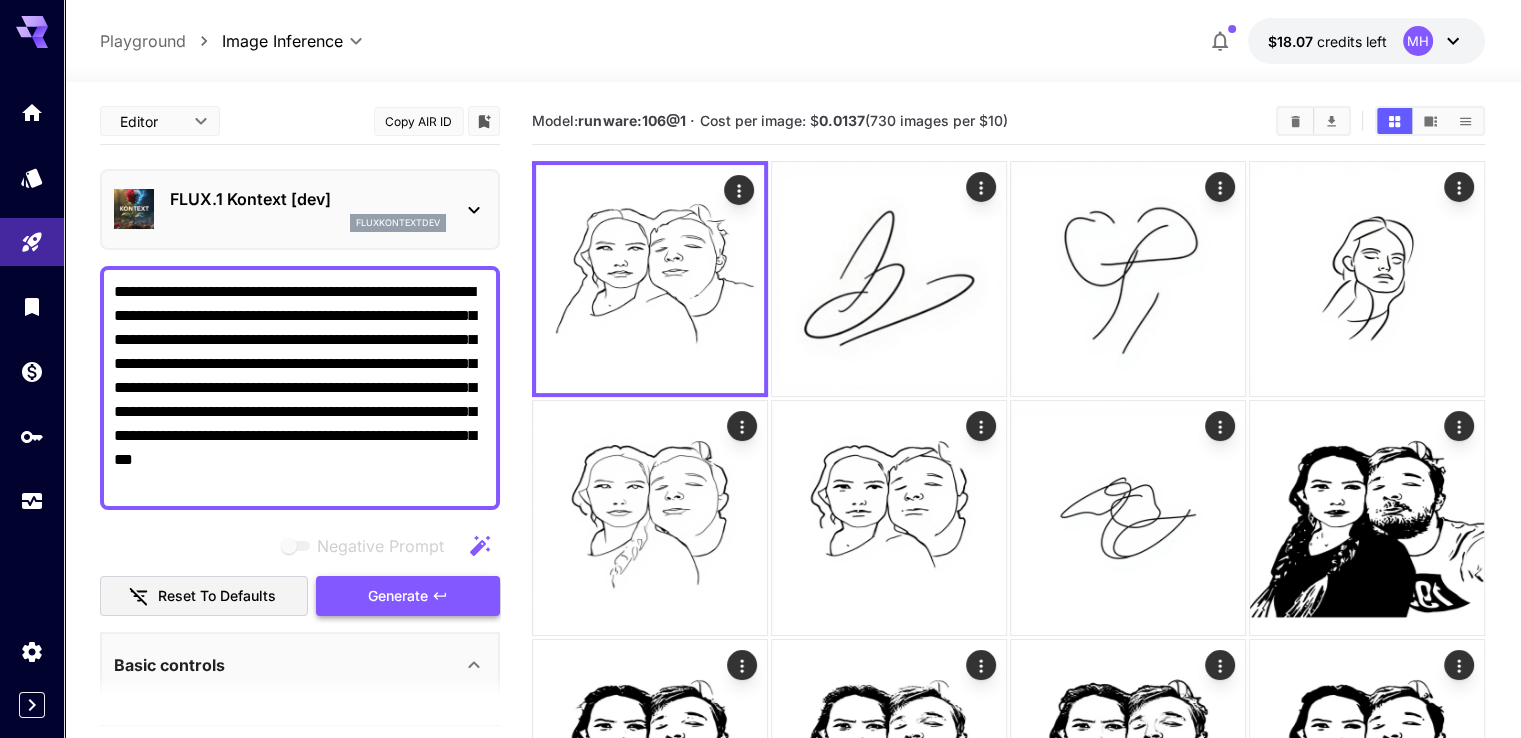 click on "Generate" at bounding box center (398, 596) 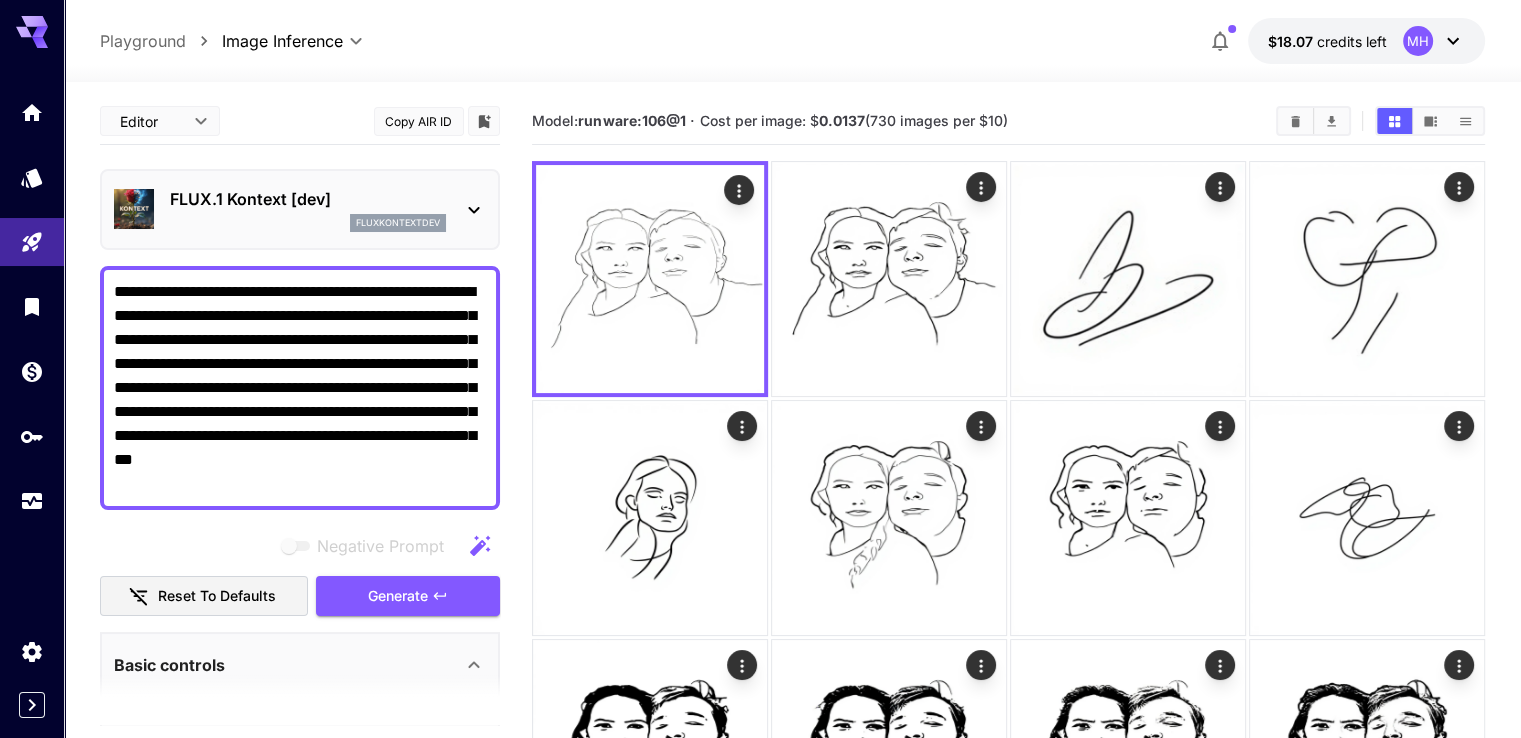 click on "**********" at bounding box center [300, 388] 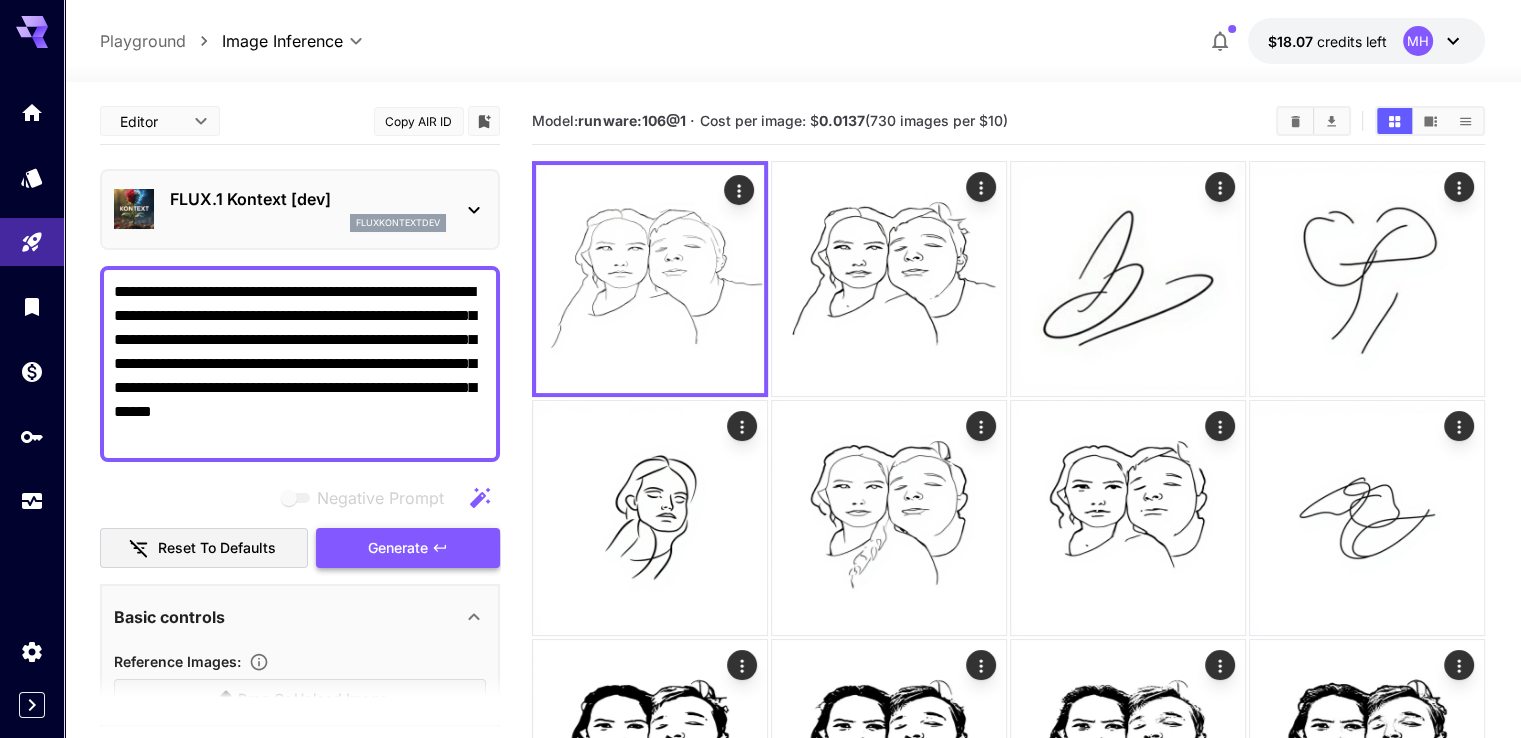 type on "**********" 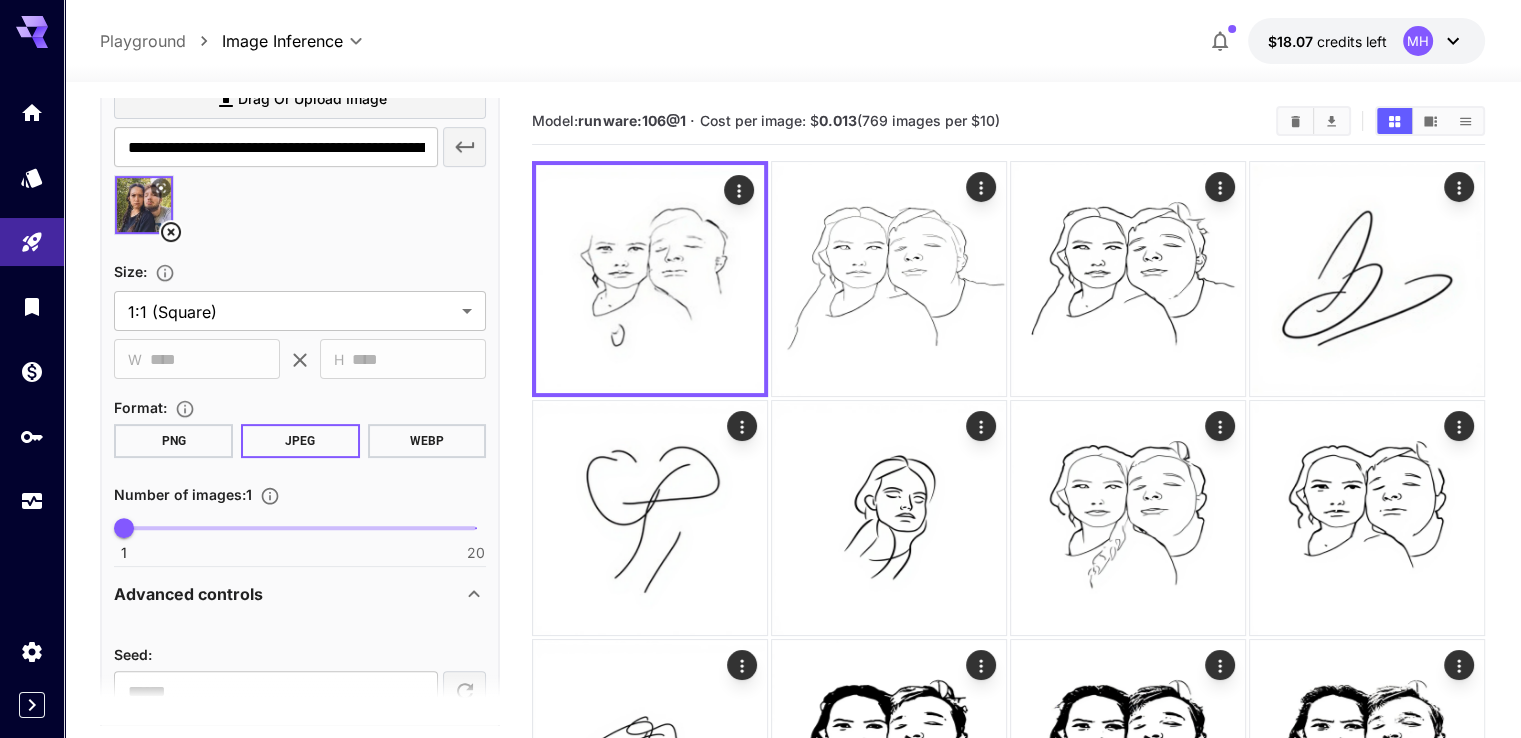 scroll, scrollTop: 1088, scrollLeft: 0, axis: vertical 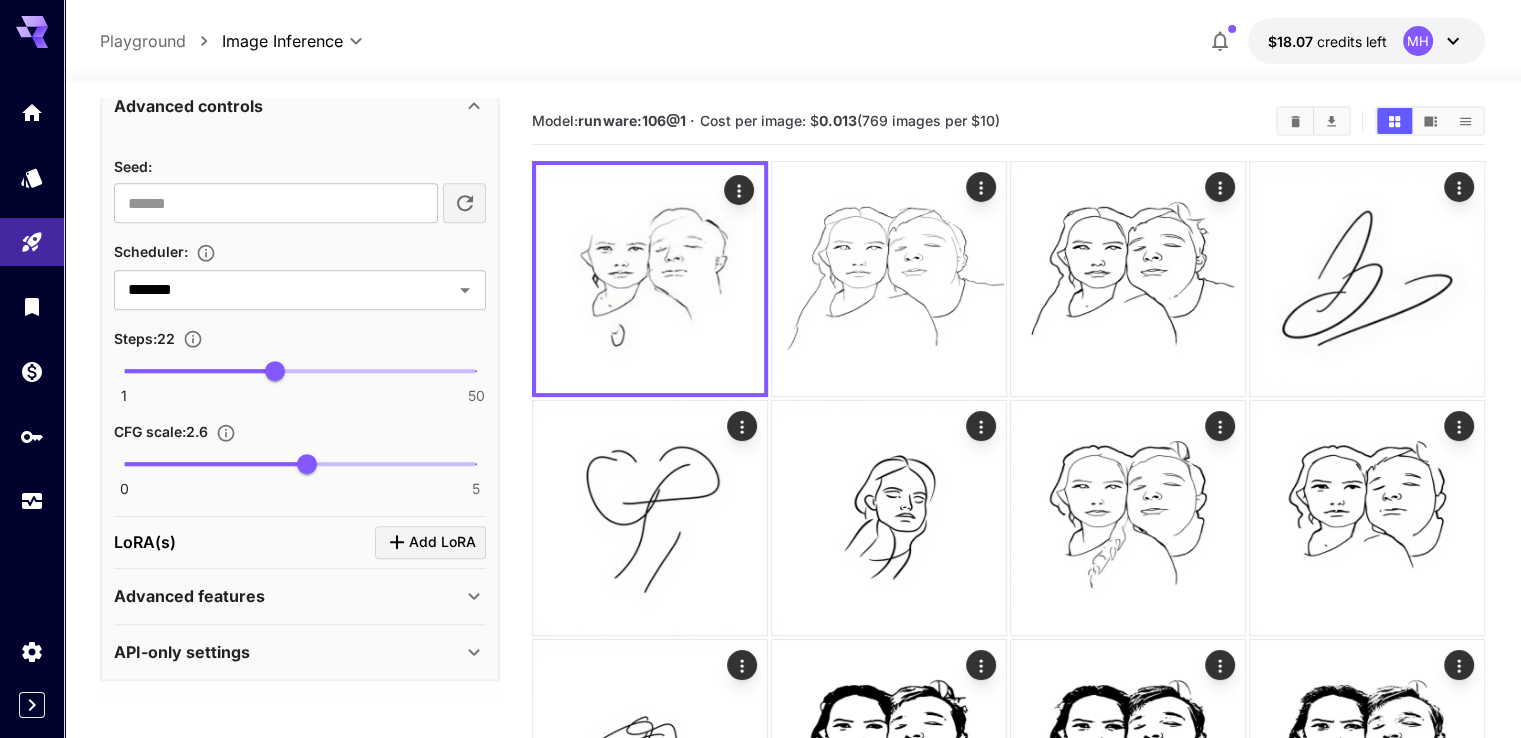 click on "0 5 2.6" at bounding box center (300, 464) 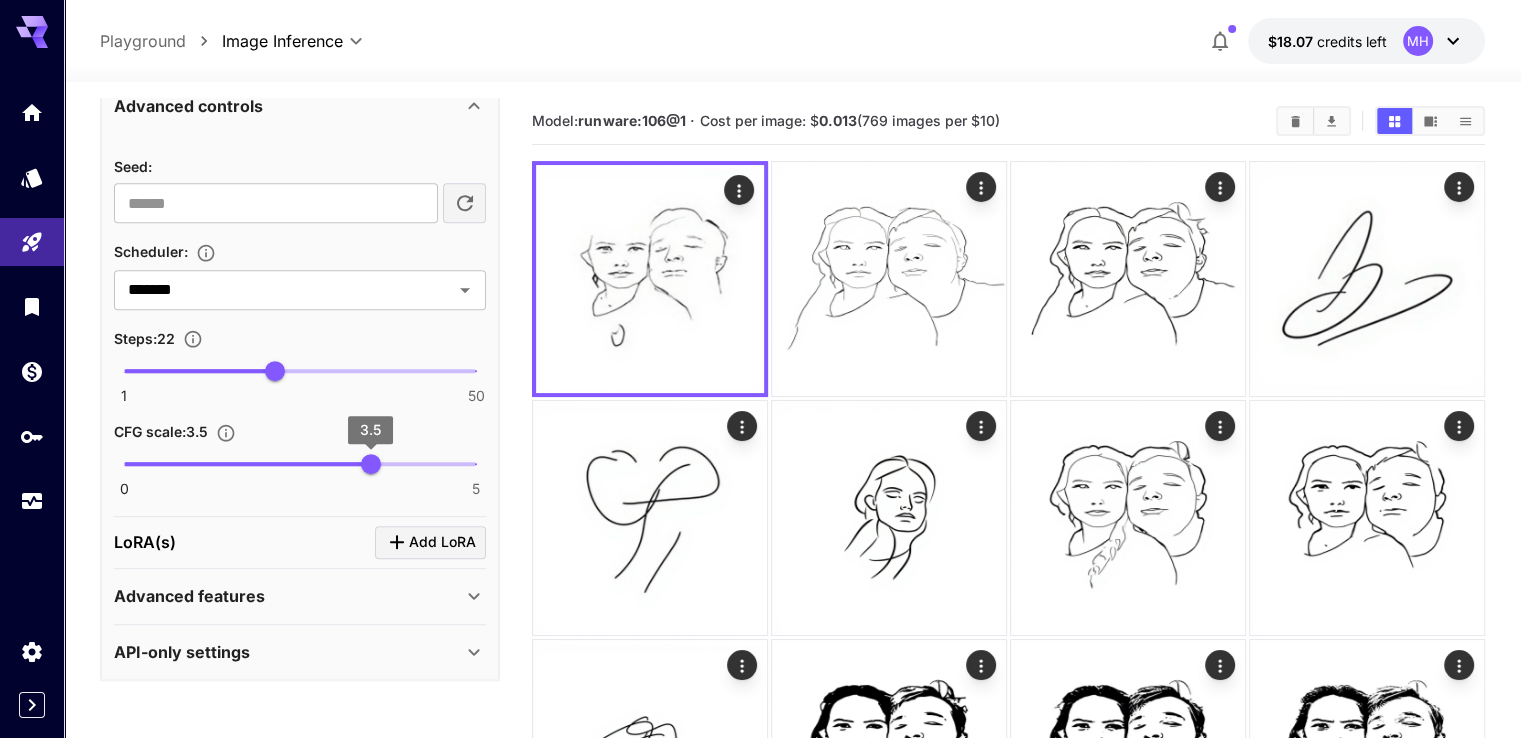 click on "1 50 22" at bounding box center (300, 371) 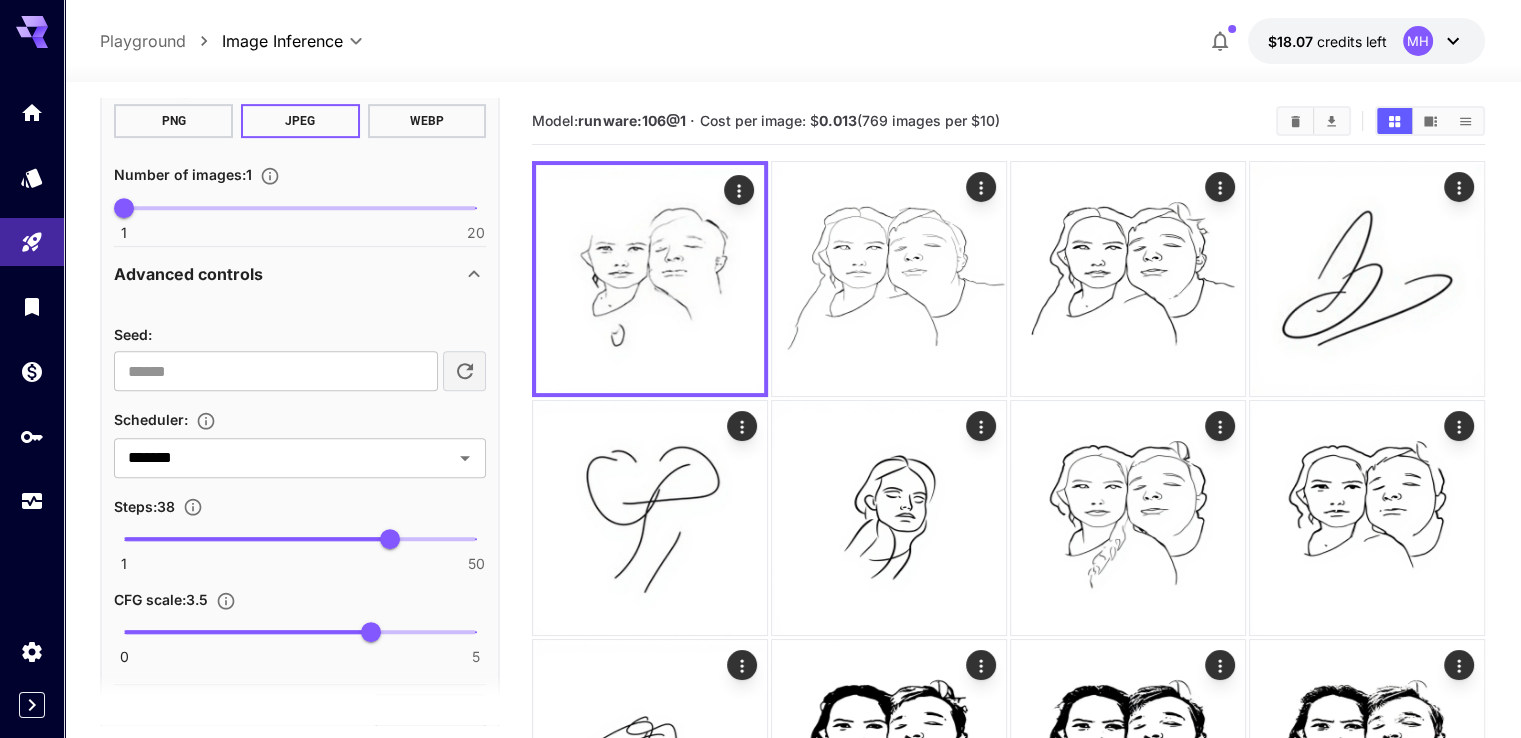 scroll, scrollTop: 1088, scrollLeft: 0, axis: vertical 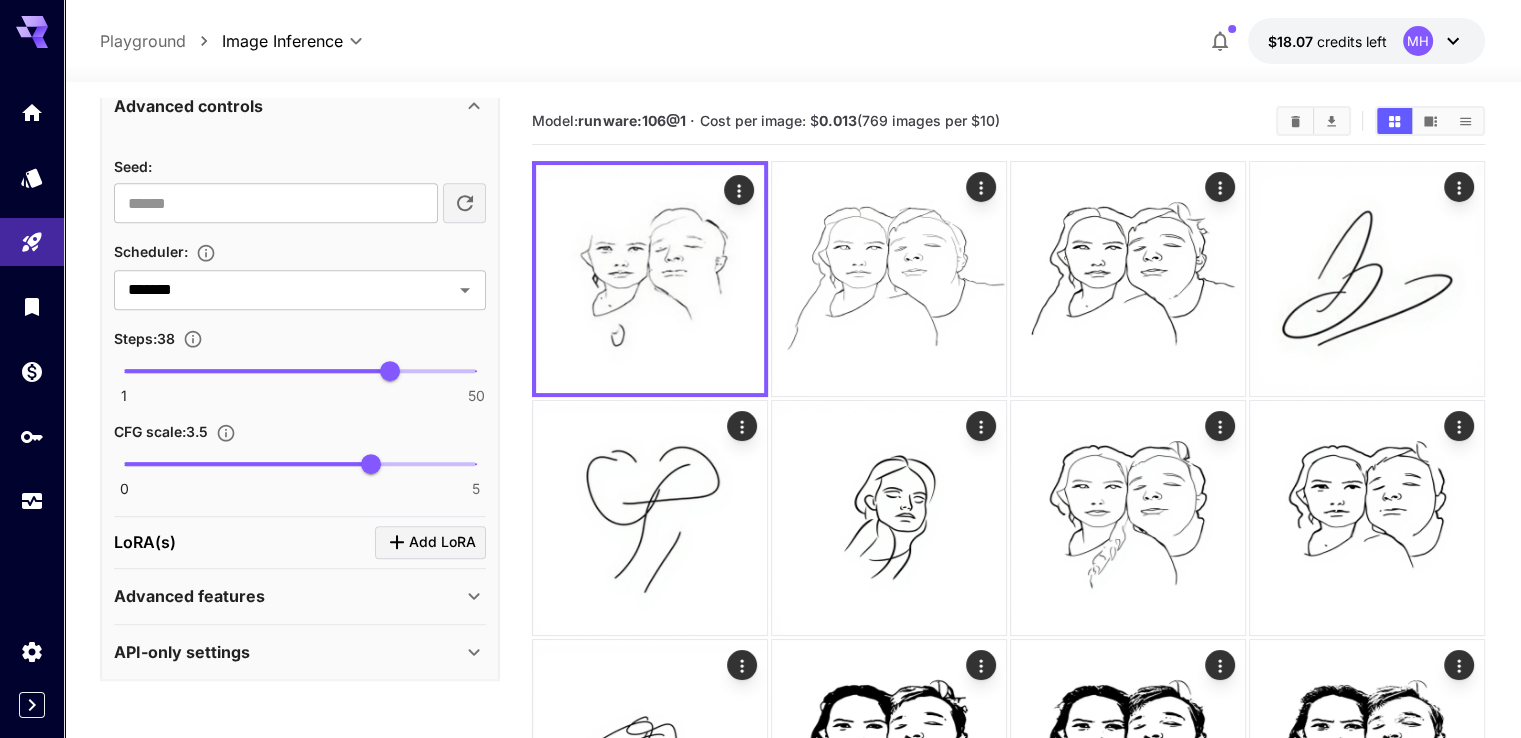 click on "1 50 38" at bounding box center [300, 371] 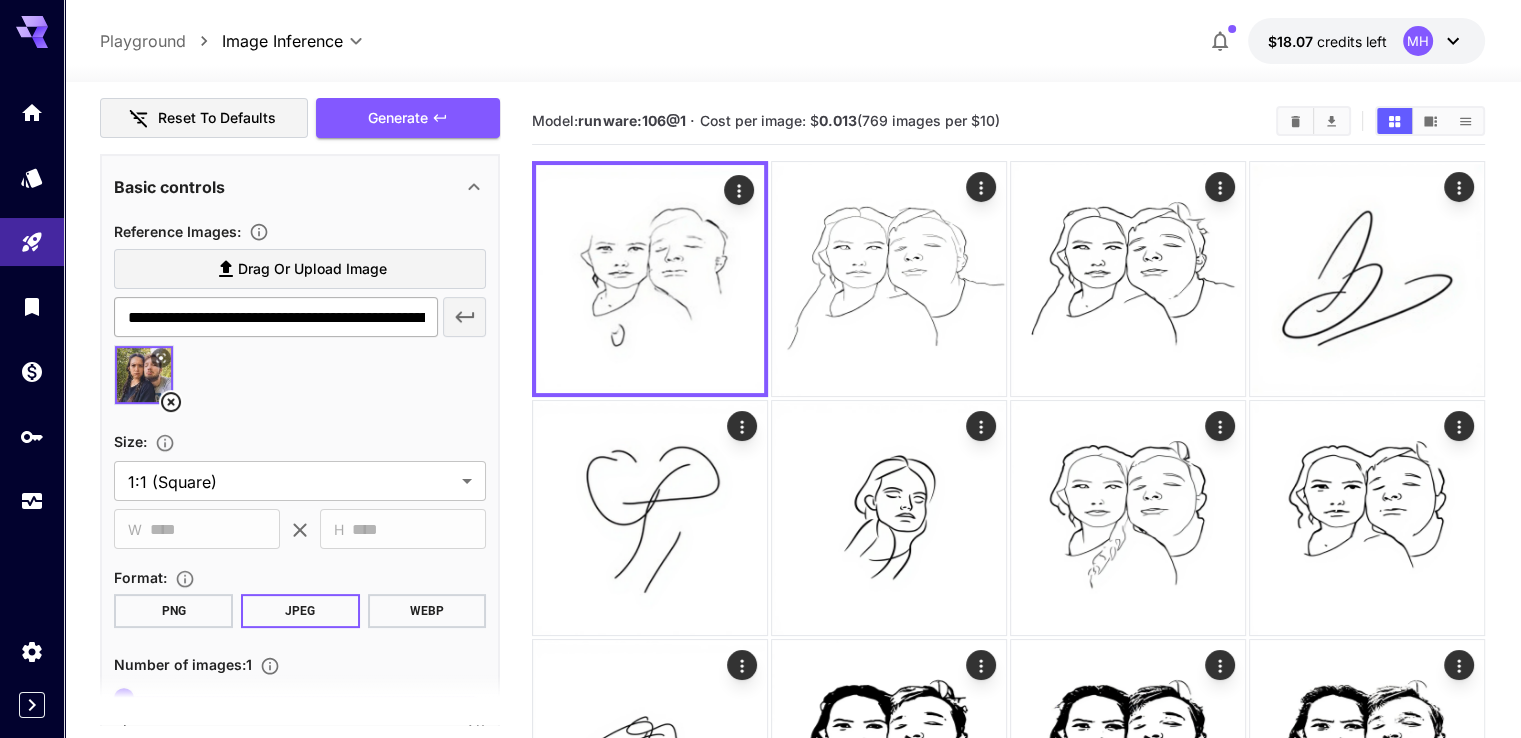 scroll, scrollTop: 388, scrollLeft: 0, axis: vertical 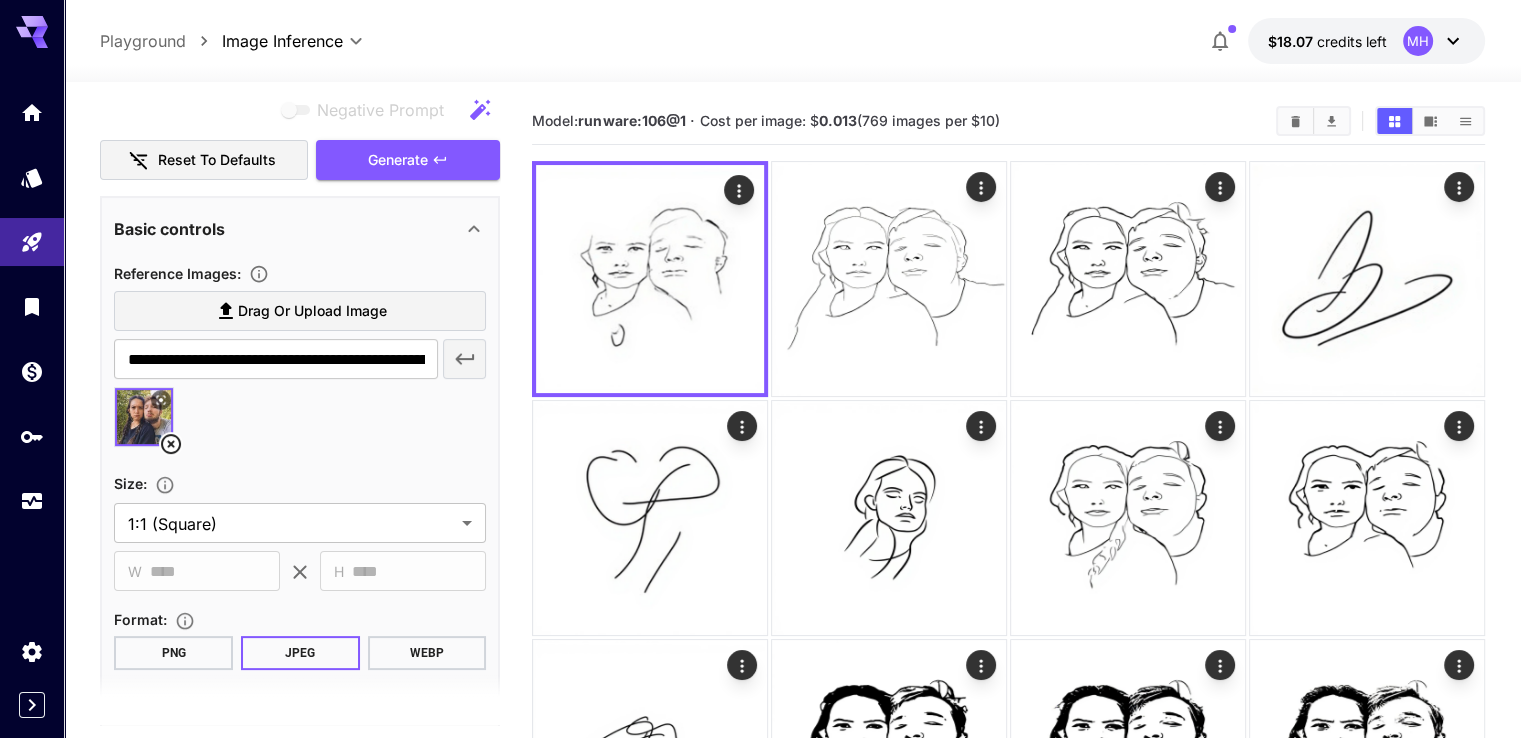 click on "PNG" at bounding box center (173, 653) 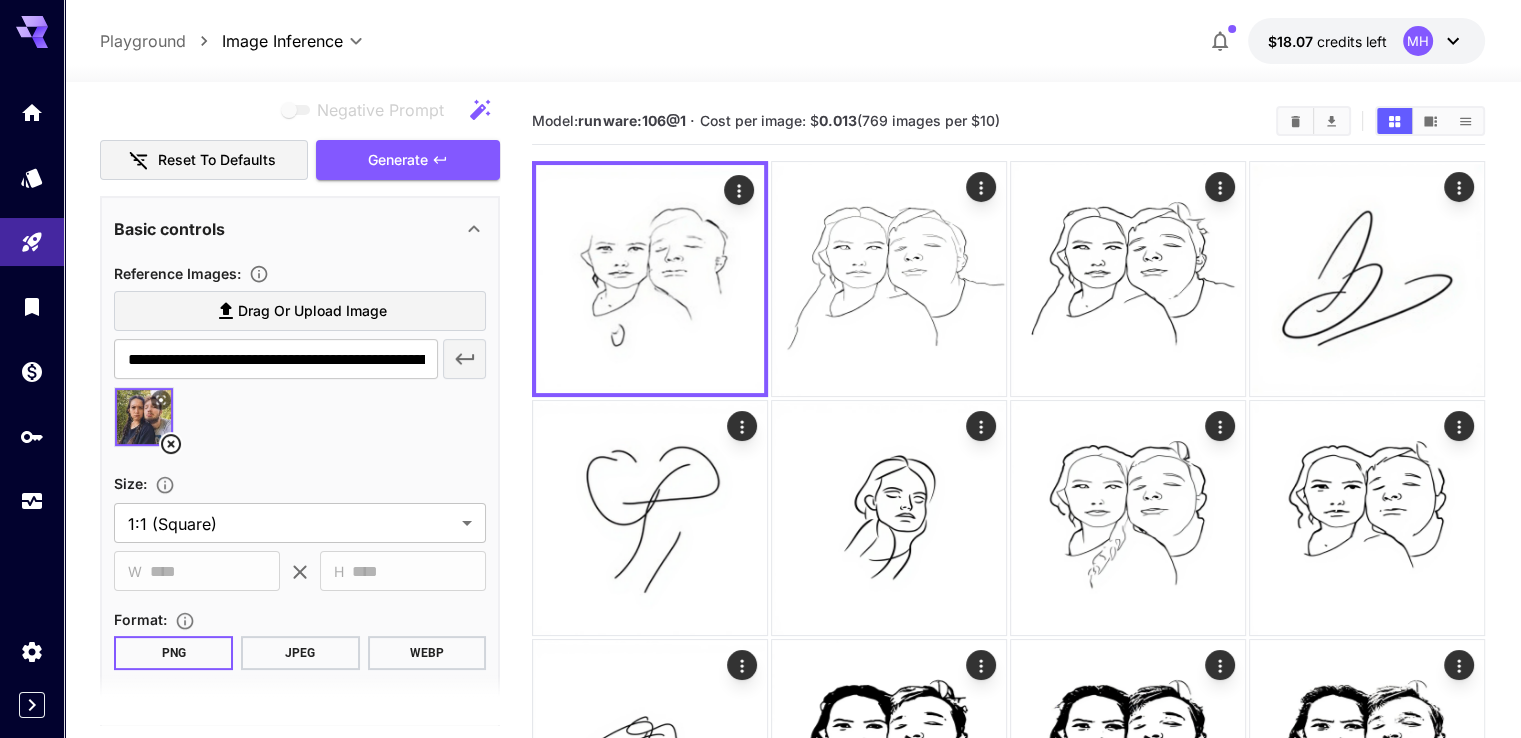 click on "Negative Prompt Reset to defaults Generate" at bounding box center [300, 135] 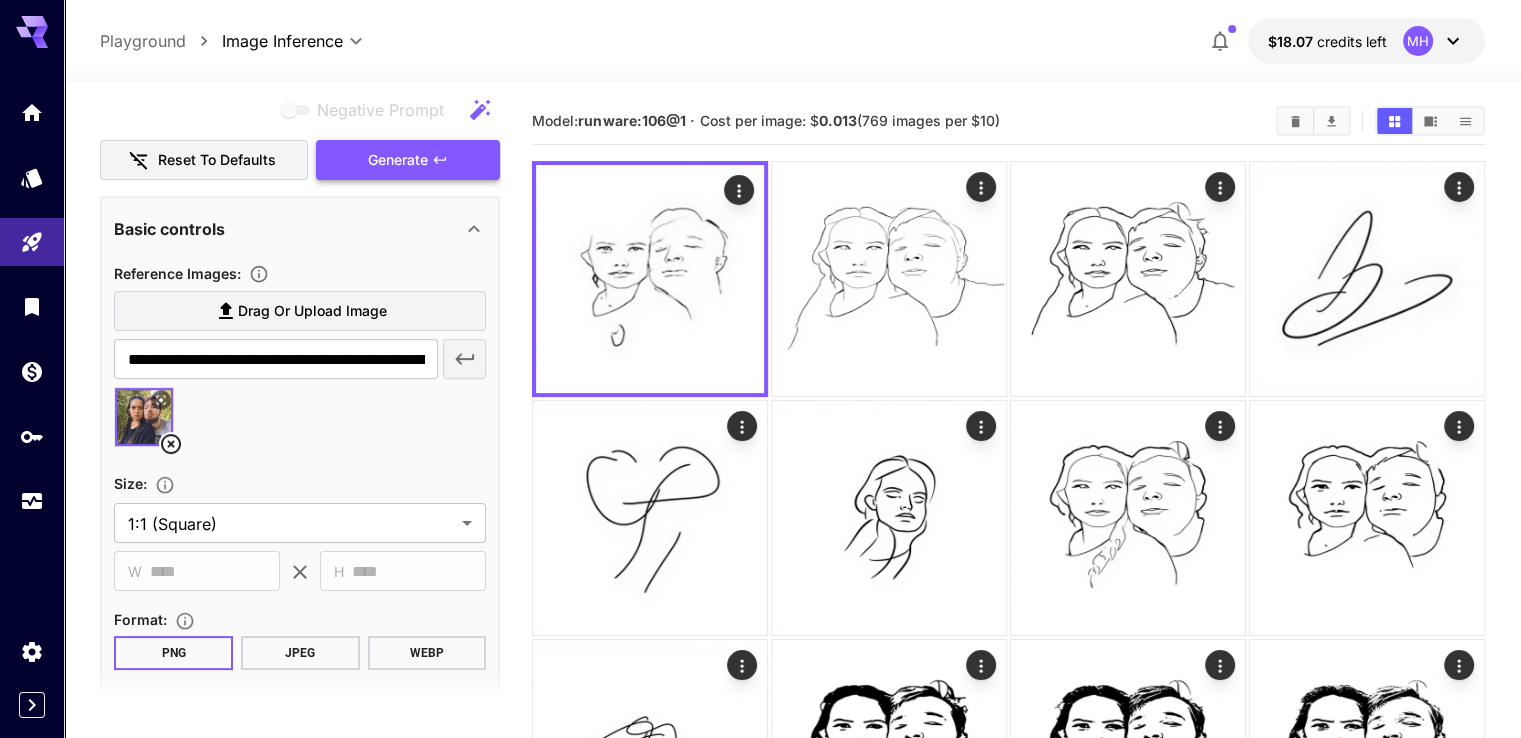 click on "Generate" at bounding box center [398, 160] 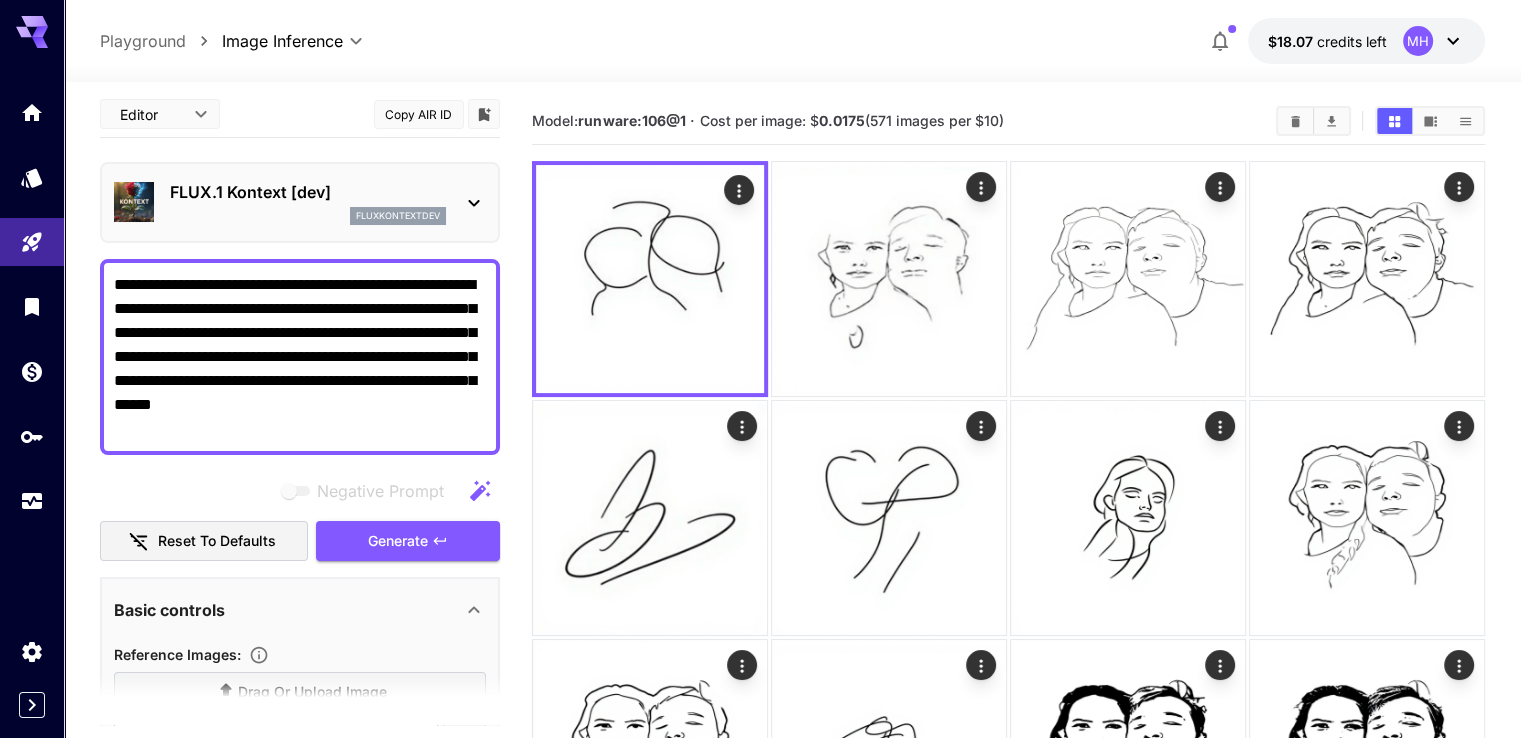 scroll, scrollTop: 0, scrollLeft: 0, axis: both 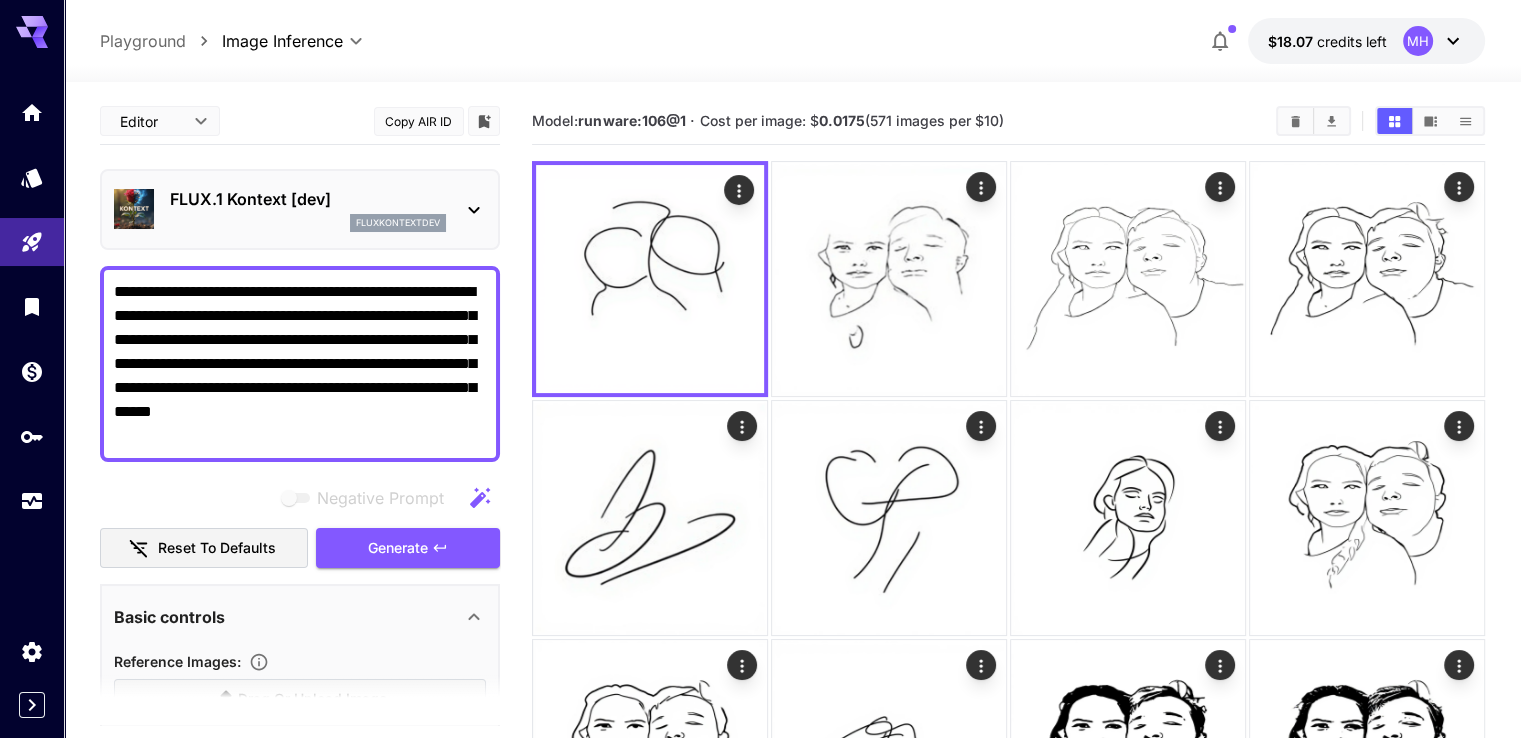click on "**********" at bounding box center [300, 364] 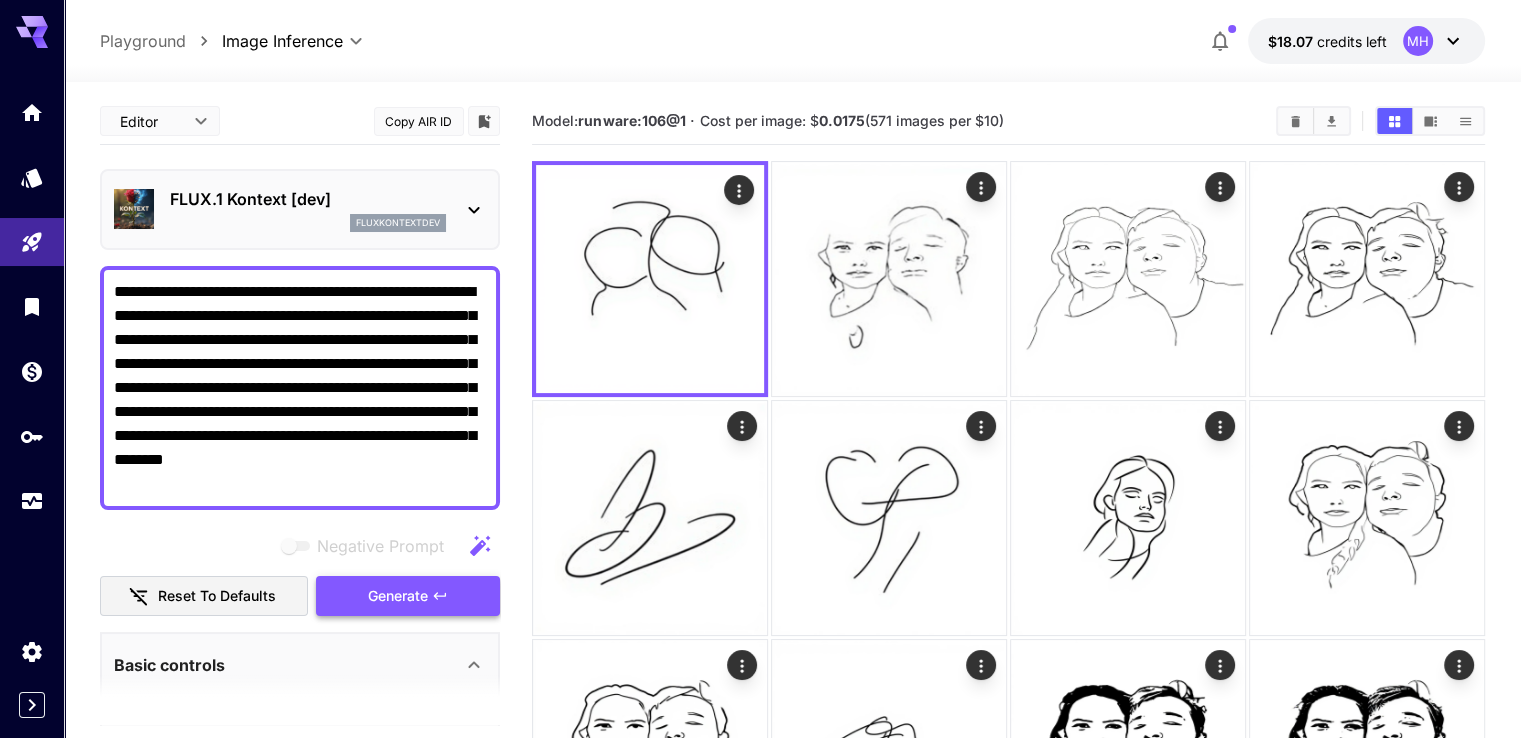 type on "**********" 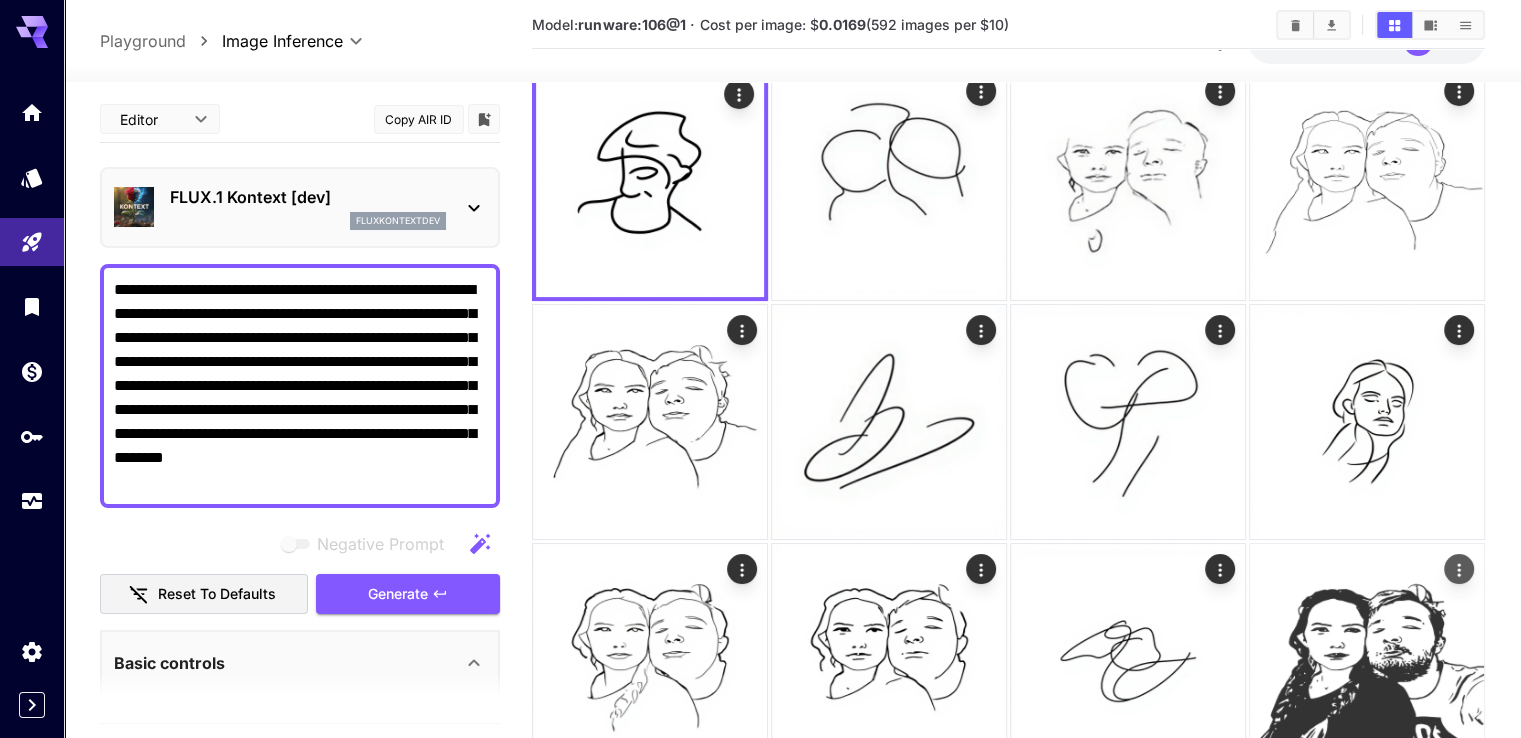scroll, scrollTop: 0, scrollLeft: 0, axis: both 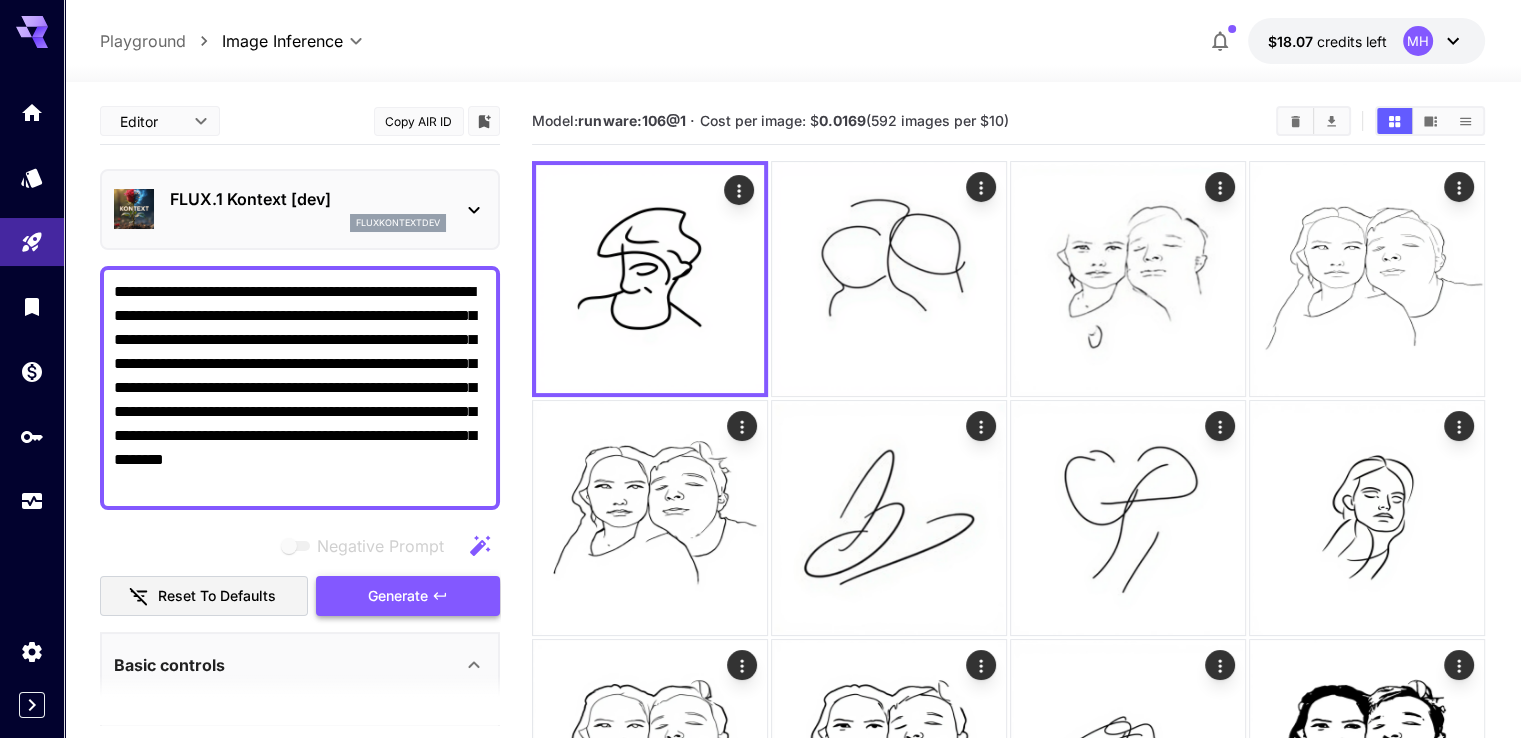 click on "Generate" at bounding box center [398, 596] 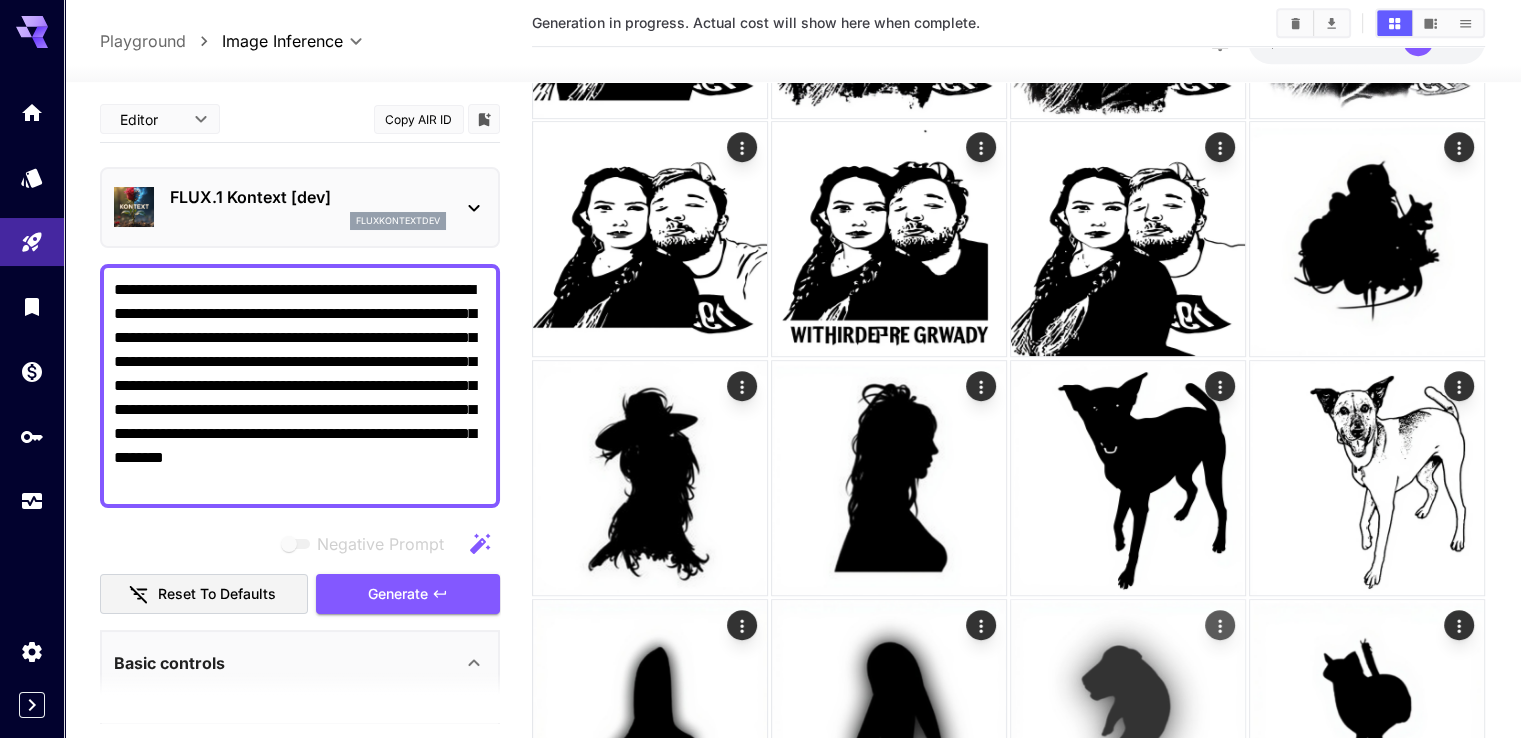scroll, scrollTop: 0, scrollLeft: 0, axis: both 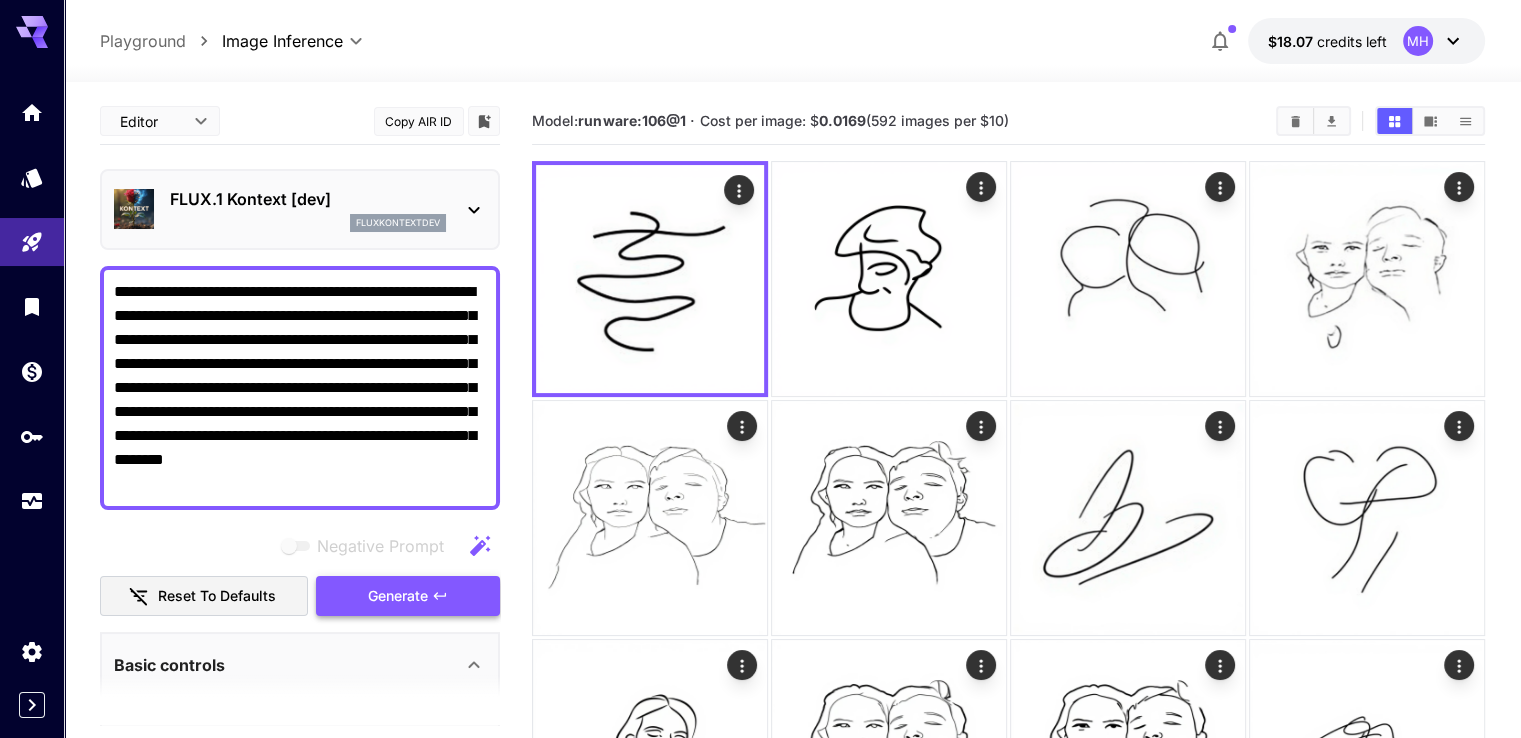 click on "Generate" at bounding box center [398, 596] 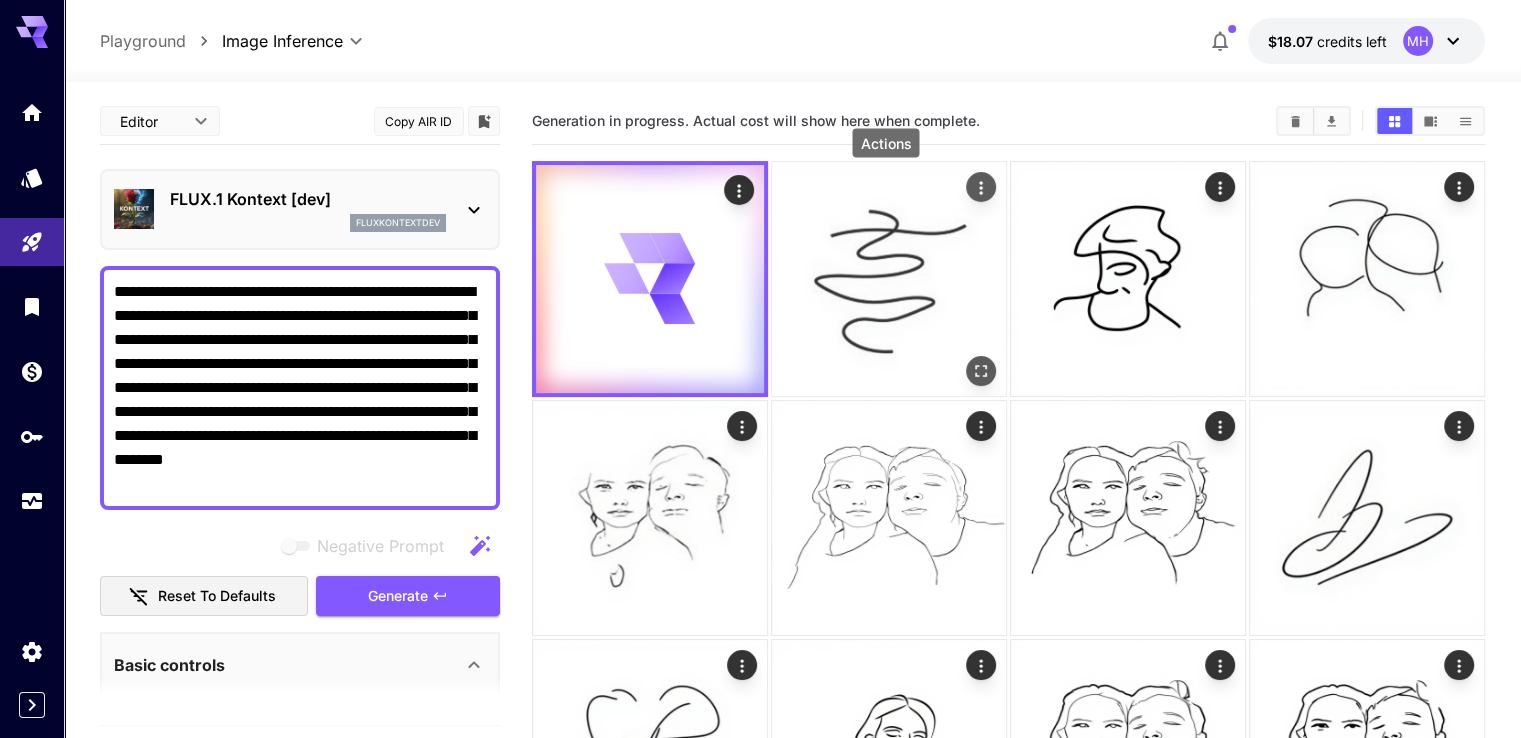 click 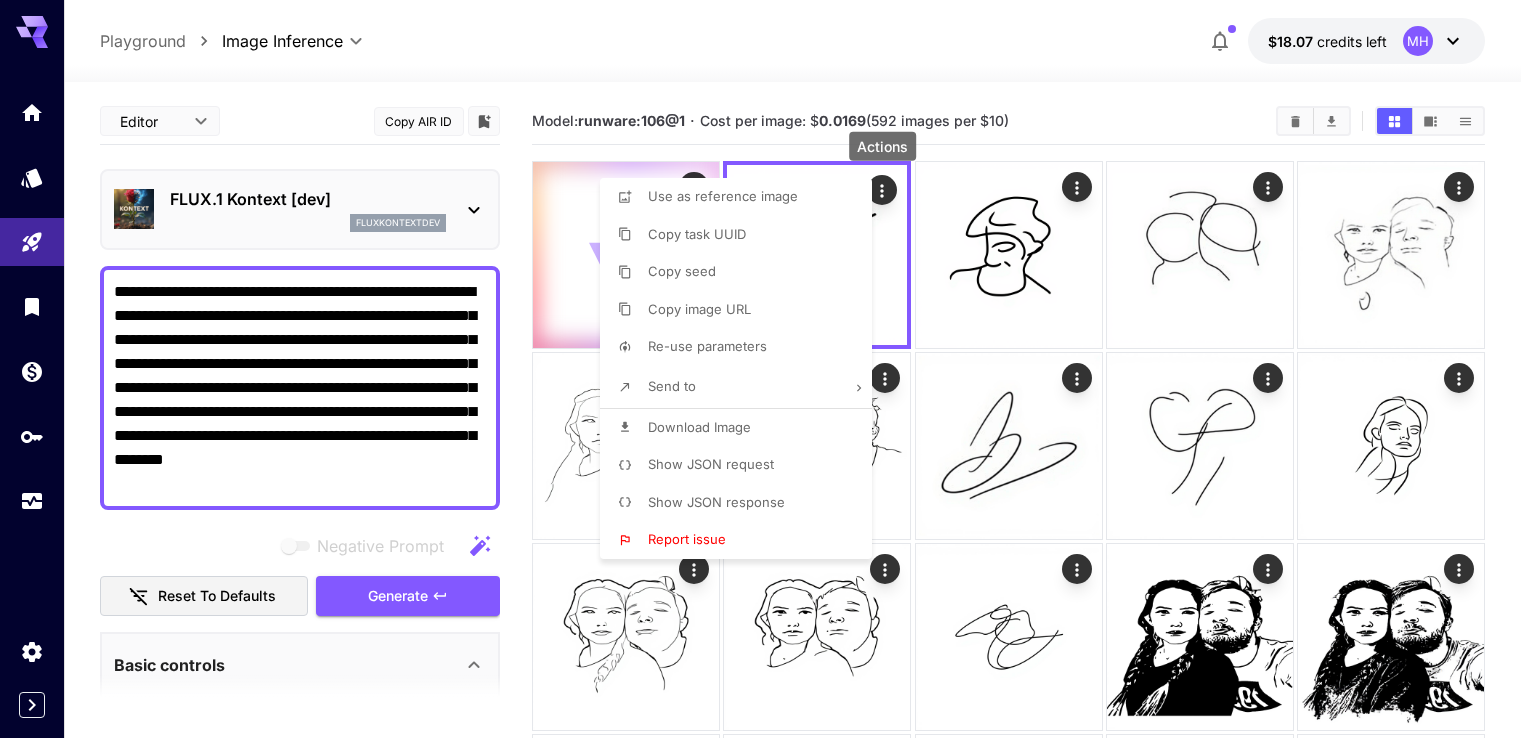 click on "Show JSON response" at bounding box center [716, 502] 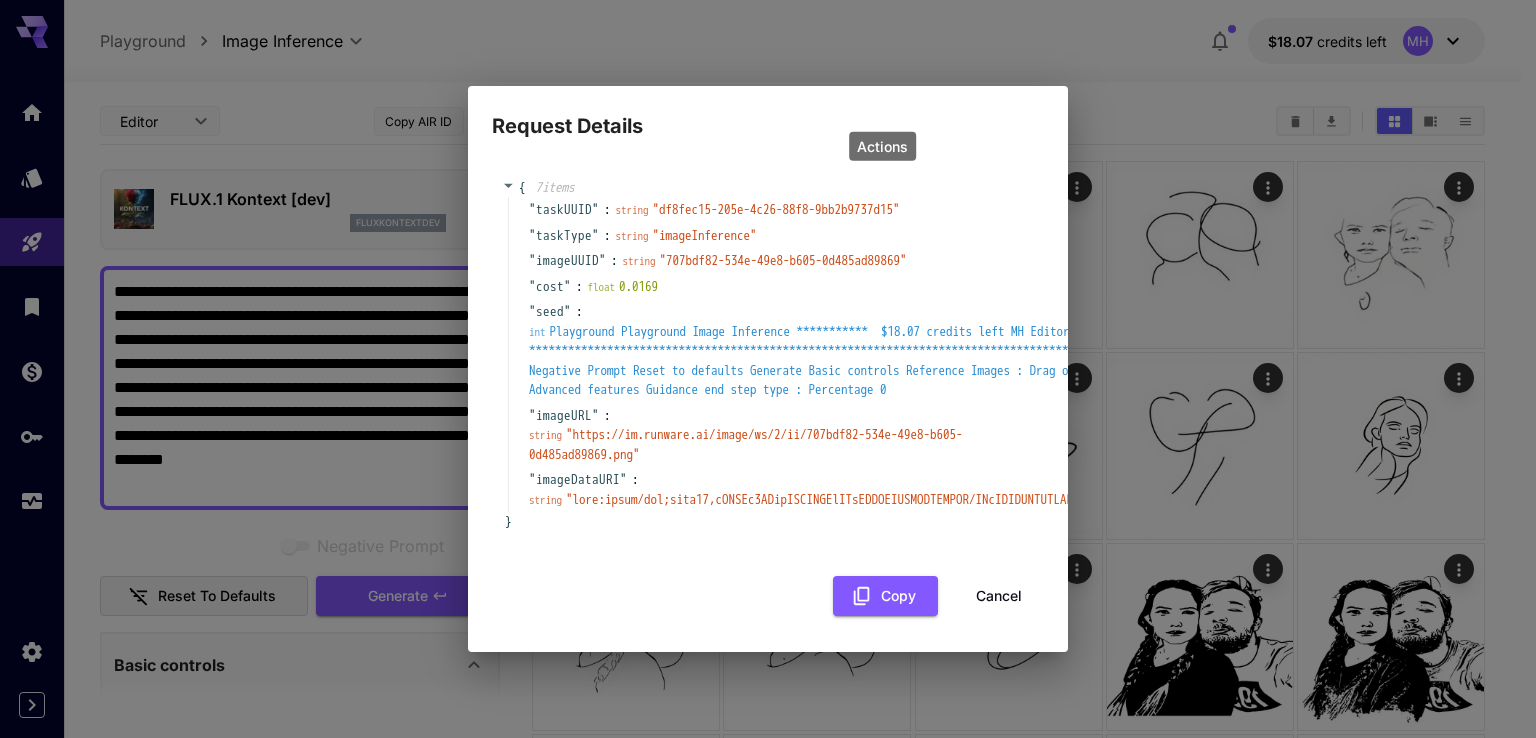 click on "Cancel" at bounding box center (999, 596) 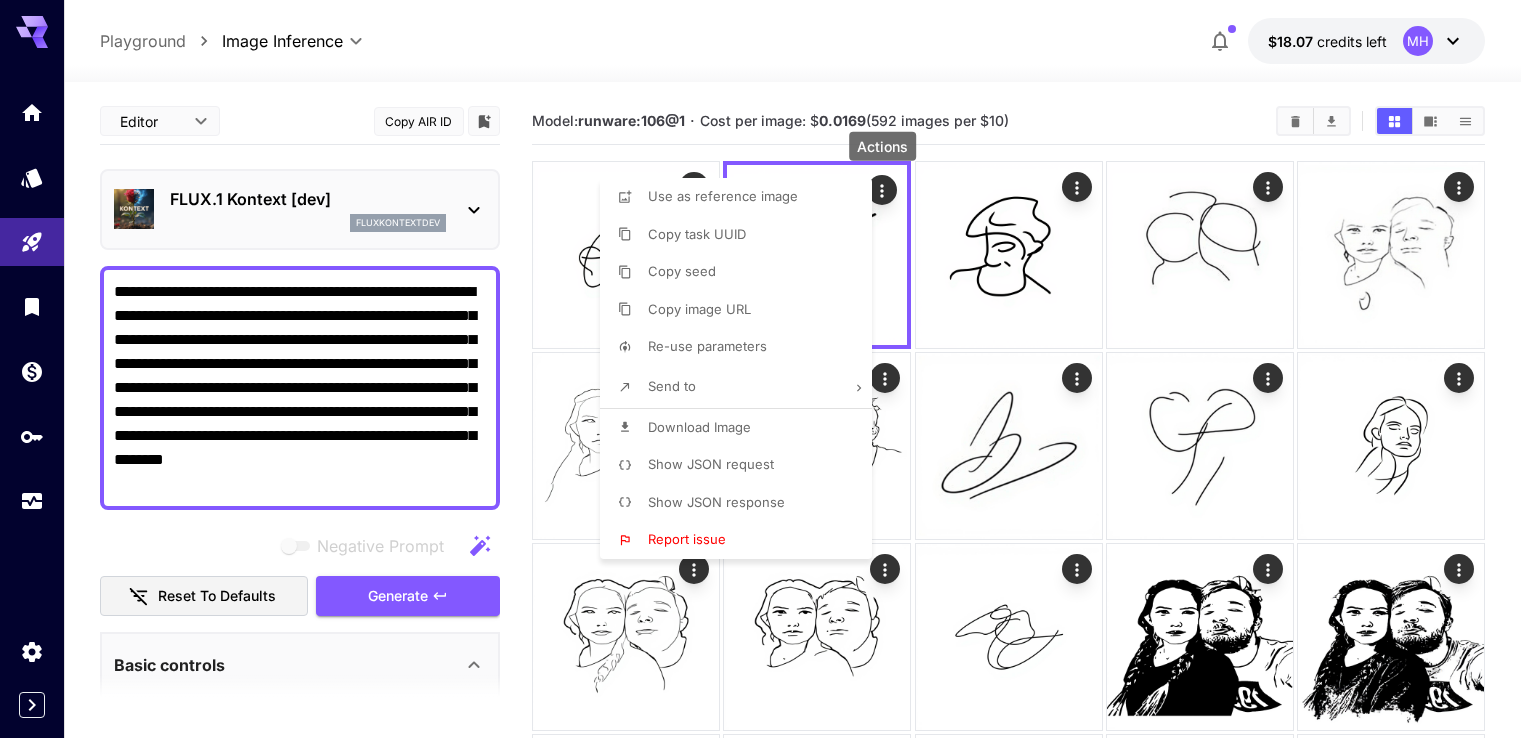 click at bounding box center (768, 369) 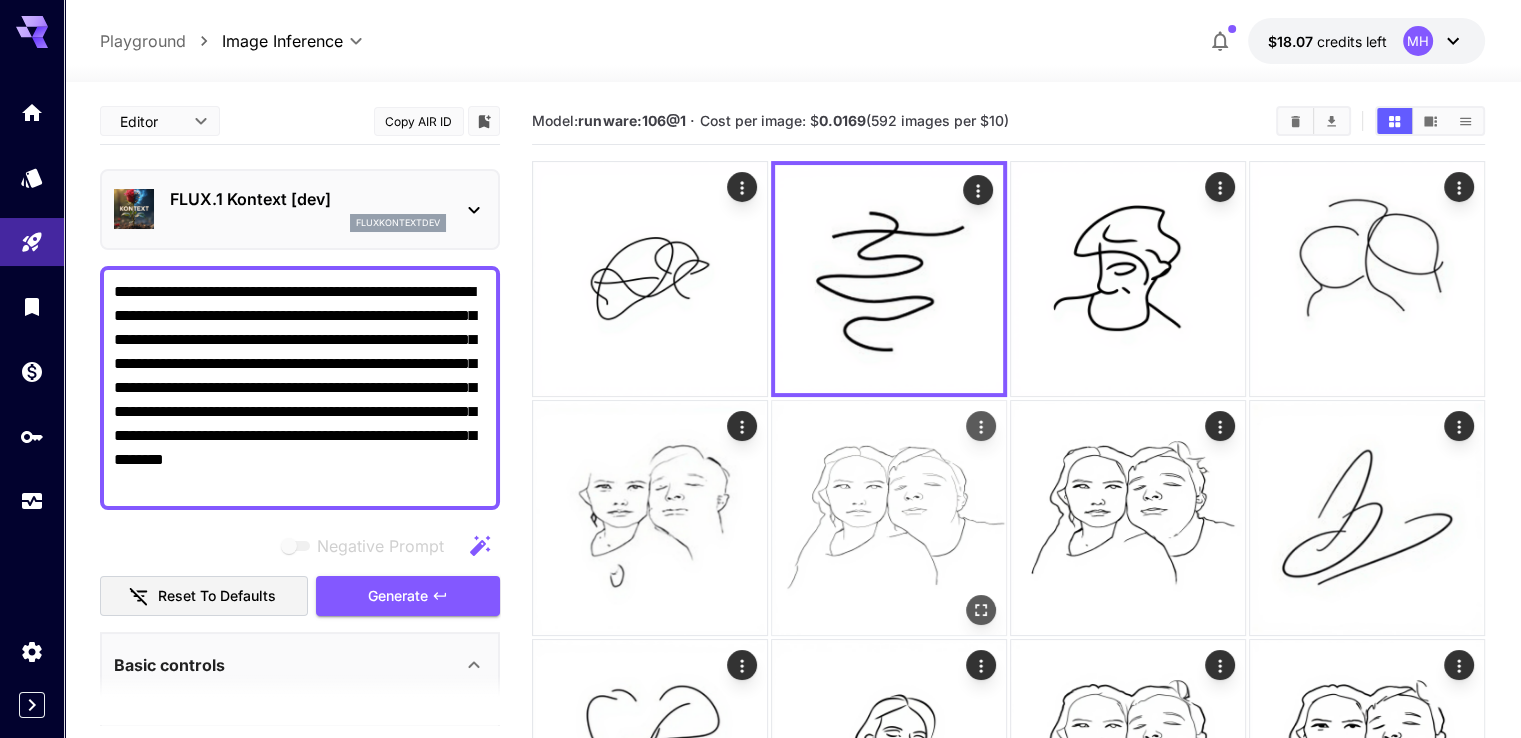 type 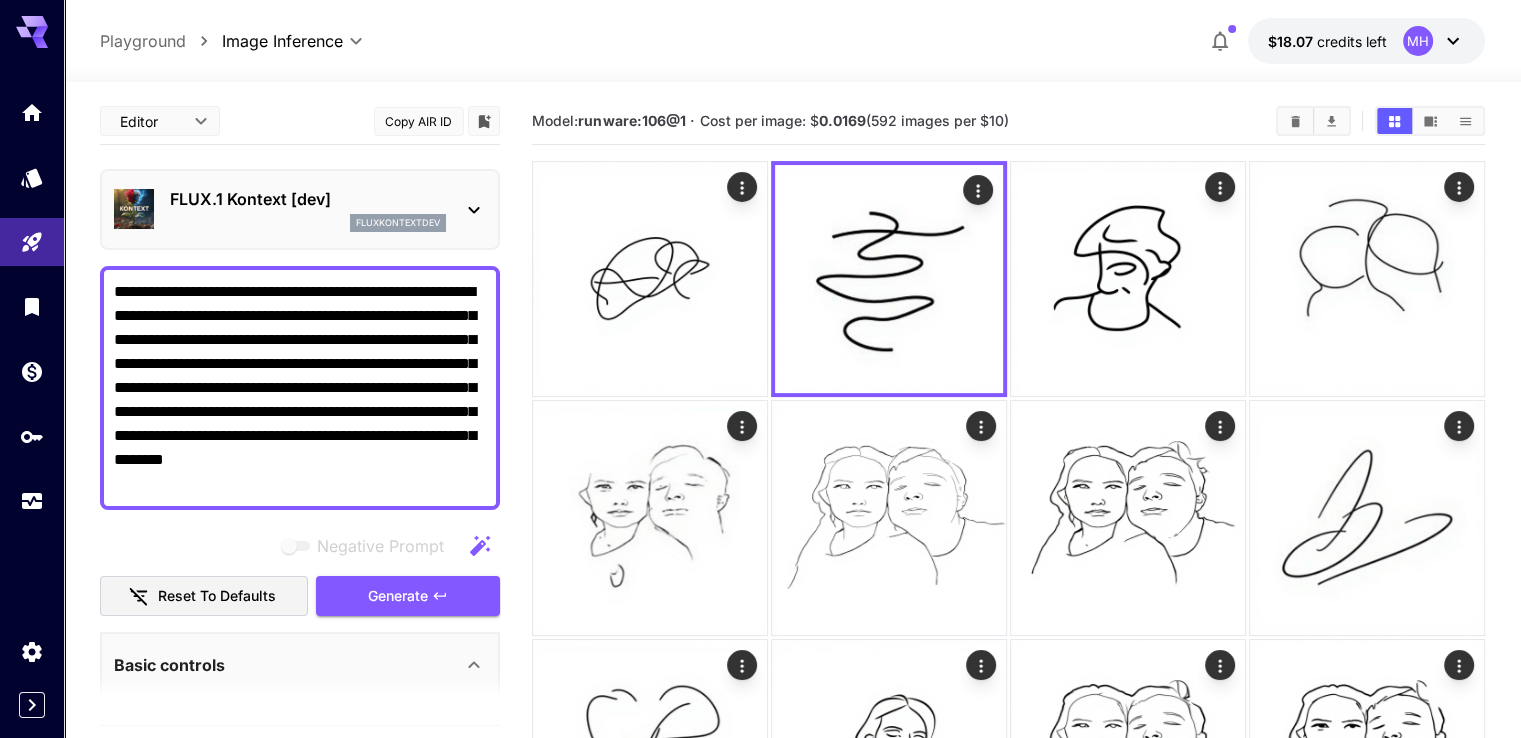 scroll, scrollTop: 500, scrollLeft: 0, axis: vertical 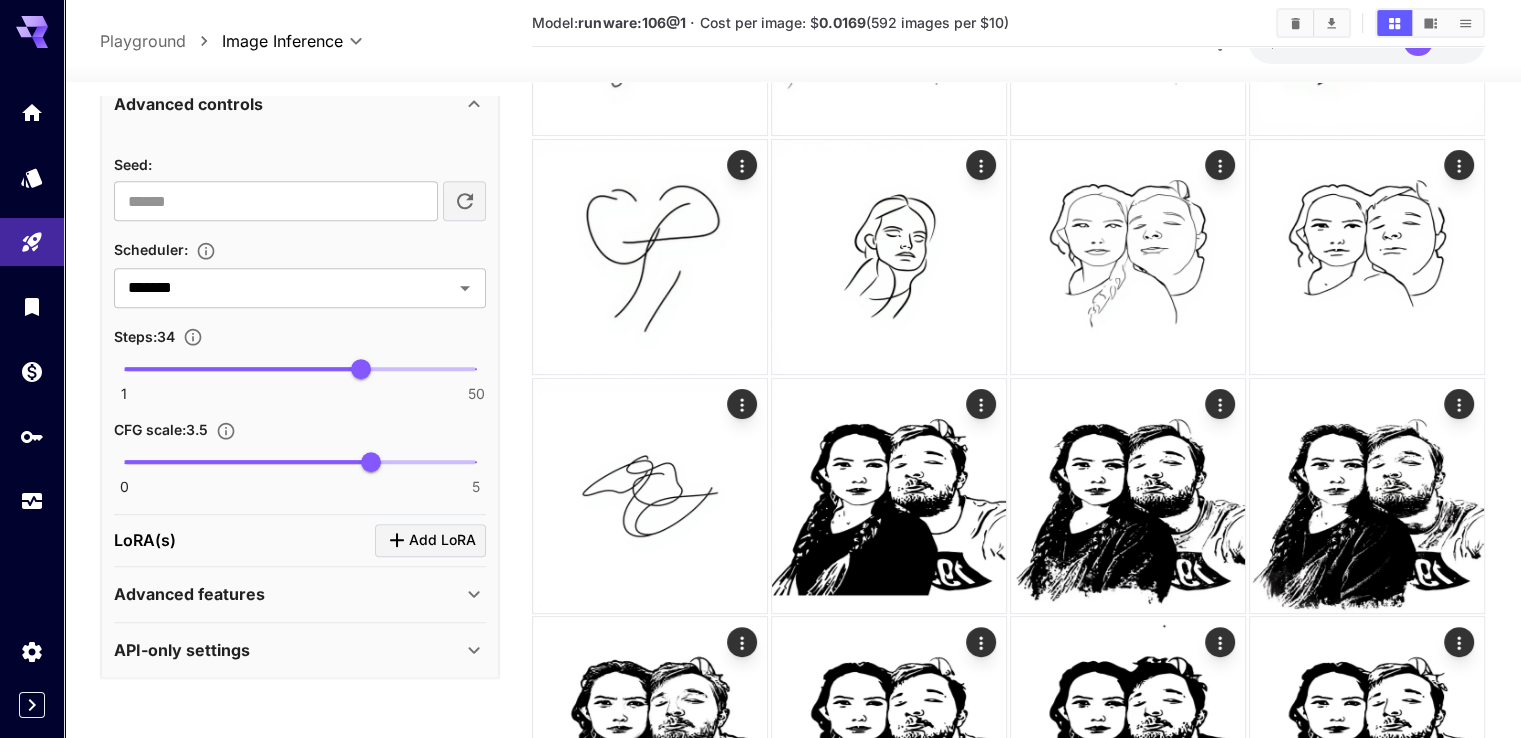 click on "1 50 34" at bounding box center (300, 369) 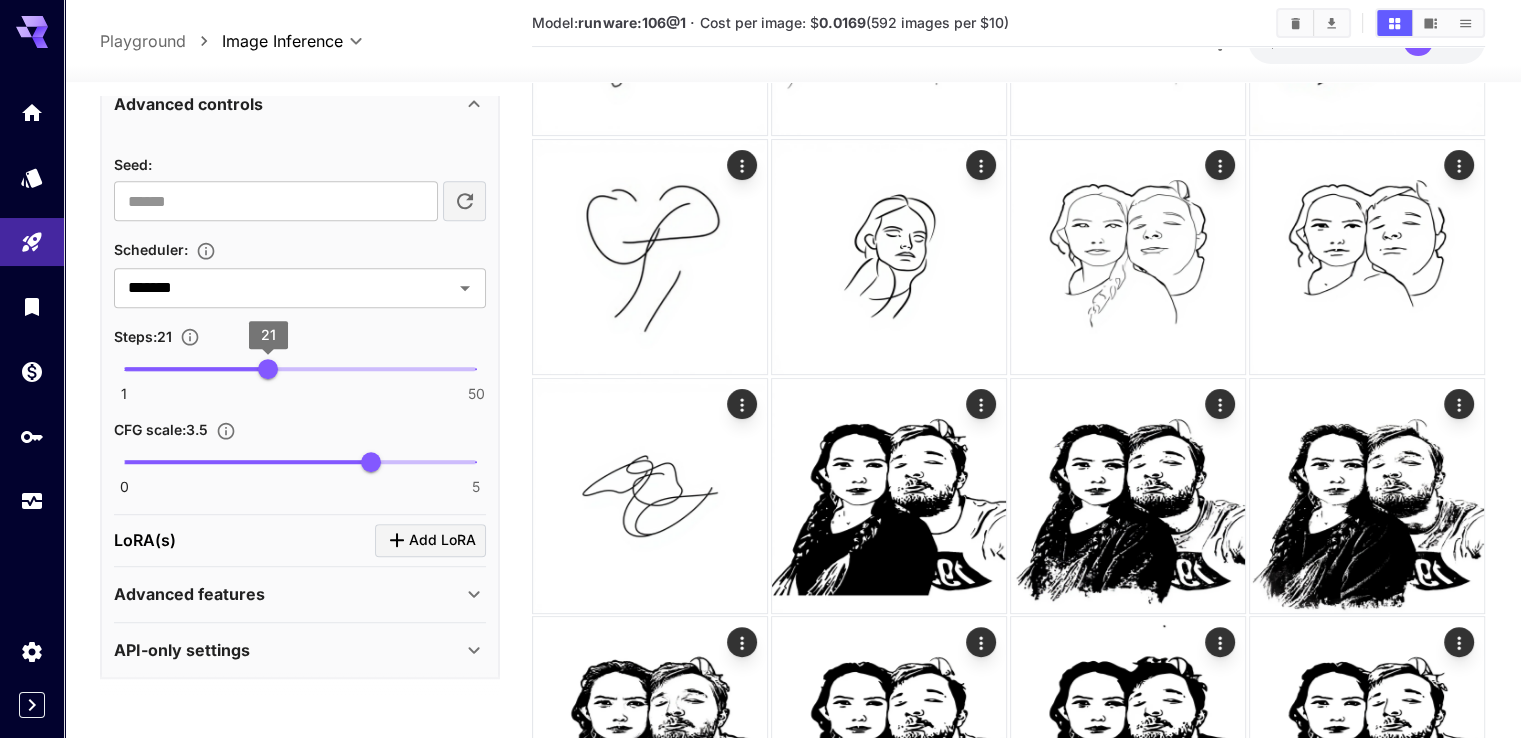 type on "**" 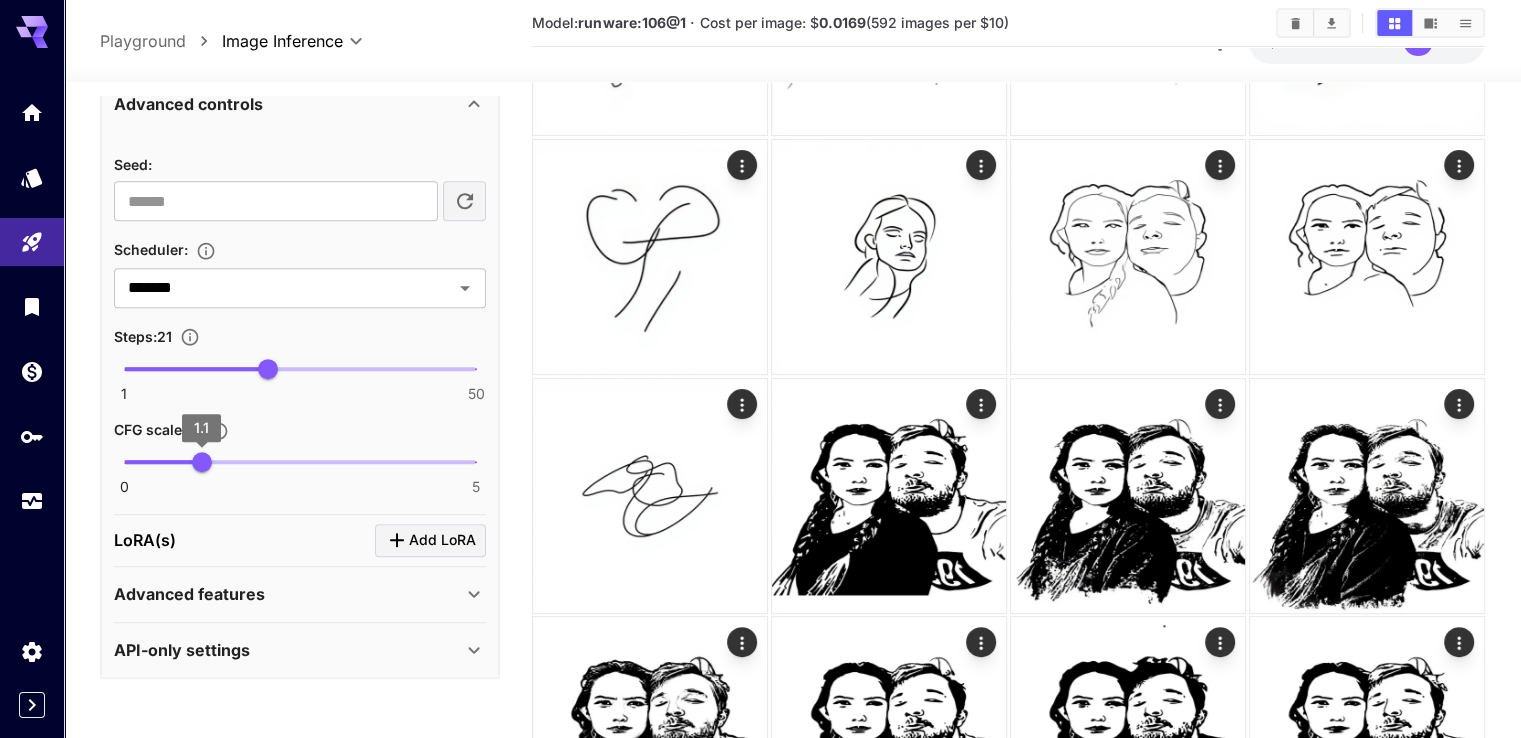 scroll, scrollTop: 436, scrollLeft: 0, axis: vertical 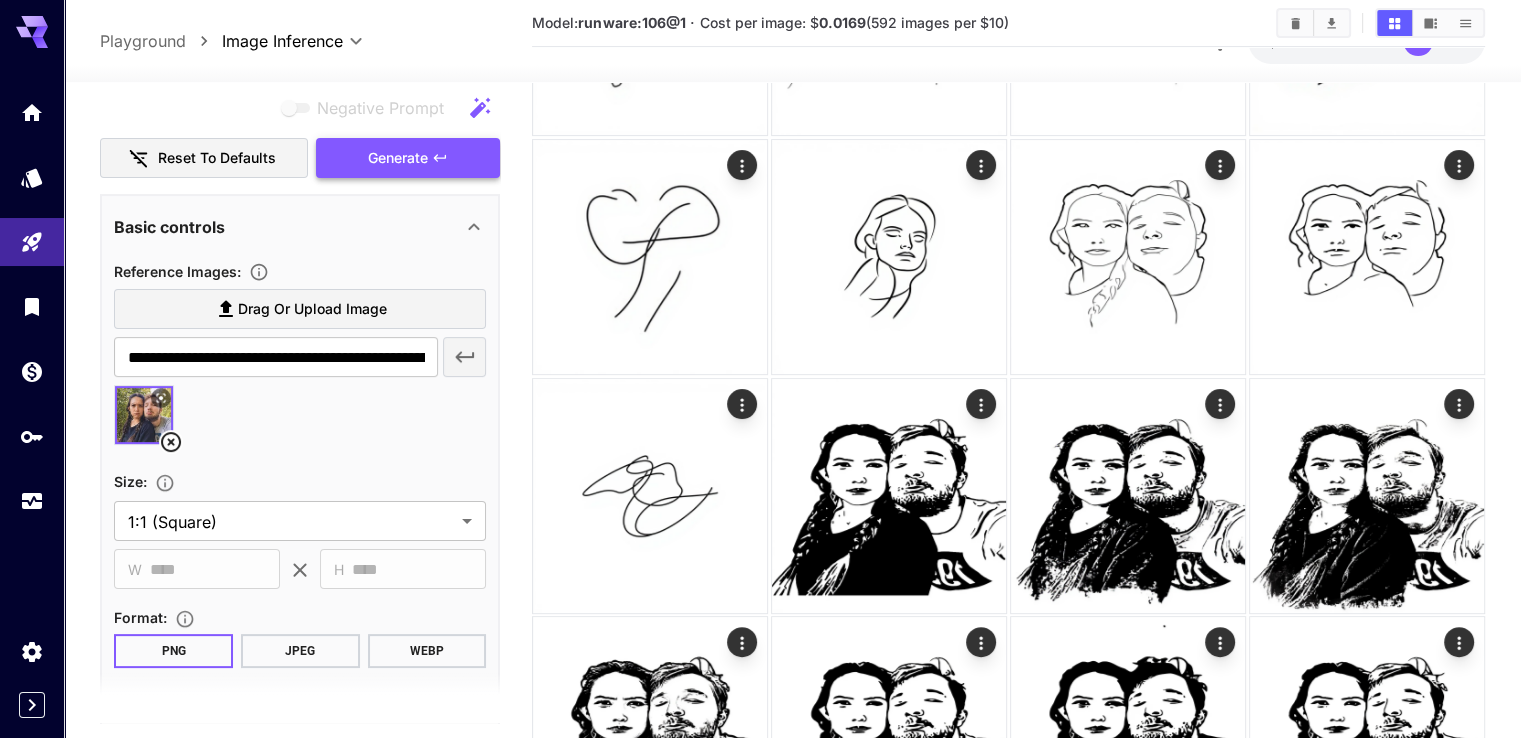 click on "Generate" at bounding box center [398, 158] 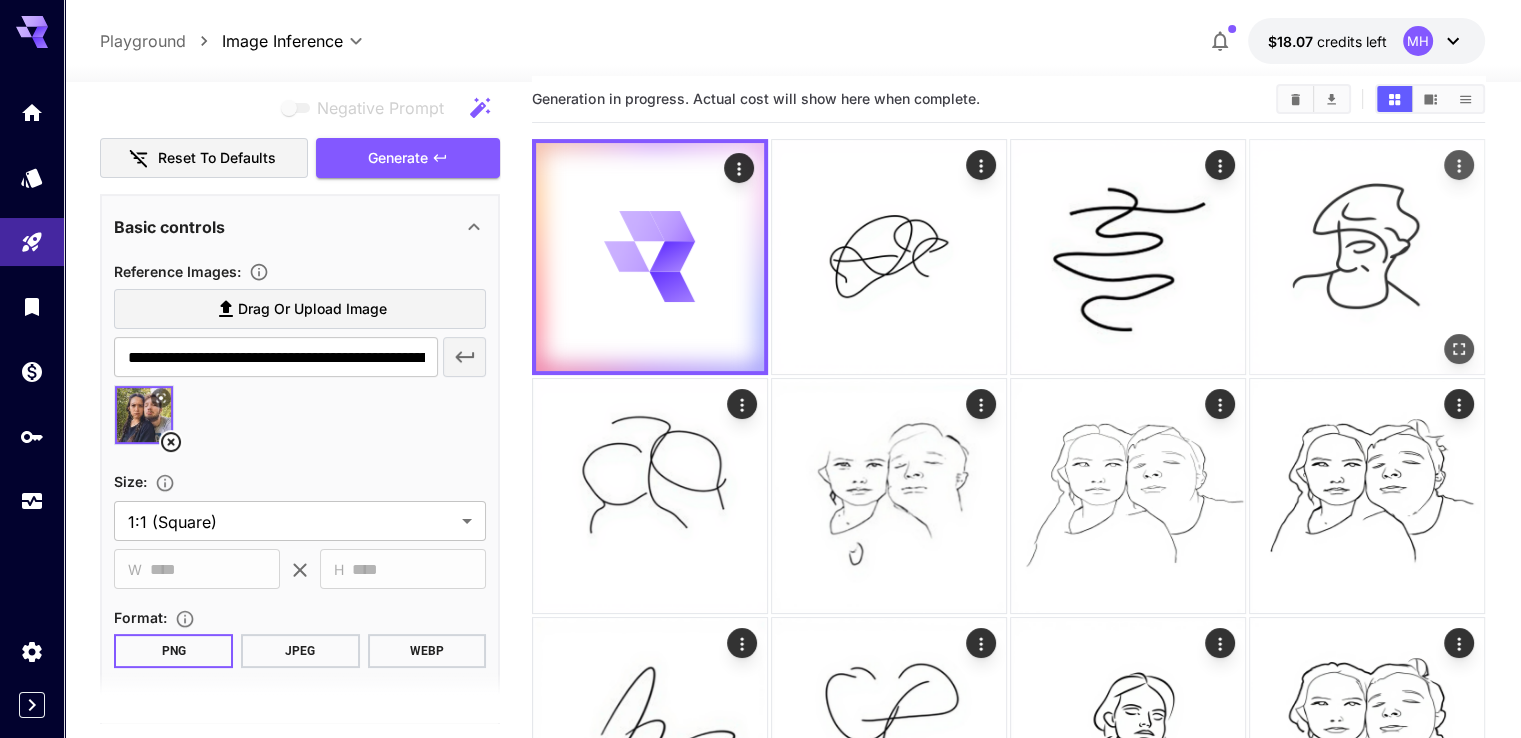 scroll, scrollTop: 0, scrollLeft: 0, axis: both 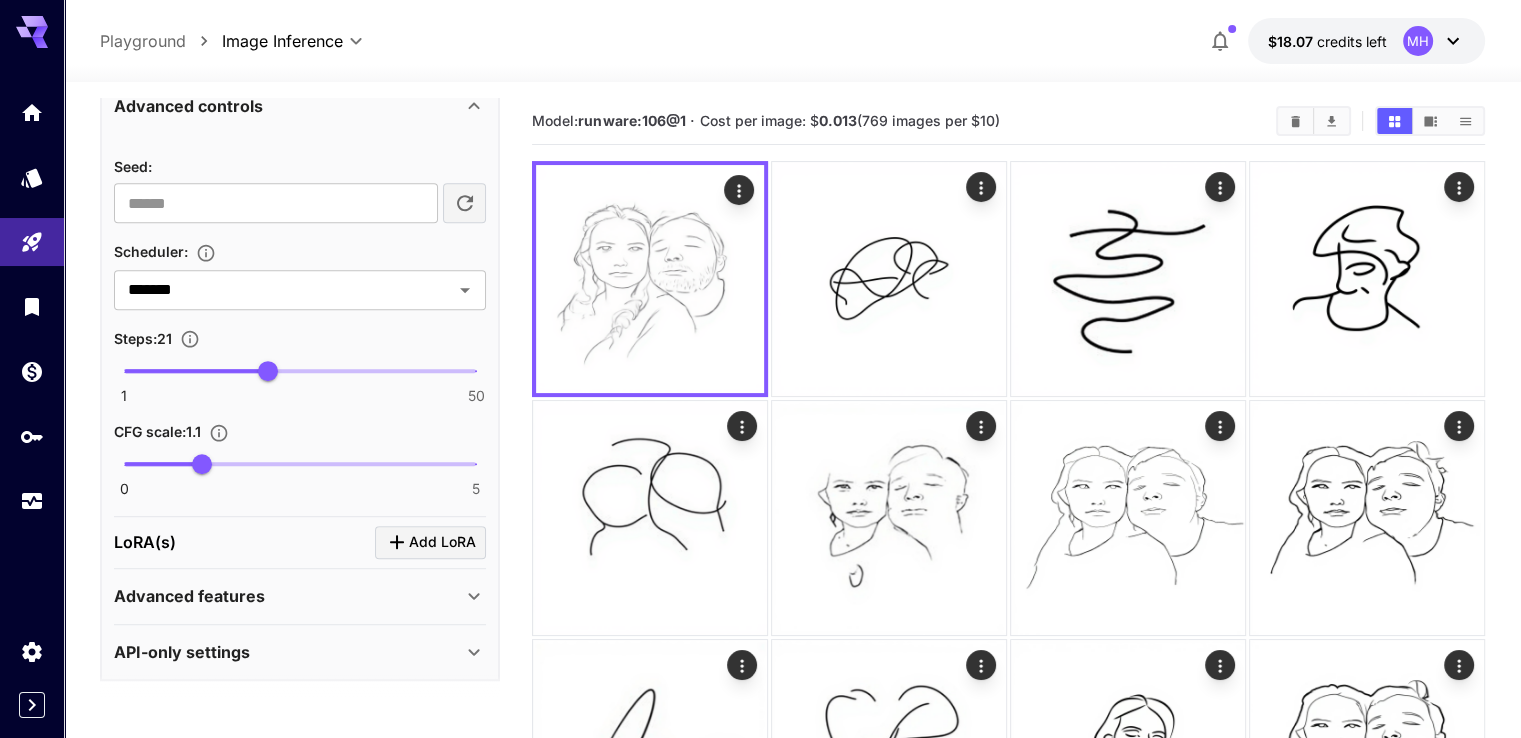 click on "1 50 21" at bounding box center [300, 371] 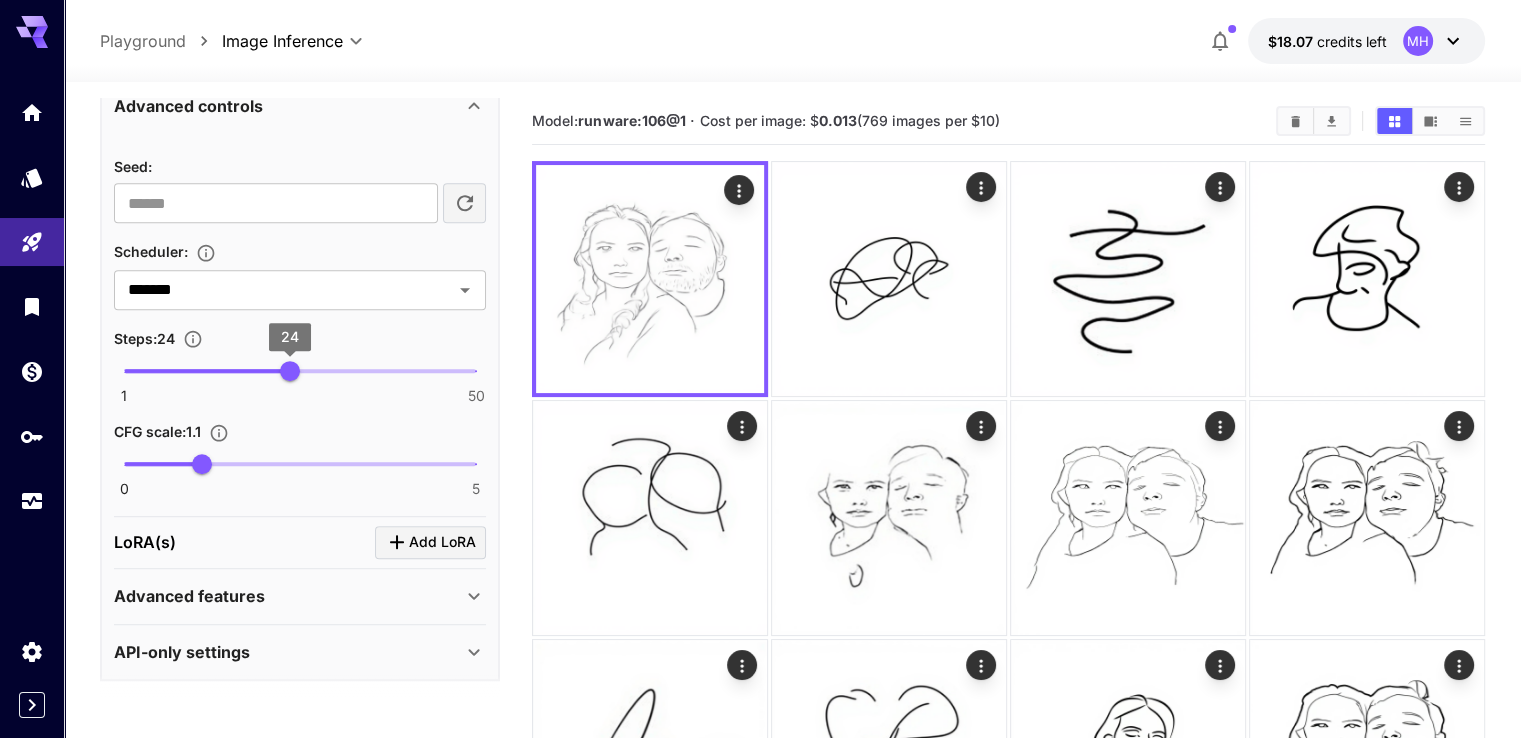 click on "0 5 1.1" at bounding box center [300, 464] 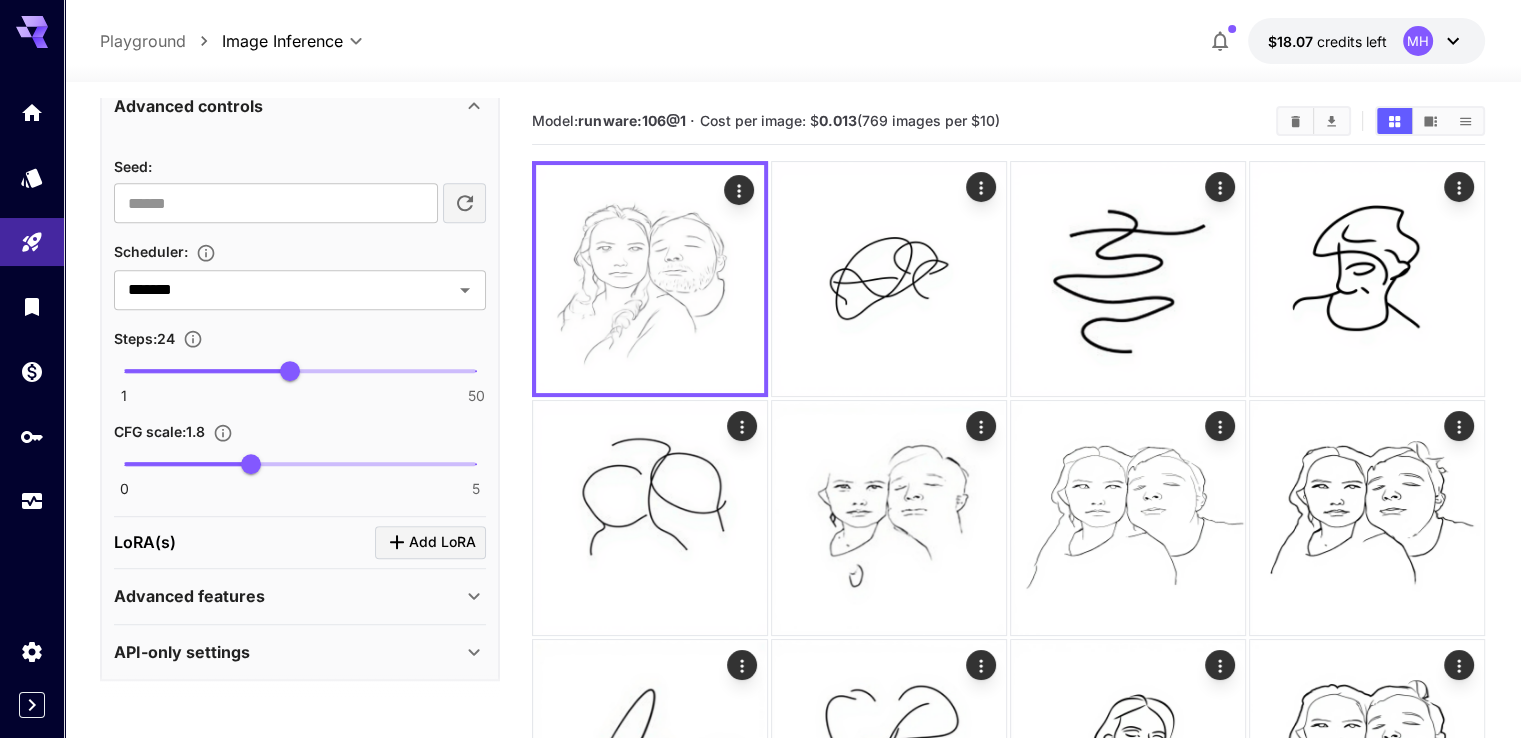 click on "0 5 1.8" at bounding box center (300, 464) 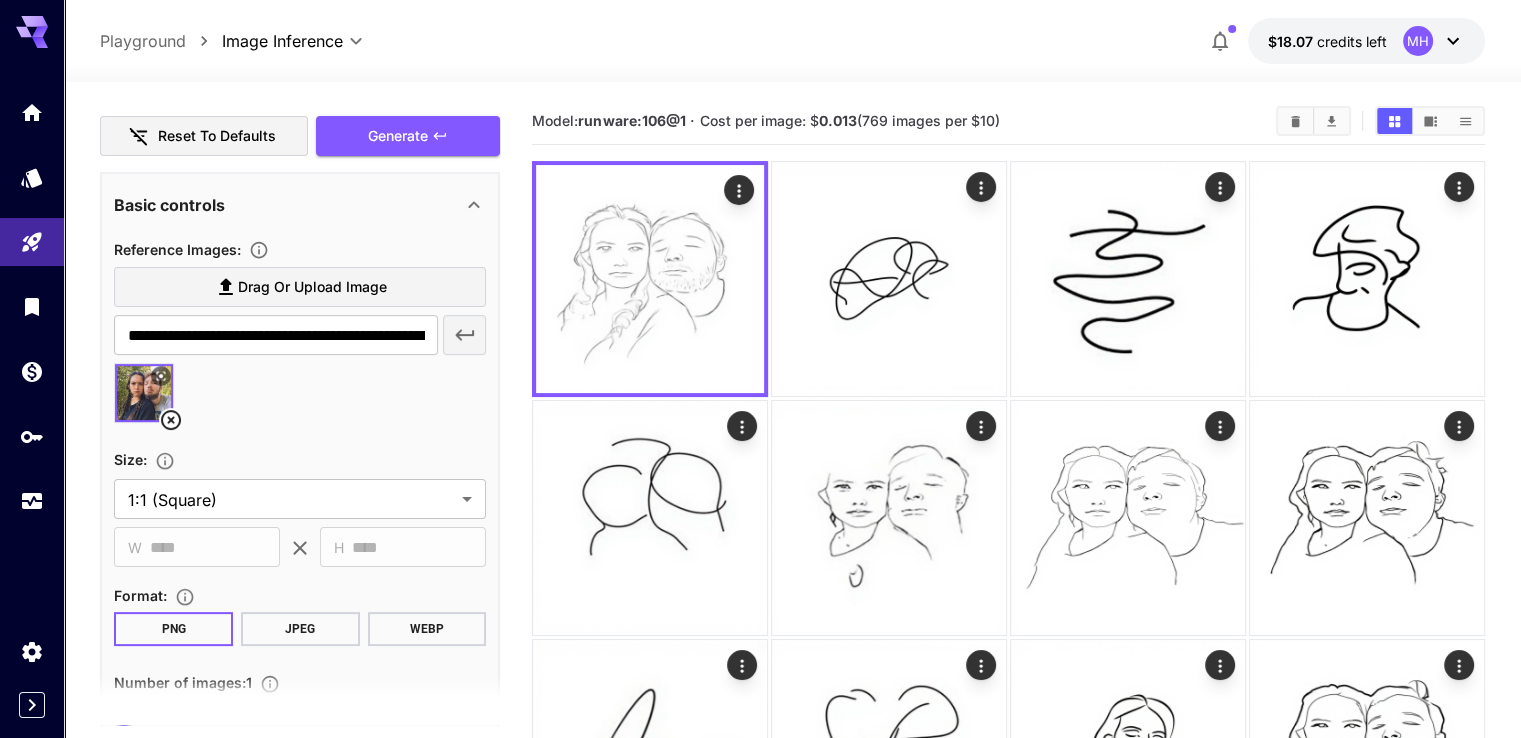 scroll, scrollTop: 236, scrollLeft: 0, axis: vertical 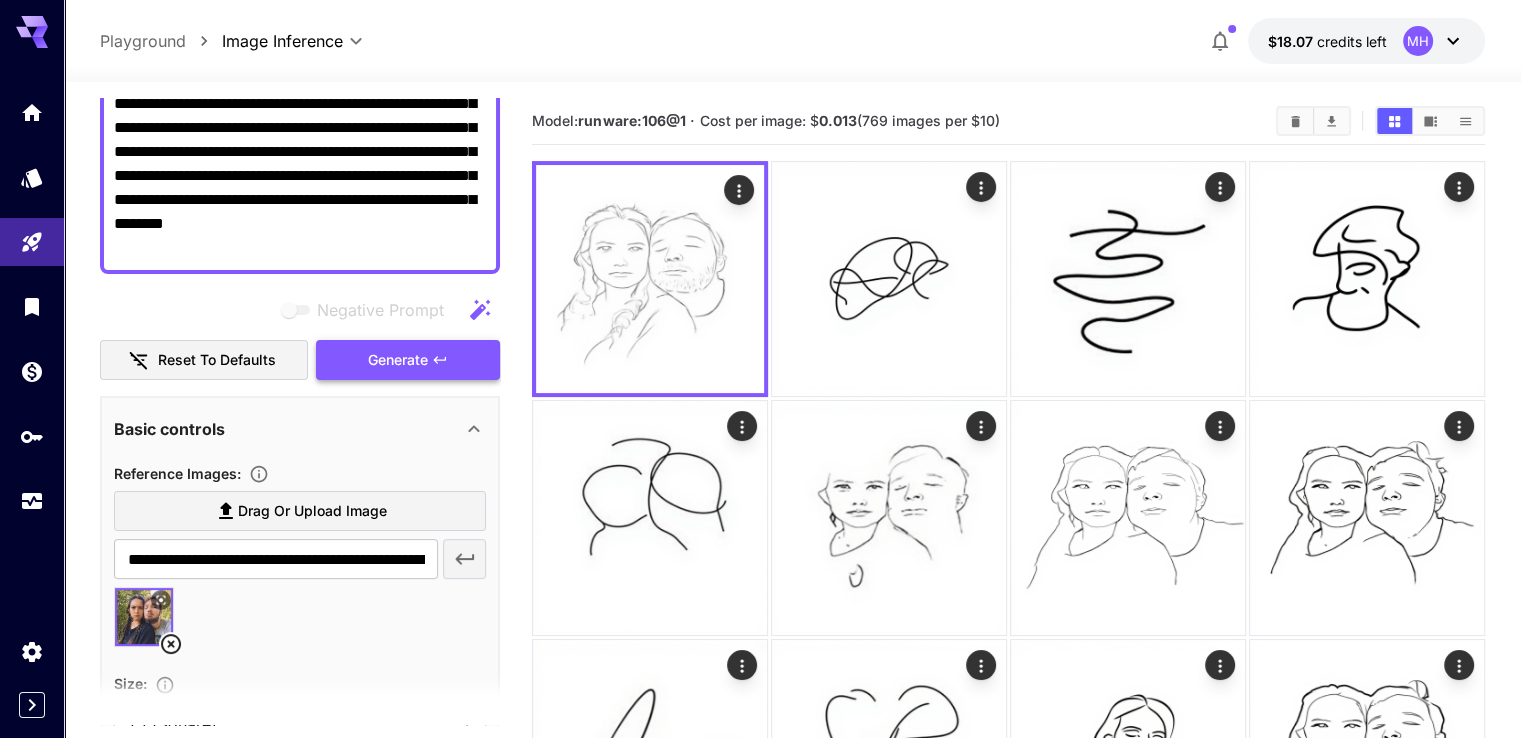 click on "Generate" at bounding box center [408, 360] 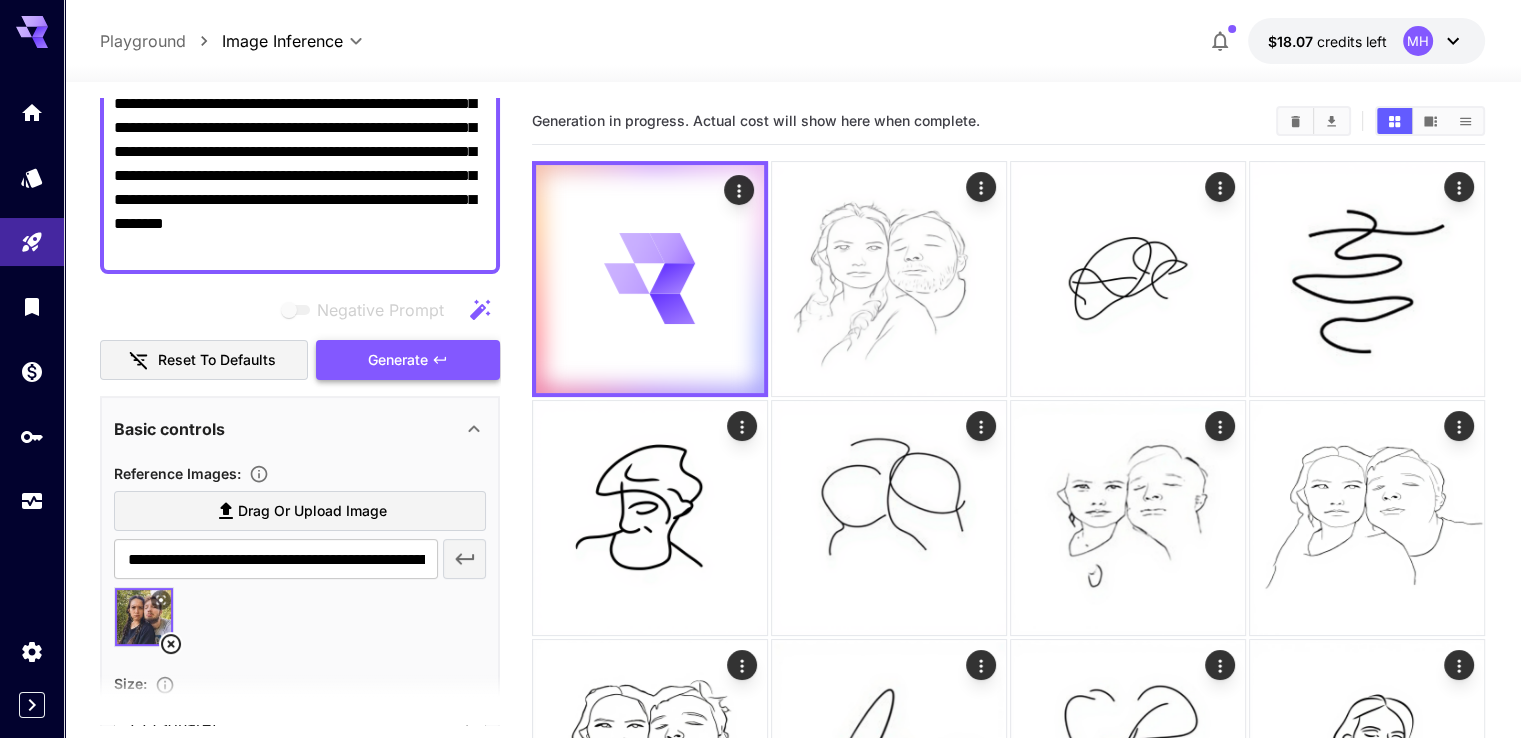 type 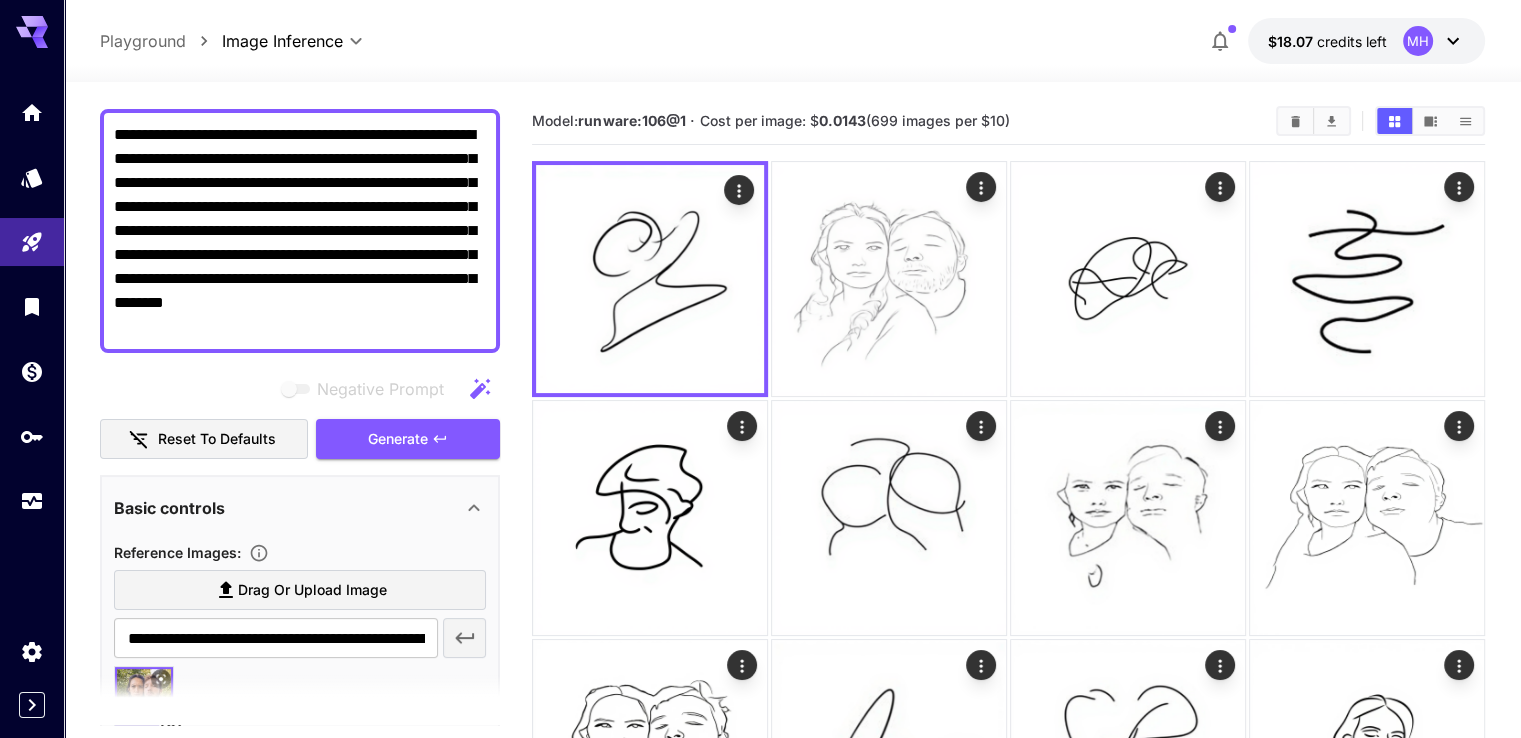 scroll, scrollTop: 136, scrollLeft: 0, axis: vertical 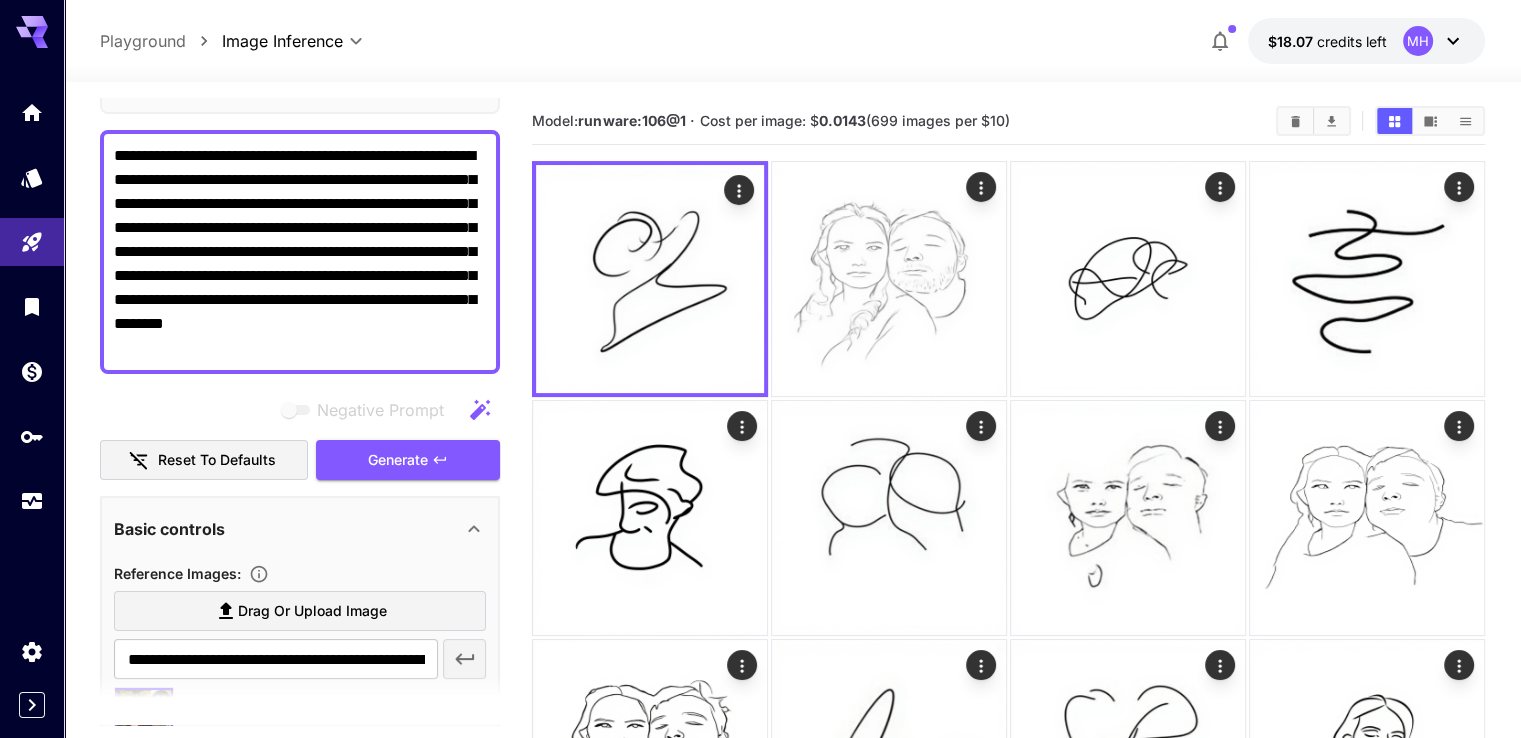 click on "**********" at bounding box center [300, 252] 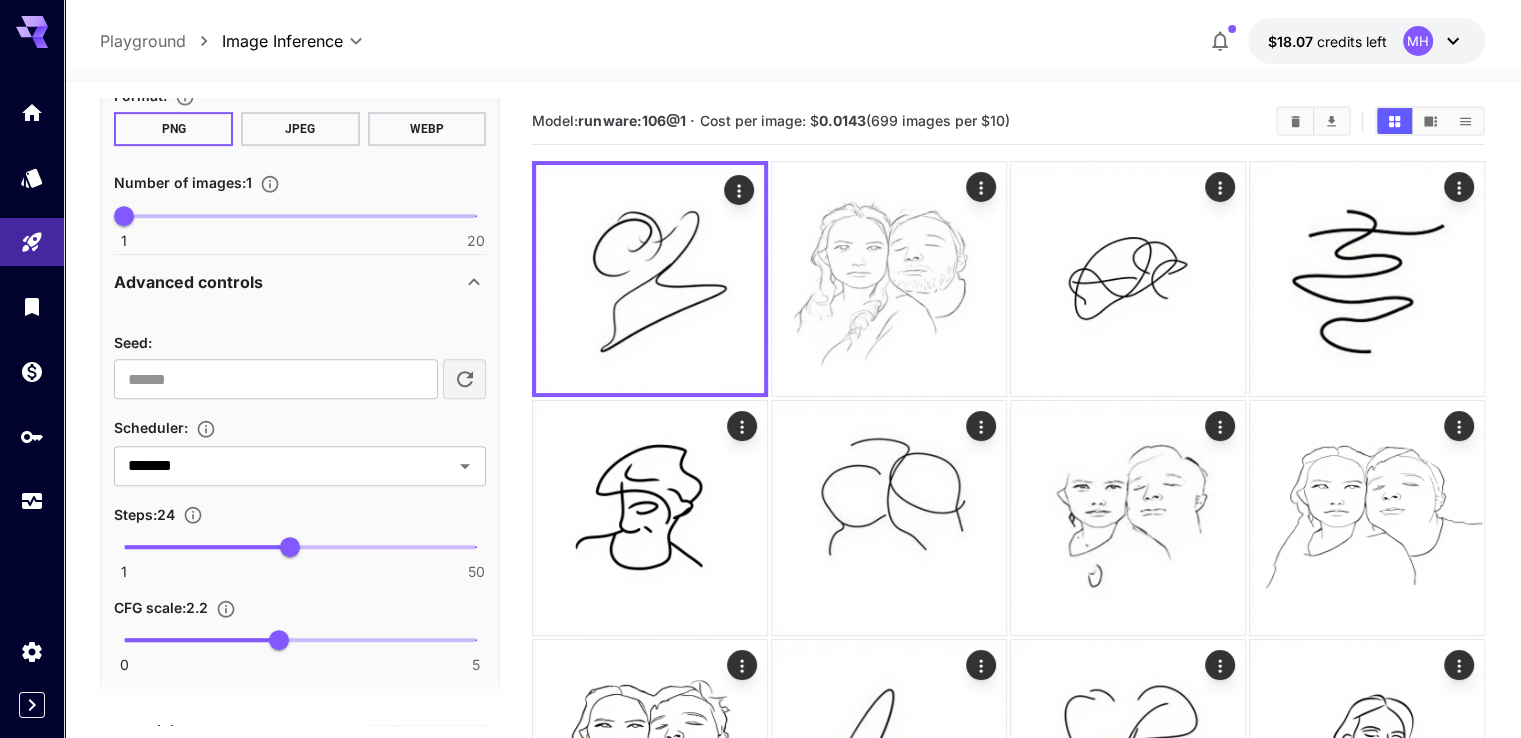 scroll, scrollTop: 1112, scrollLeft: 0, axis: vertical 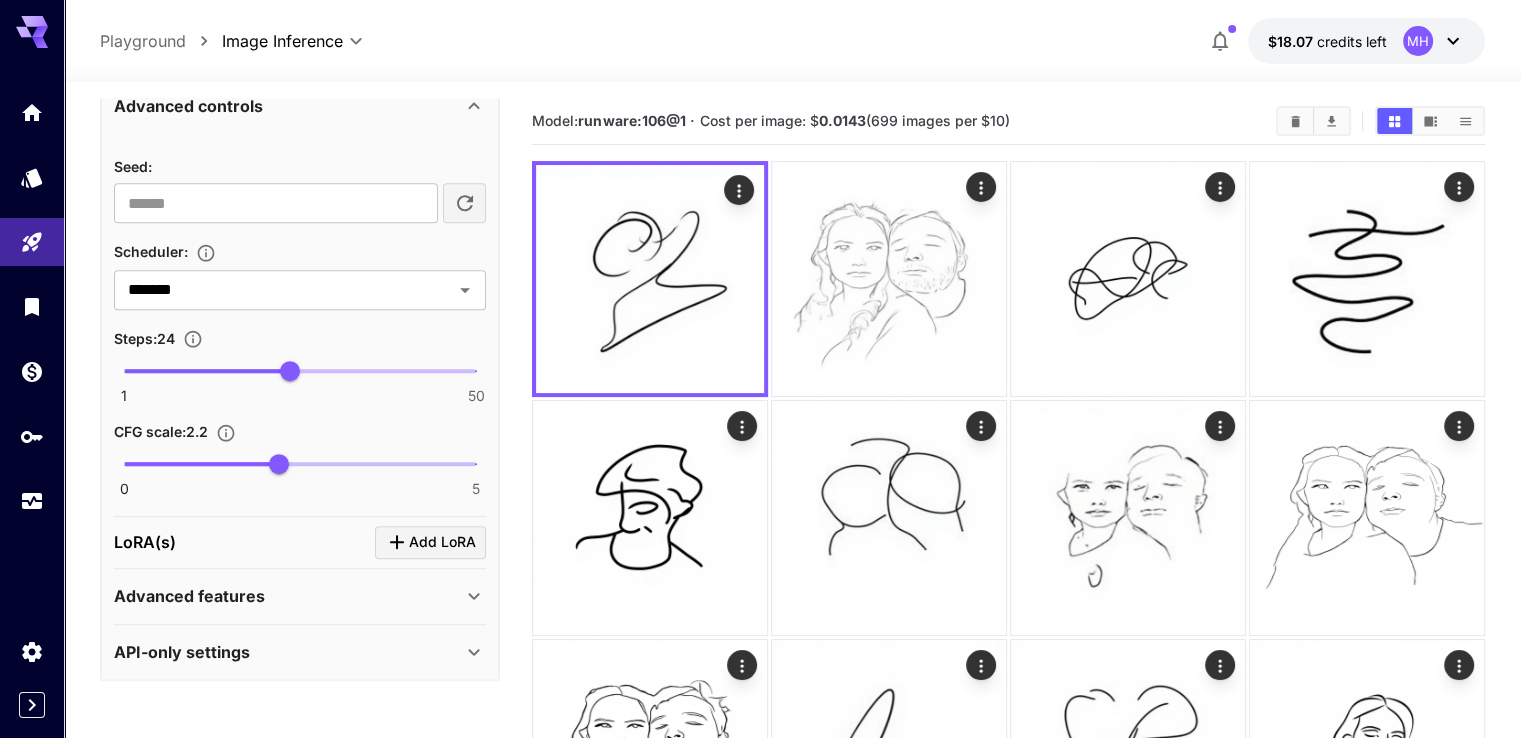 type on "**********" 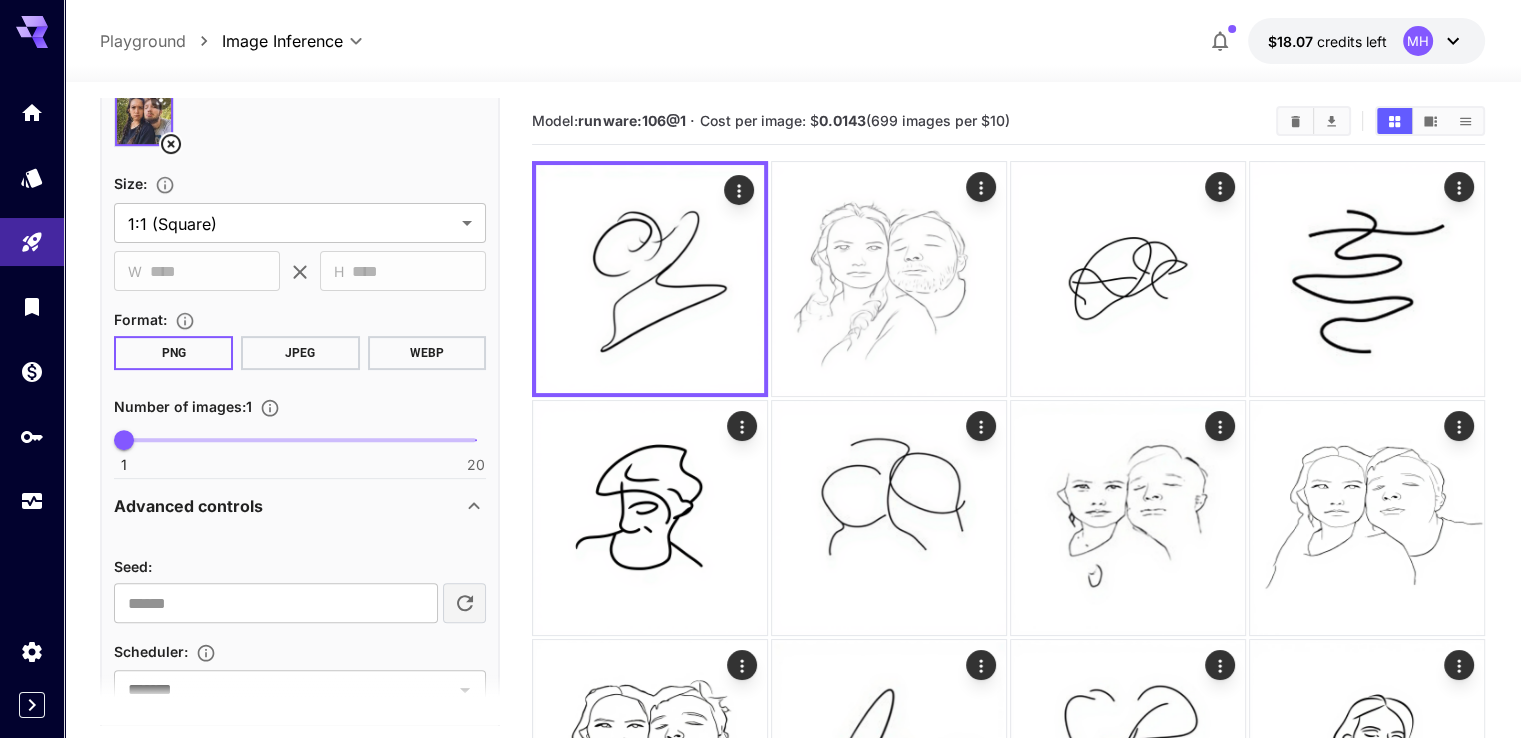 scroll, scrollTop: 1112, scrollLeft: 0, axis: vertical 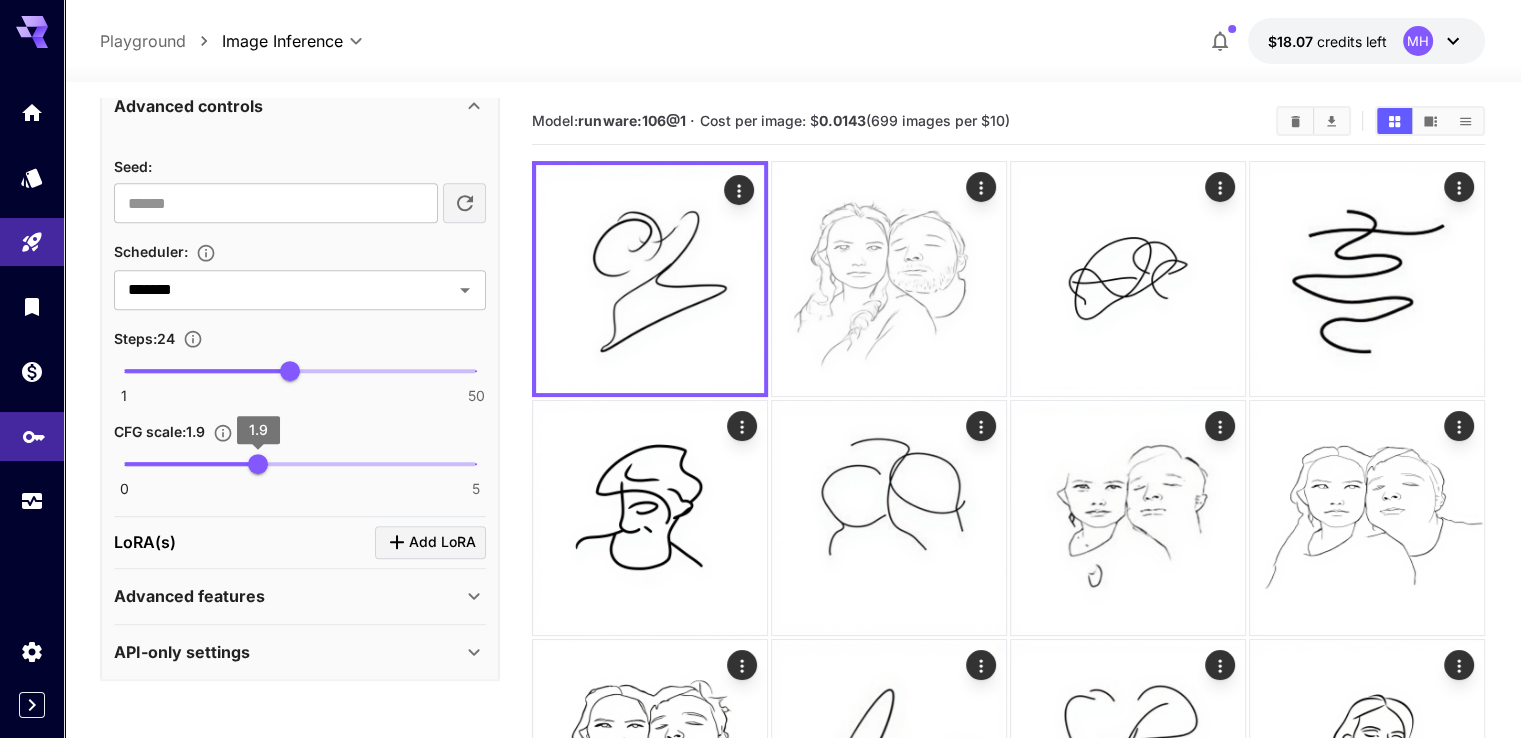 drag, startPoint x: 260, startPoint y: 449, endPoint x: 4, endPoint y: 457, distance: 256.12497 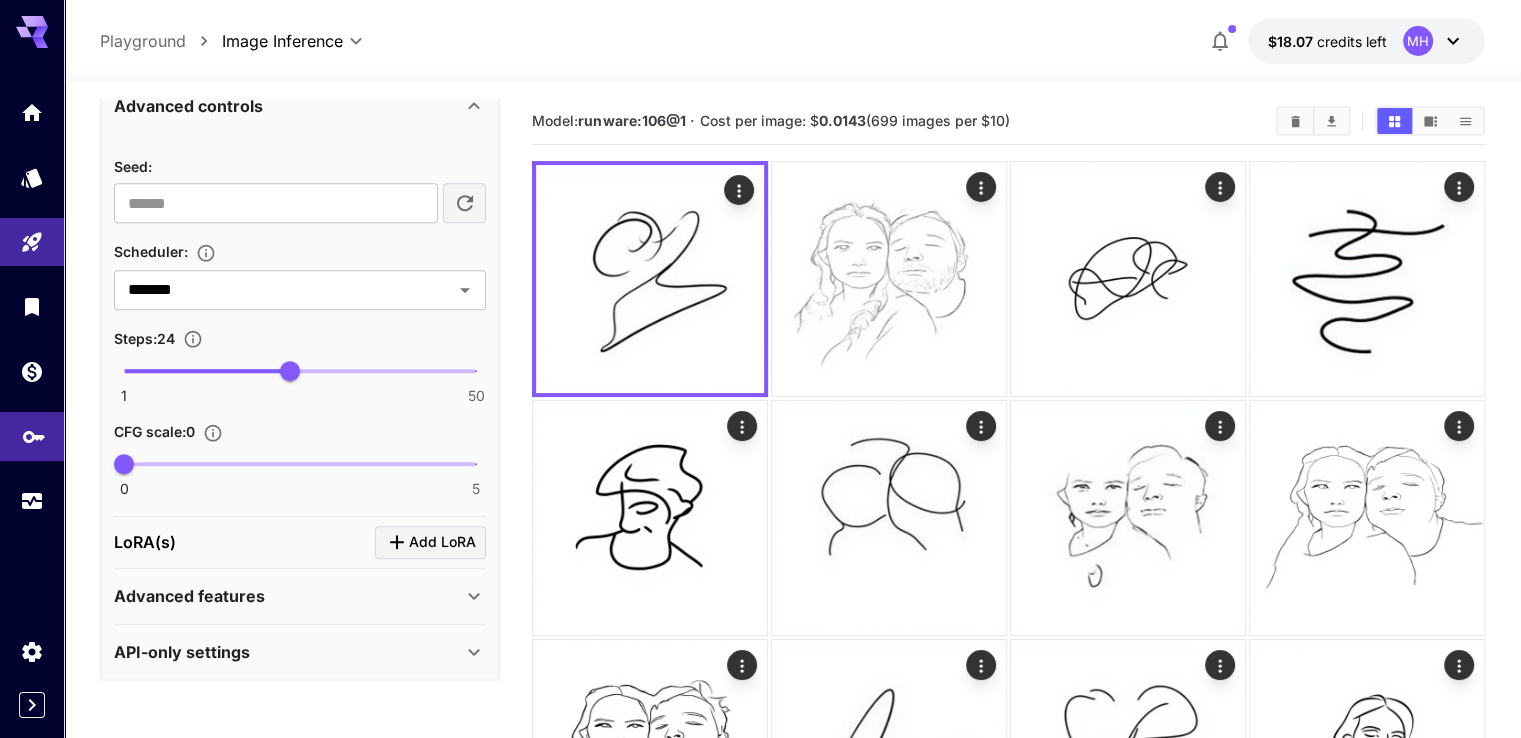 type on "*" 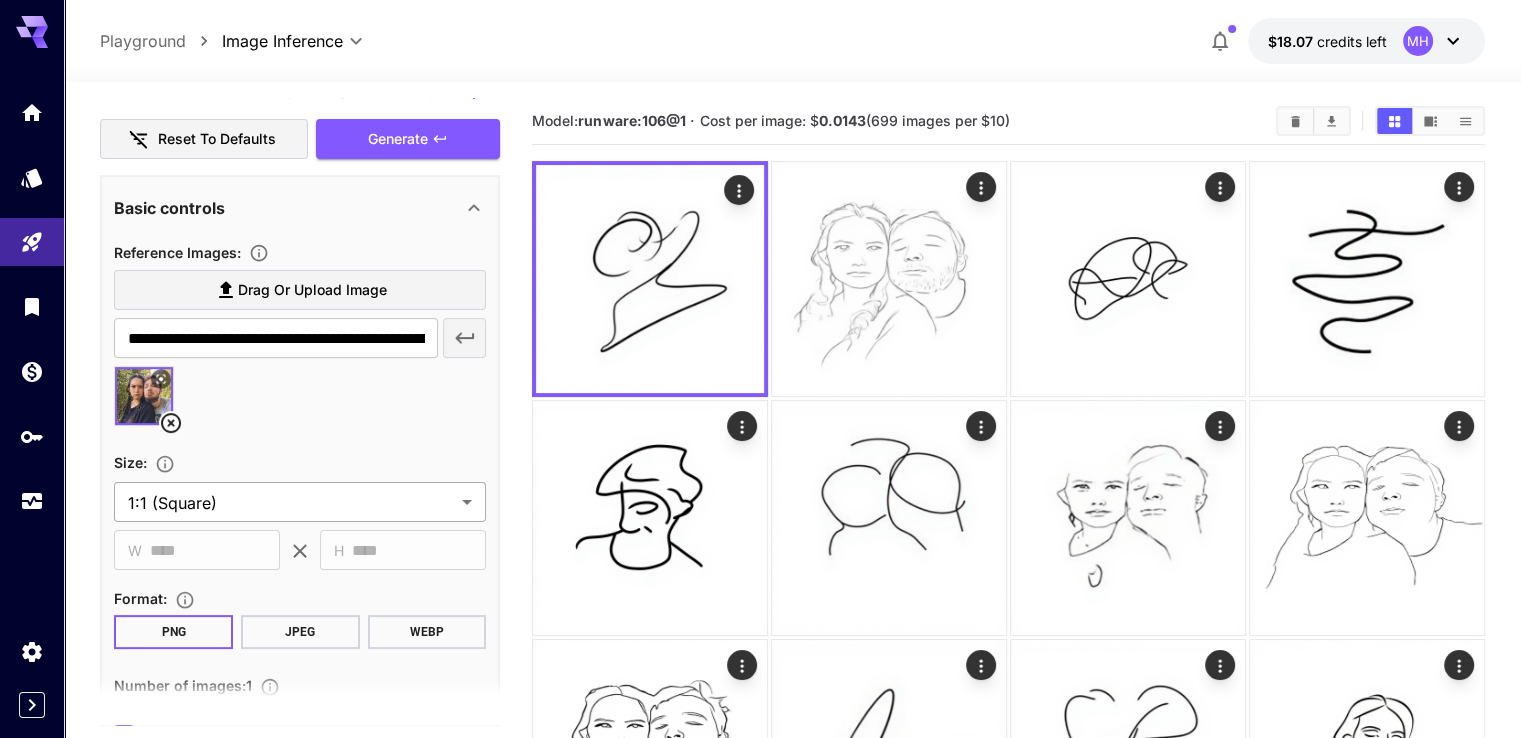 scroll, scrollTop: 312, scrollLeft: 0, axis: vertical 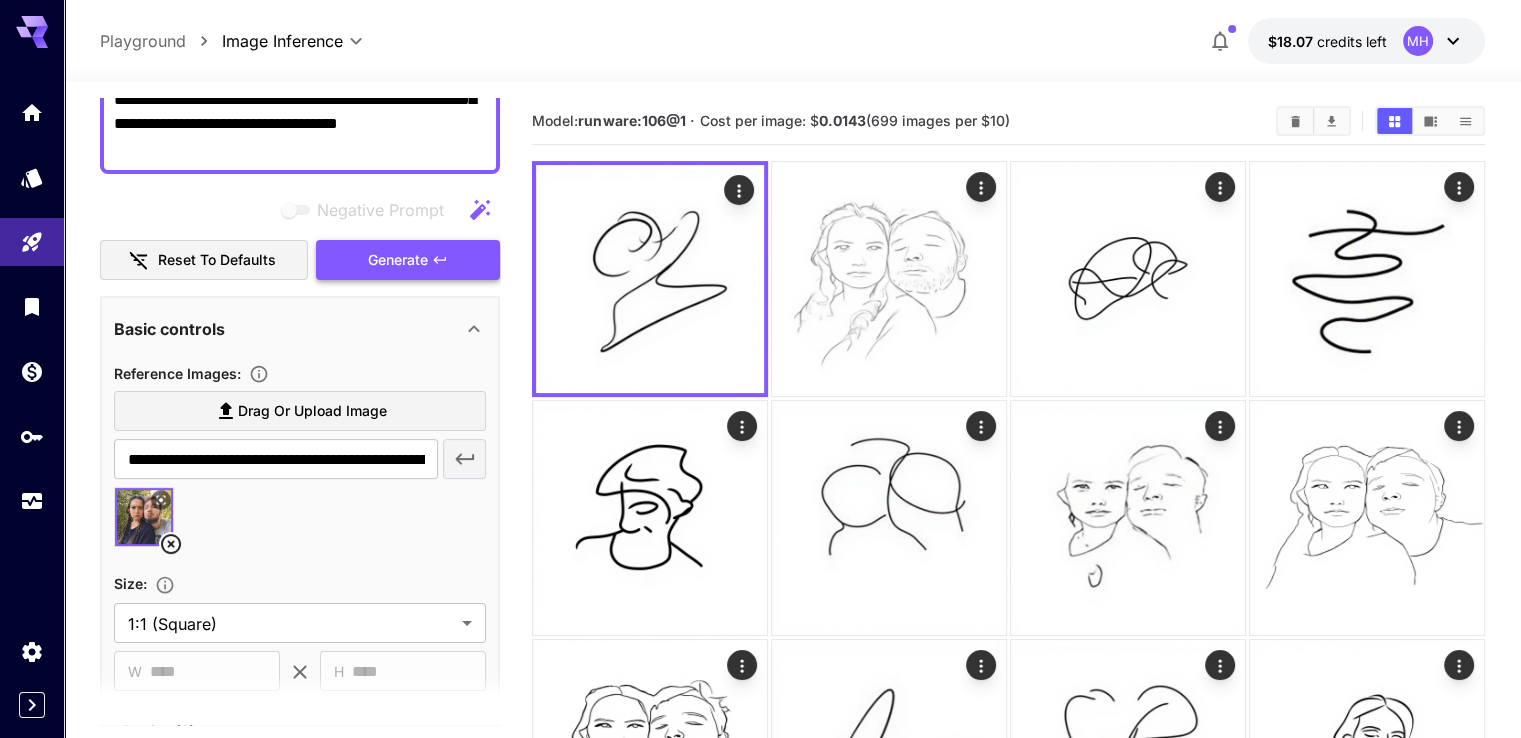 click on "Generate" at bounding box center [398, 260] 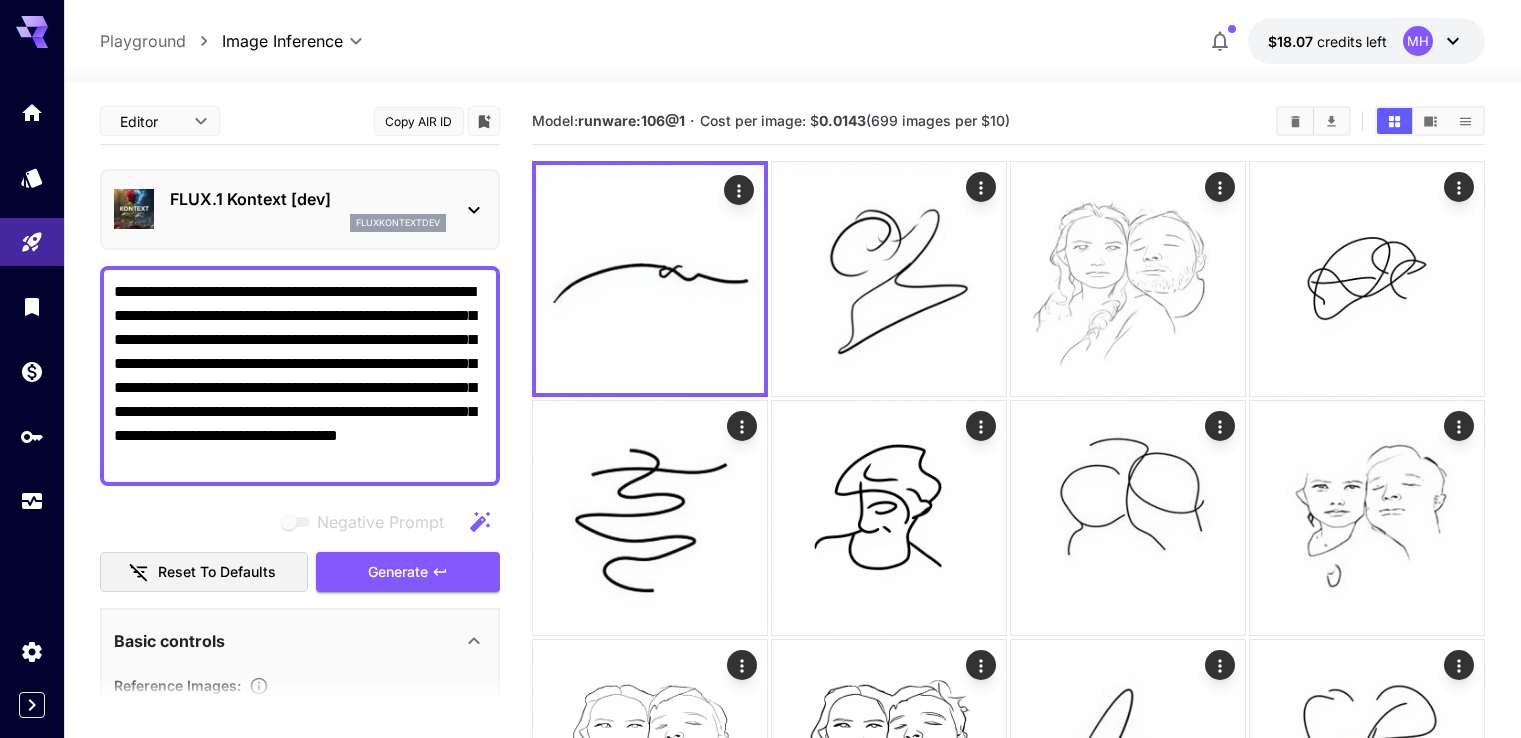 scroll, scrollTop: 0, scrollLeft: 0, axis: both 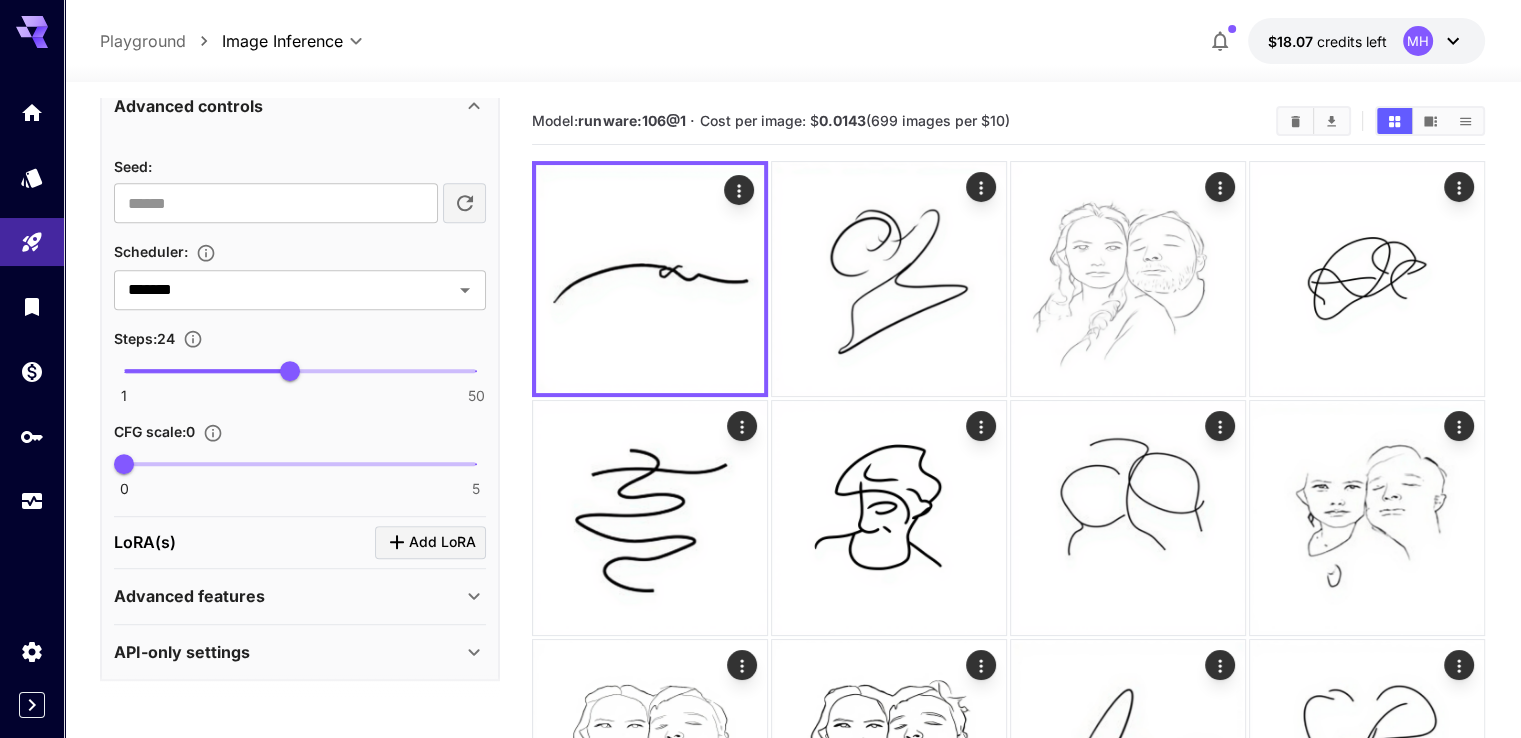 click on "**********" at bounding box center (792, 1808) 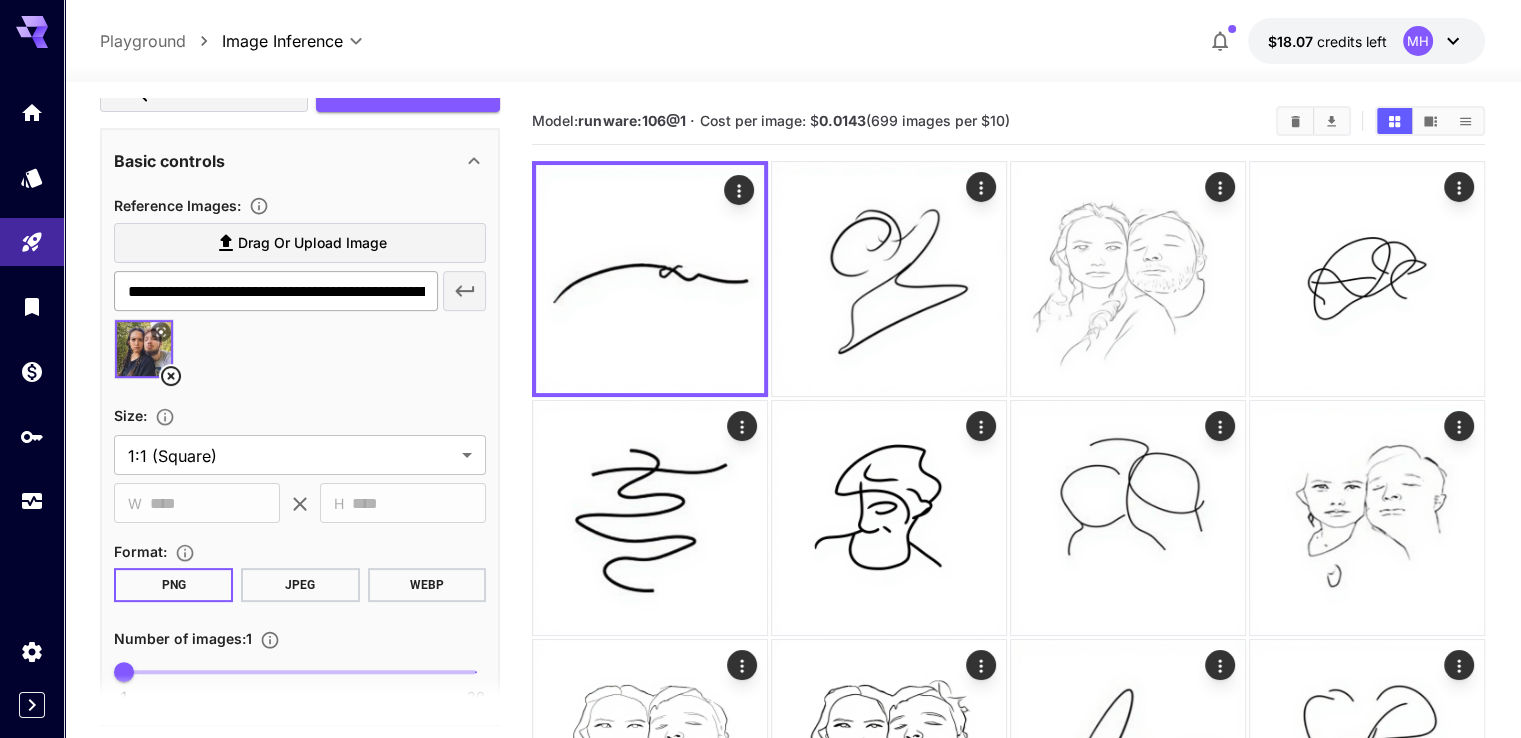 scroll, scrollTop: 412, scrollLeft: 0, axis: vertical 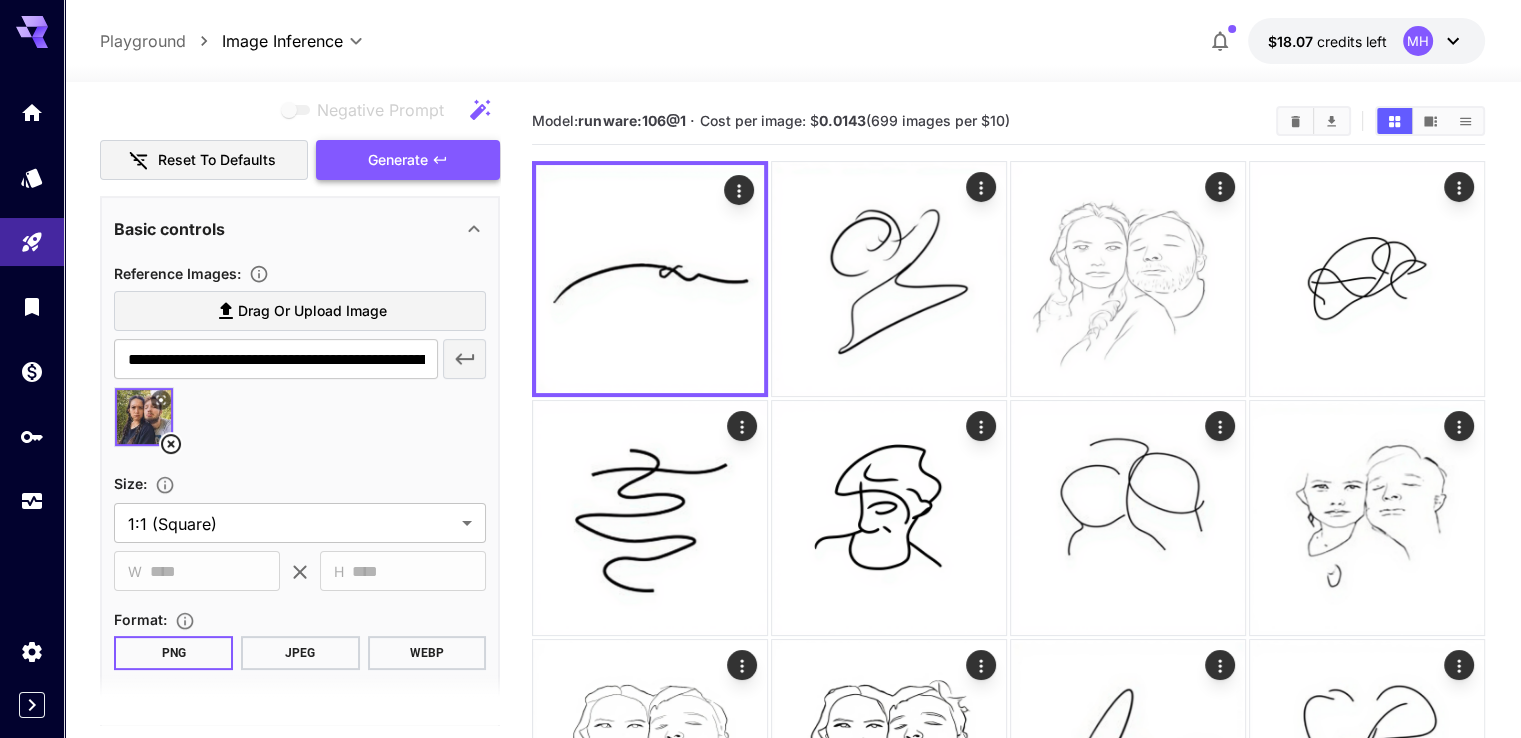 click on "Generate" at bounding box center (398, 160) 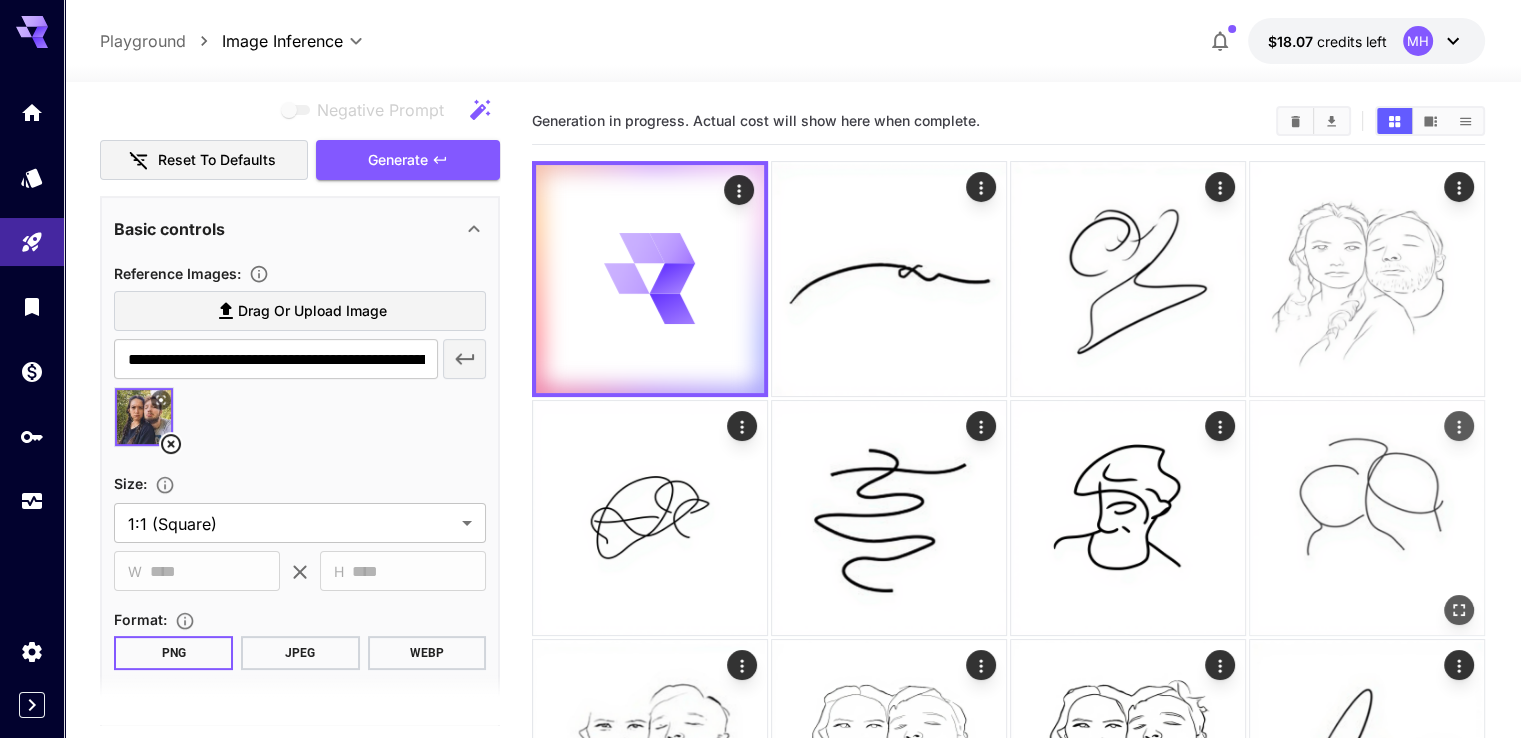 scroll, scrollTop: 700, scrollLeft: 0, axis: vertical 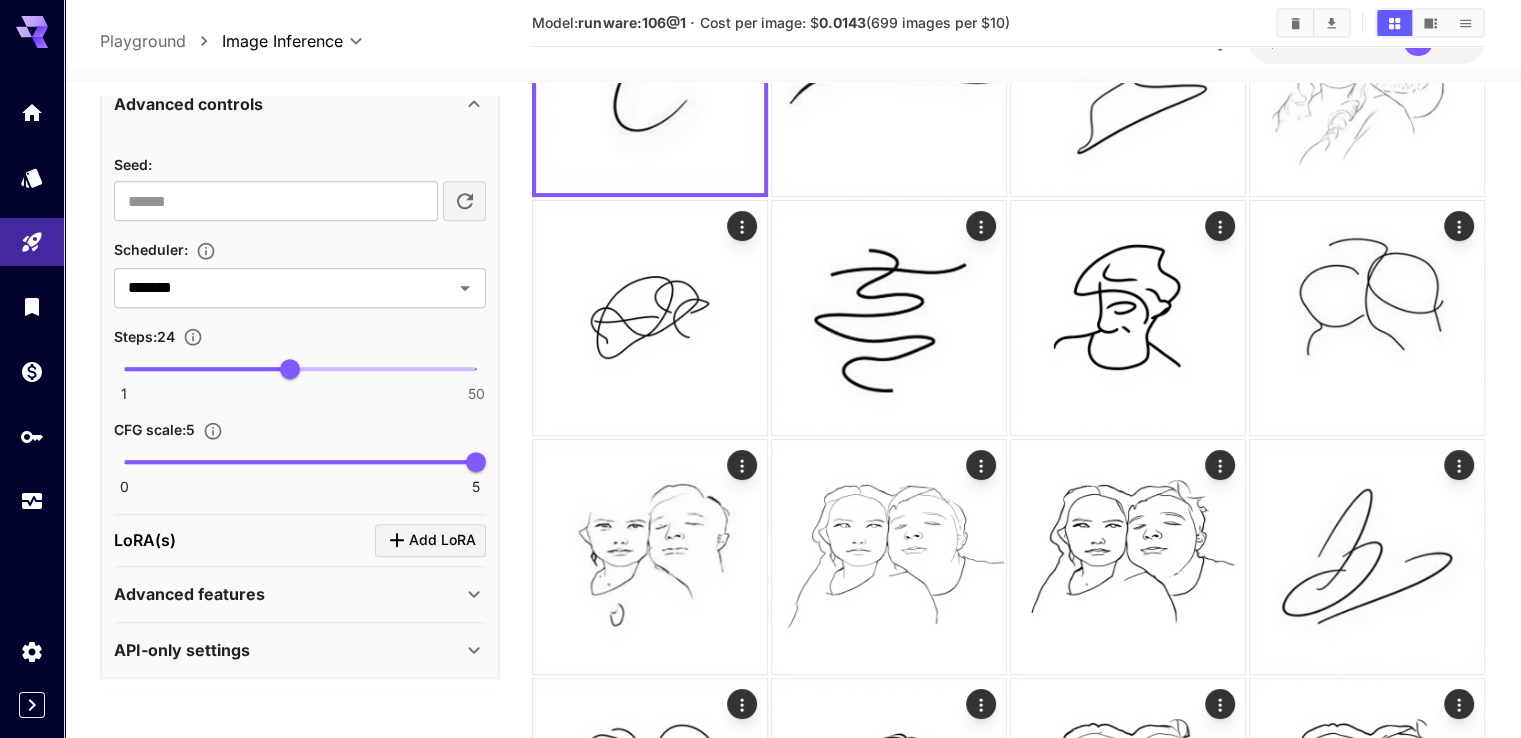 click at bounding box center (300, 462) 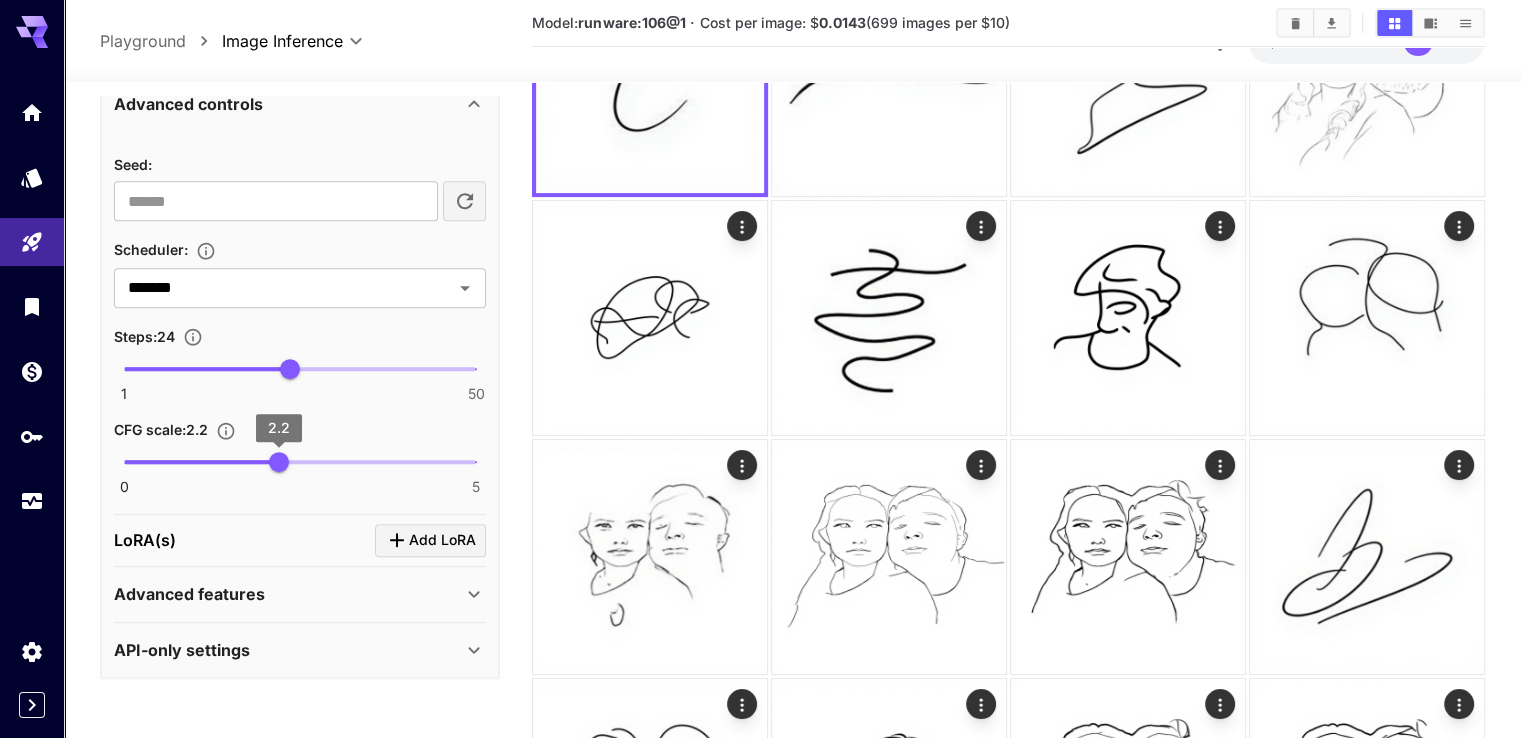 type on "***" 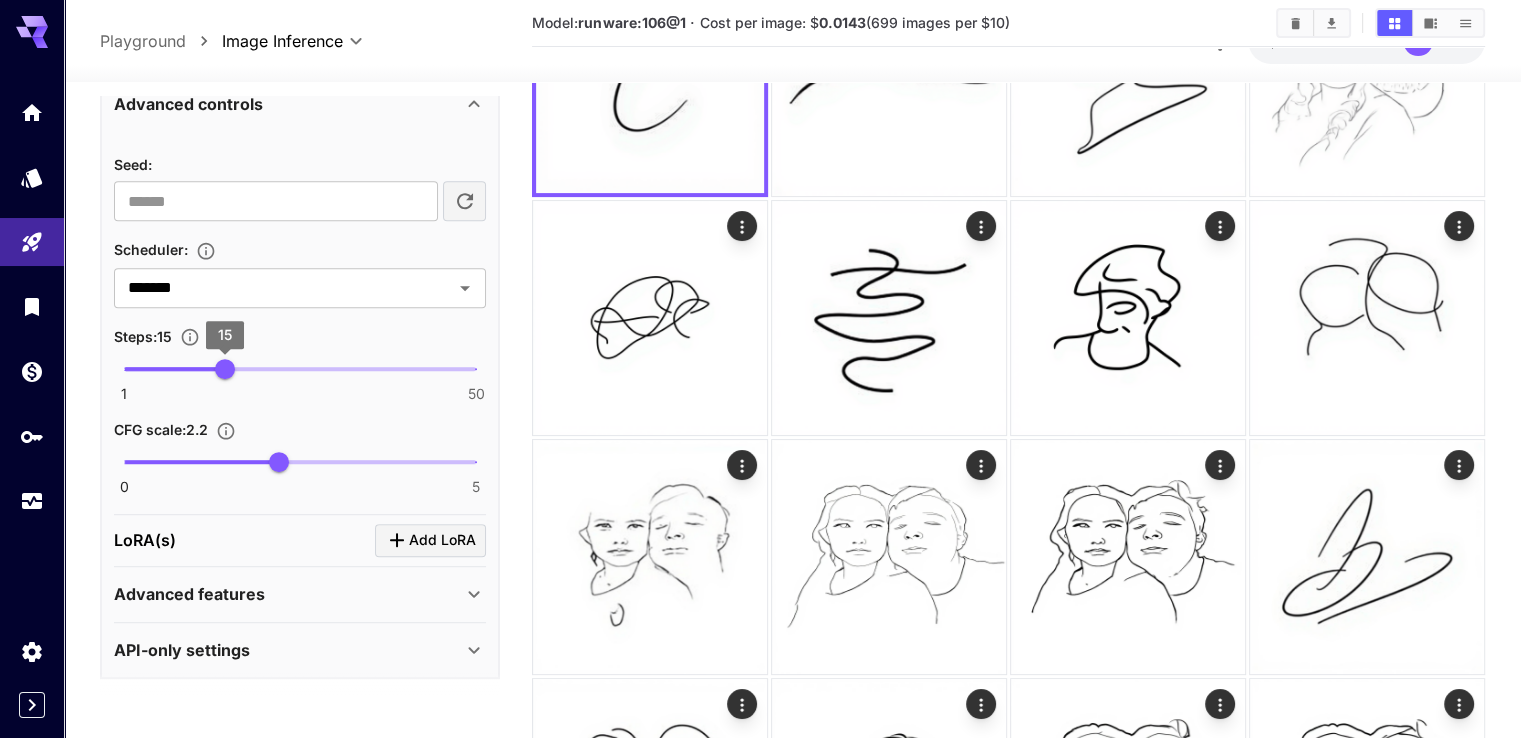 type on "**" 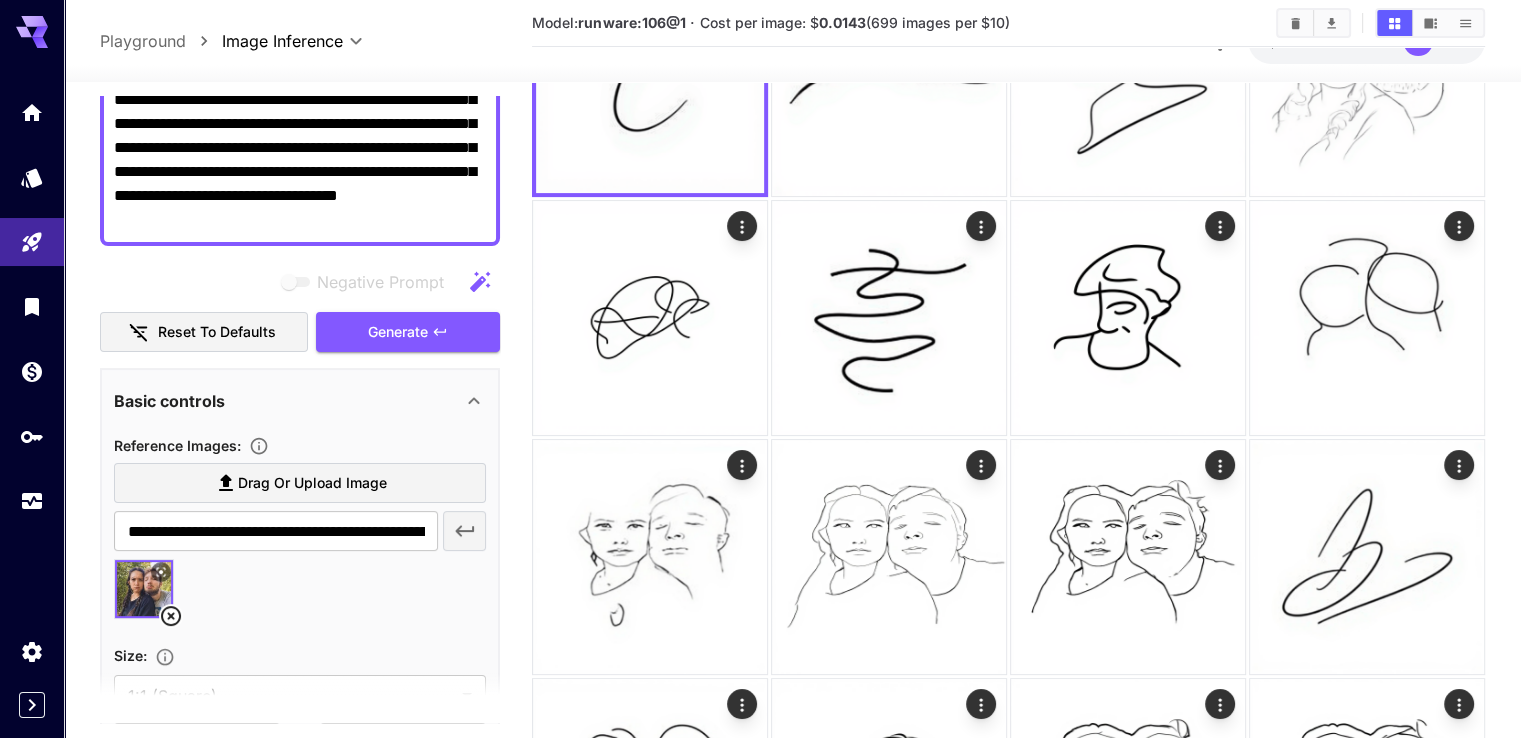 scroll, scrollTop: 212, scrollLeft: 0, axis: vertical 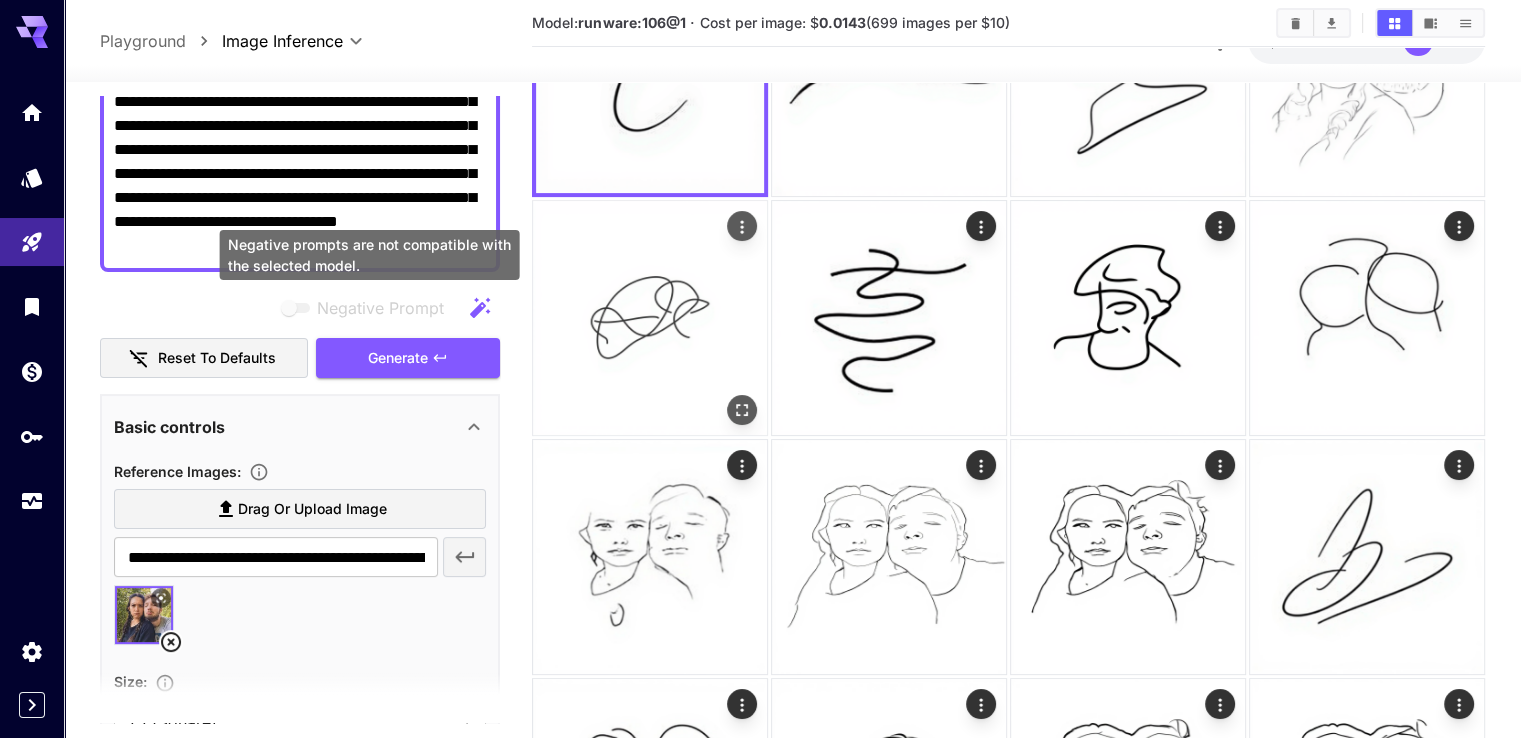 click on "Generate" at bounding box center (398, 358) 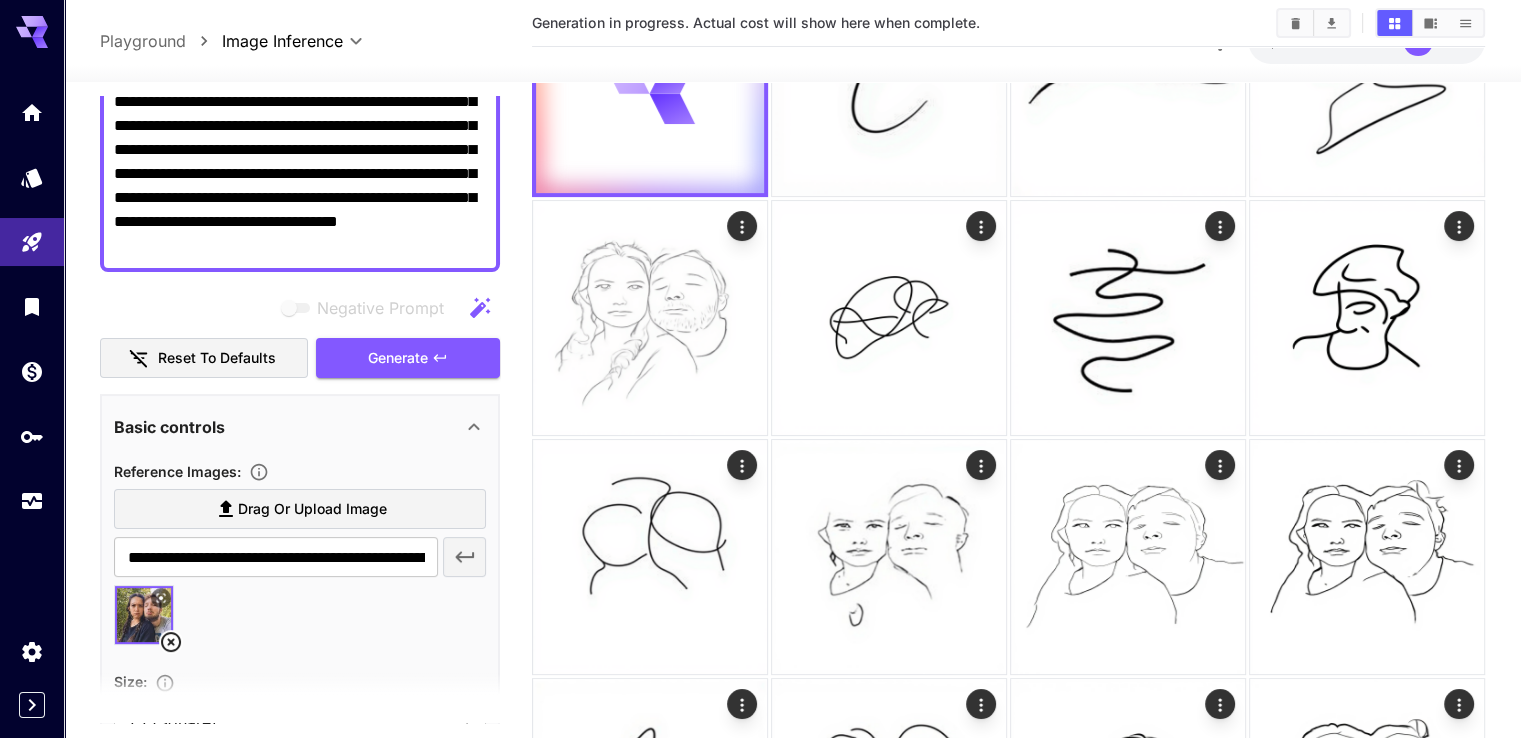 scroll, scrollTop: 0, scrollLeft: 0, axis: both 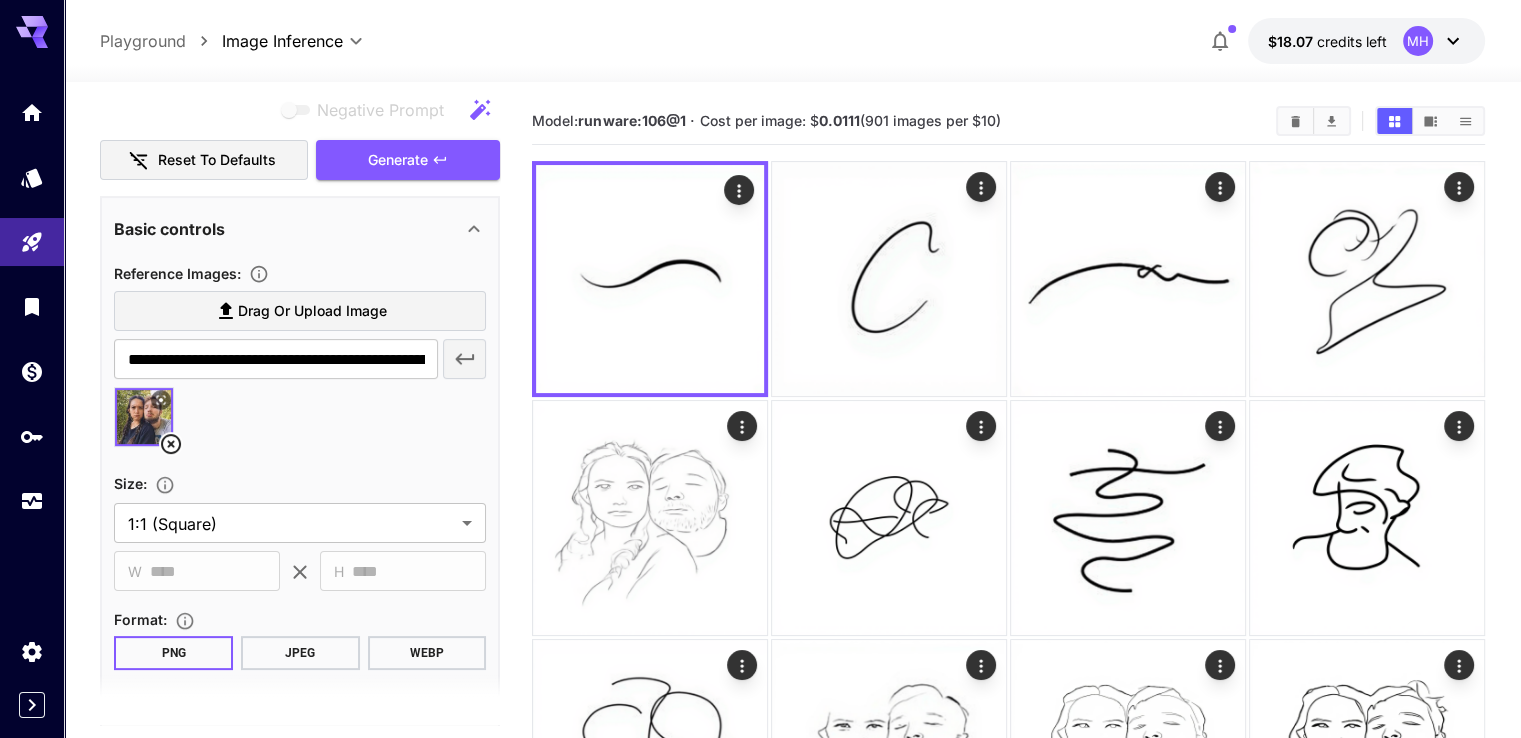type 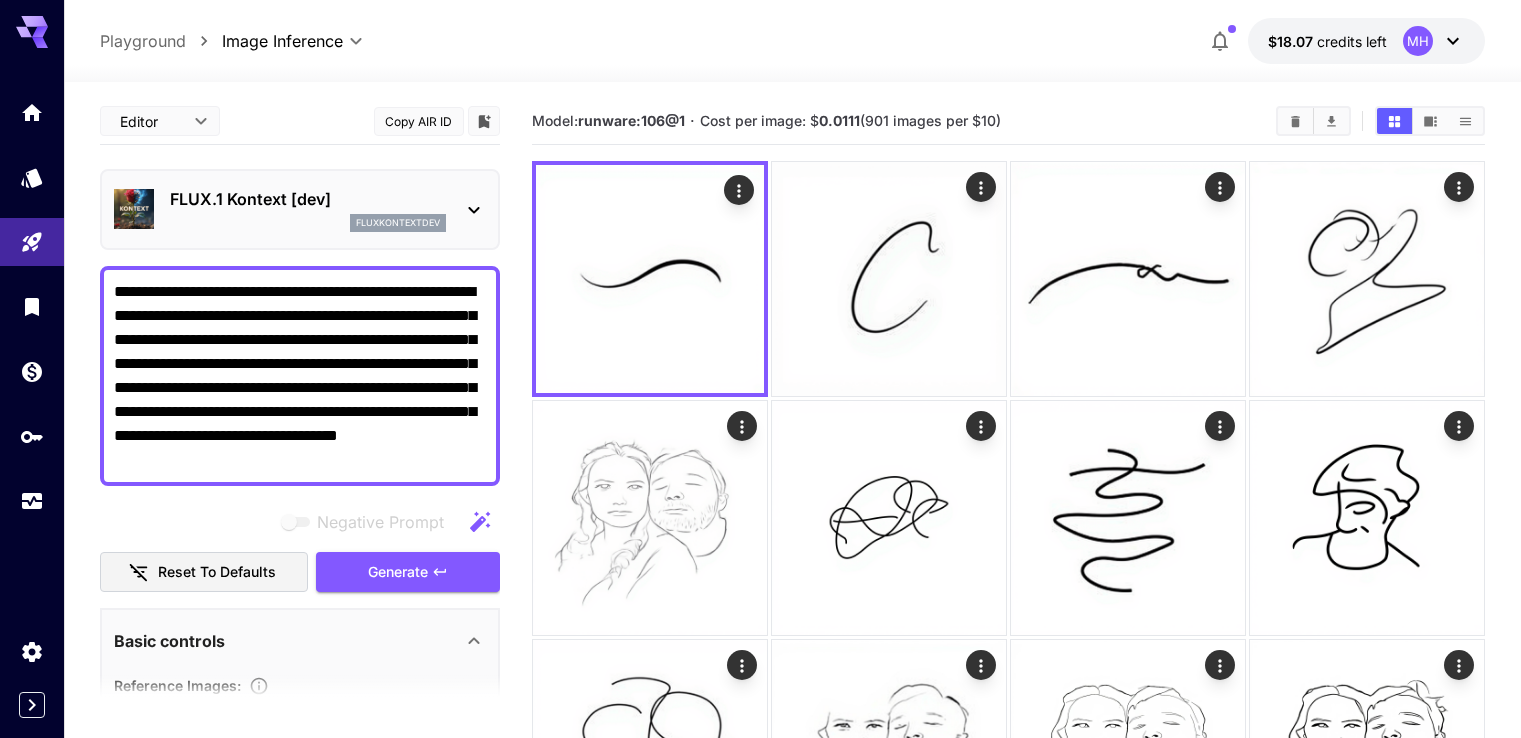 scroll, scrollTop: 0, scrollLeft: 0, axis: both 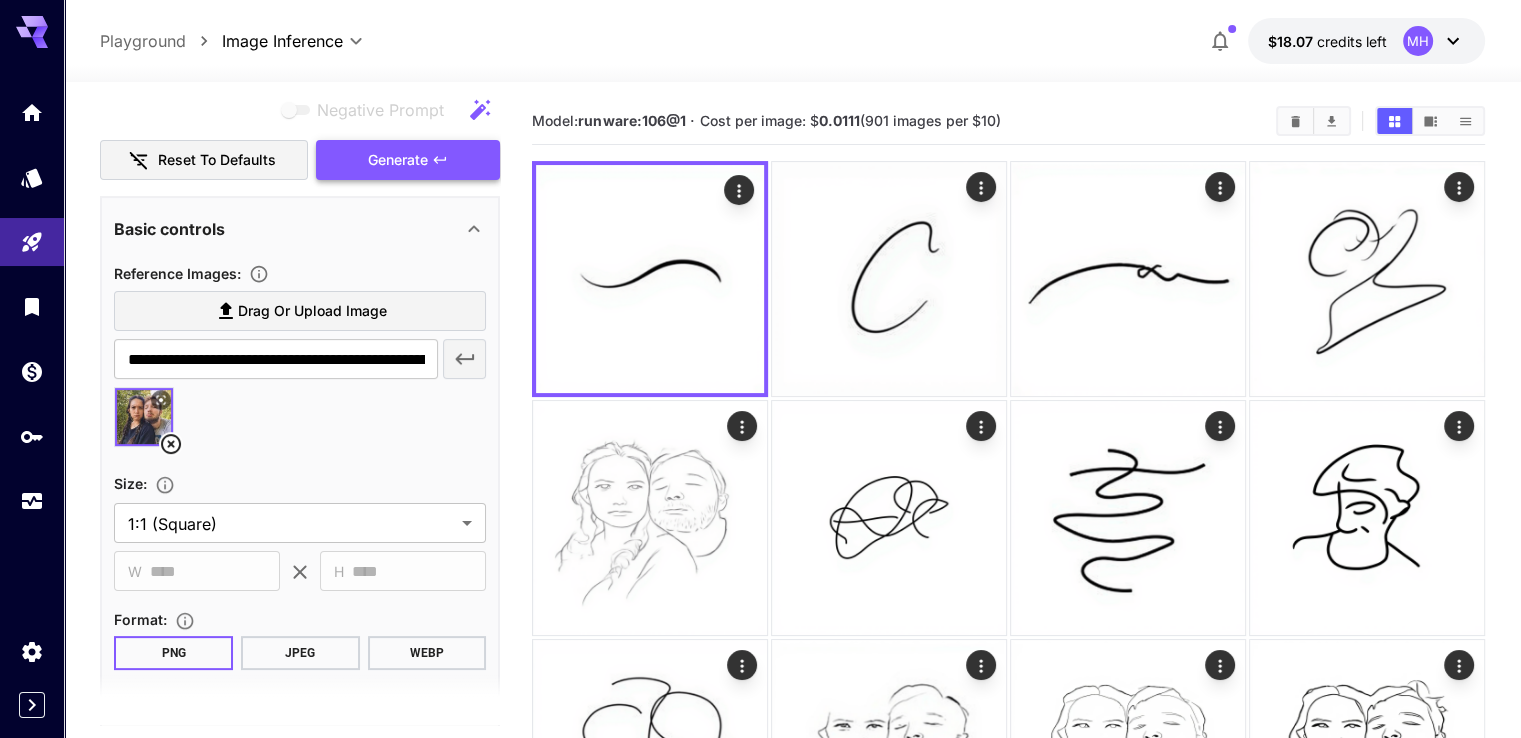 click on "Generate" at bounding box center (408, 160) 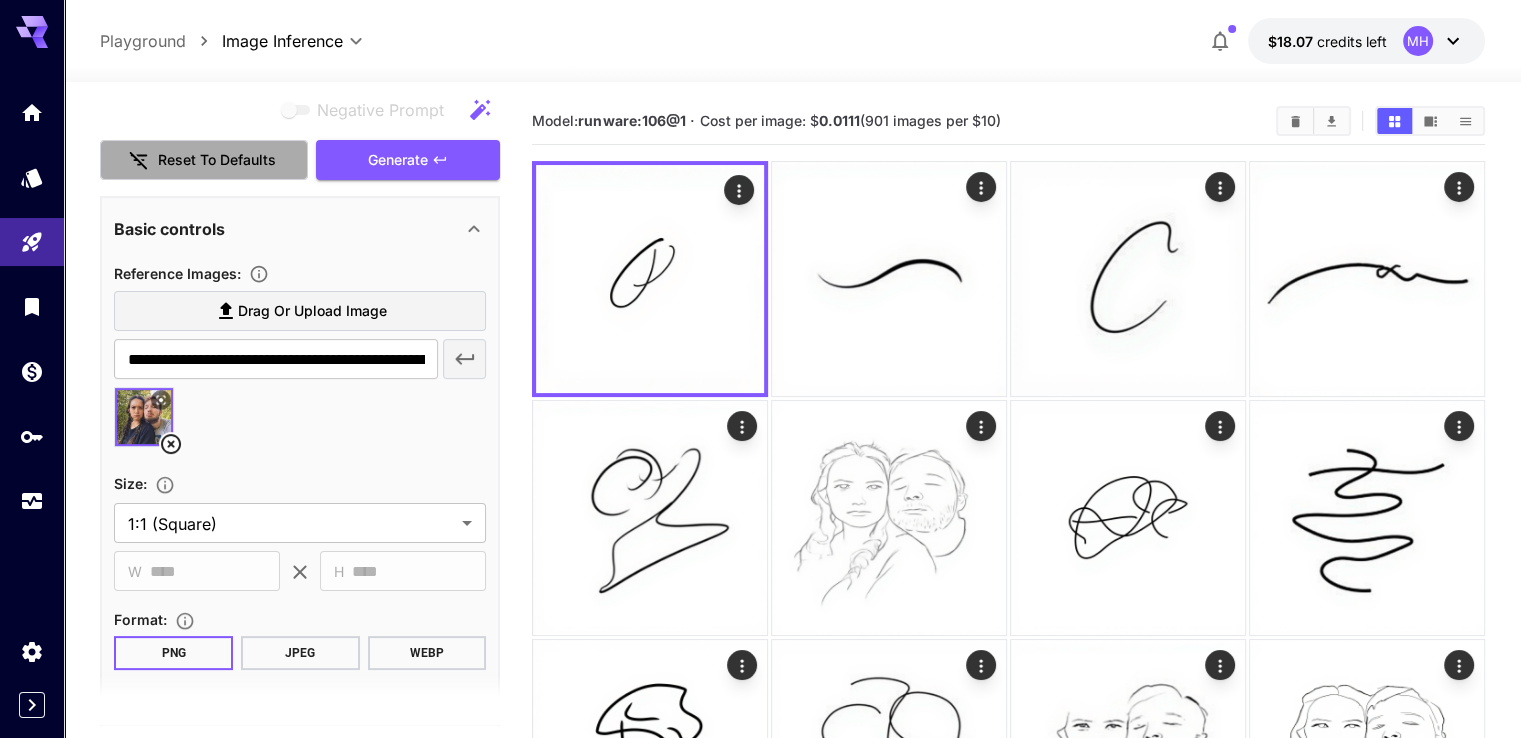 click on "Reset to defaults" at bounding box center [204, 160] 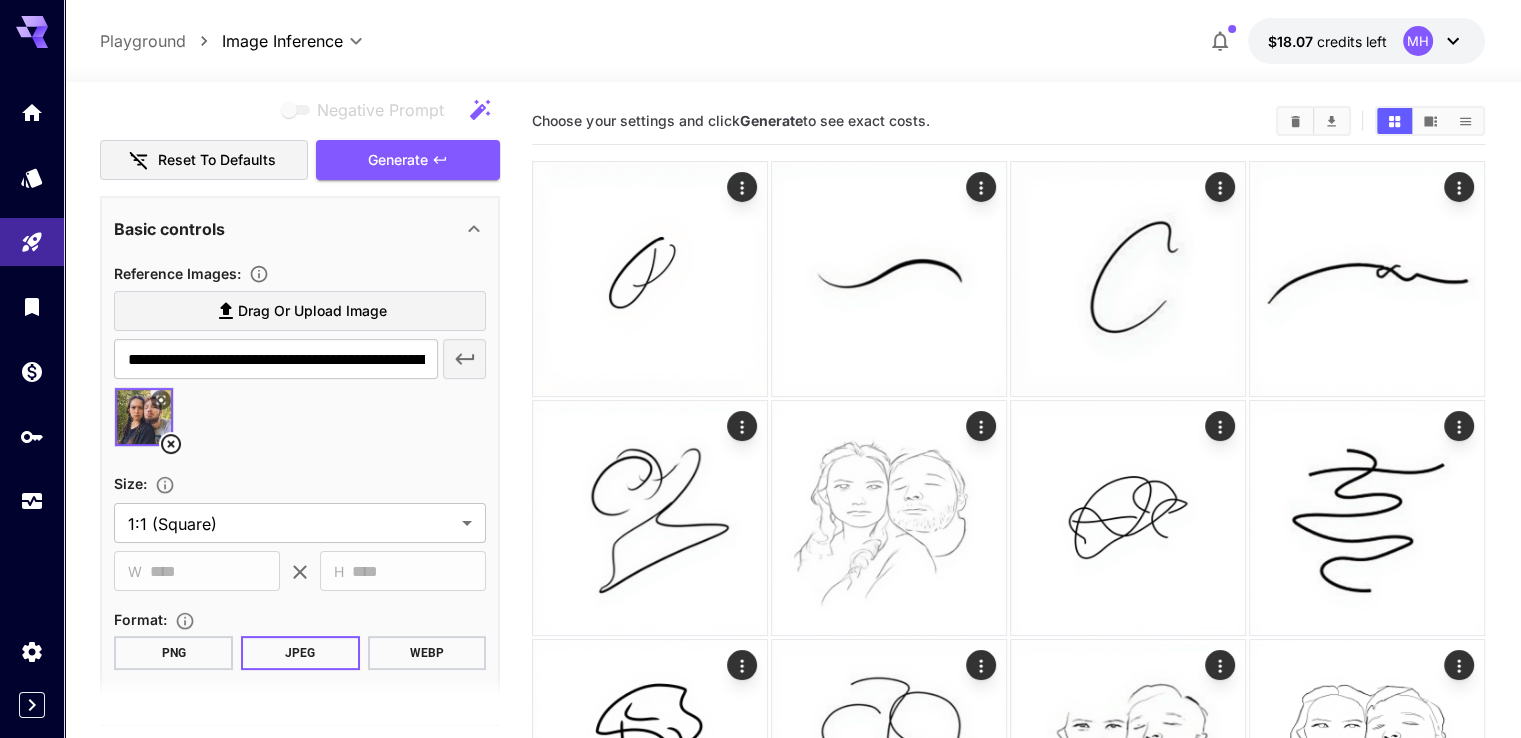 type on "**" 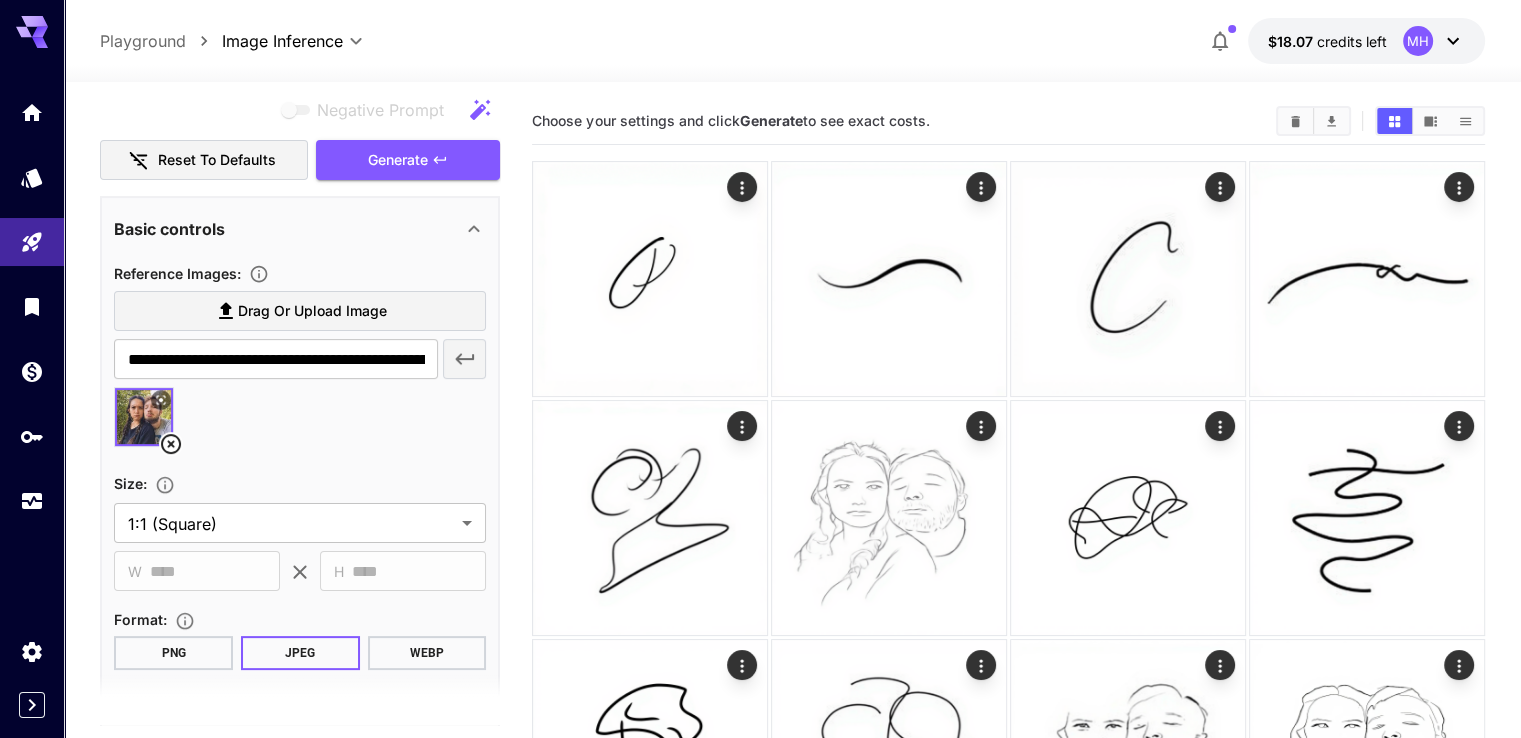 type on "***" 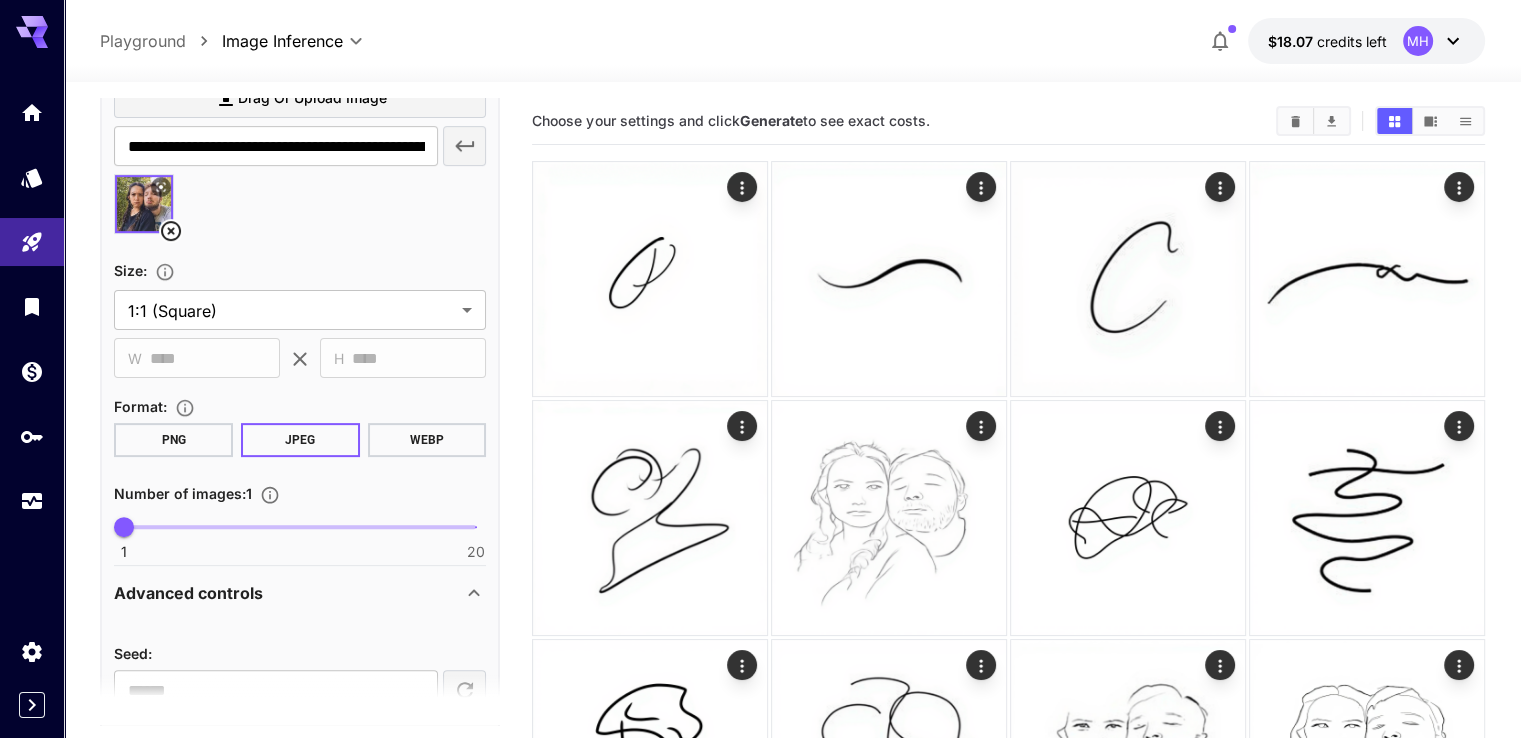 scroll, scrollTop: 412, scrollLeft: 0, axis: vertical 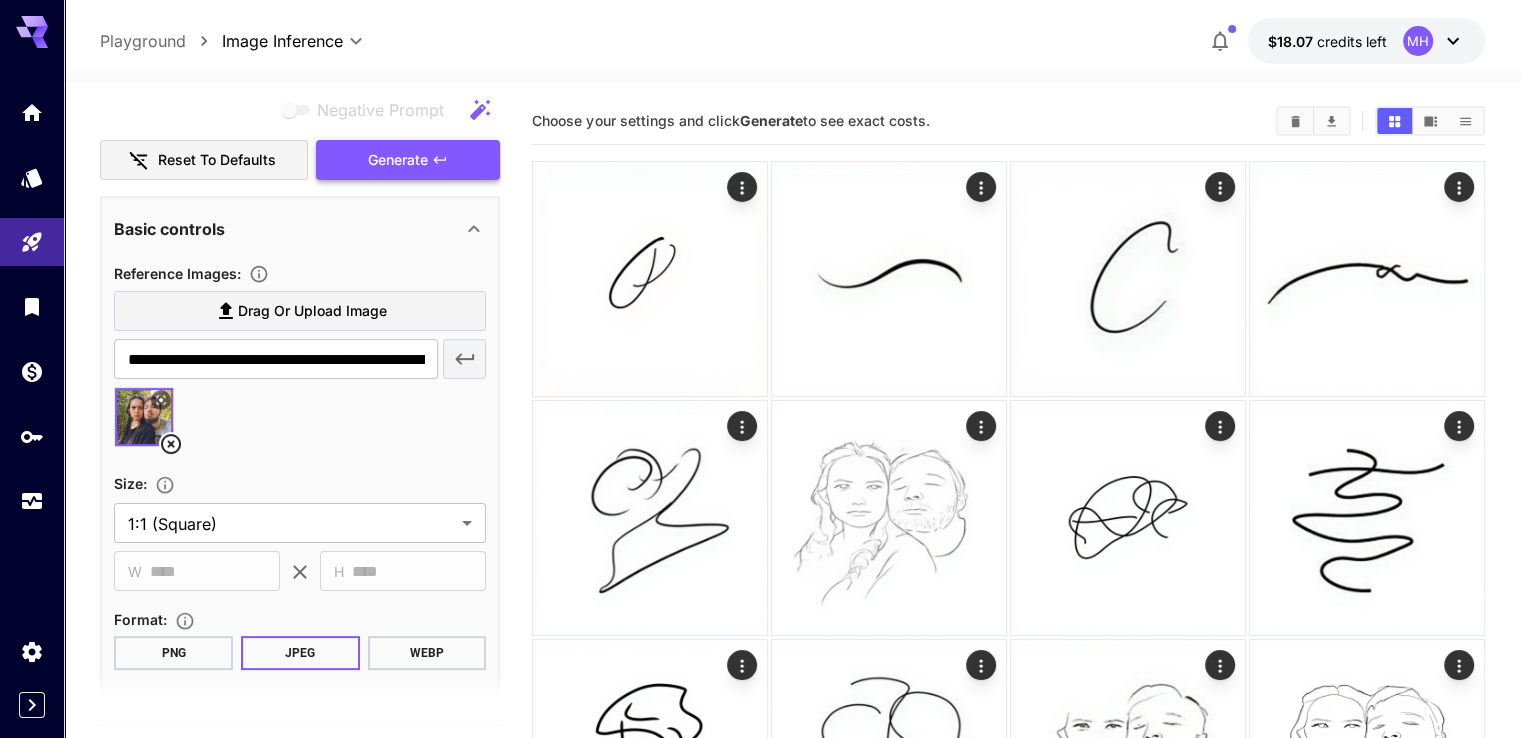 click on "Generate" at bounding box center [408, 160] 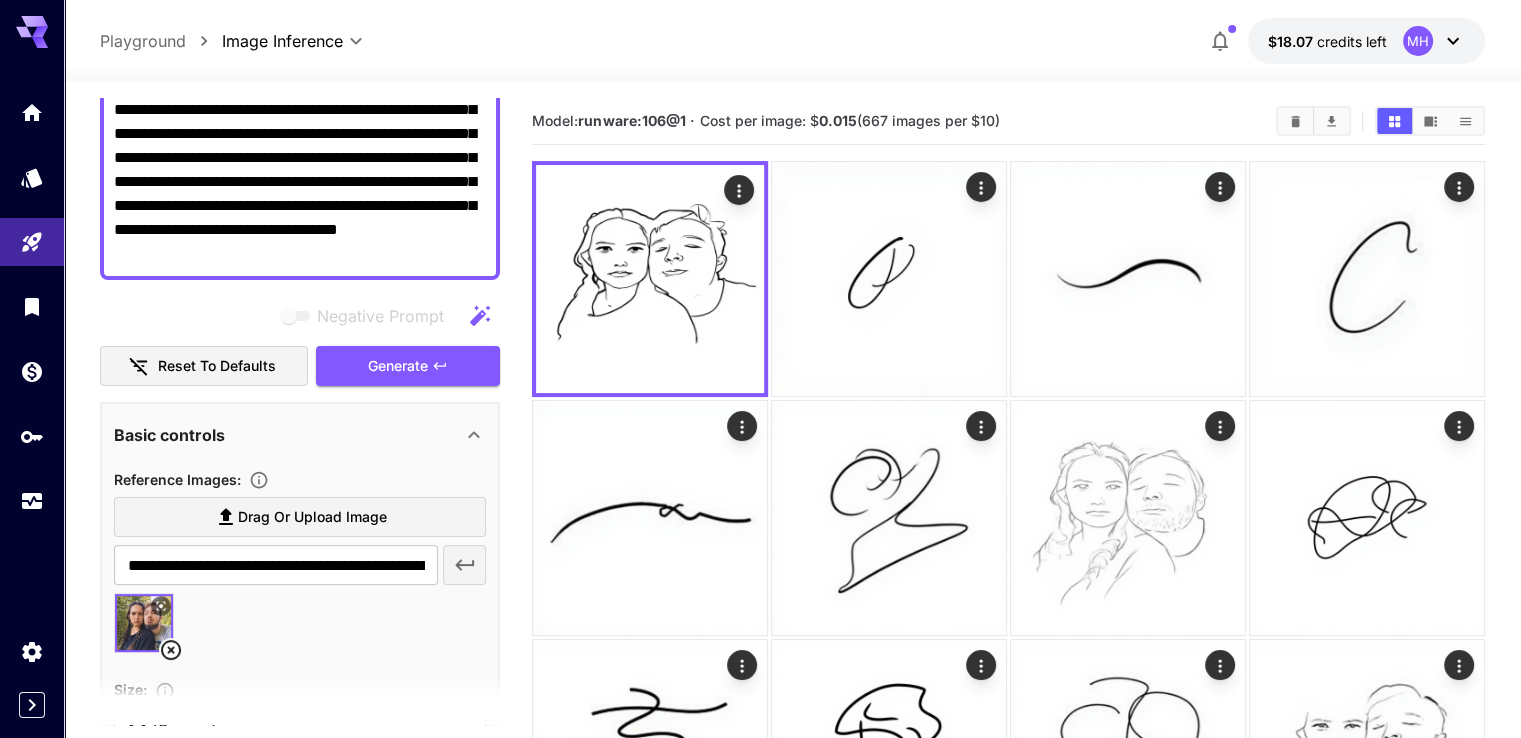 scroll, scrollTop: 112, scrollLeft: 0, axis: vertical 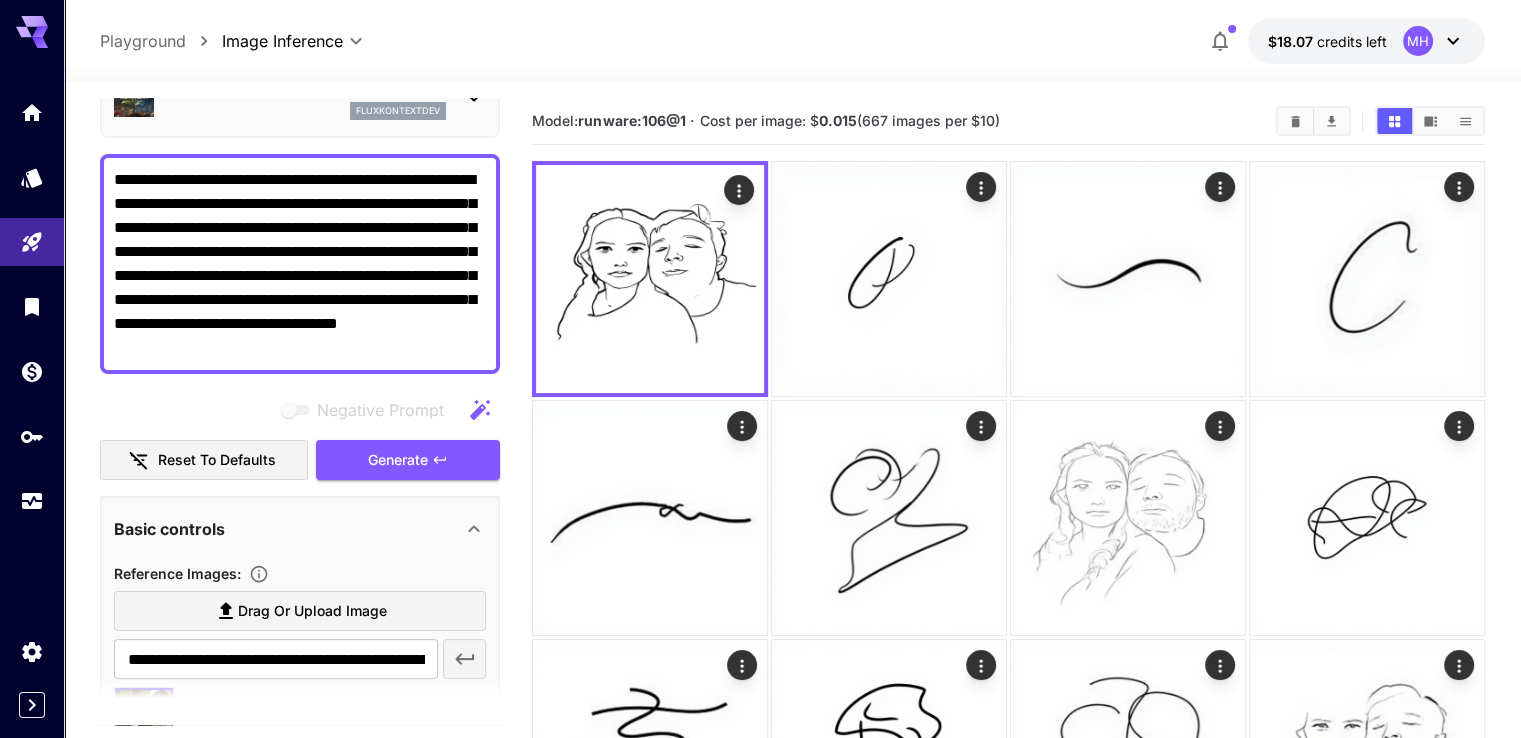 click on "**********" at bounding box center [300, 264] 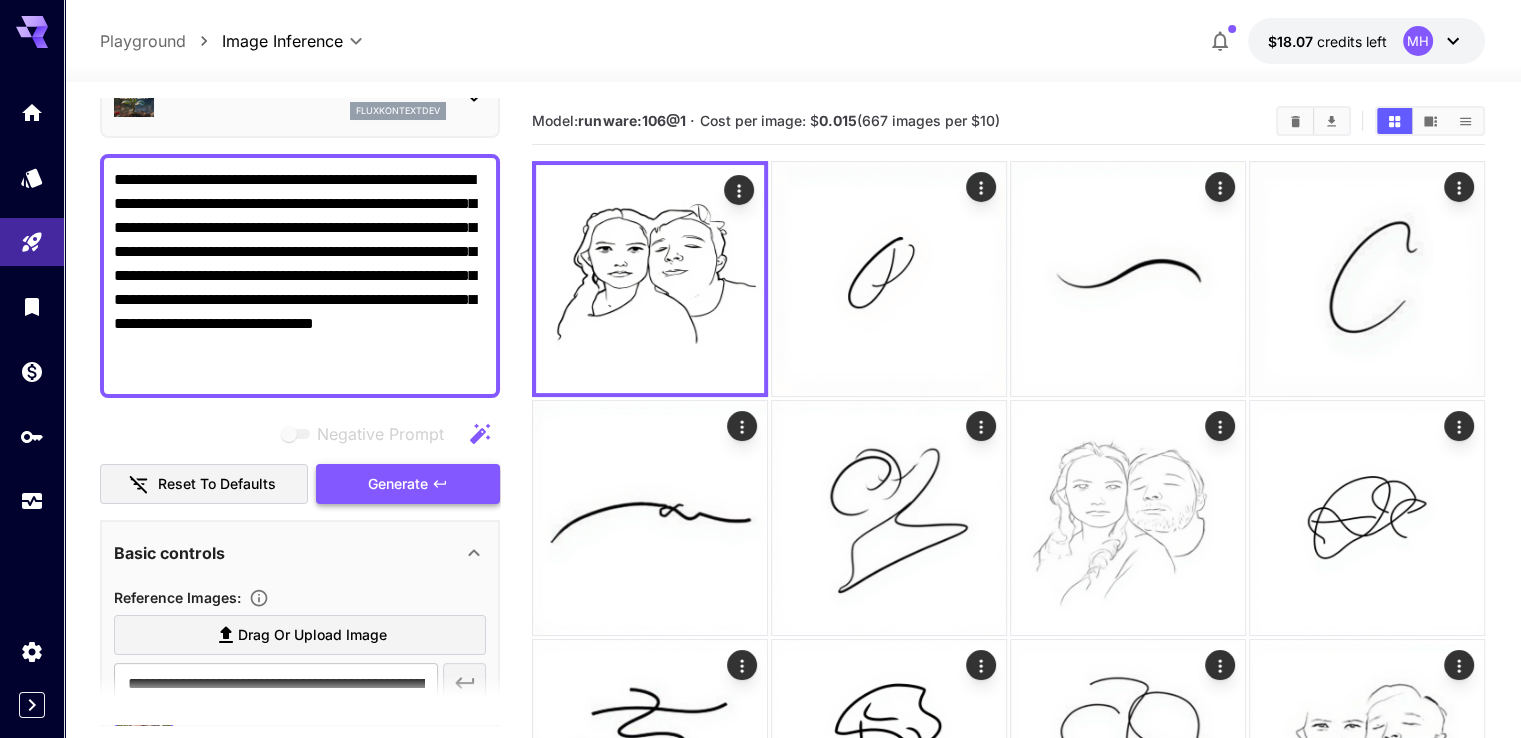 type on "**********" 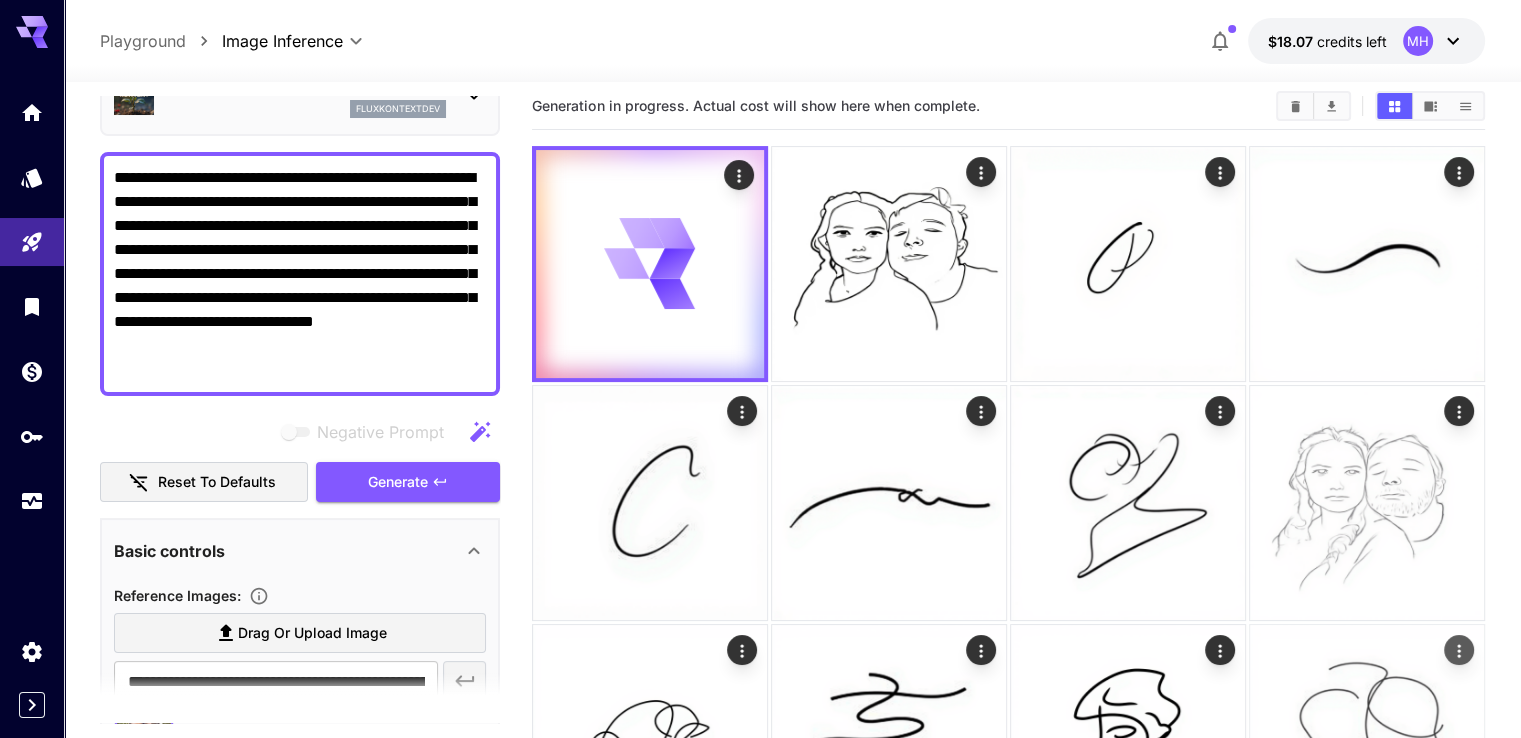 scroll, scrollTop: 0, scrollLeft: 0, axis: both 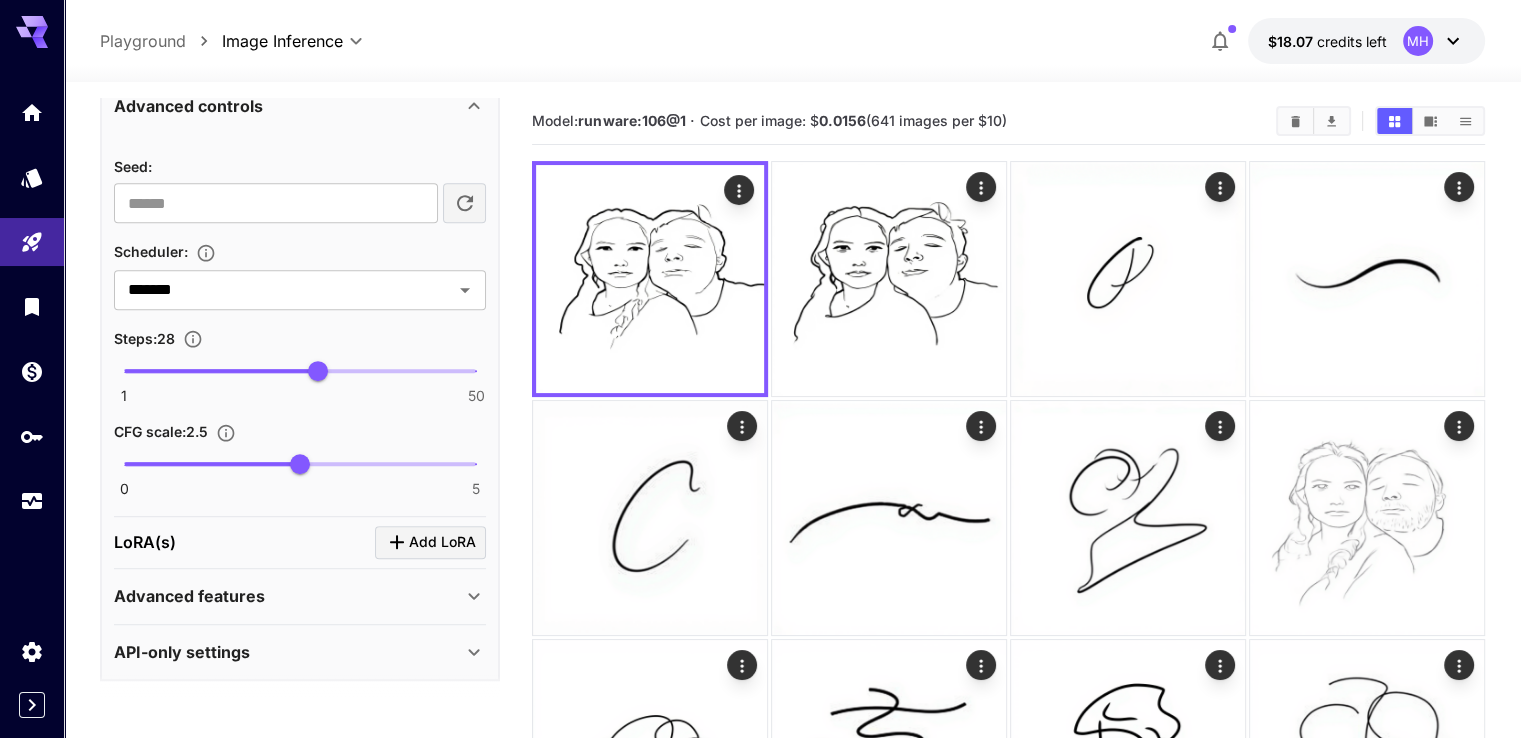 click on "0 5 2.5" at bounding box center [300, 464] 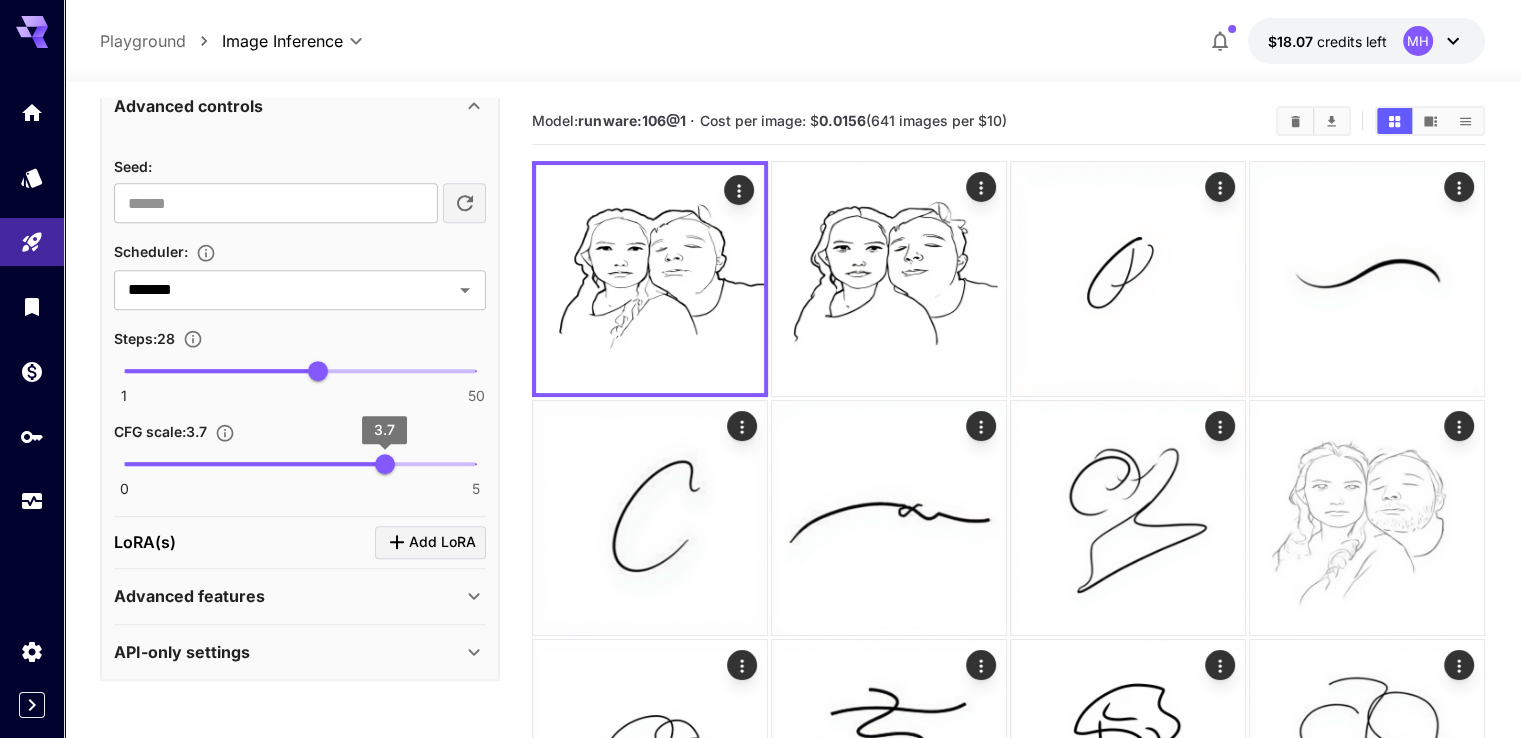 scroll, scrollTop: 436, scrollLeft: 0, axis: vertical 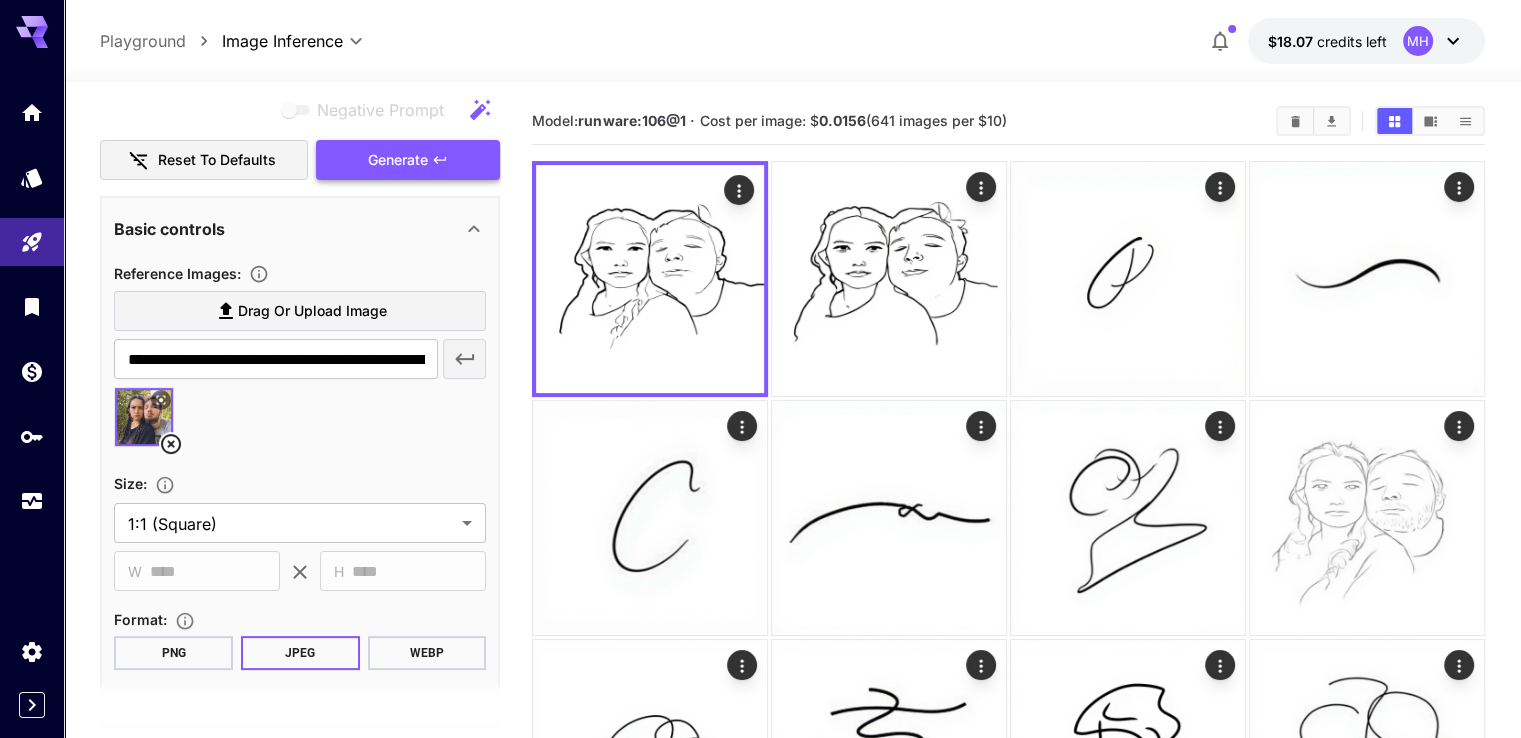click on "Generate" at bounding box center [408, 160] 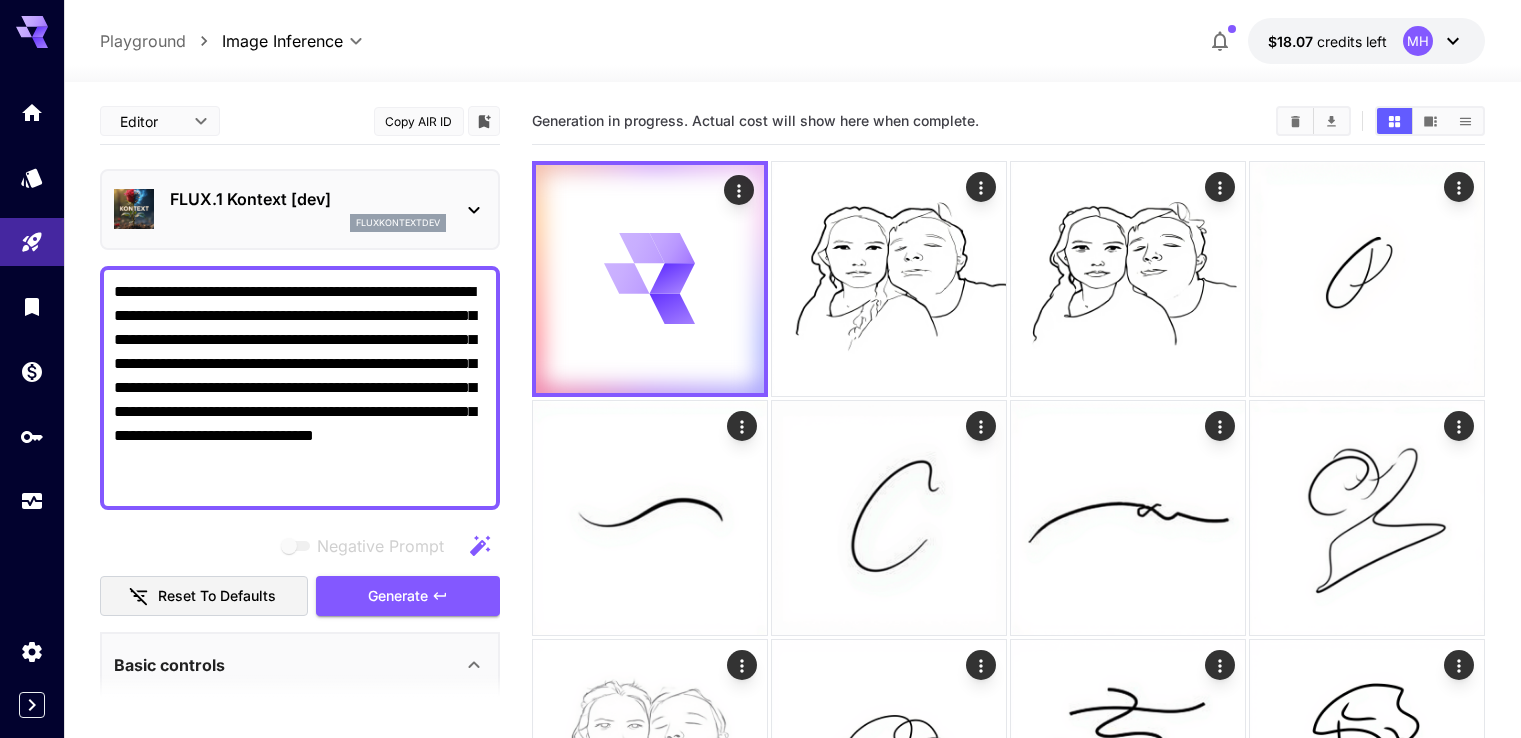 scroll, scrollTop: 0, scrollLeft: 0, axis: both 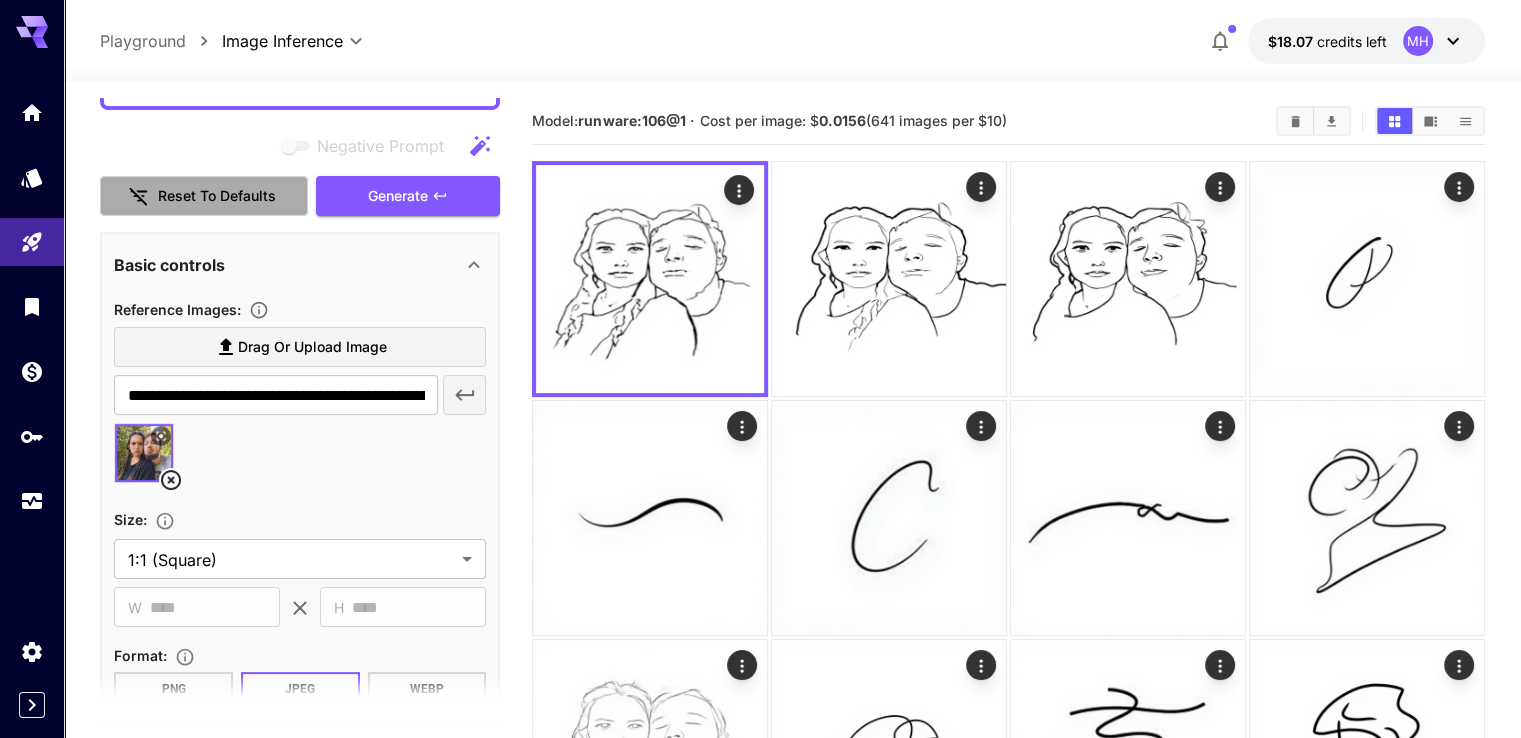 click on "Reset to defaults" at bounding box center [204, 196] 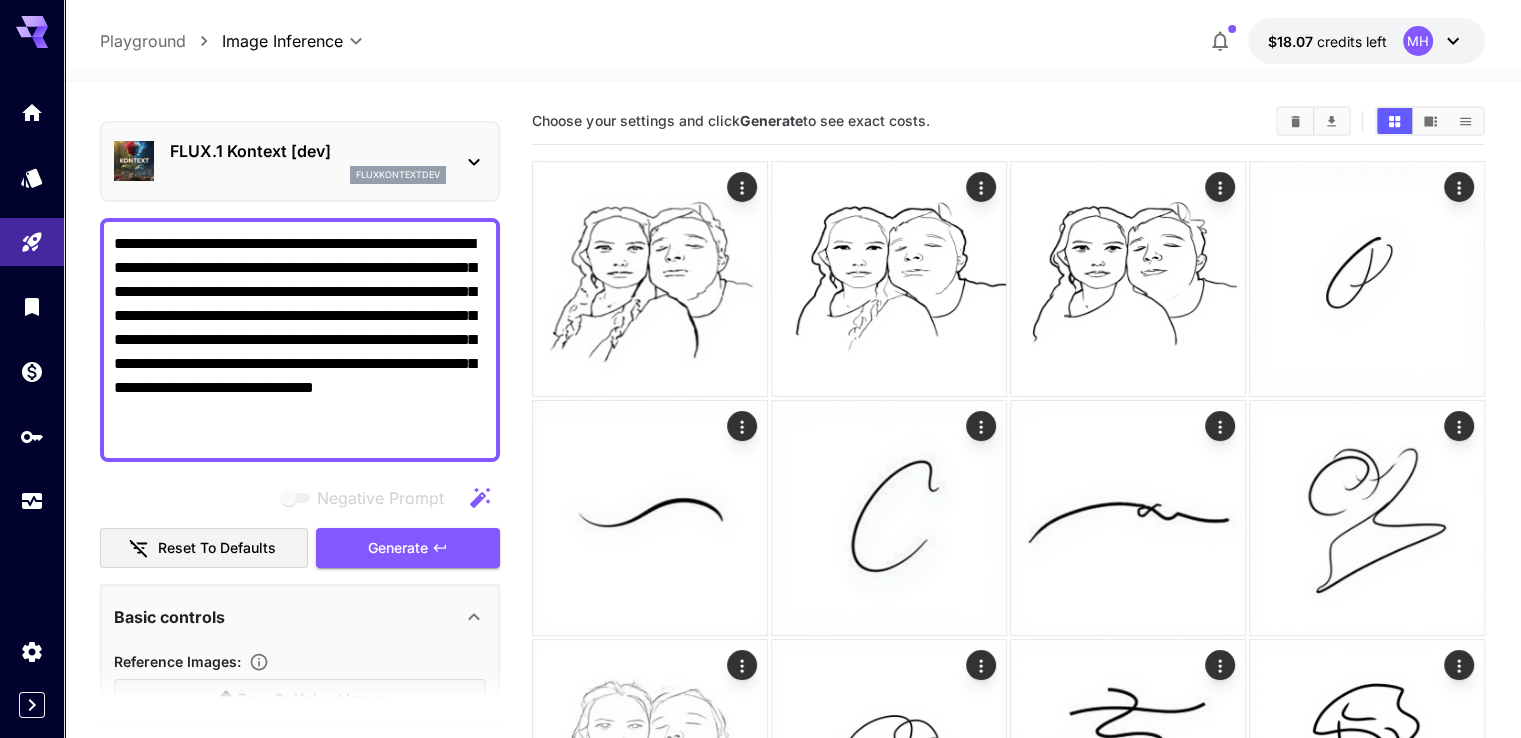 scroll, scrollTop: 0, scrollLeft: 0, axis: both 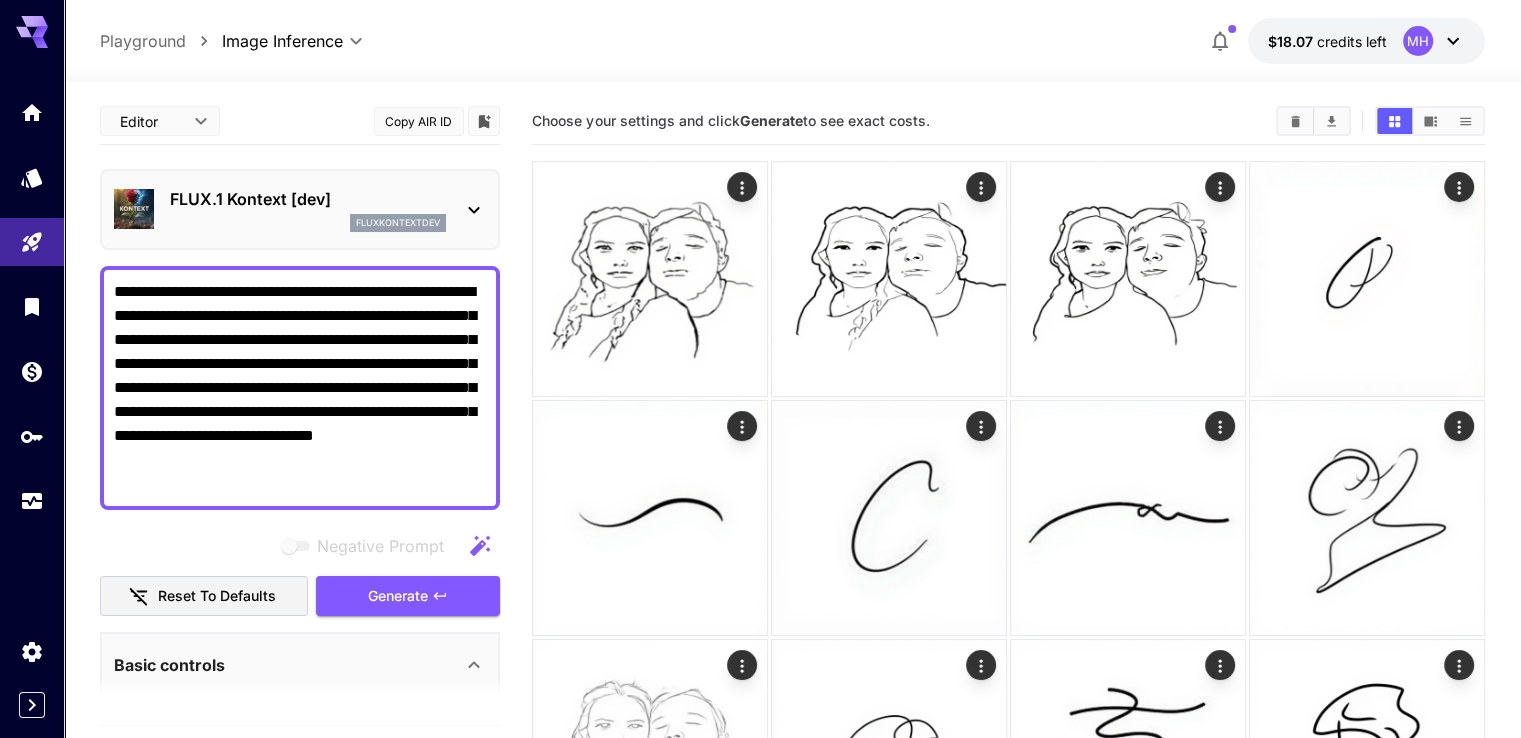 click on "**********" at bounding box center [300, 388] 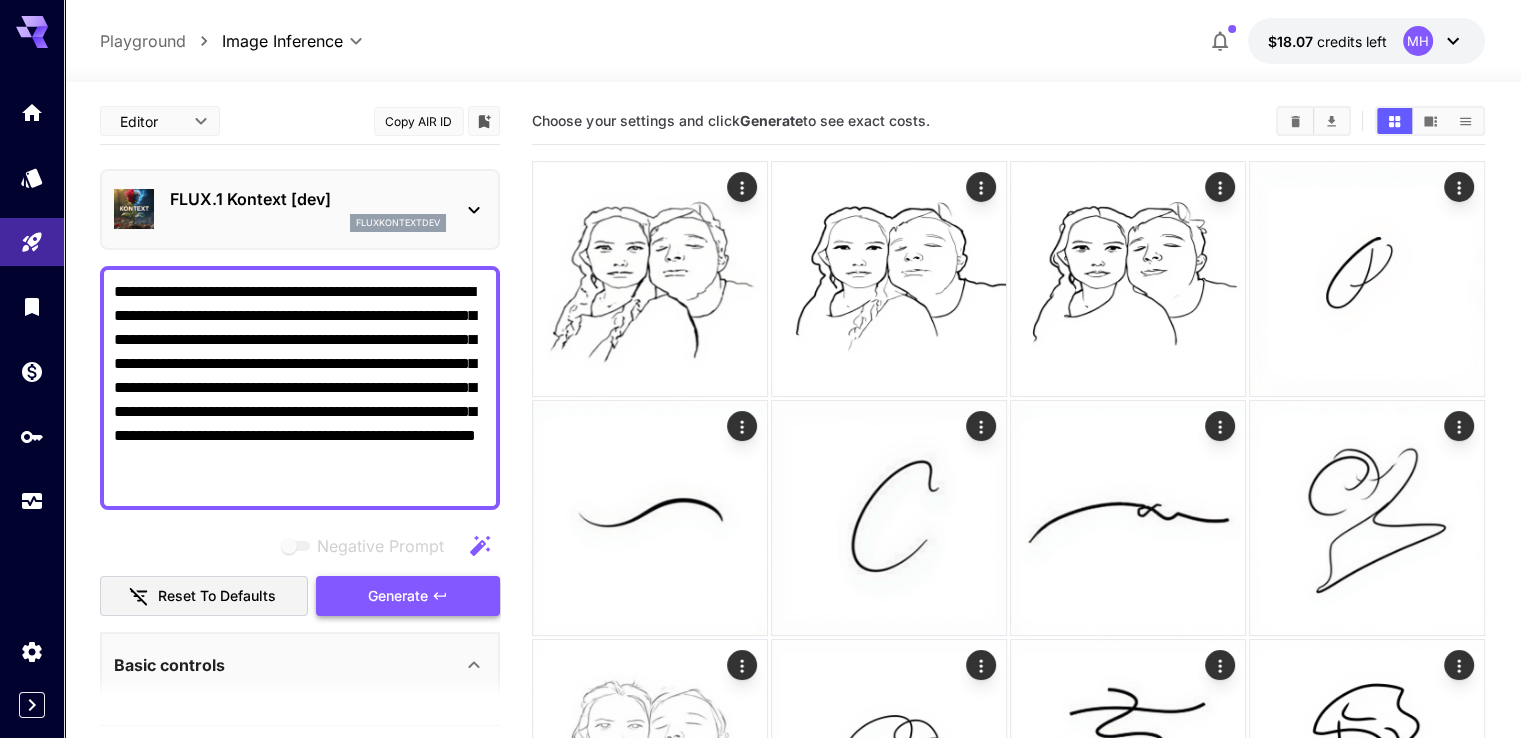 type on "**********" 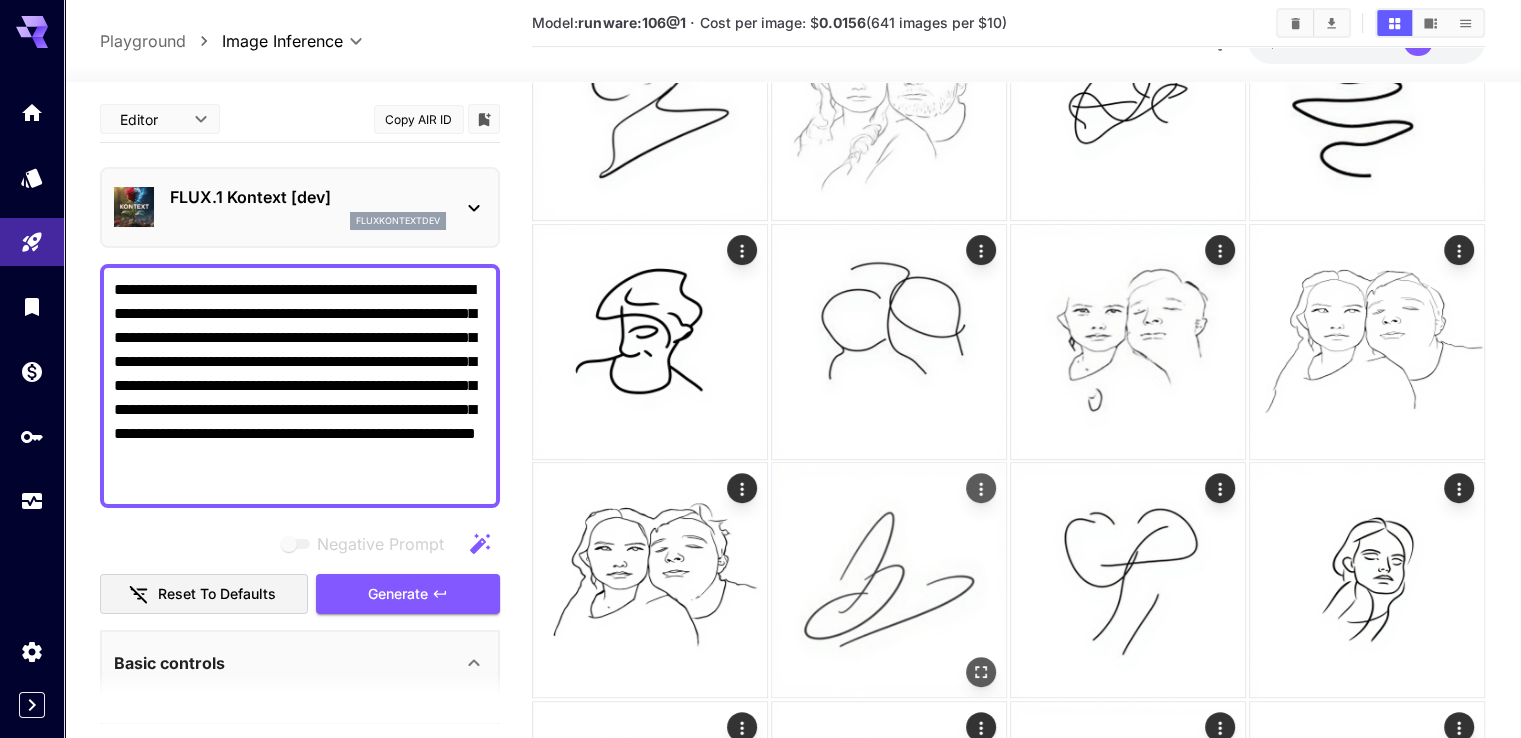 scroll, scrollTop: 900, scrollLeft: 0, axis: vertical 